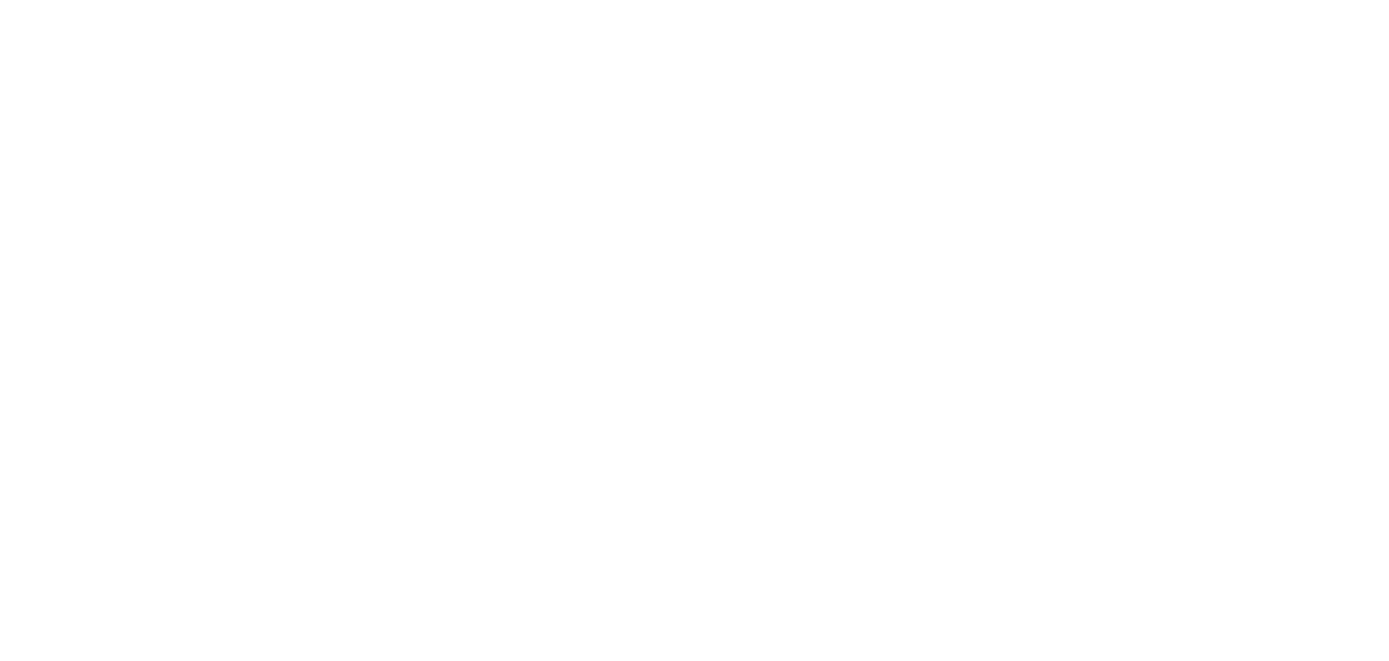 scroll, scrollTop: 0, scrollLeft: 0, axis: both 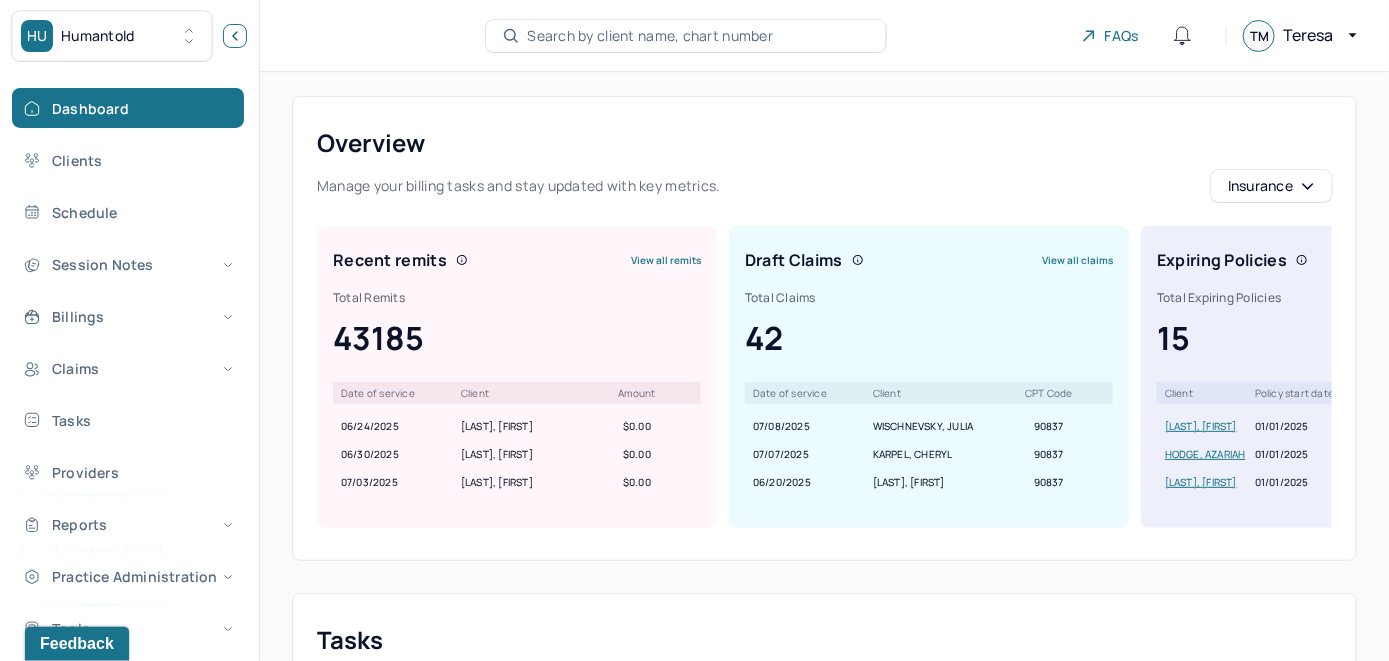 click 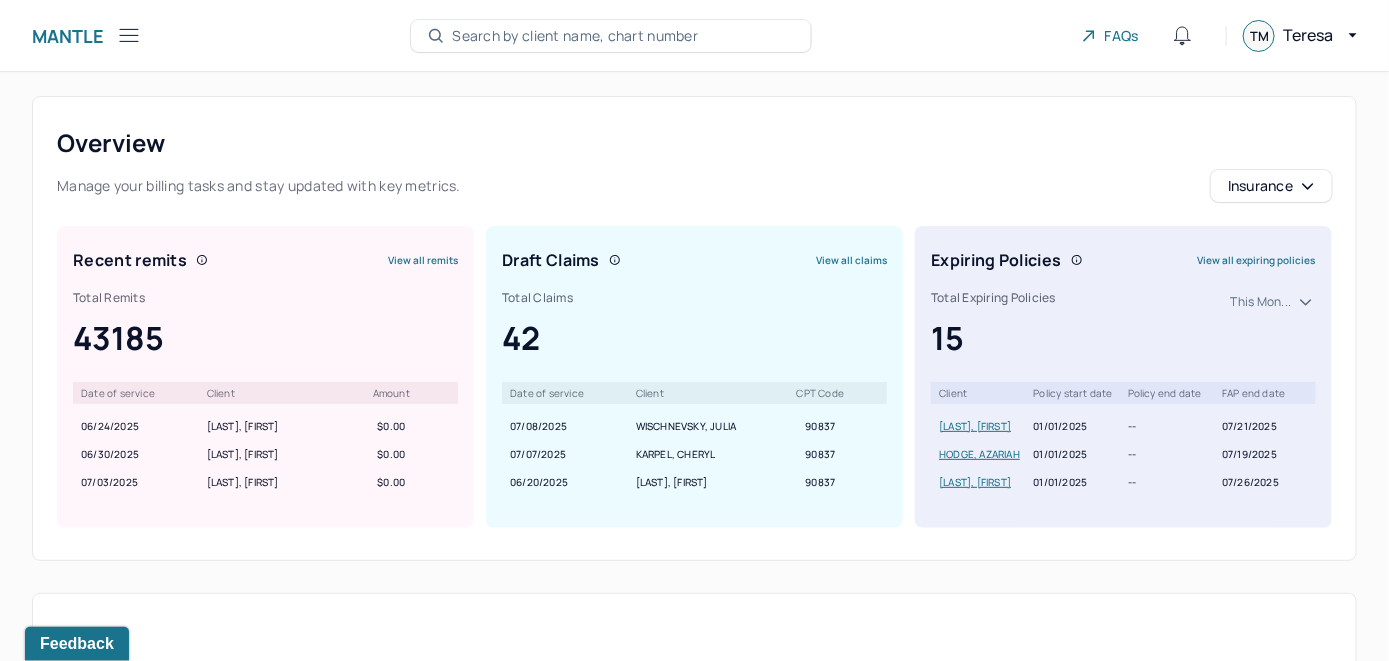click on "Search by client name, chart number" at bounding box center (611, 36) 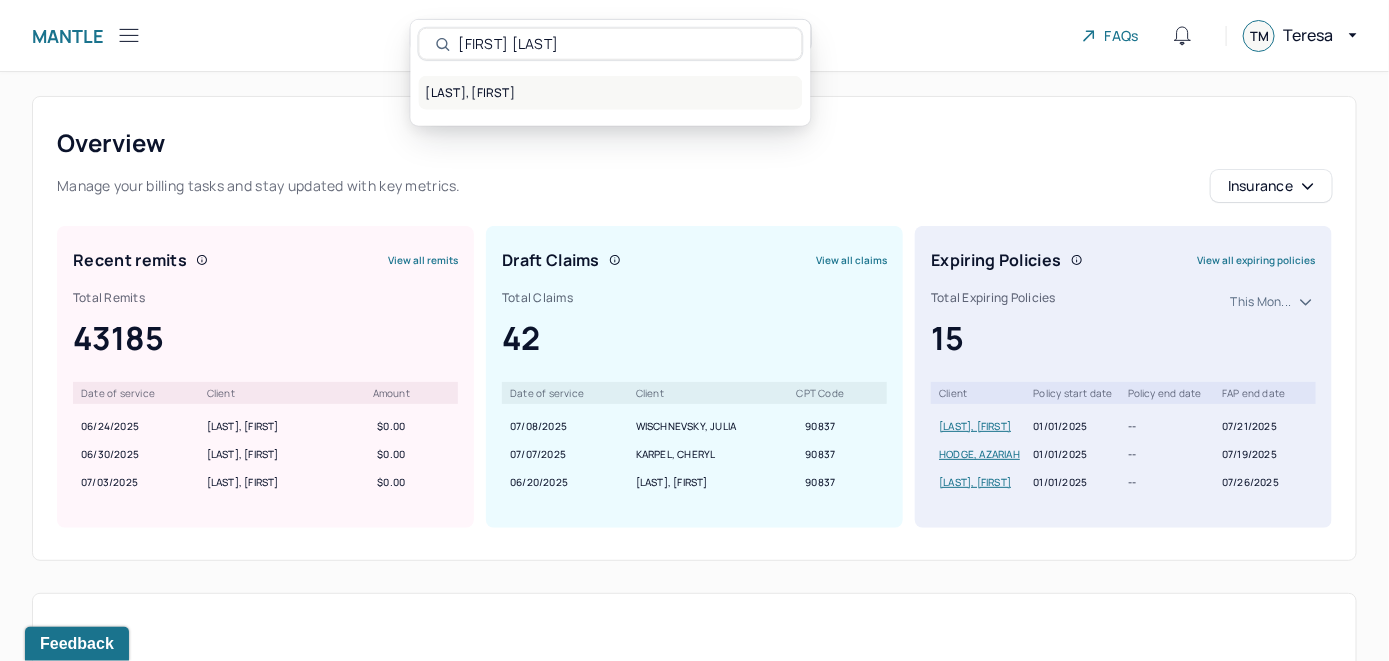 type on "[FIRST] [LAST]" 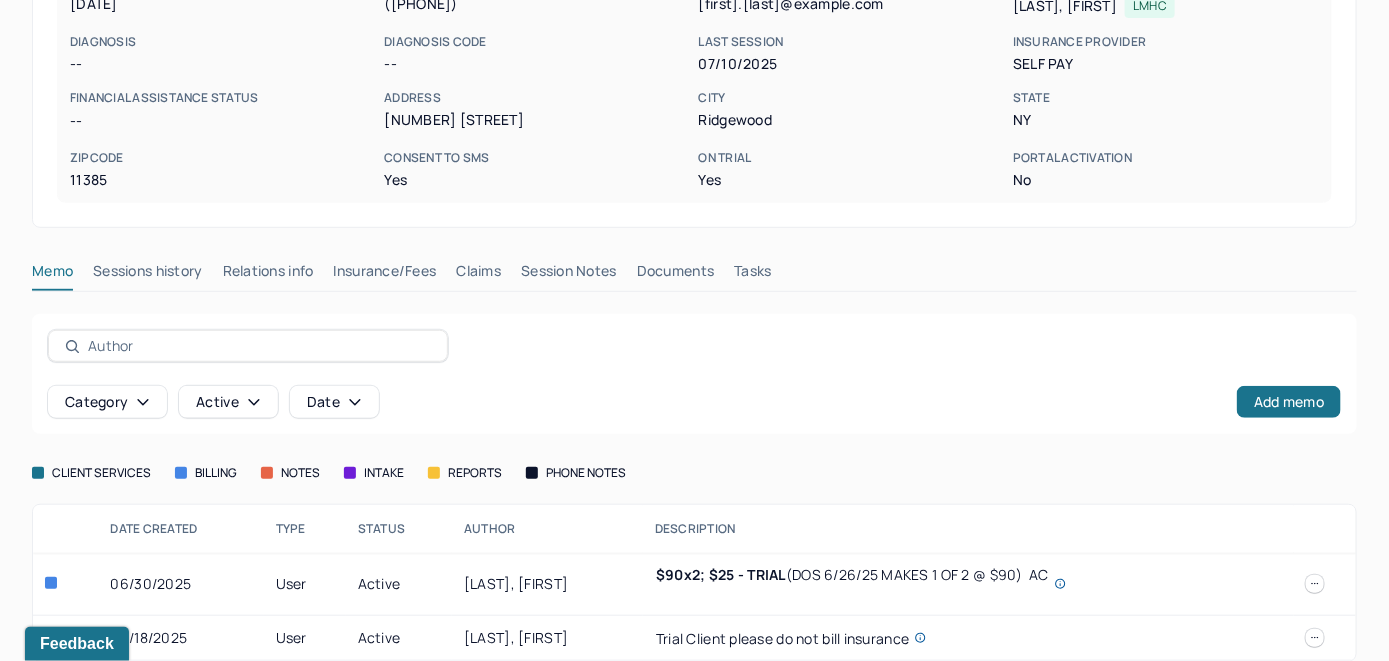 scroll, scrollTop: 349, scrollLeft: 0, axis: vertical 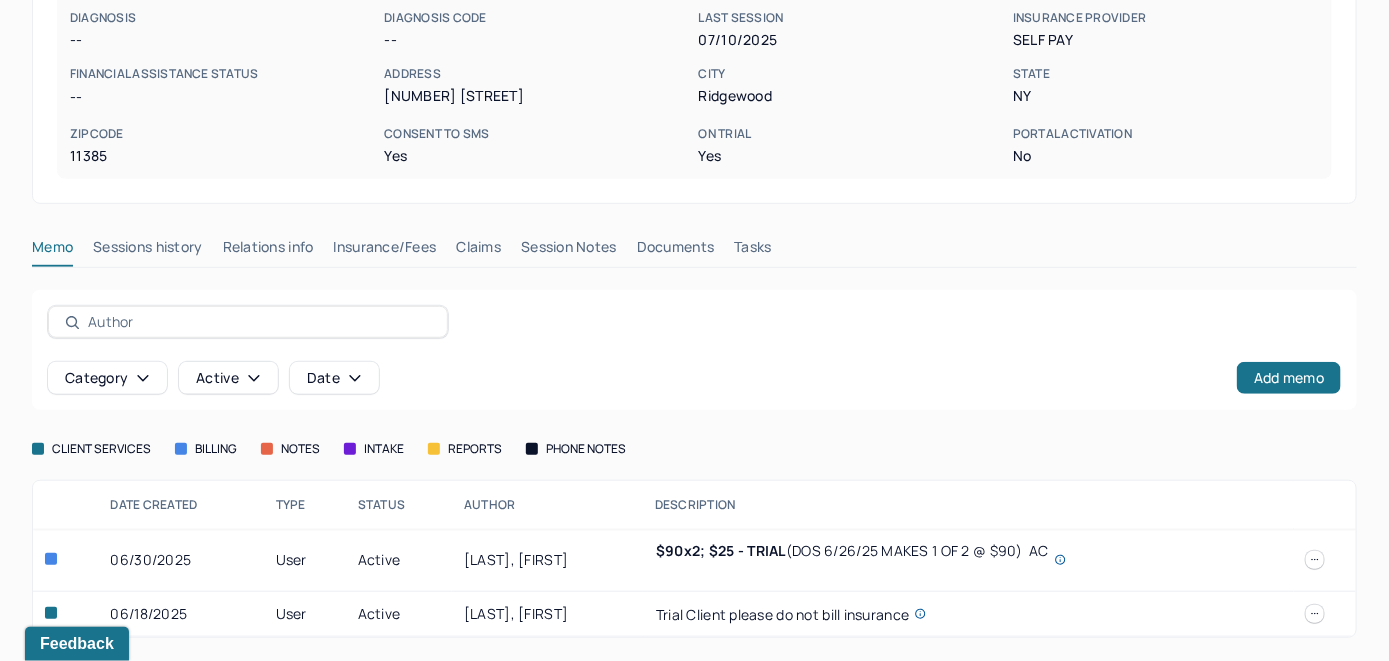 click on "Insurance/Fees" at bounding box center [385, 251] 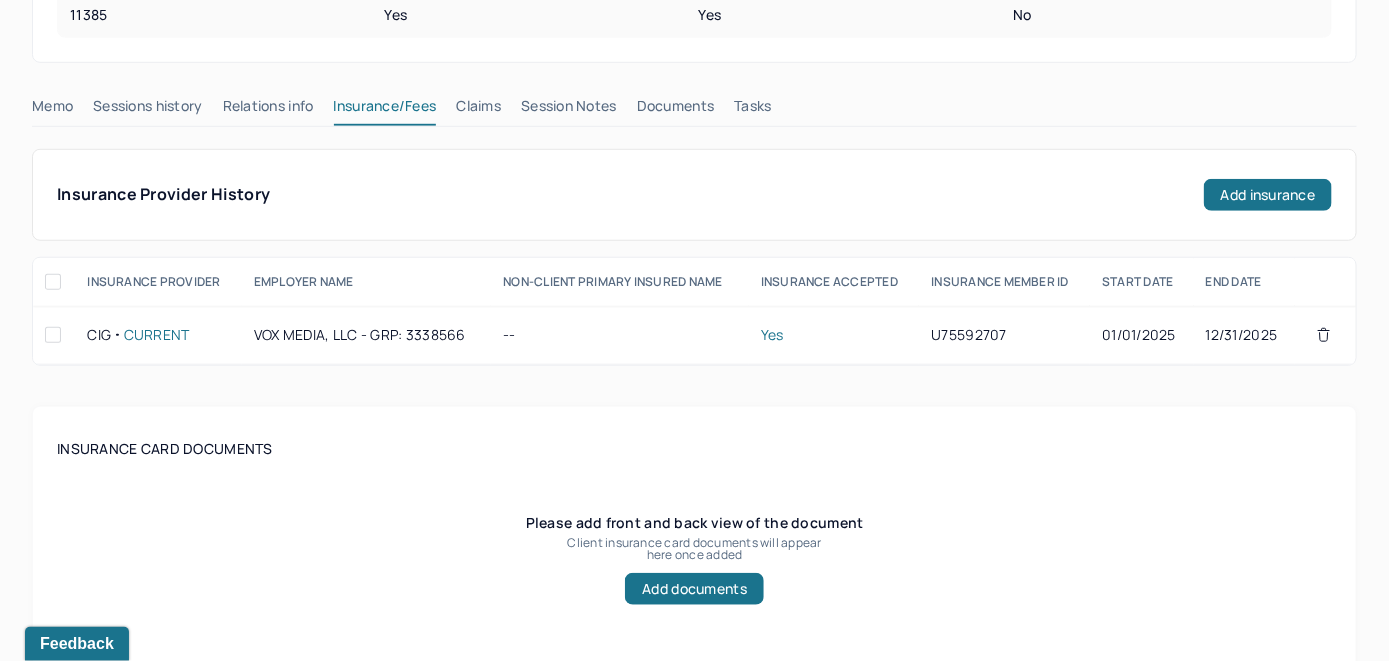 scroll, scrollTop: 449, scrollLeft: 0, axis: vertical 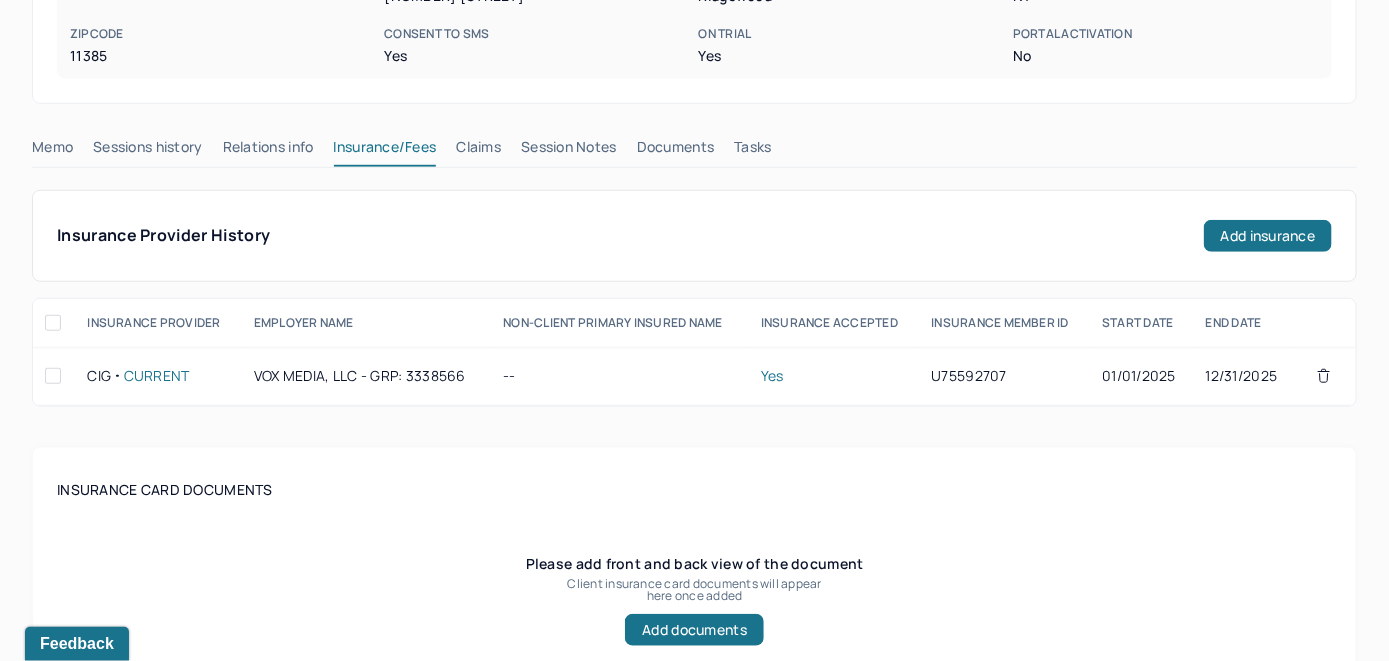 click on "Claims" at bounding box center [478, 151] 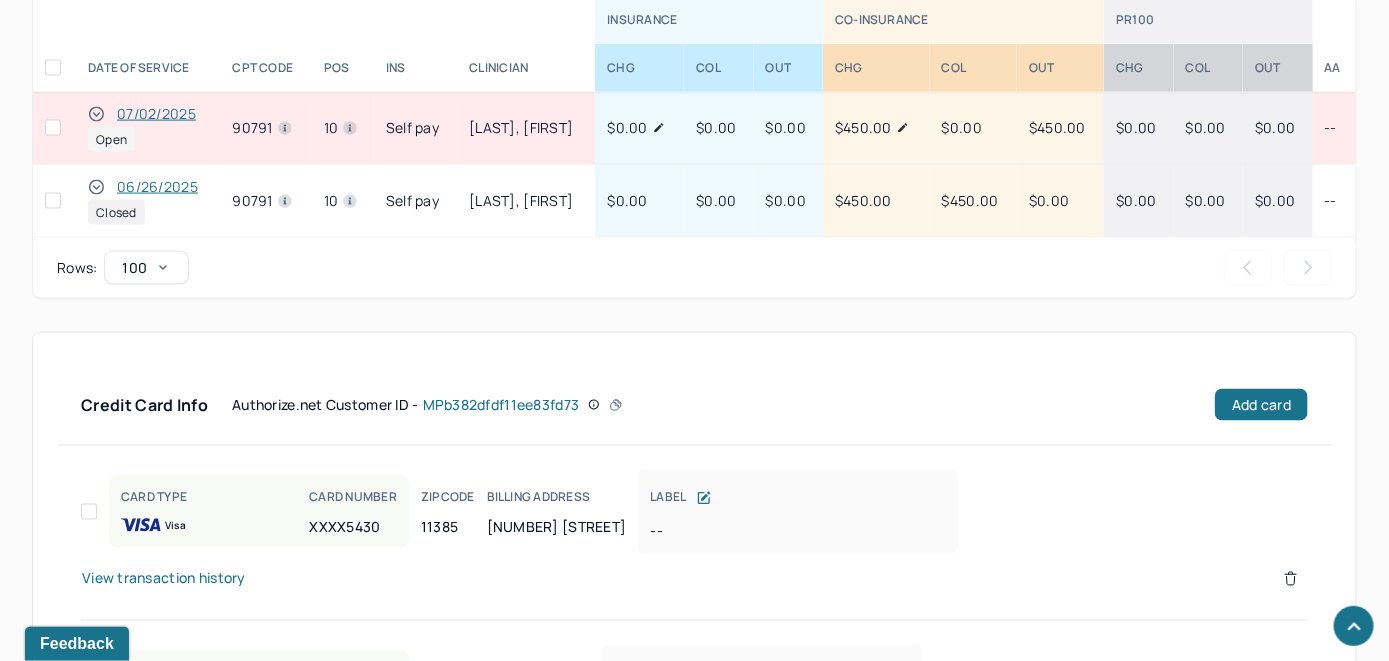 scroll, scrollTop: 1035, scrollLeft: 0, axis: vertical 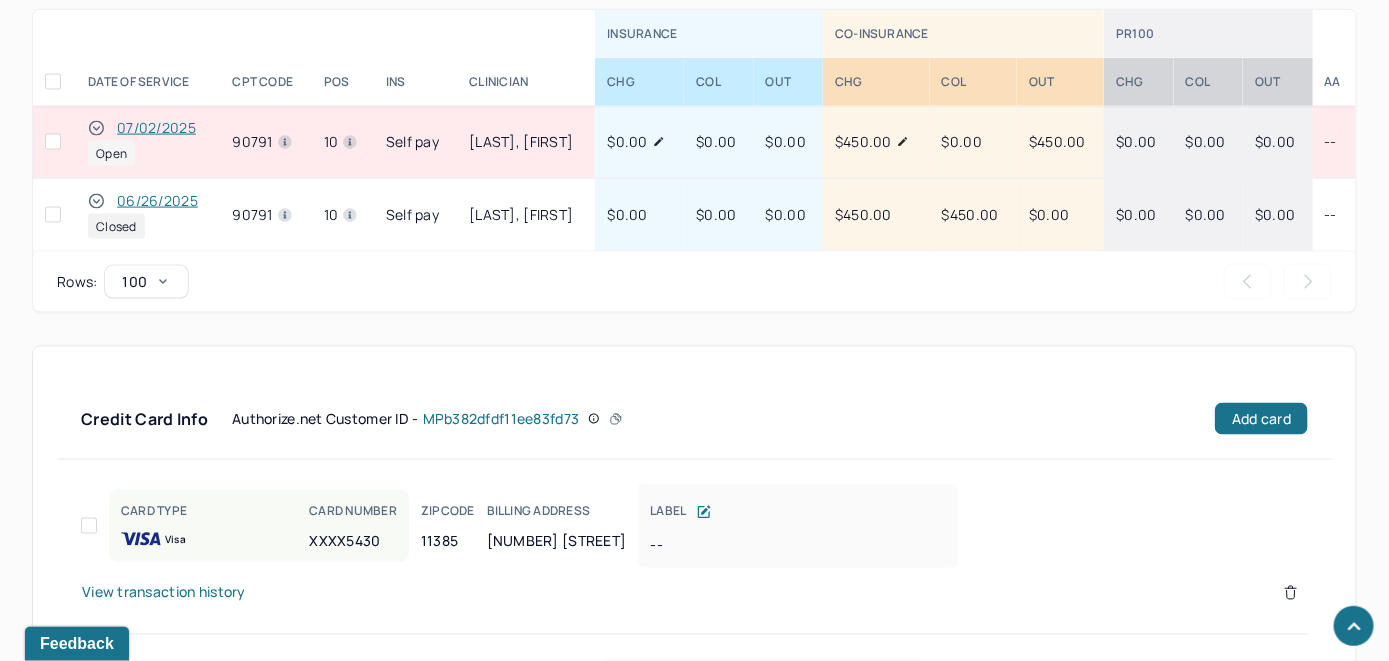 click 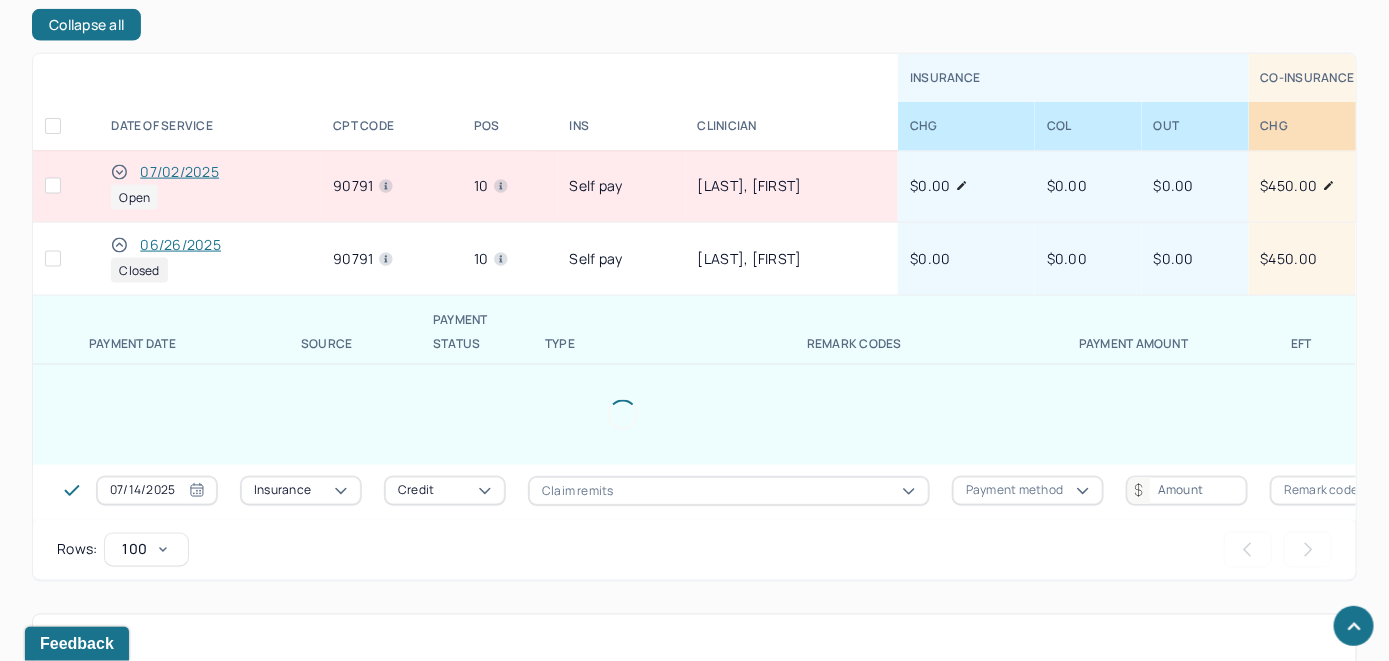 scroll, scrollTop: 1078, scrollLeft: 0, axis: vertical 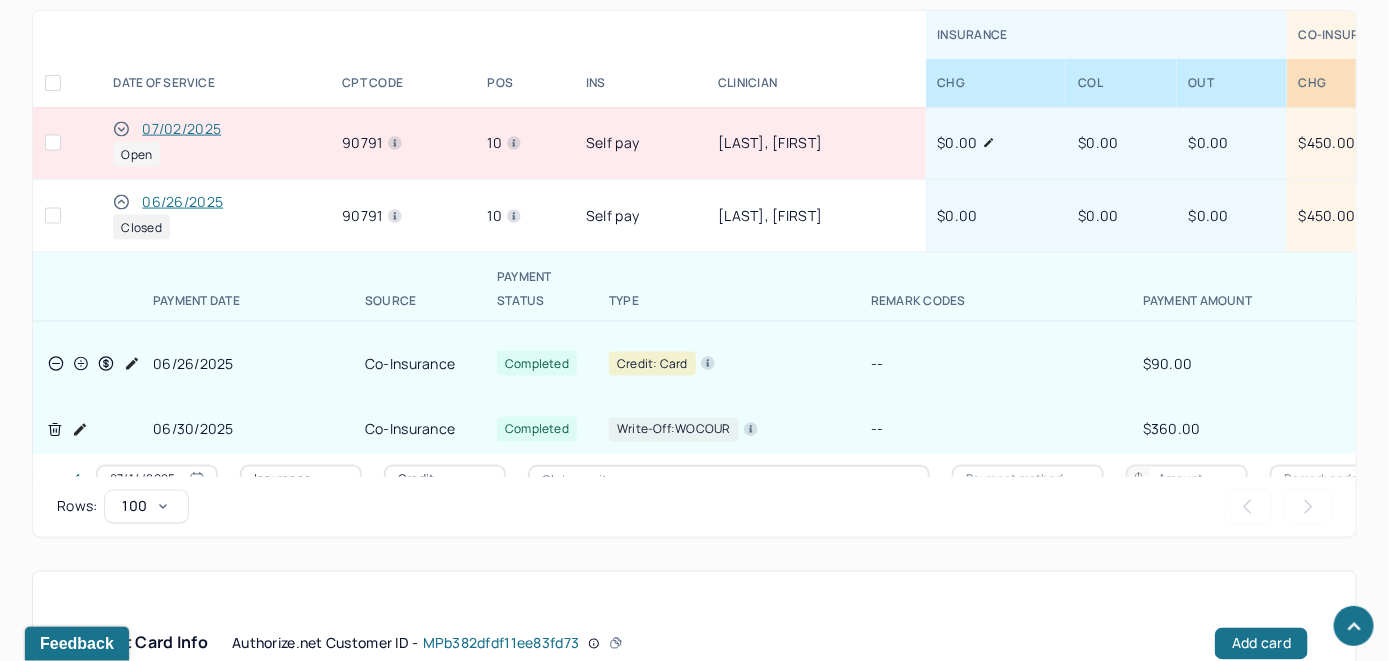 click 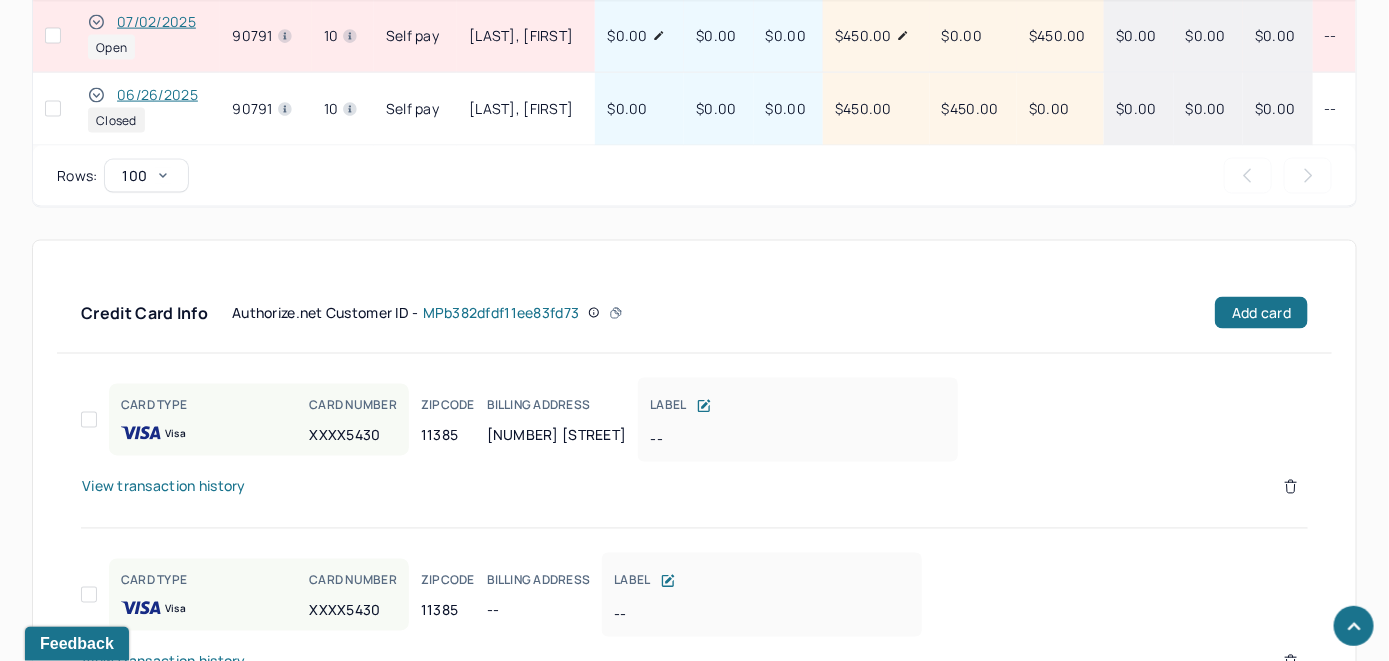 scroll, scrollTop: 1335, scrollLeft: 0, axis: vertical 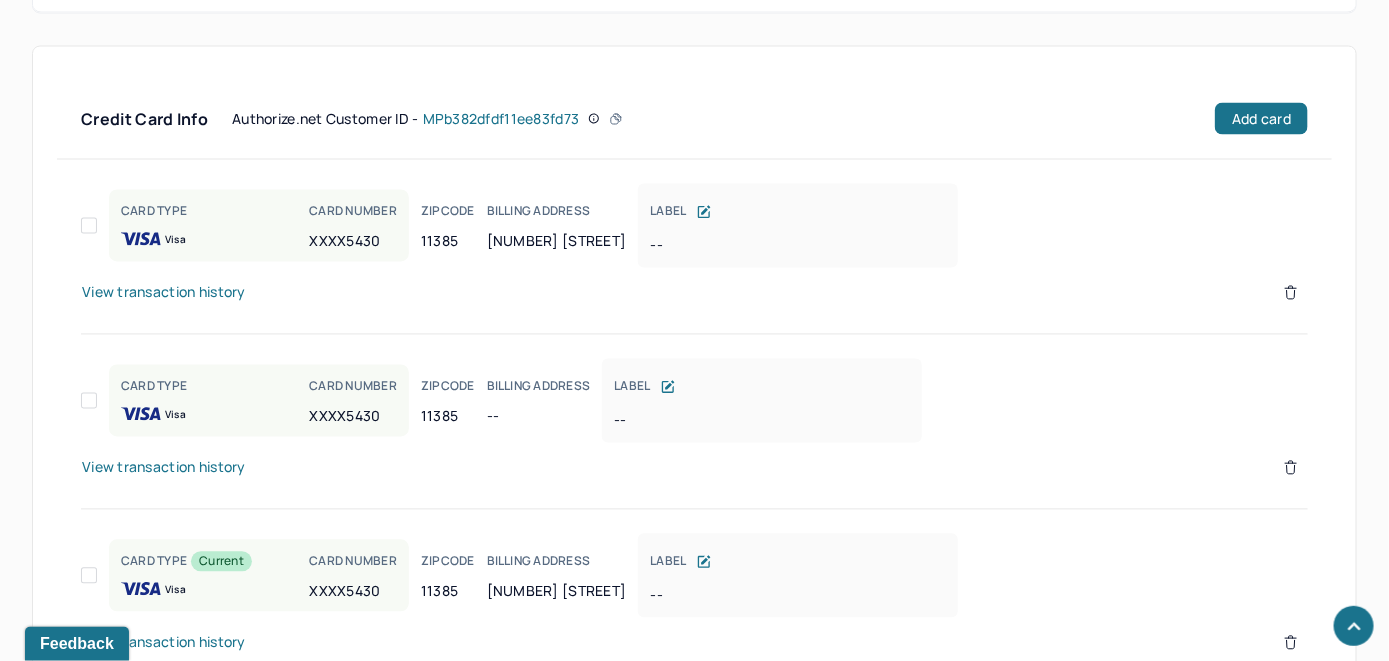 click on "View transaction history" at bounding box center (164, 293) 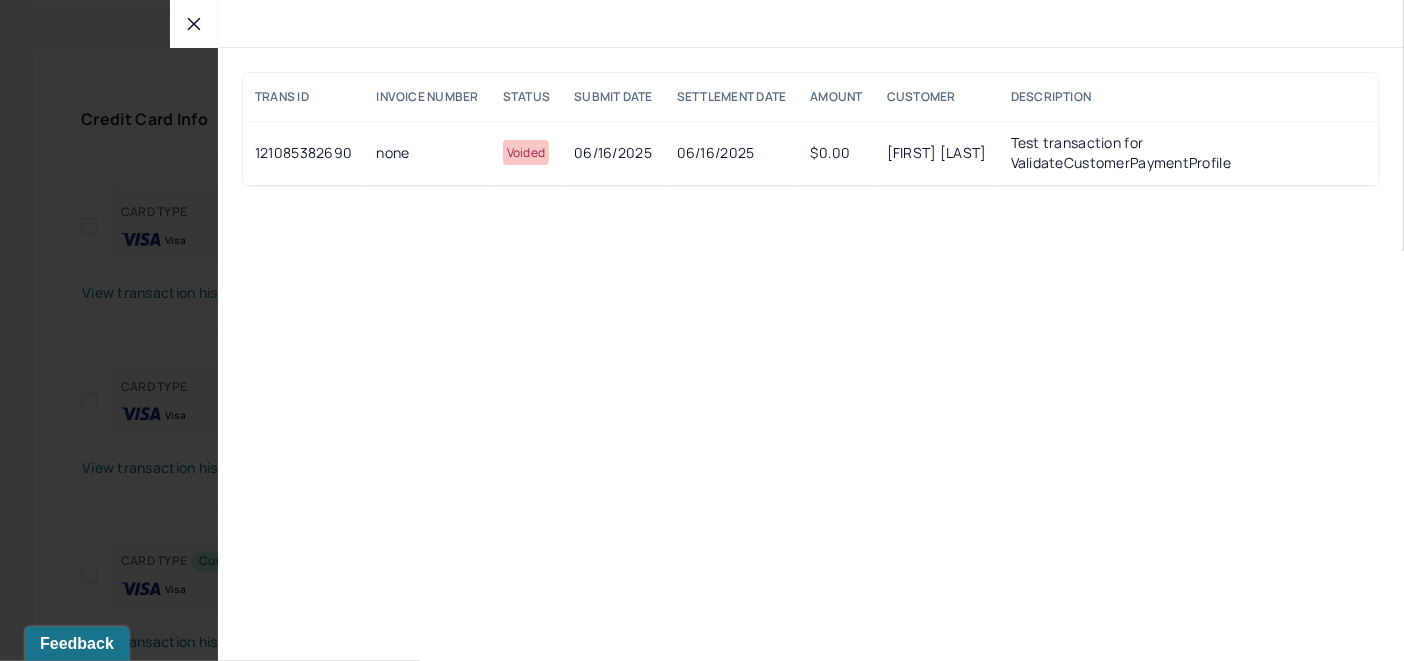 click 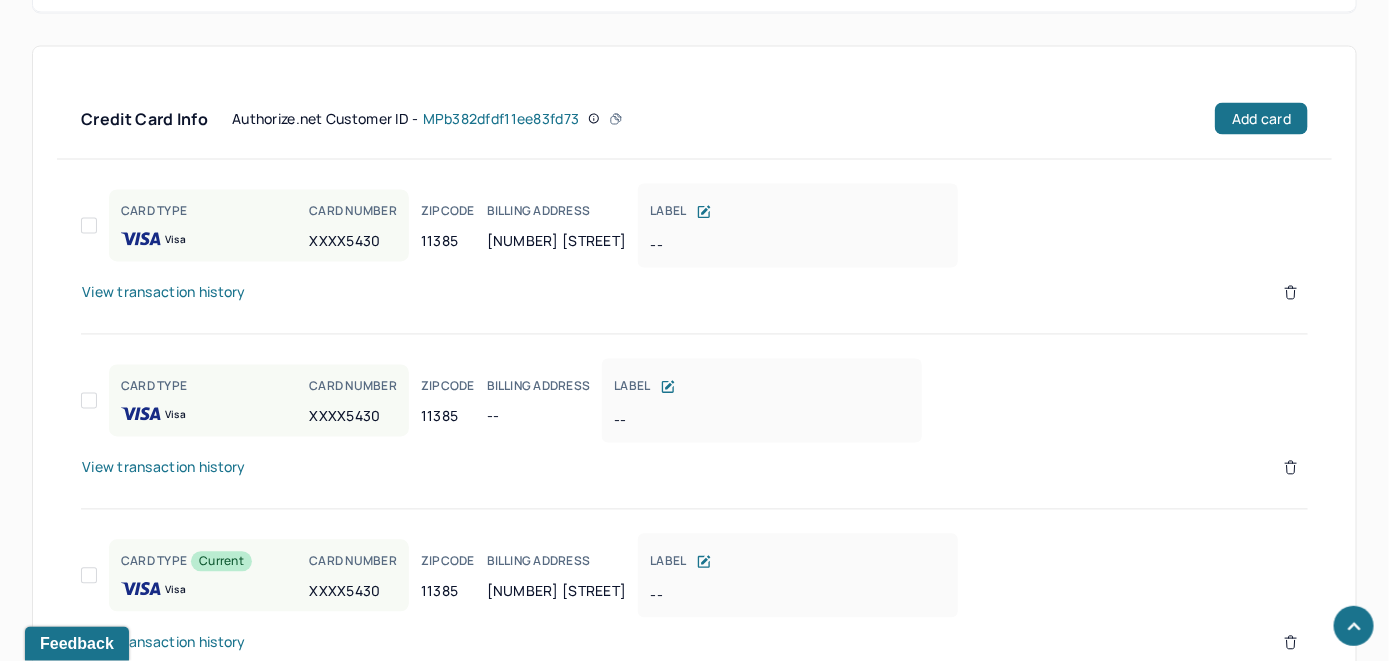 click on "View transaction history" at bounding box center (164, 468) 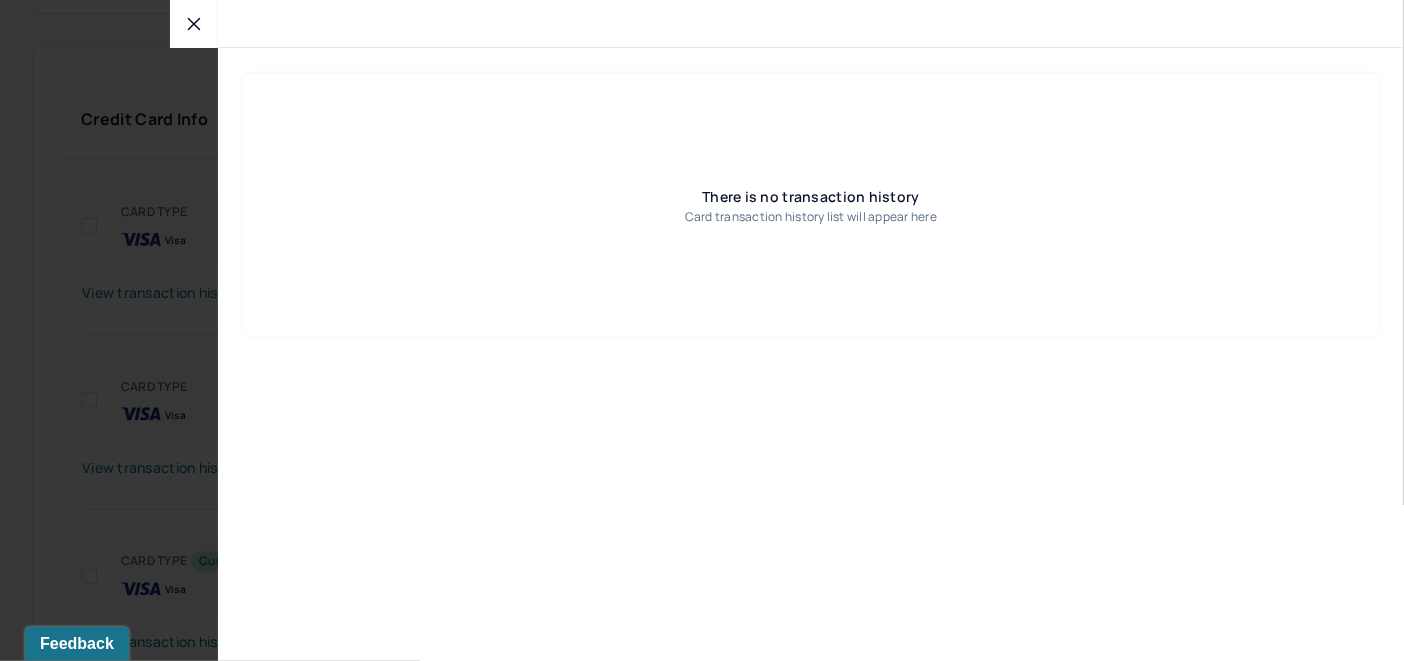 click 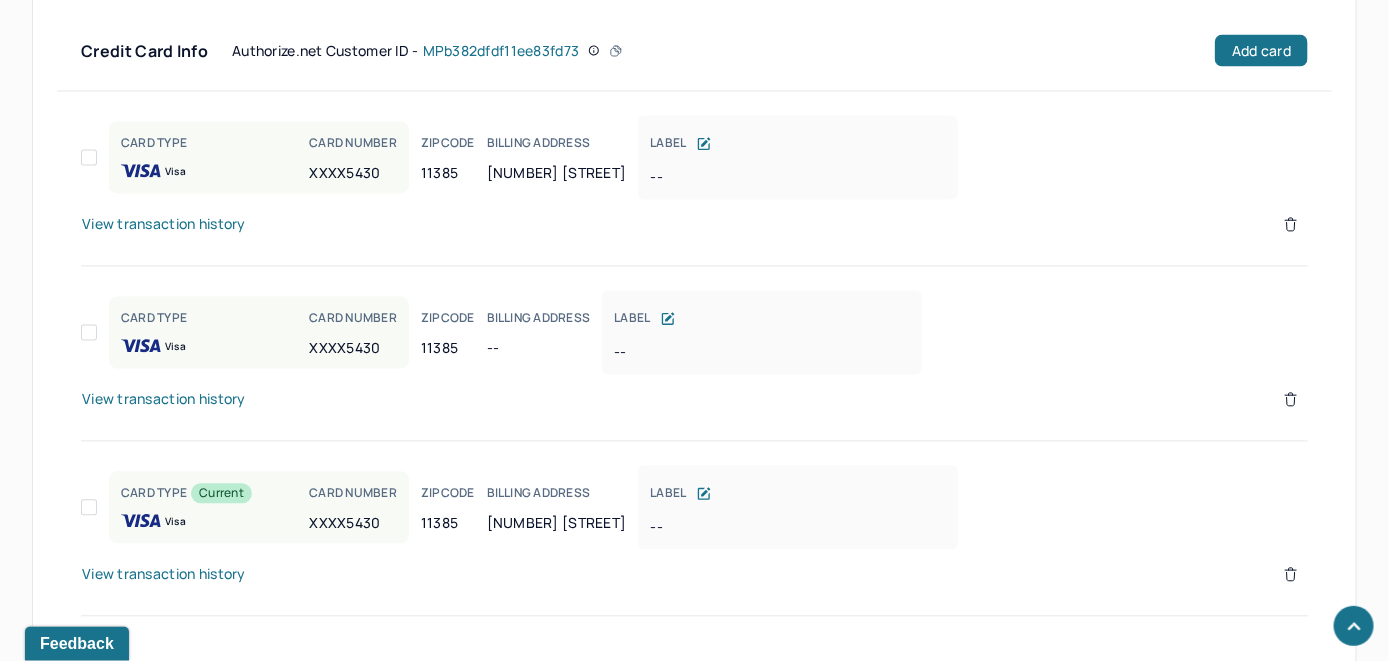 scroll, scrollTop: 1435, scrollLeft: 0, axis: vertical 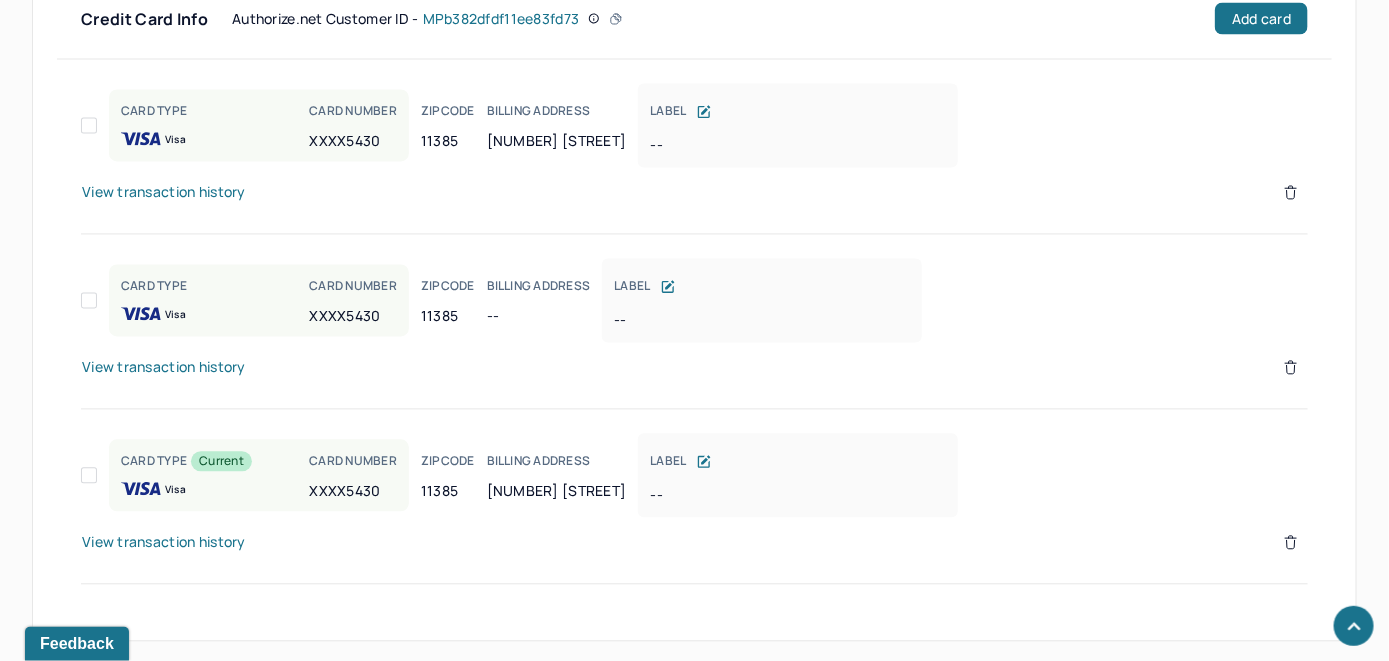 click on "View transaction history" at bounding box center (164, 543) 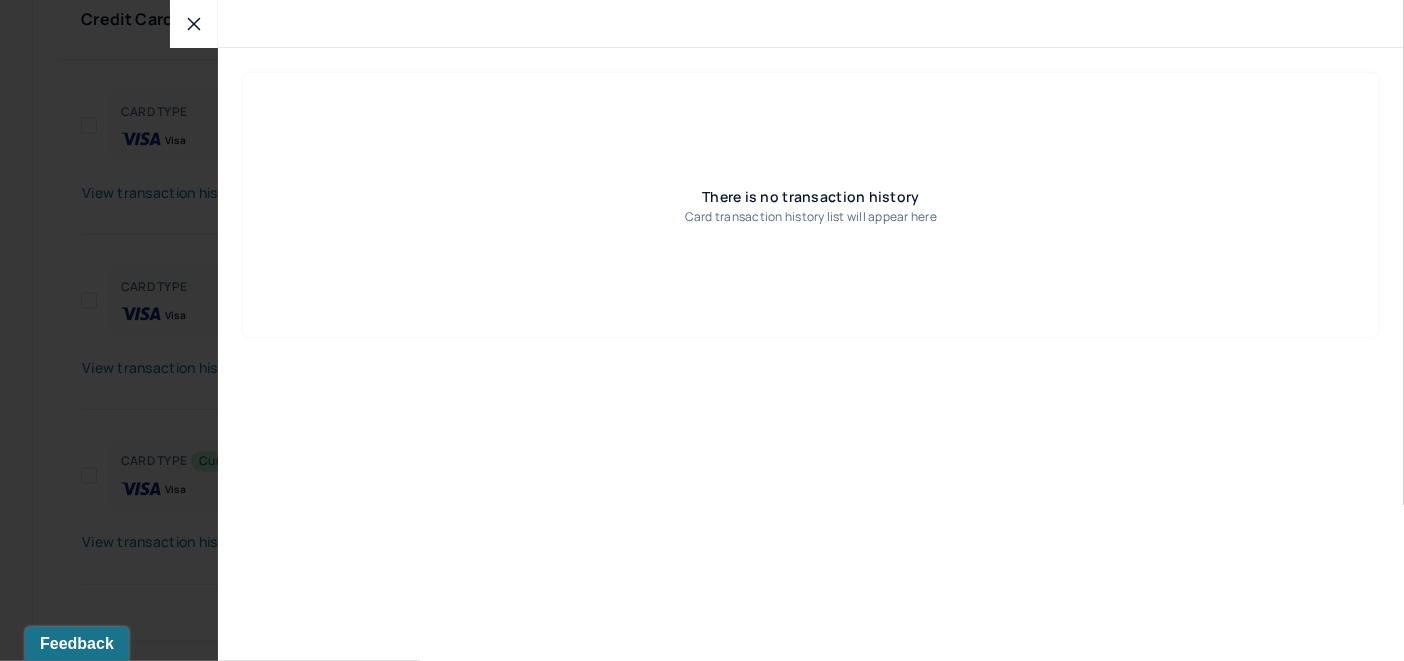 click 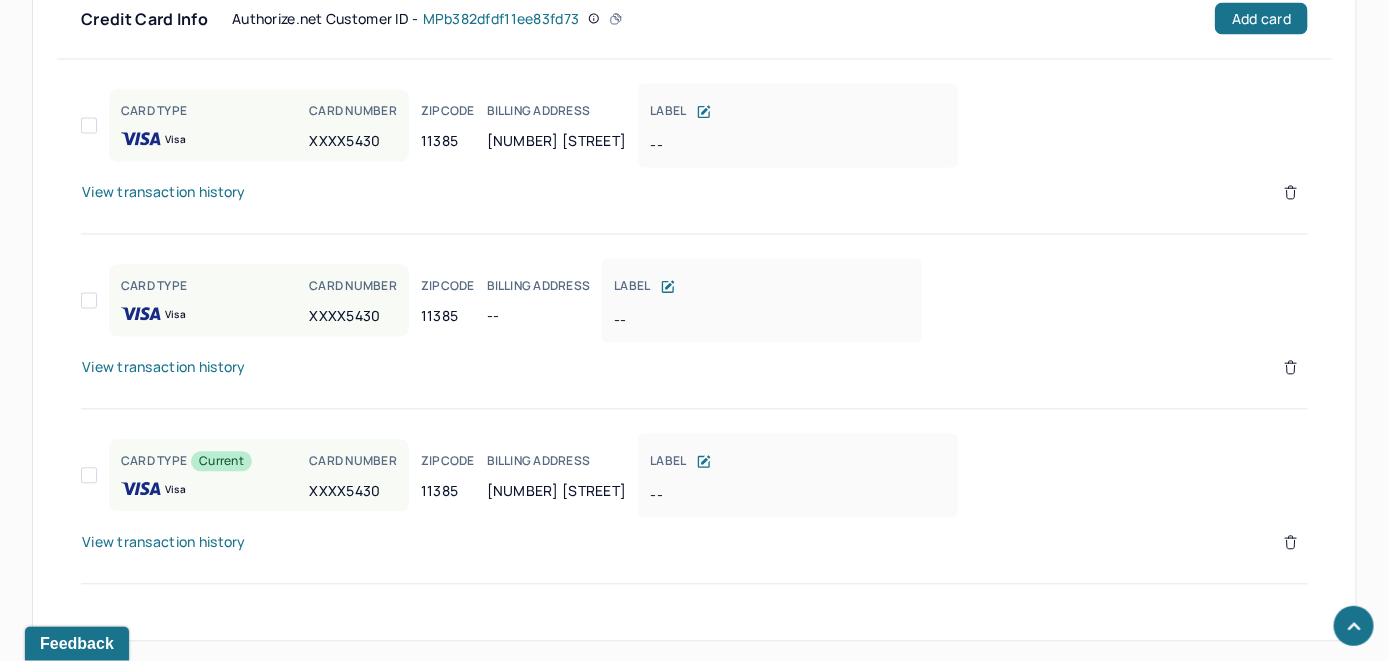click on "View transaction history" at bounding box center [164, 193] 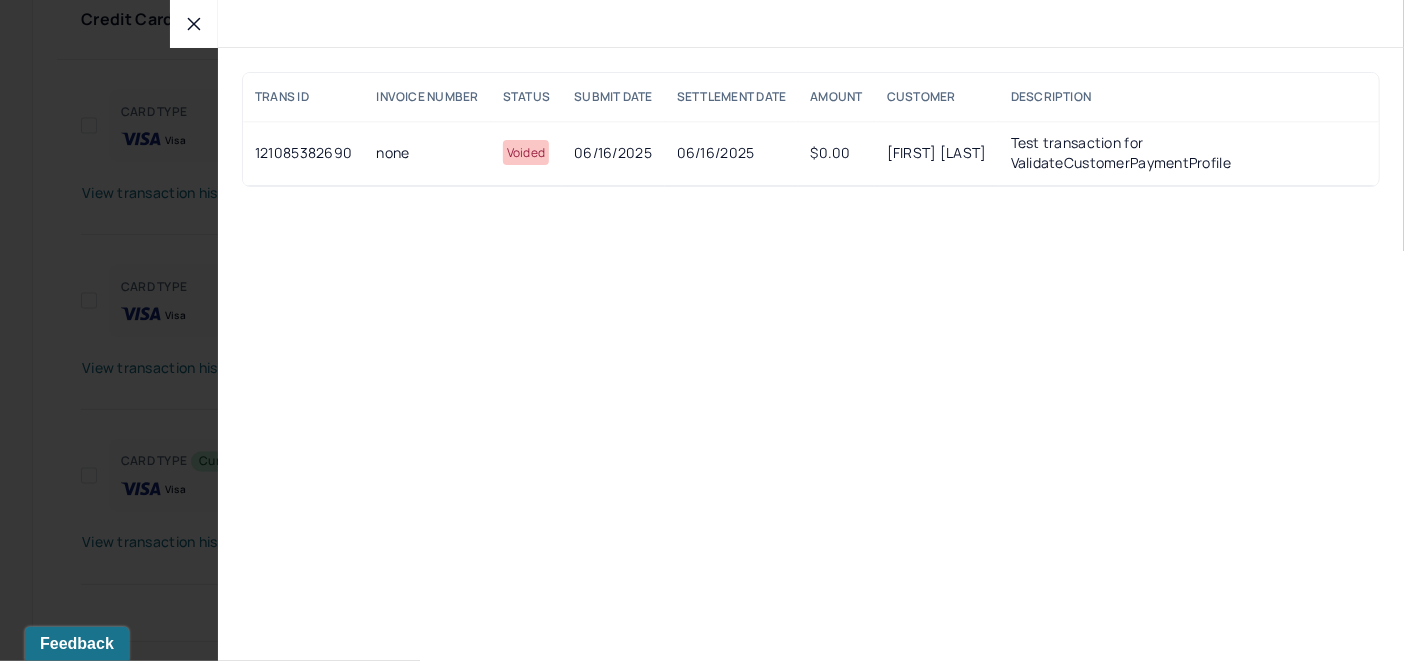 click 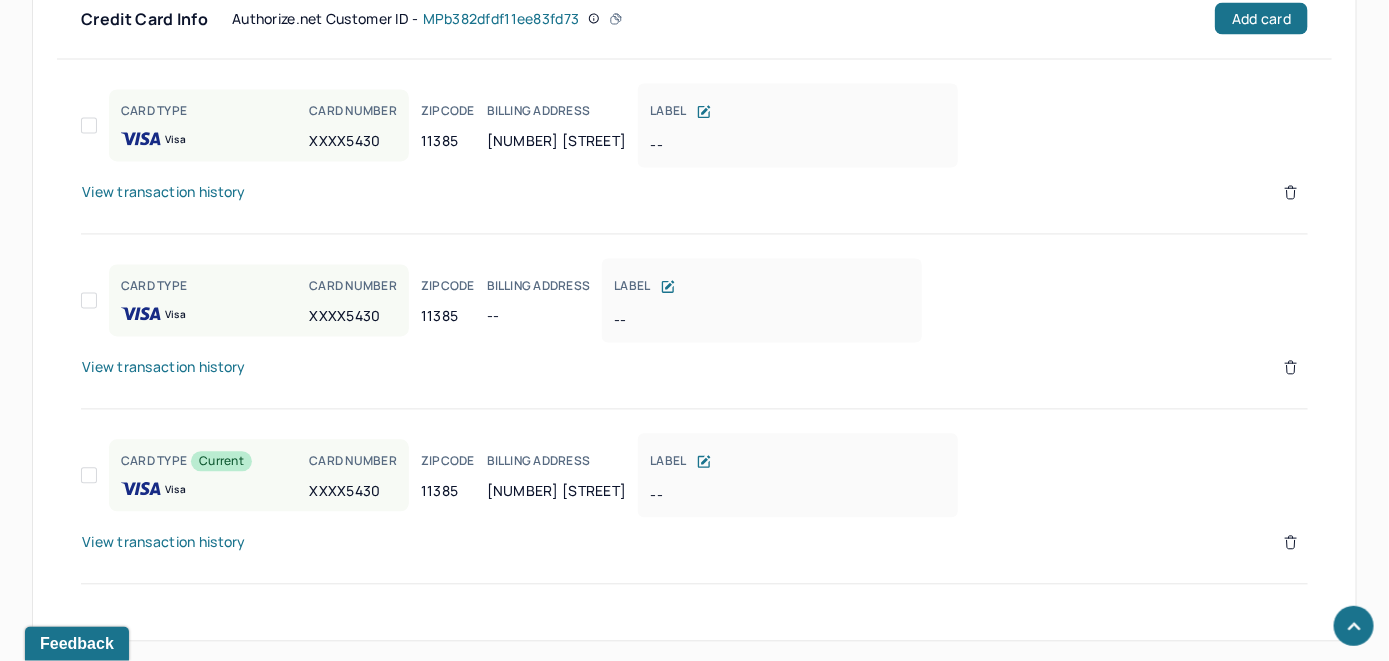 click on "View transaction history" at bounding box center (164, 193) 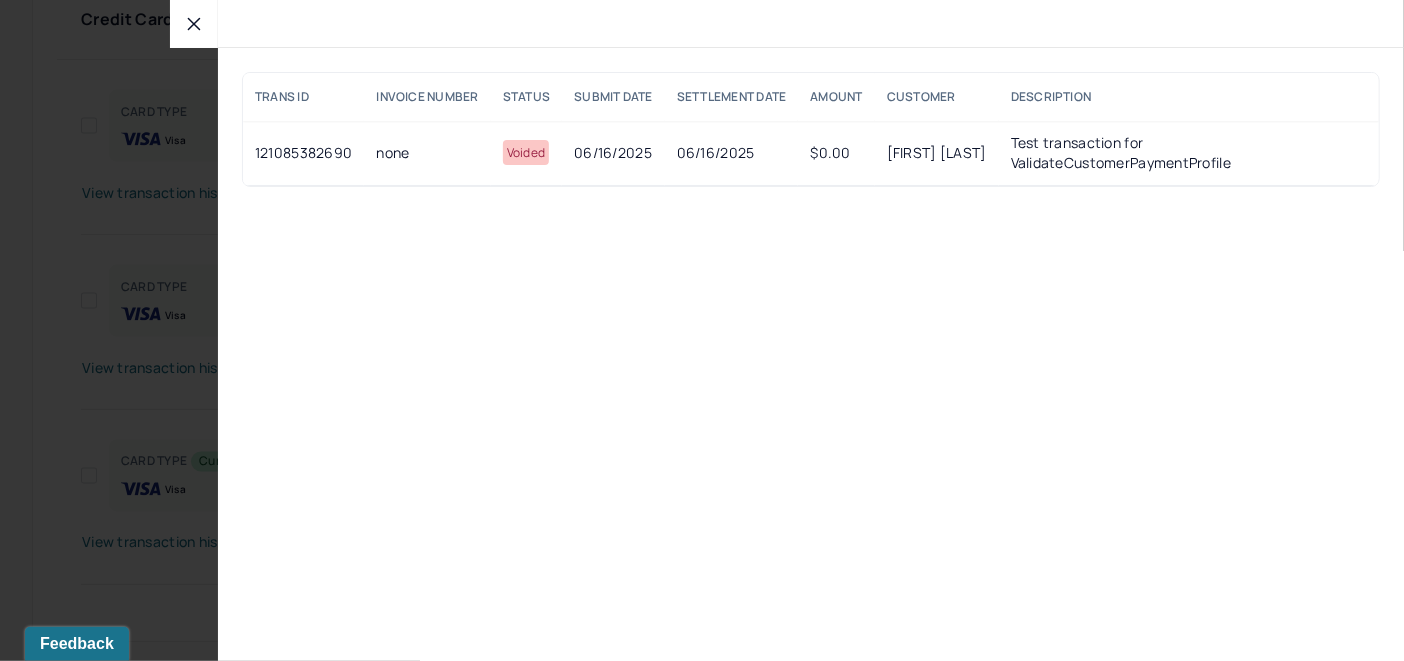 click 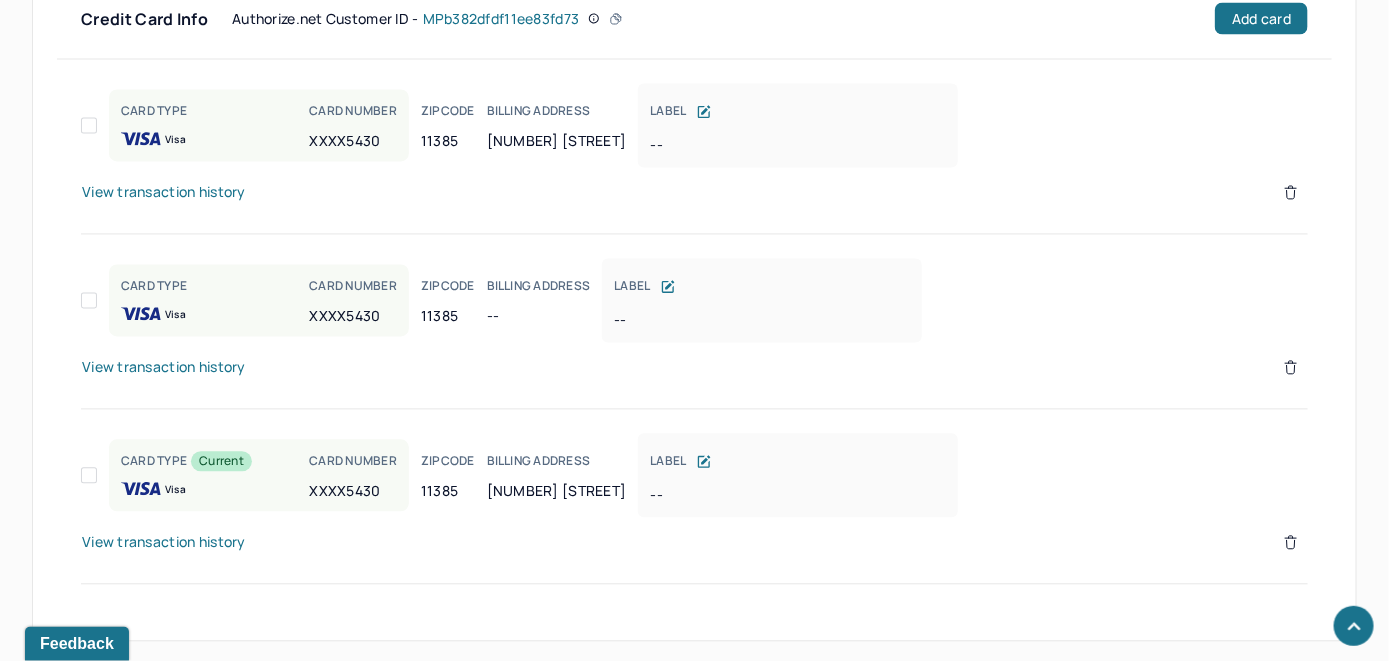 click on "View transaction history" at bounding box center [164, 368] 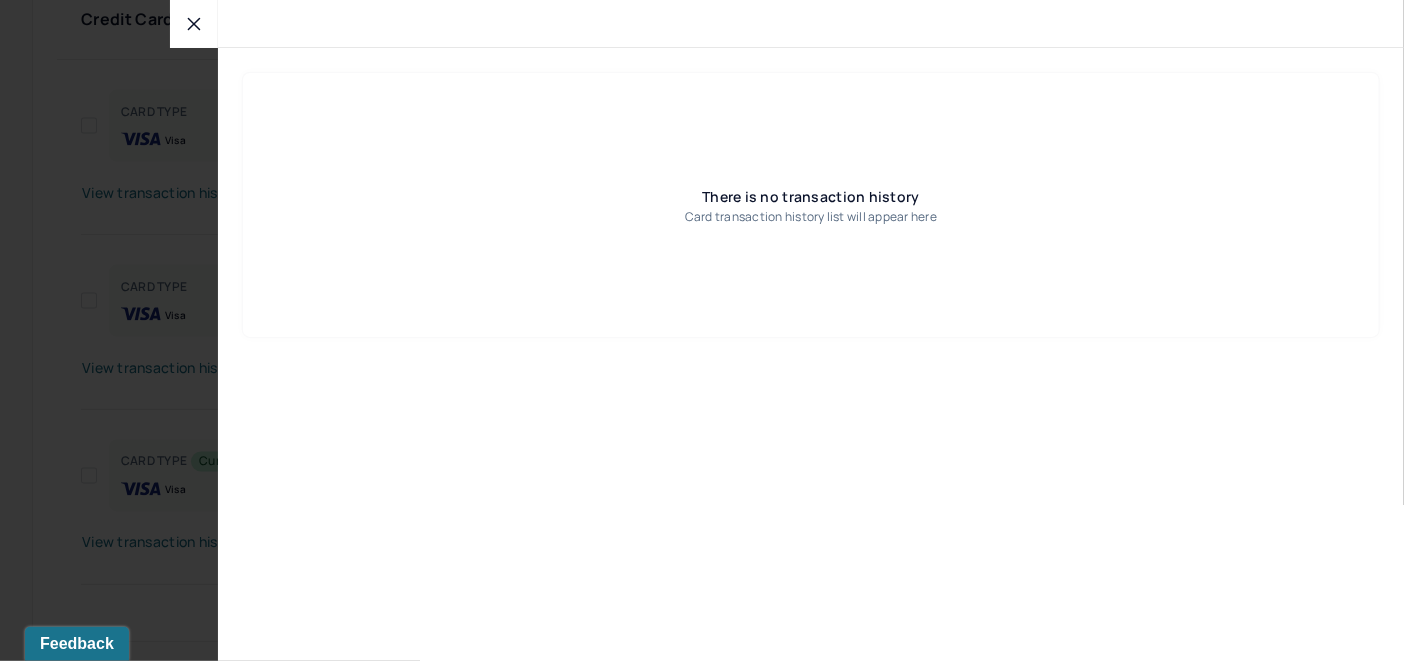 click at bounding box center (194, 24) 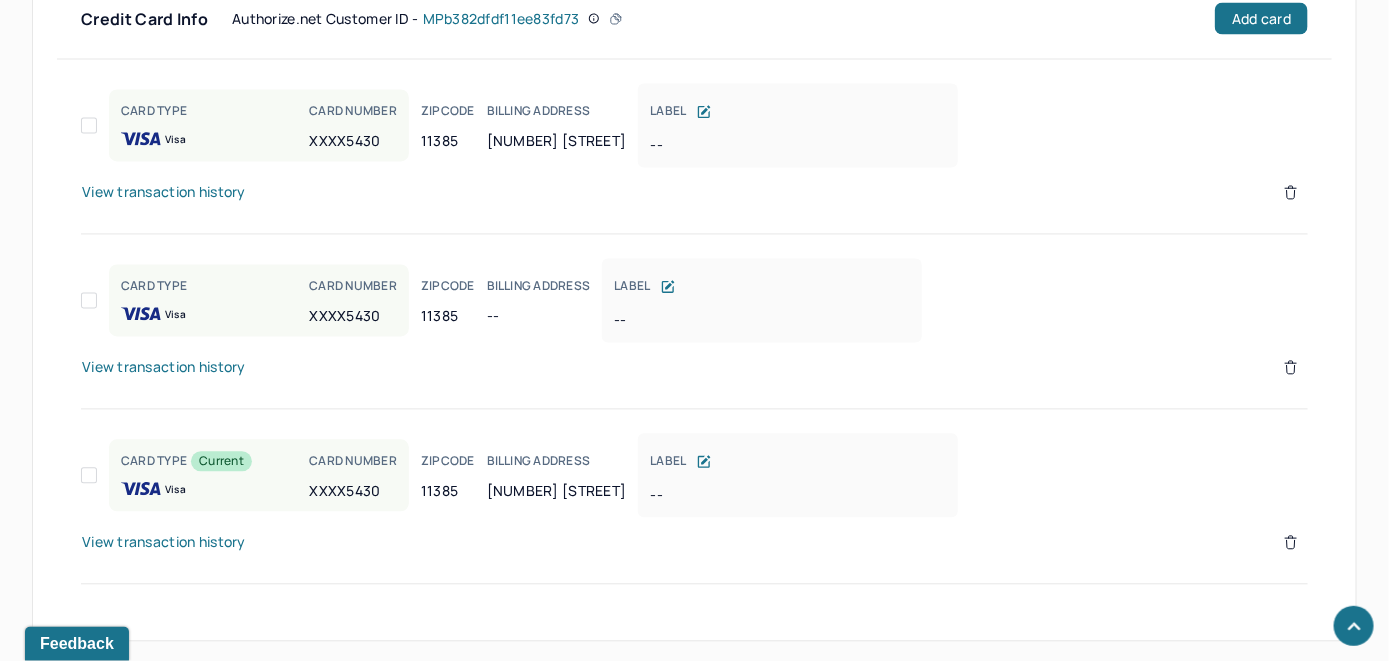 click on "View transaction history" at bounding box center (164, 543) 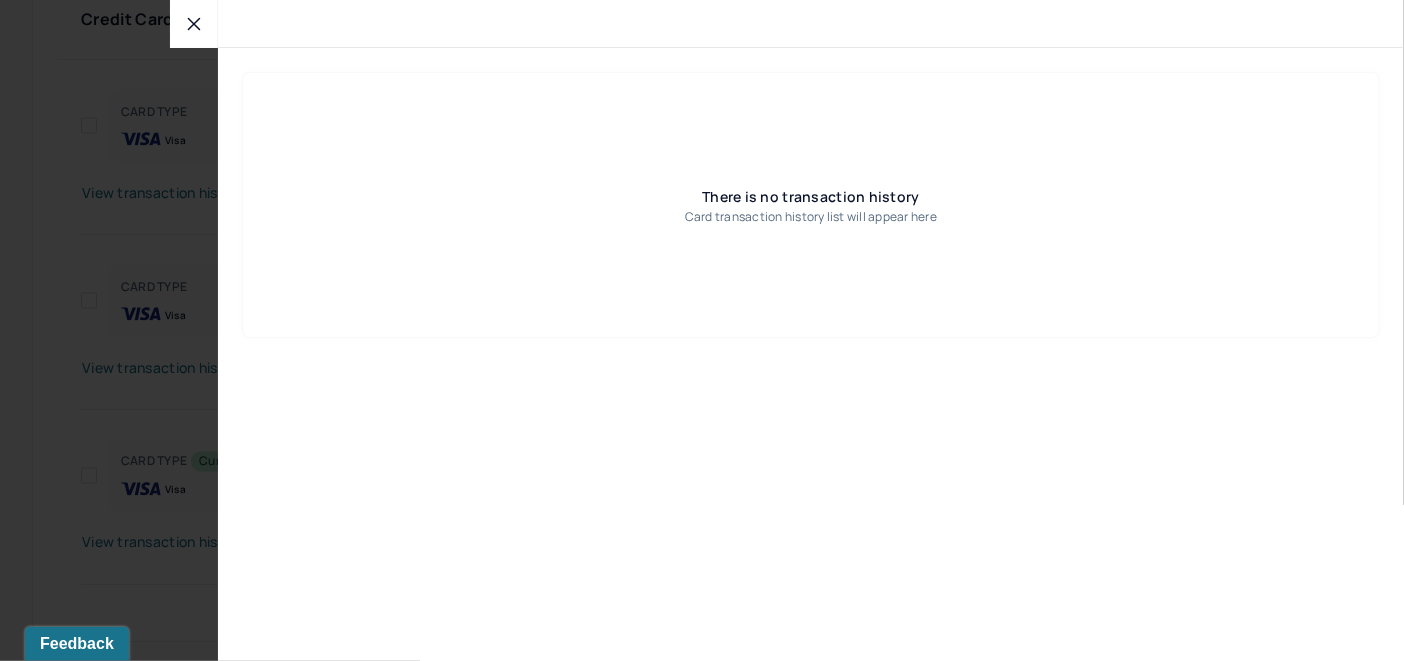 click 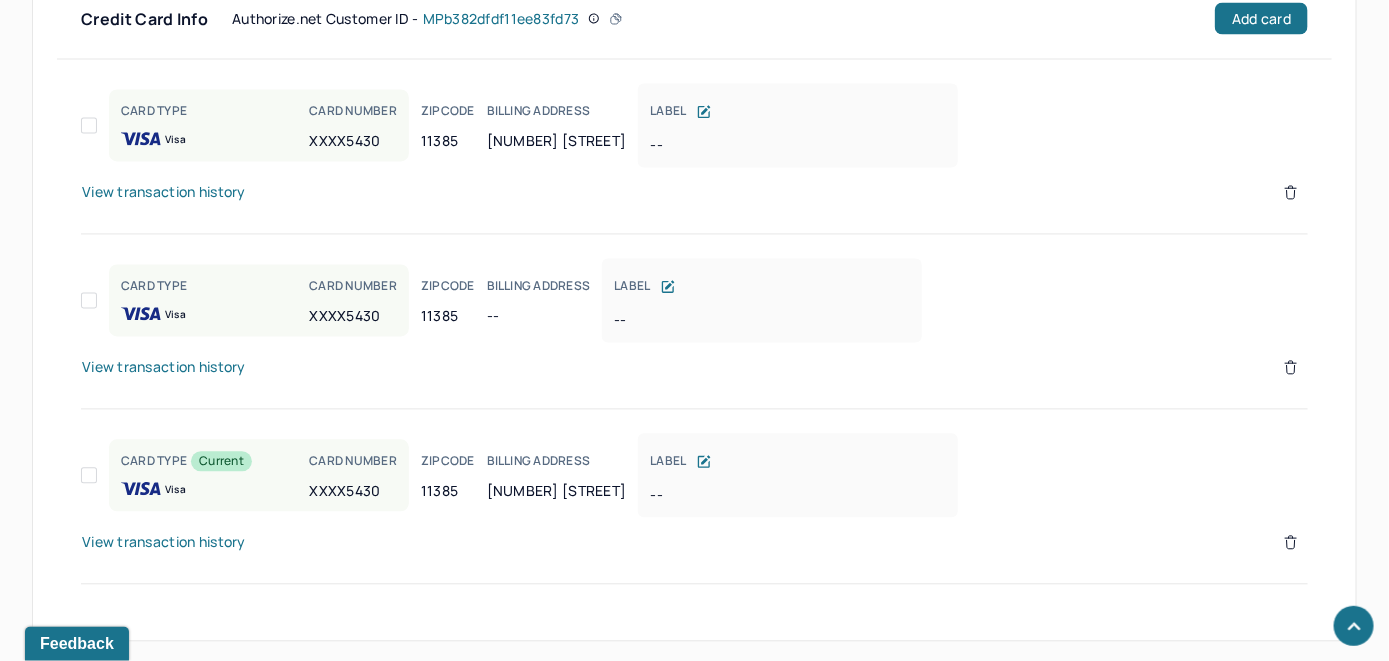 click 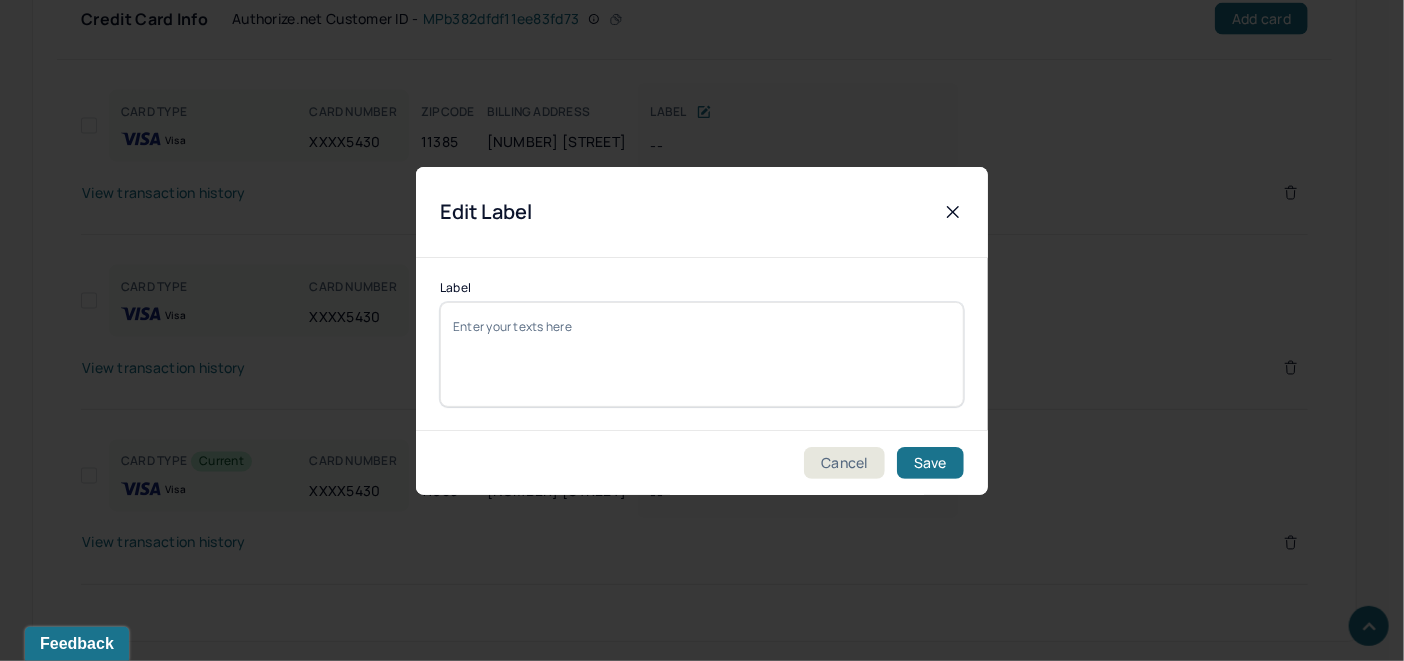 click on "Label" at bounding box center [702, 354] 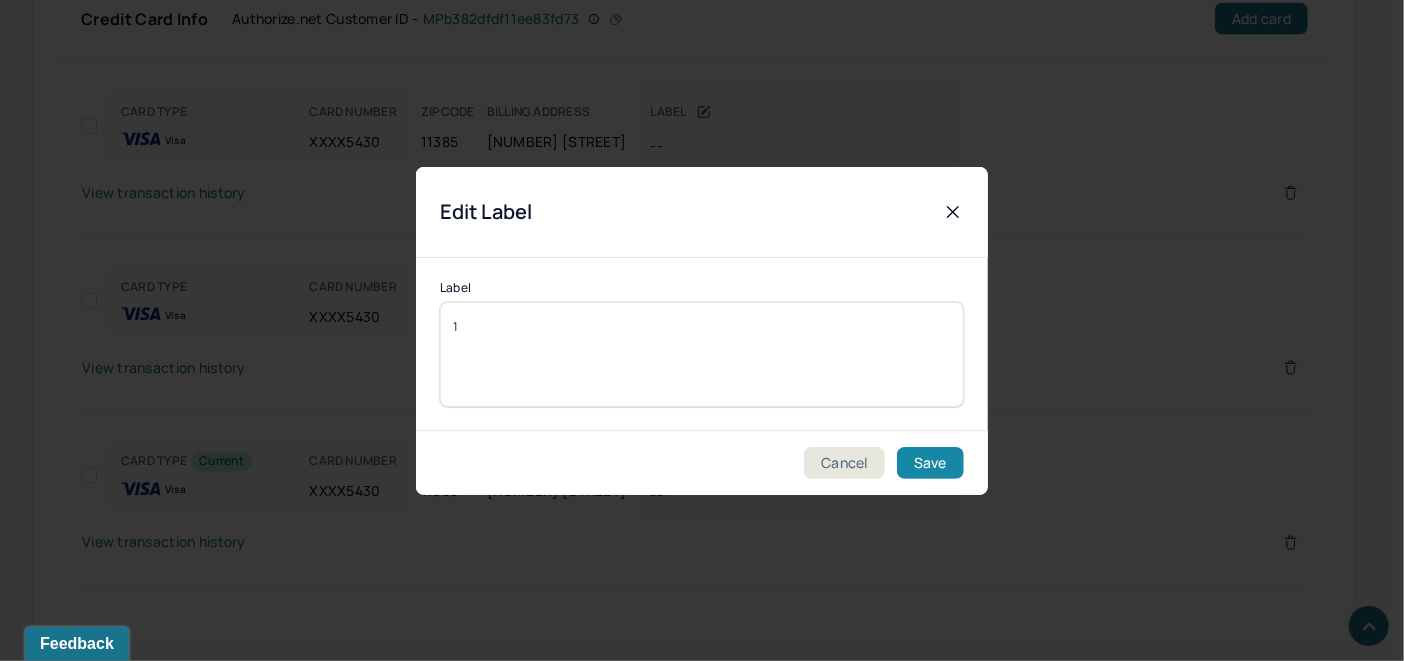 type on "1" 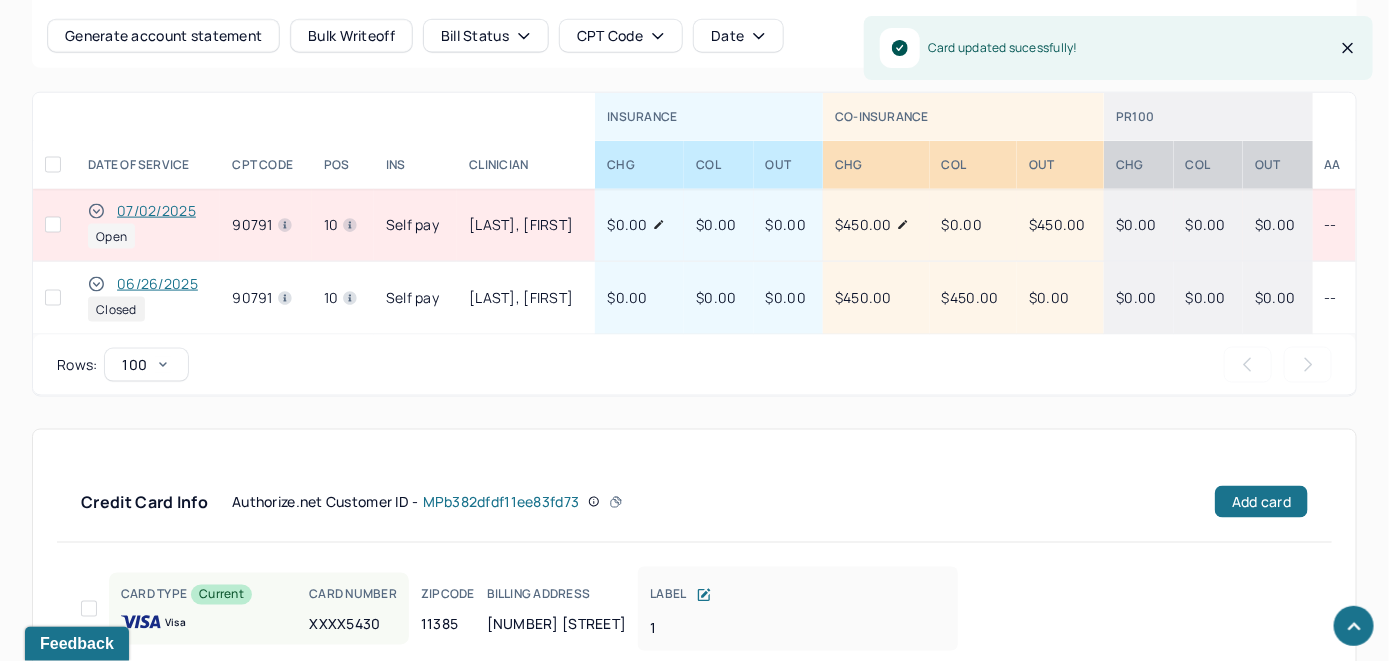 scroll, scrollTop: 835, scrollLeft: 0, axis: vertical 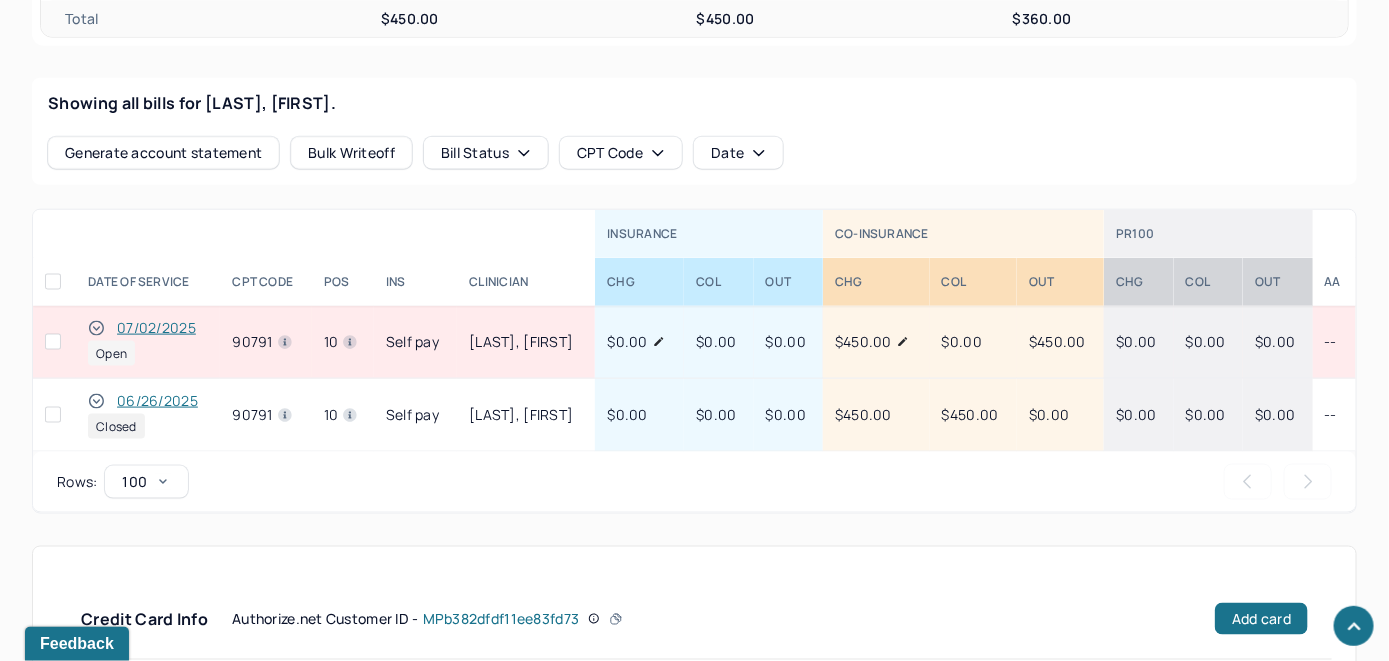 click on "[DATE] Open" at bounding box center (148, 342) 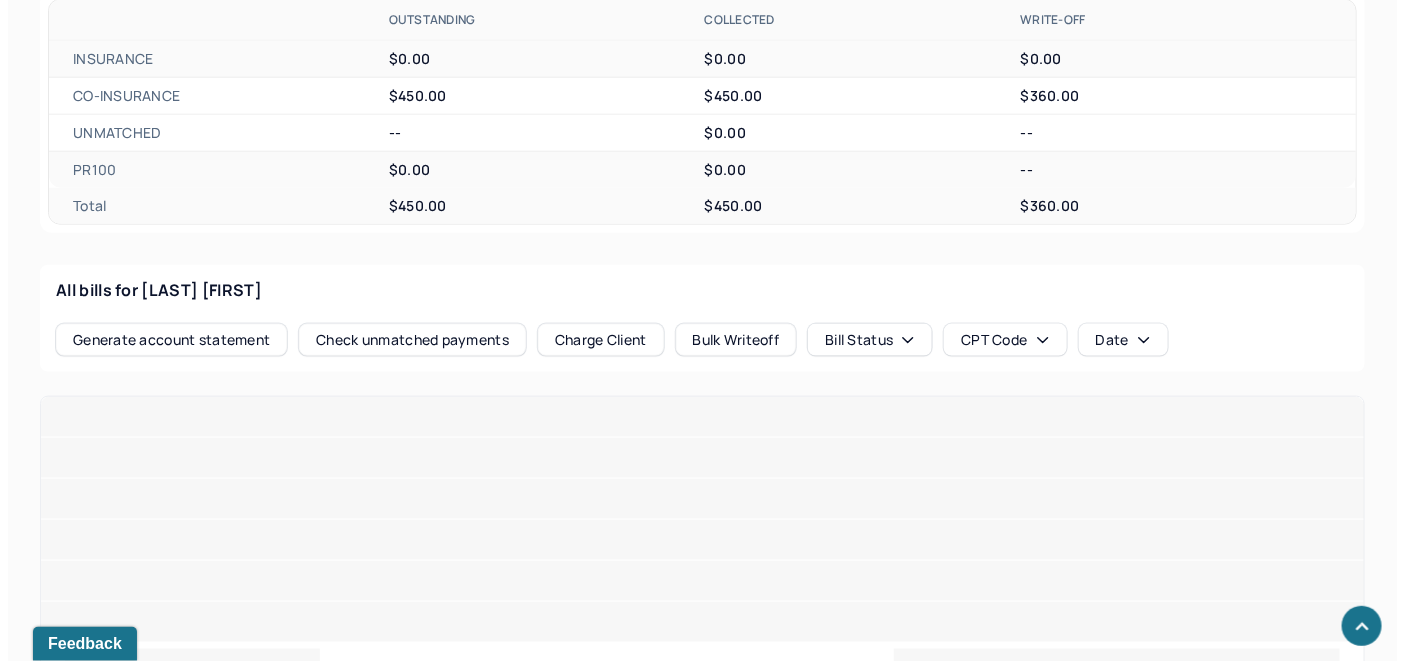 scroll, scrollTop: 835, scrollLeft: 0, axis: vertical 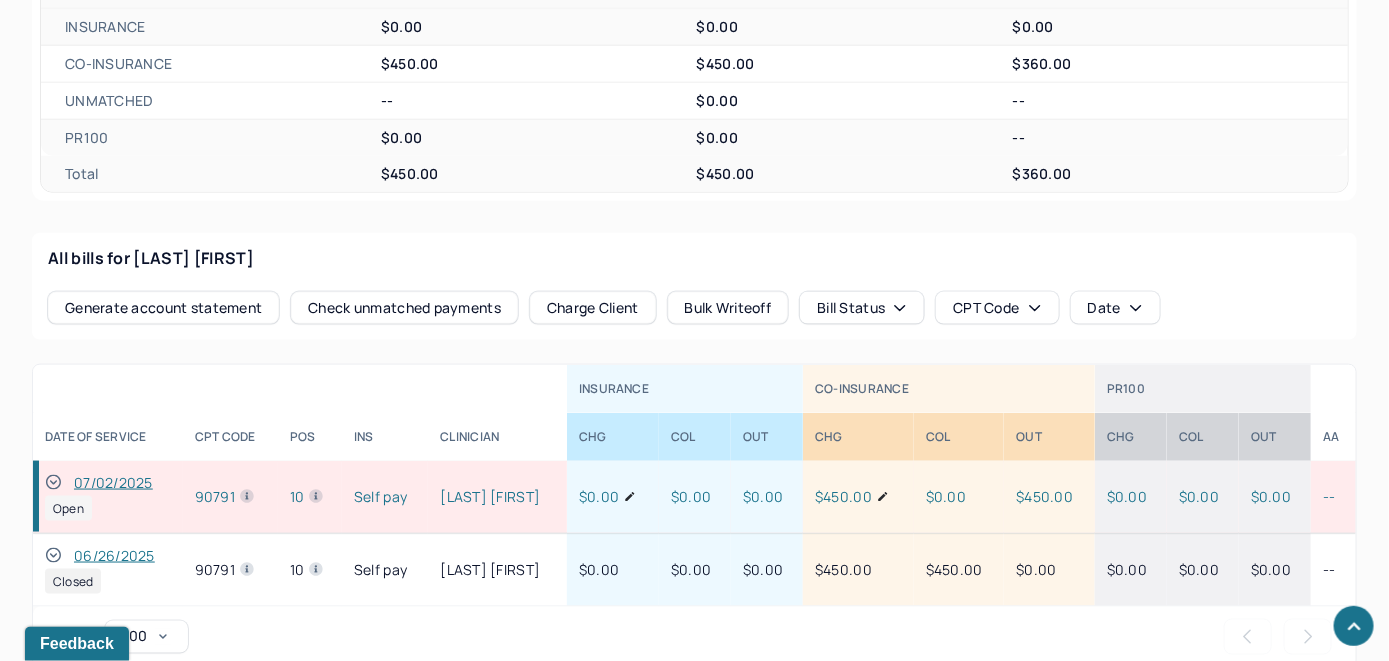 click on "Check unmatched payments" at bounding box center (404, 308) 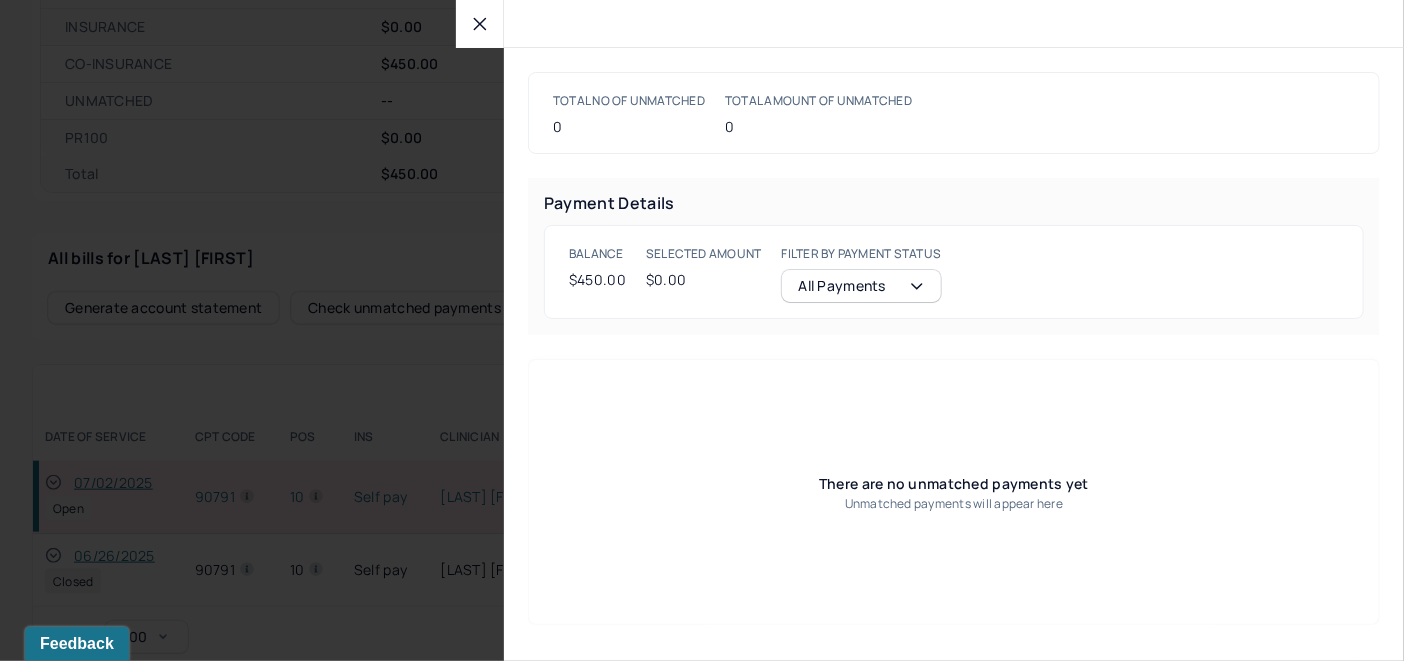 scroll, scrollTop: 836, scrollLeft: 0, axis: vertical 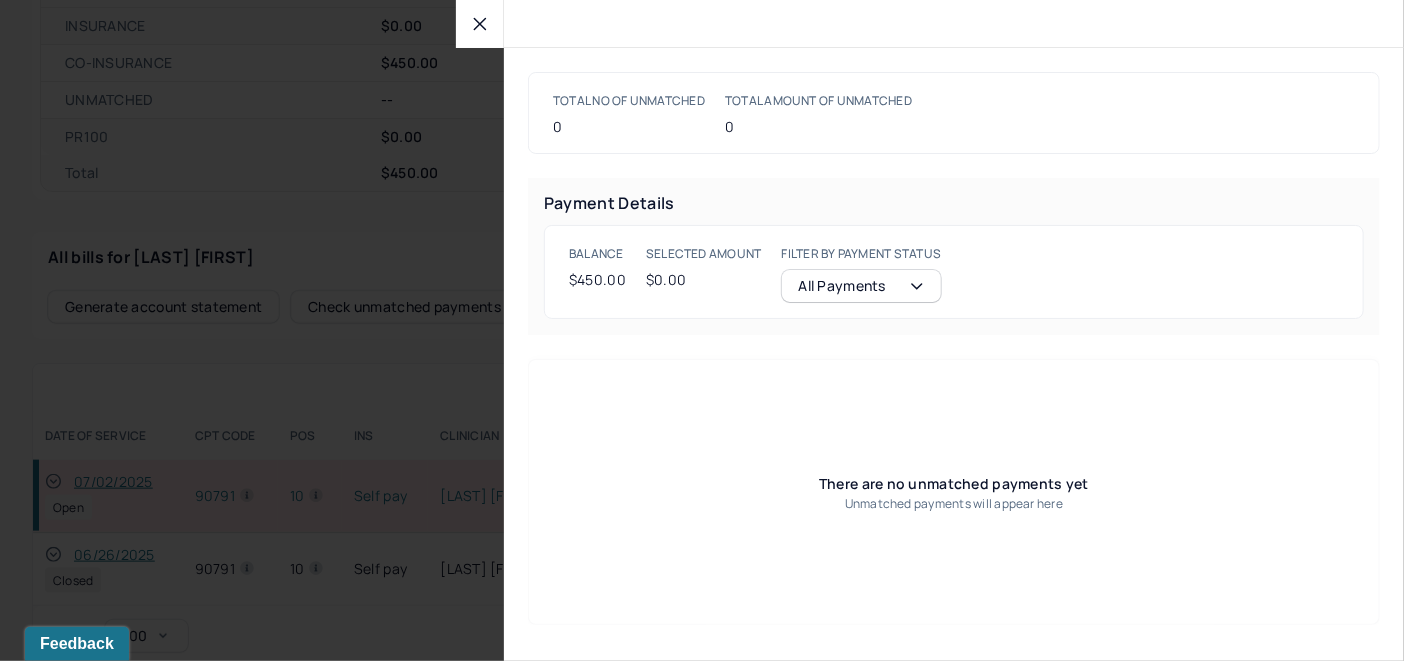click 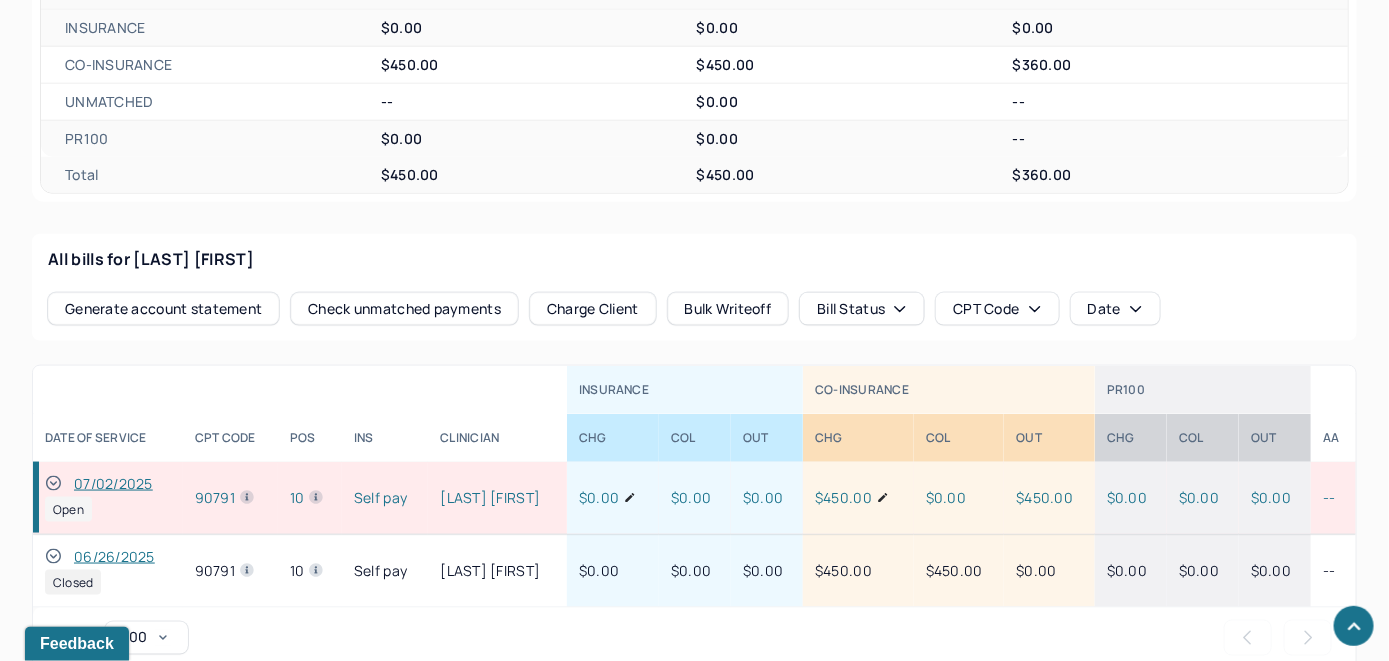 click on "Charge Client" at bounding box center (593, 309) 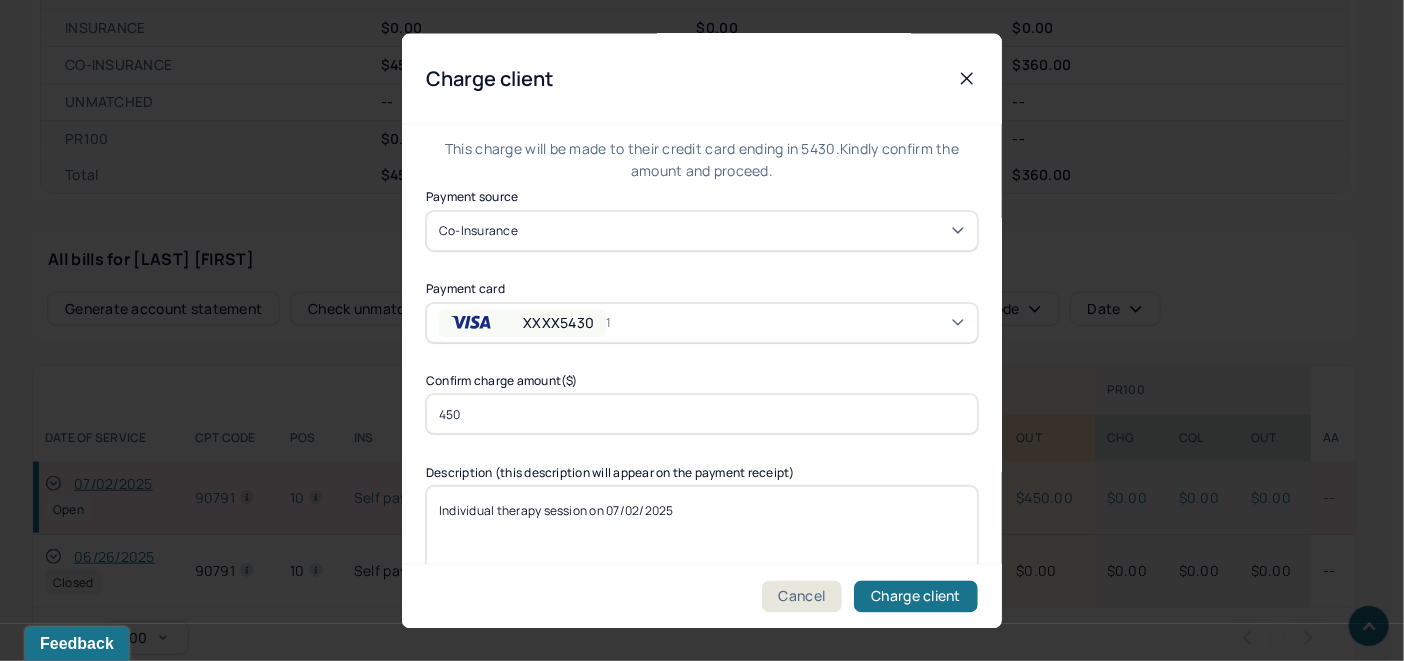scroll, scrollTop: 100, scrollLeft: 0, axis: vertical 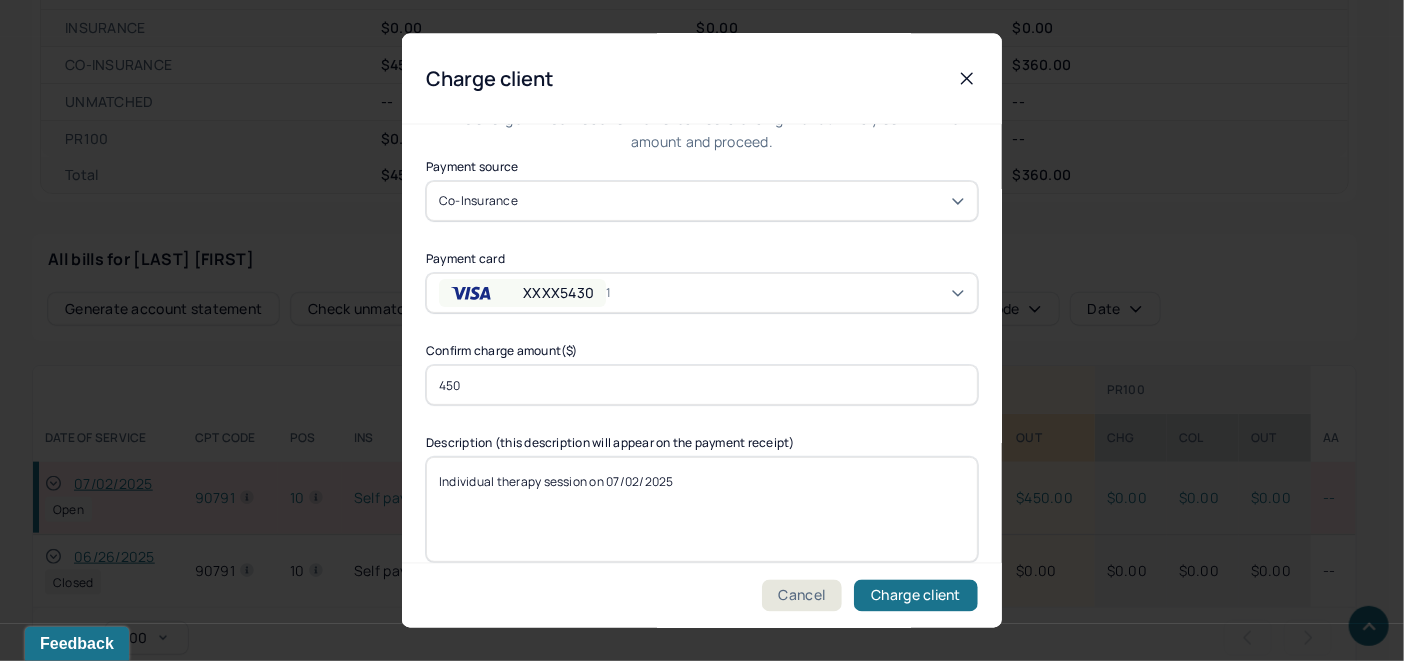 click on "450" at bounding box center [702, 385] 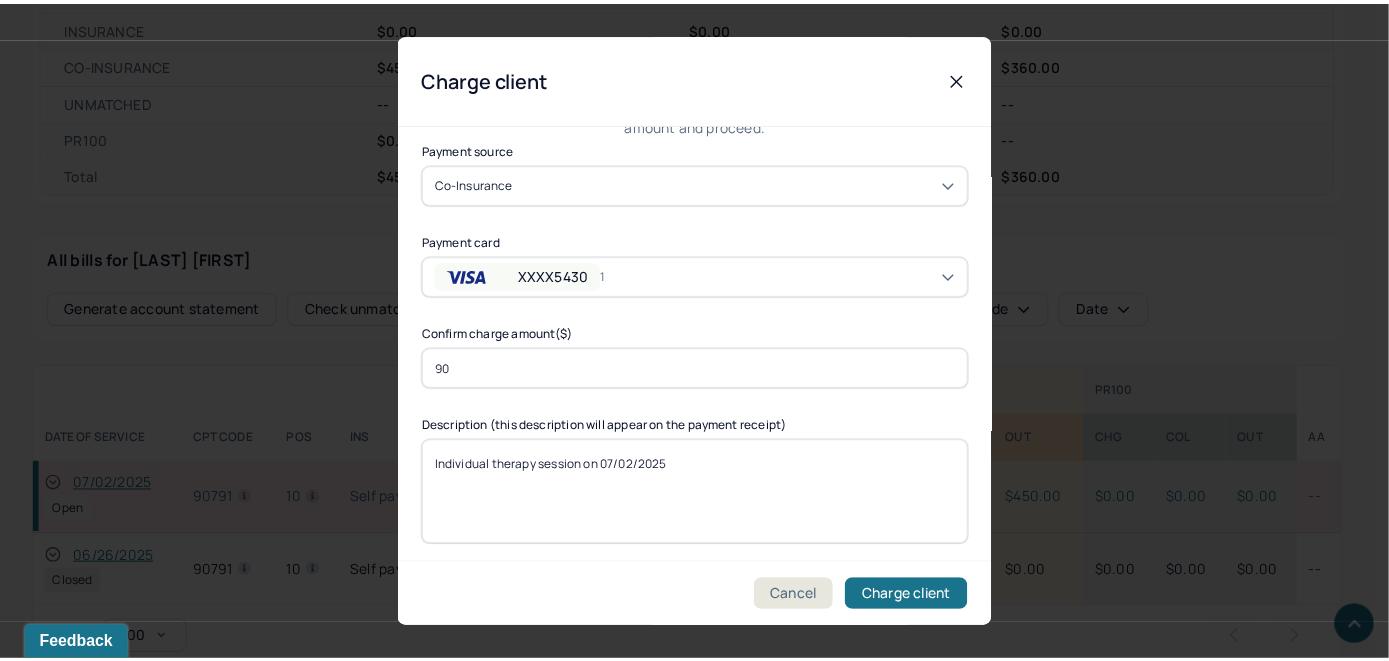 scroll, scrollTop: 121, scrollLeft: 0, axis: vertical 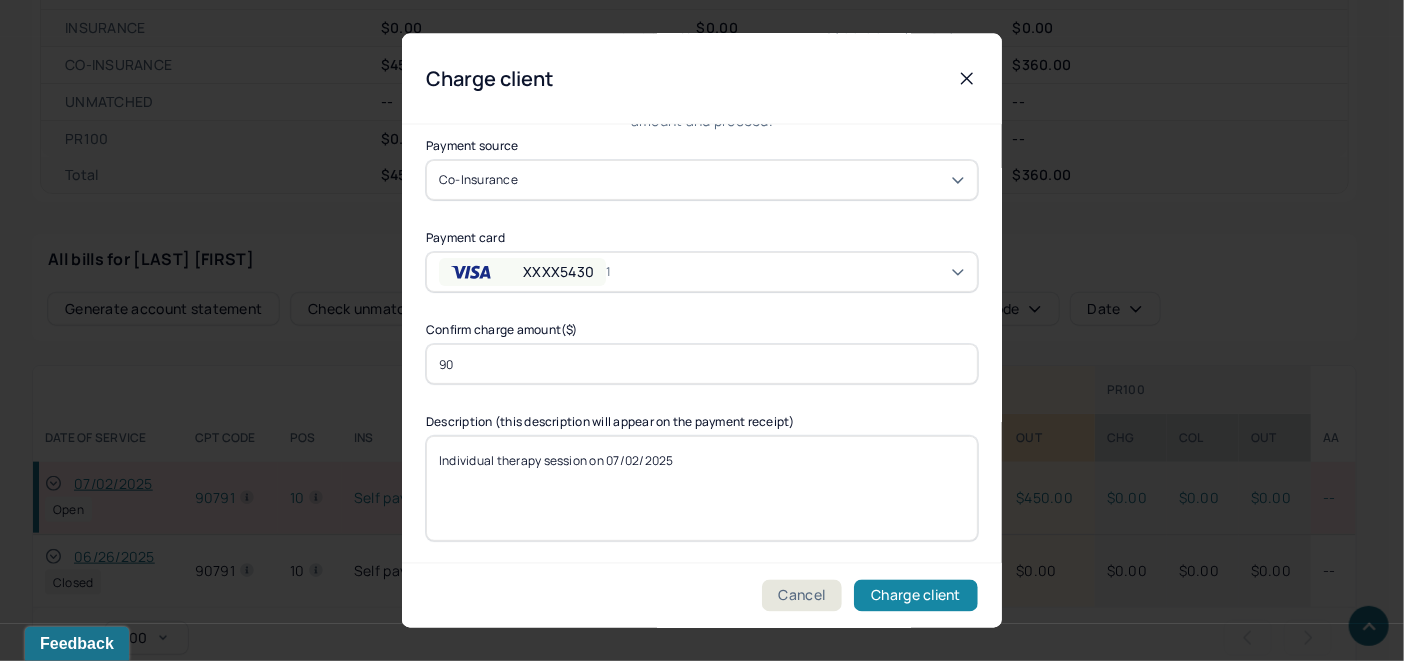 type on "90" 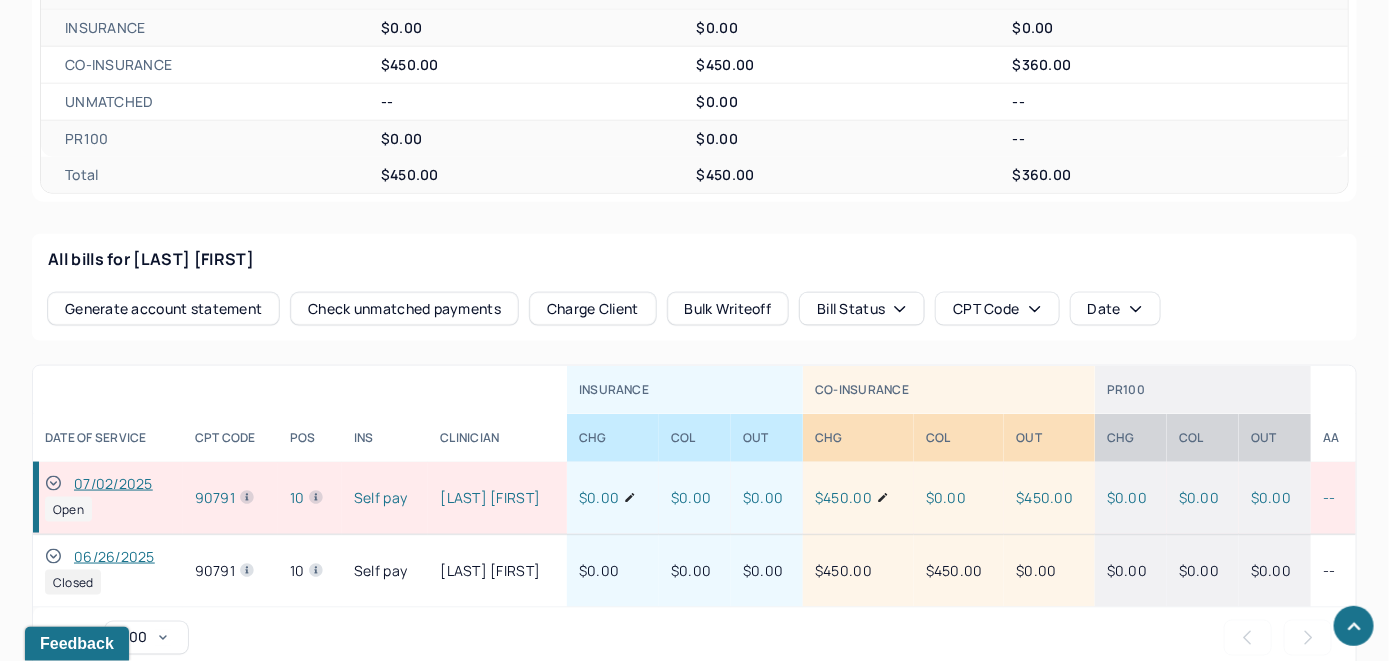 click 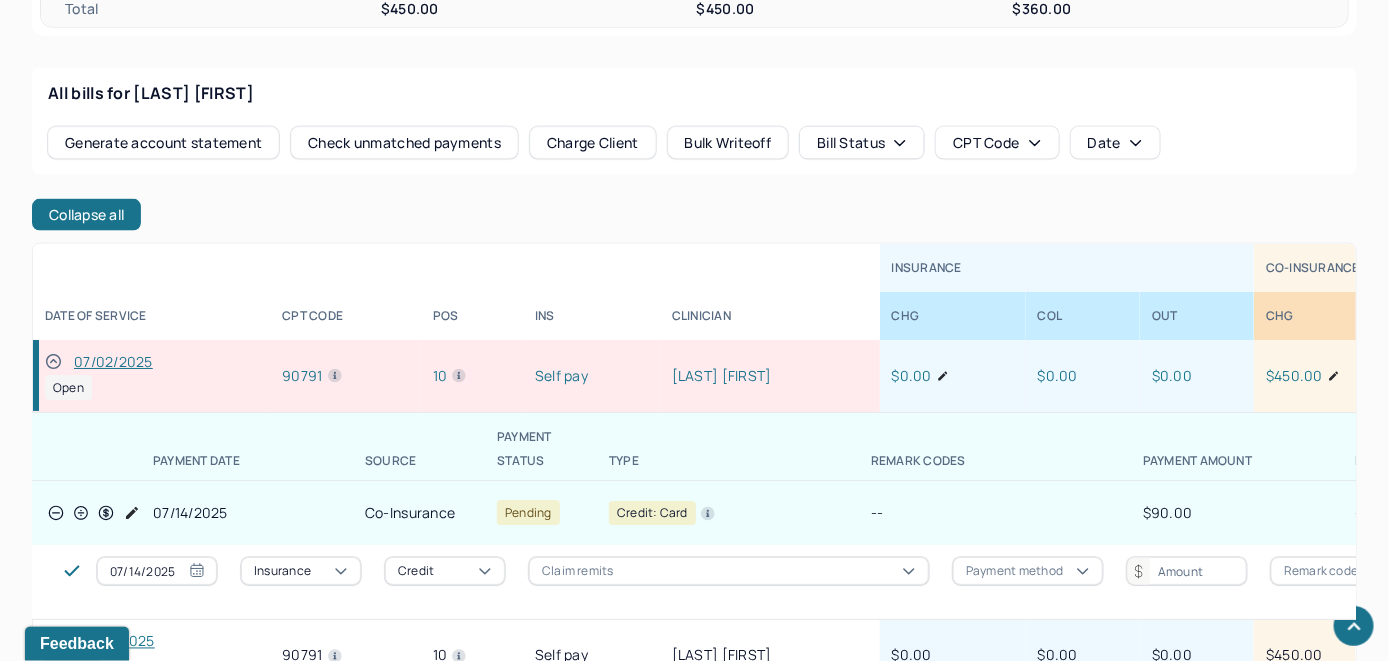scroll, scrollTop: 1129, scrollLeft: 0, axis: vertical 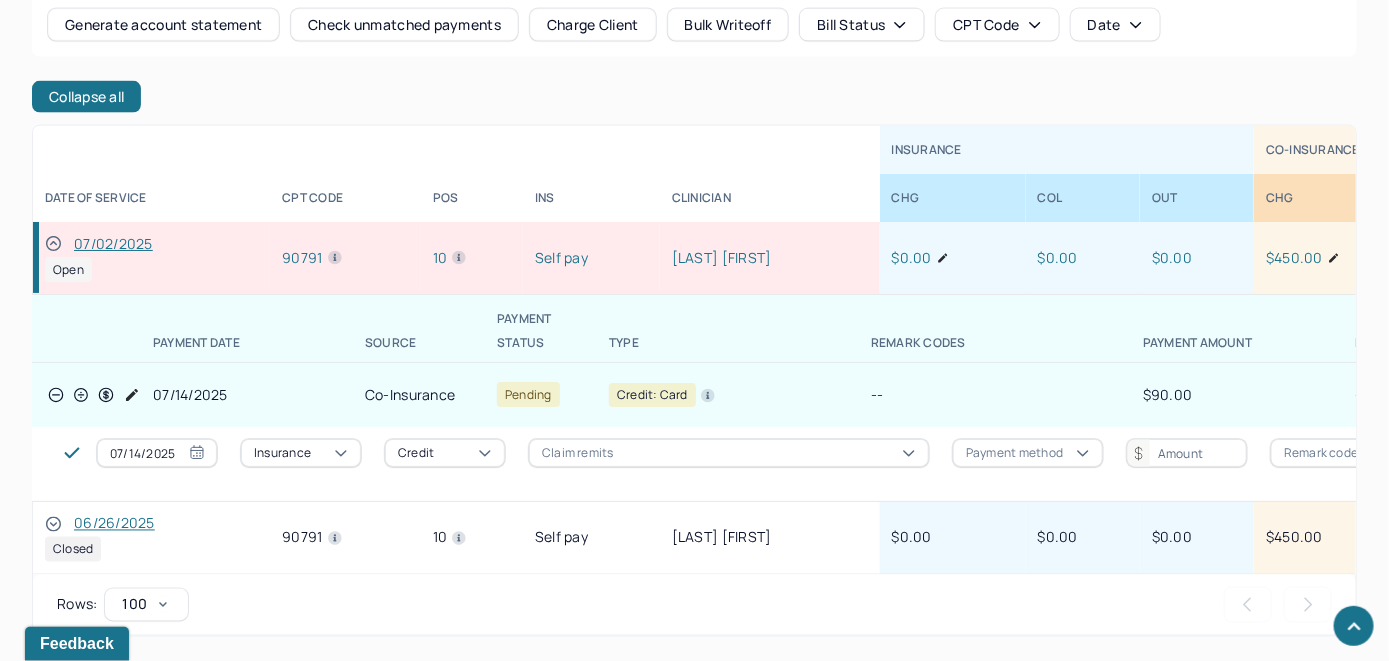 click 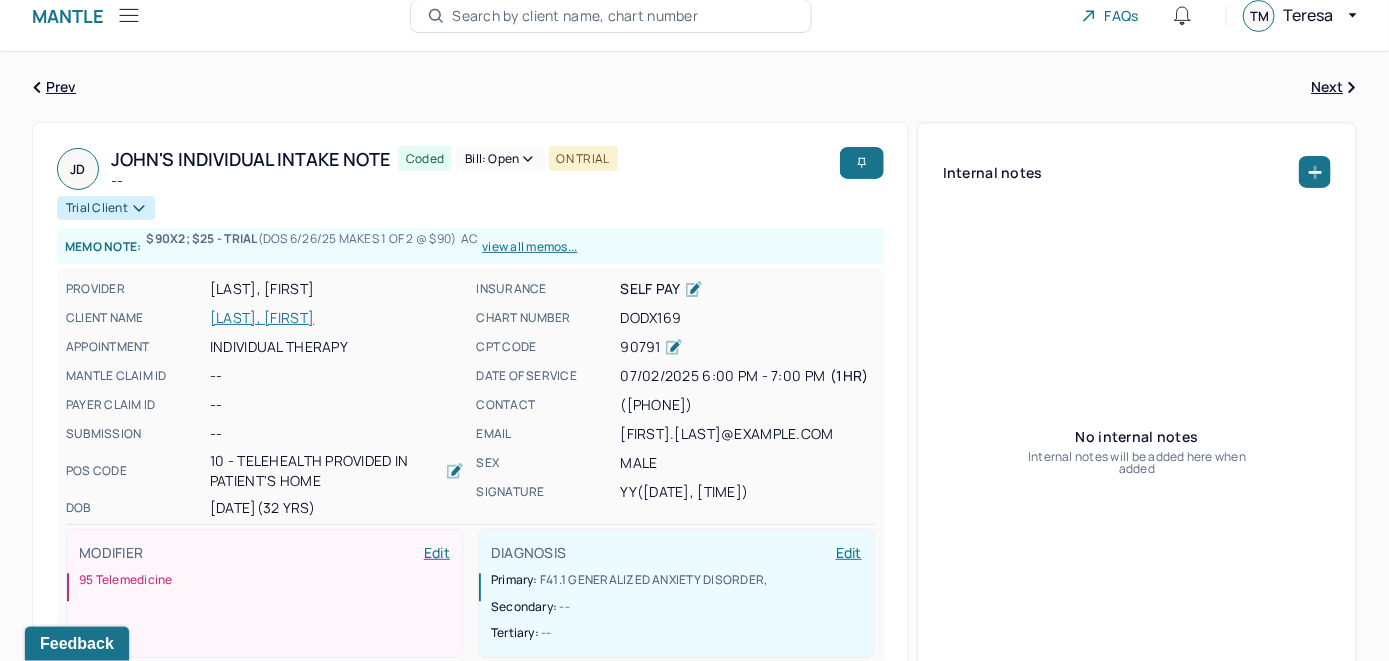 scroll, scrollTop: 0, scrollLeft: 0, axis: both 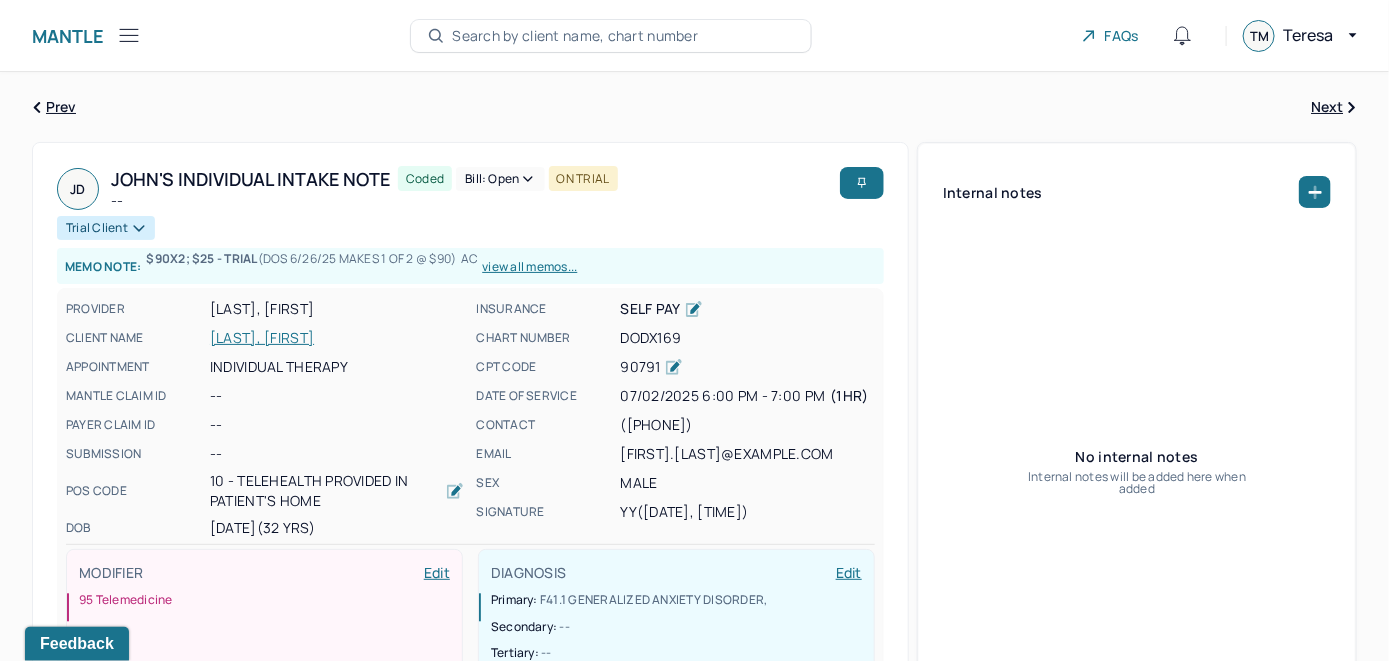 click on "[LAST], [FIRST]" at bounding box center (337, 338) 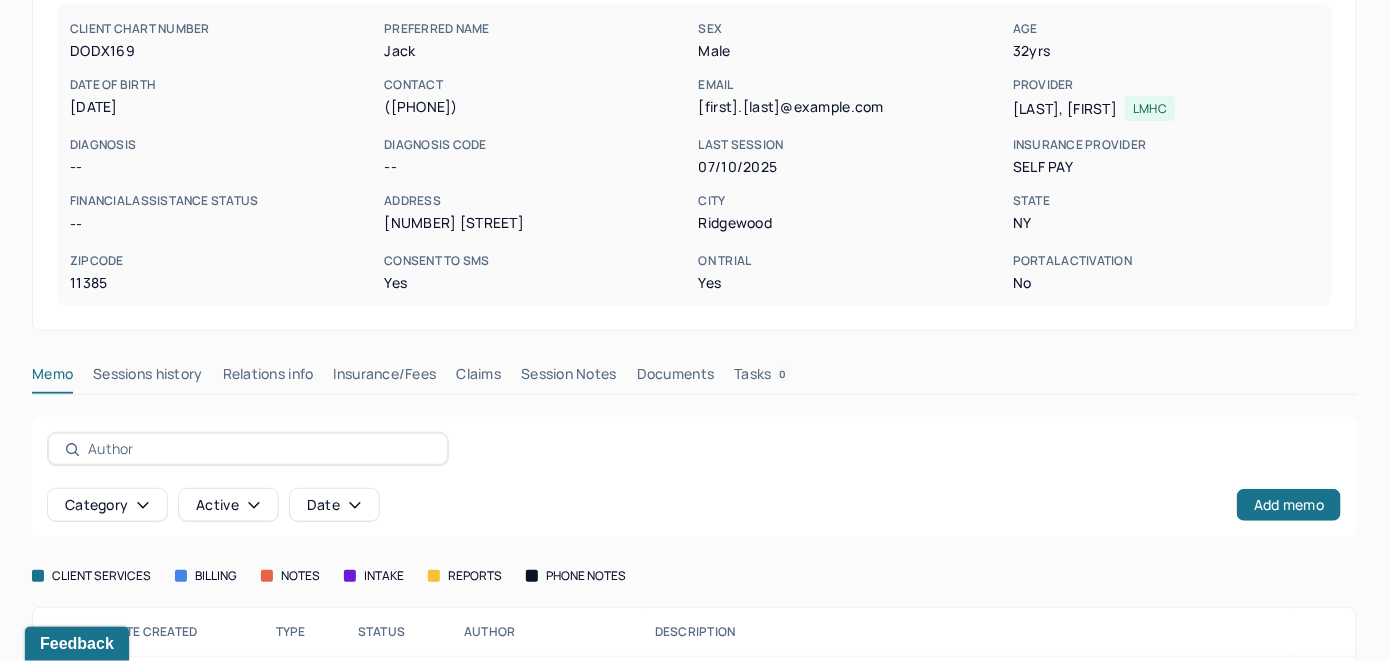 scroll, scrollTop: 349, scrollLeft: 0, axis: vertical 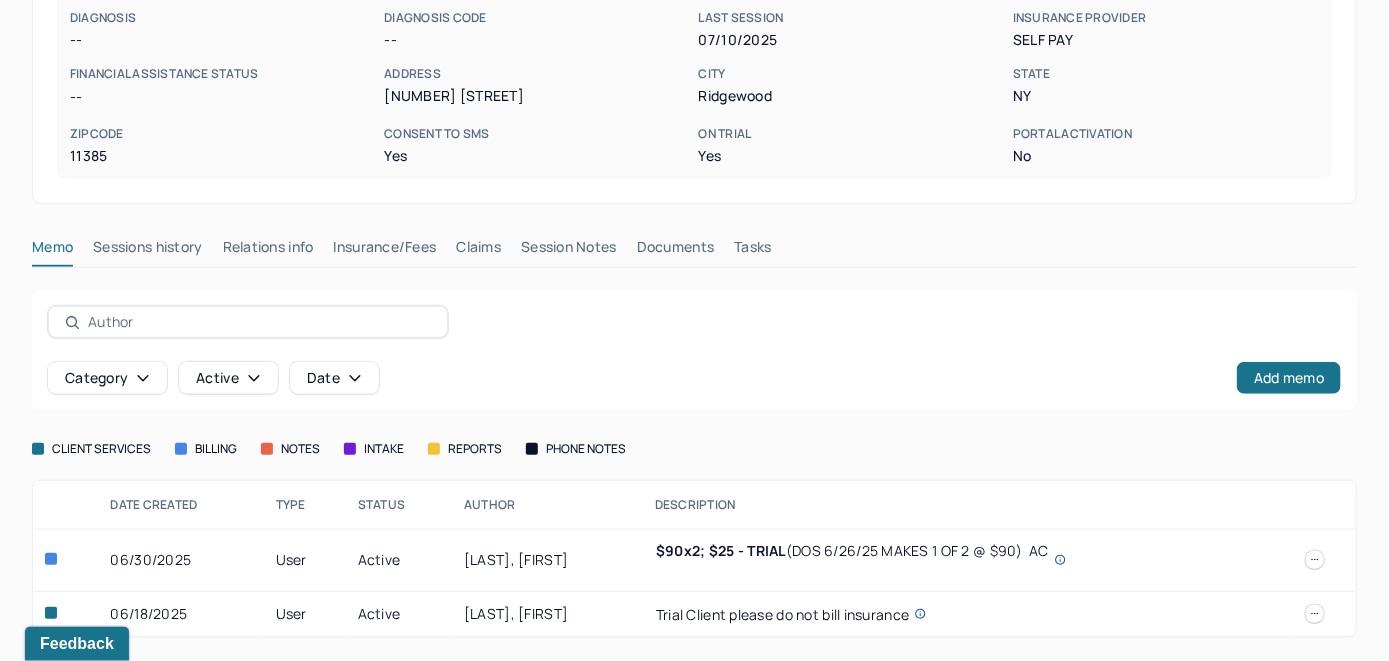 click 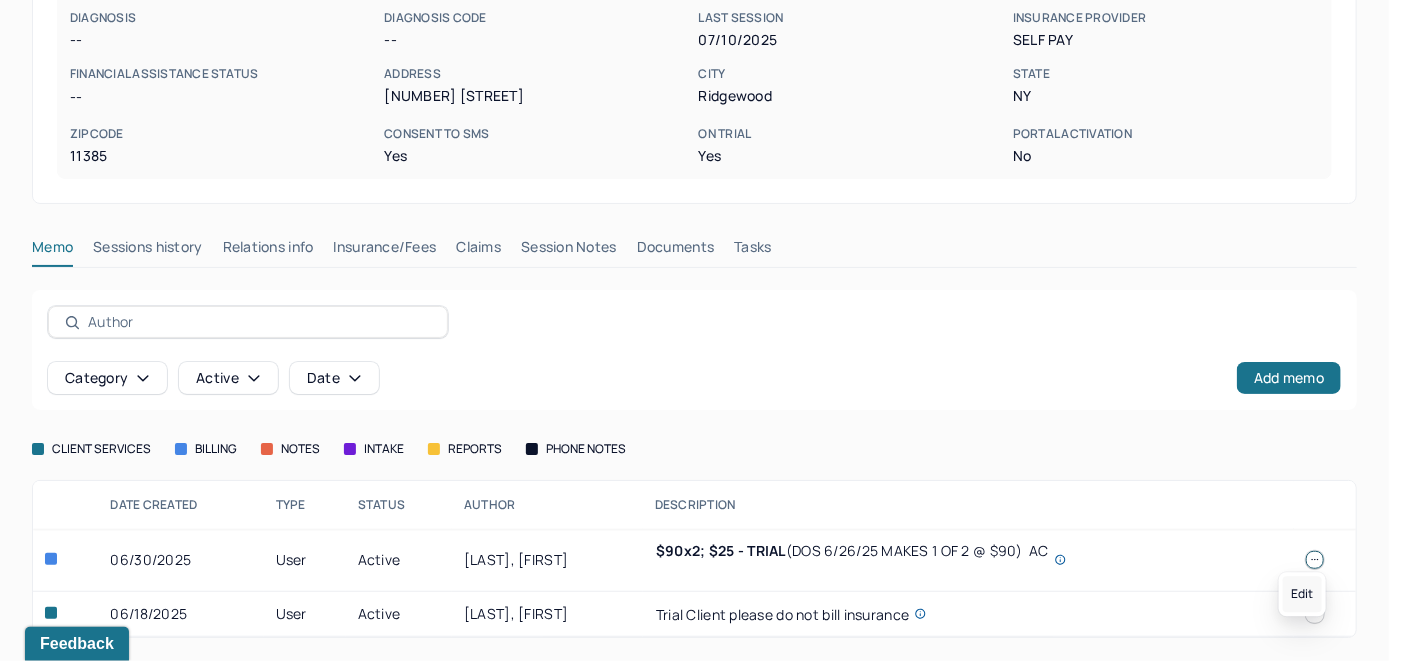 click on "Edit" at bounding box center (1302, 594) 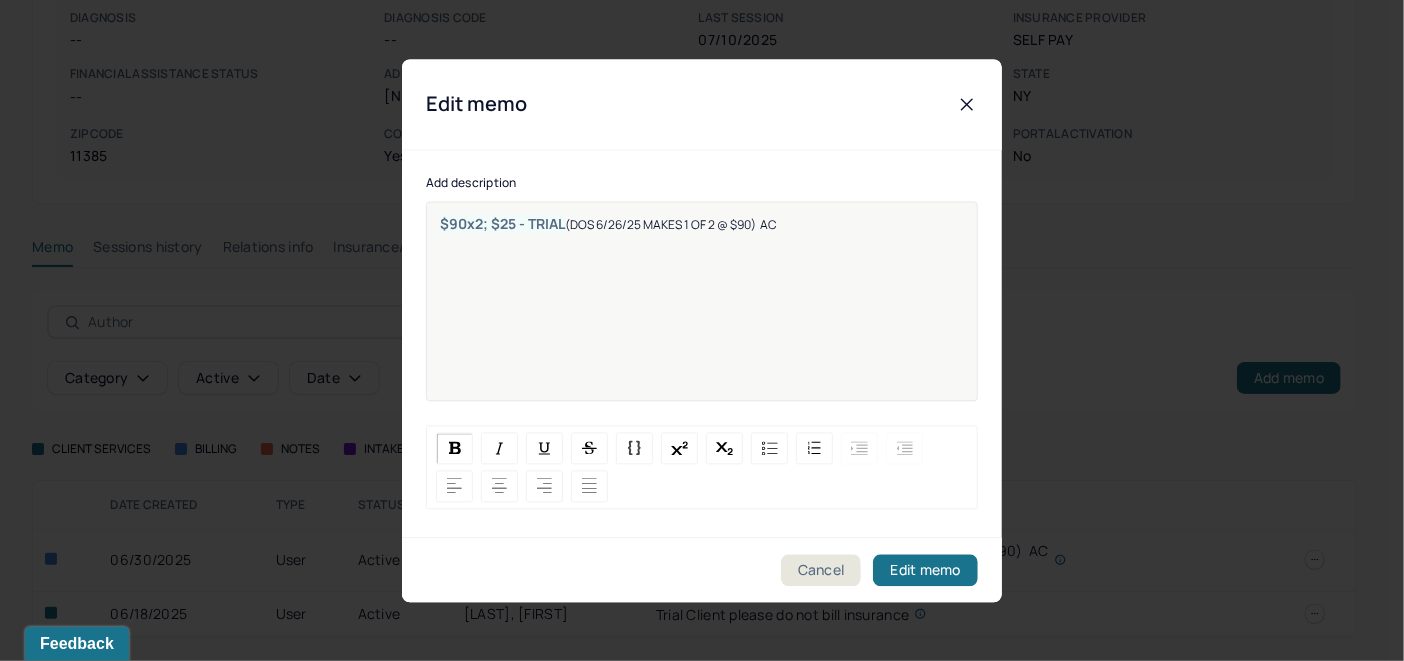 click on "$90x2; $25 - TRIAL  (DOS [DATE] MAKES 1 OF 2 @ $90)  AC" at bounding box center (702, 314) 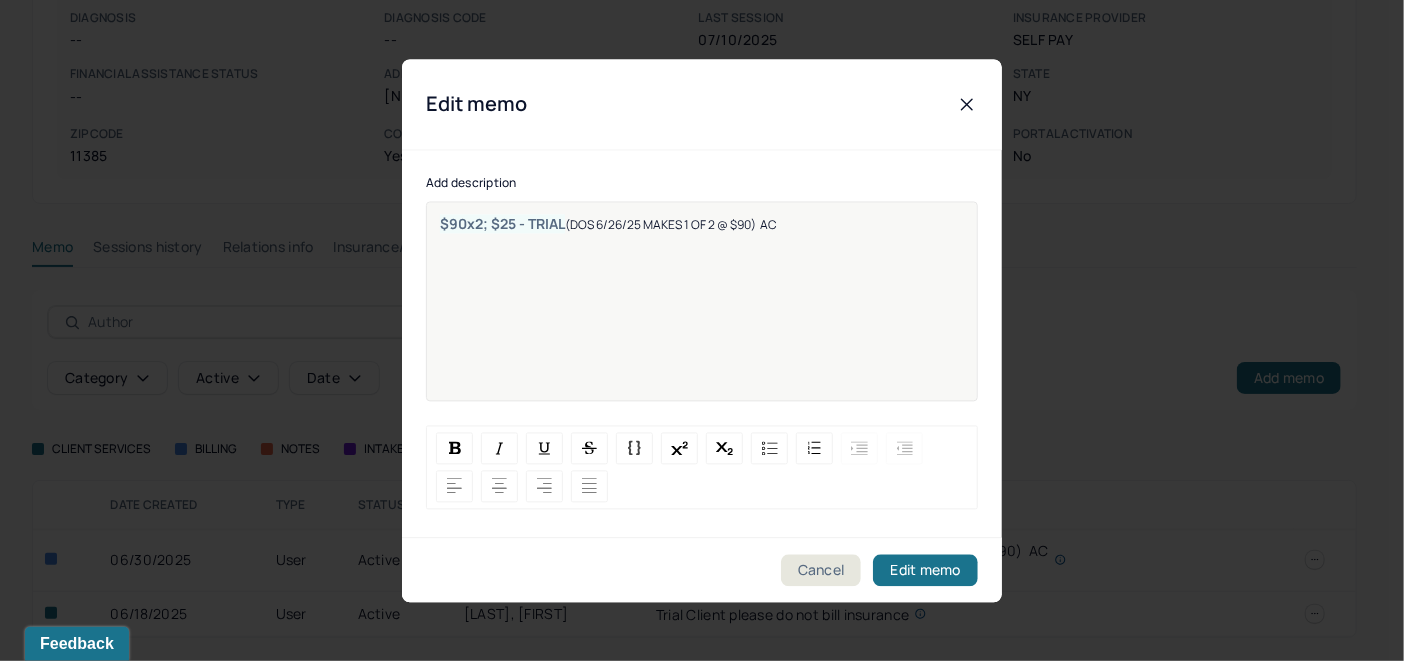 click on "(DOS 6/26/25 MAKES 1 OF 2 @ $90)  AC" at bounding box center (671, 224) 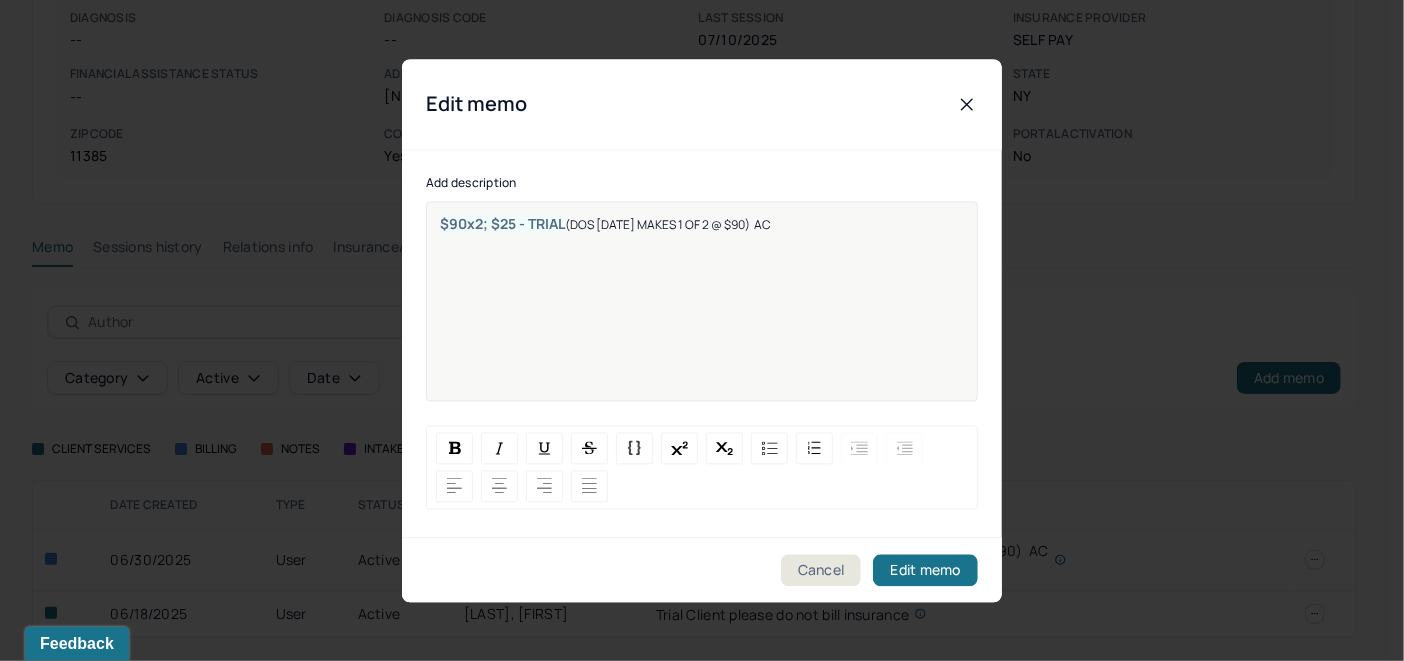 type 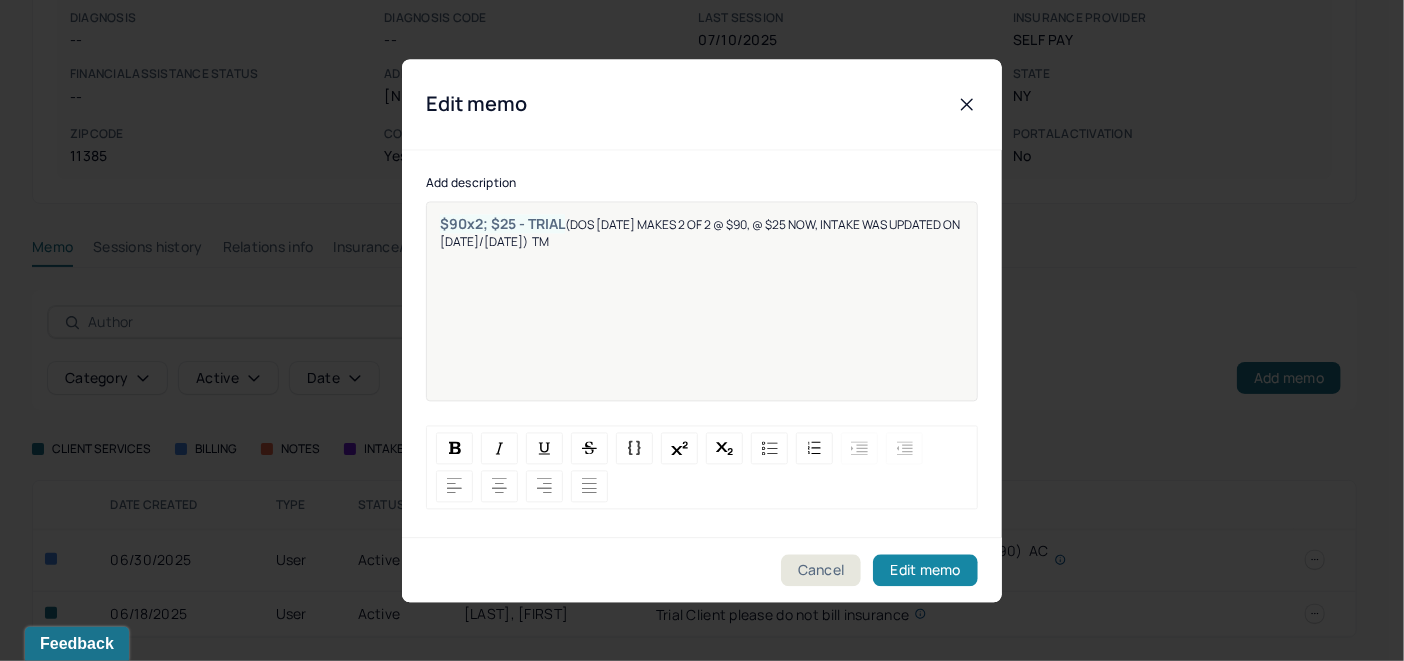 click on "Edit memo" at bounding box center (925, 570) 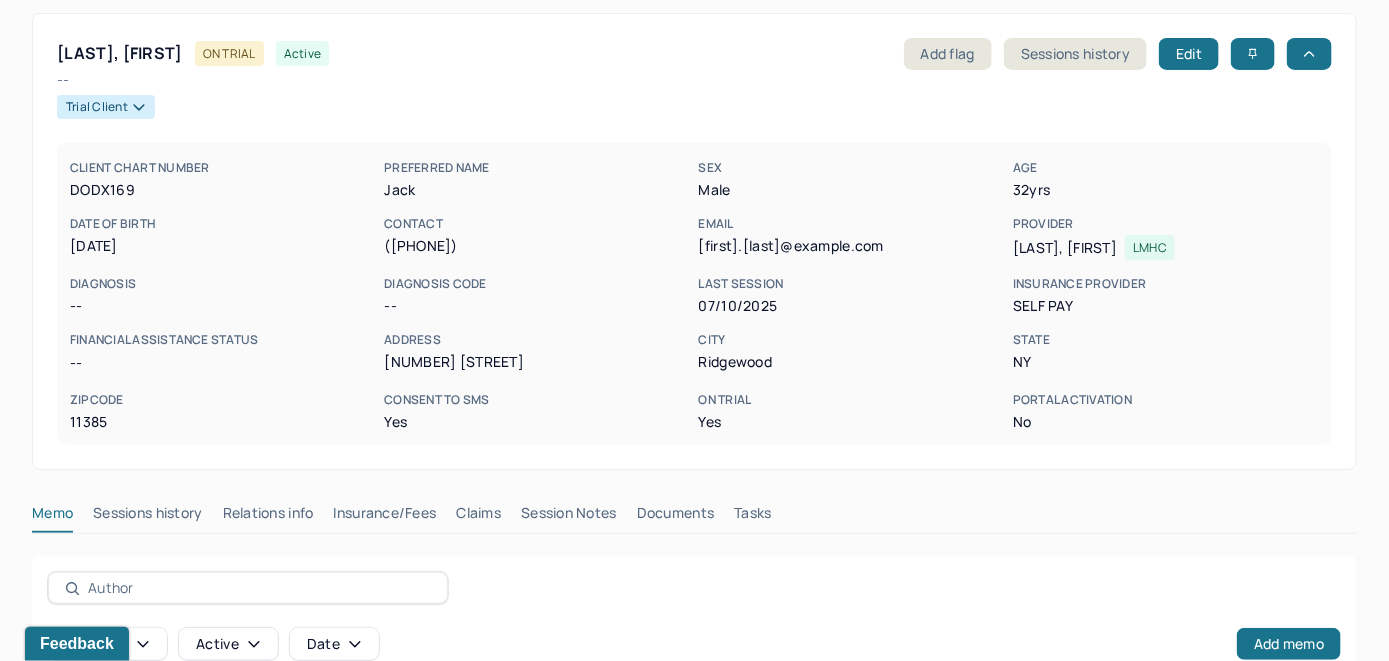 scroll, scrollTop: 49, scrollLeft: 0, axis: vertical 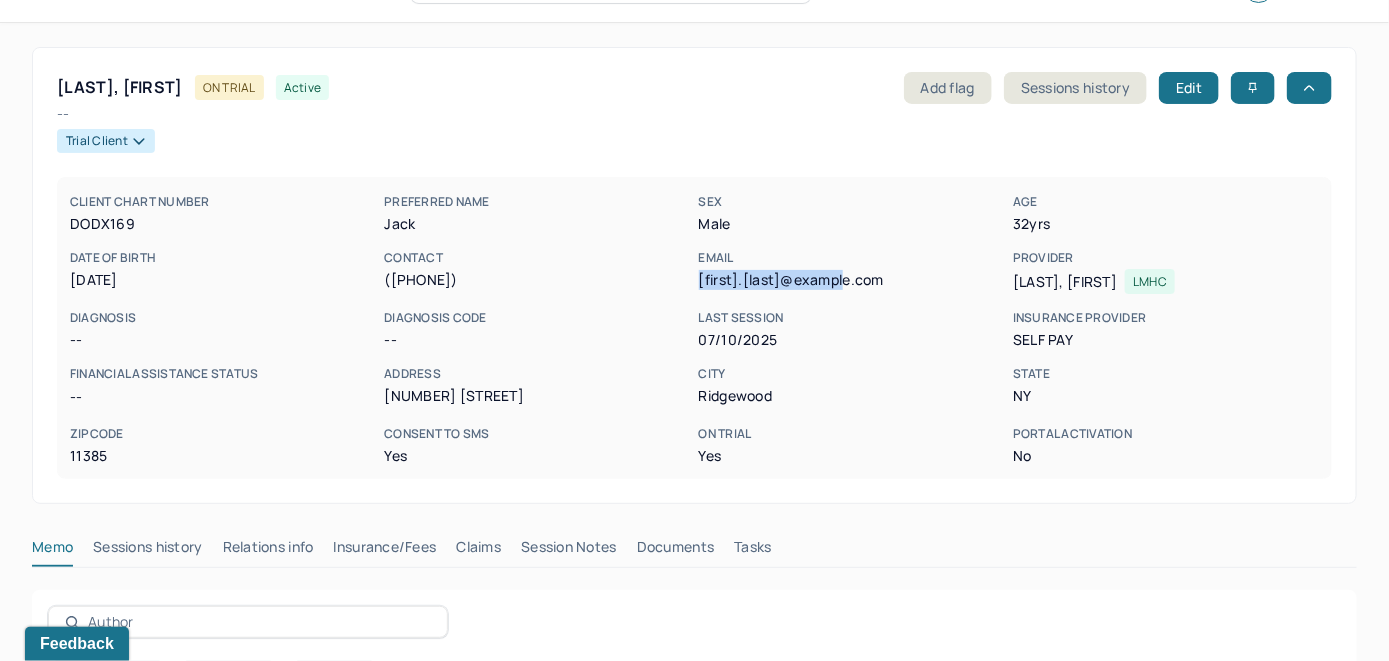 drag, startPoint x: 864, startPoint y: 277, endPoint x: 695, endPoint y: 285, distance: 169.18924 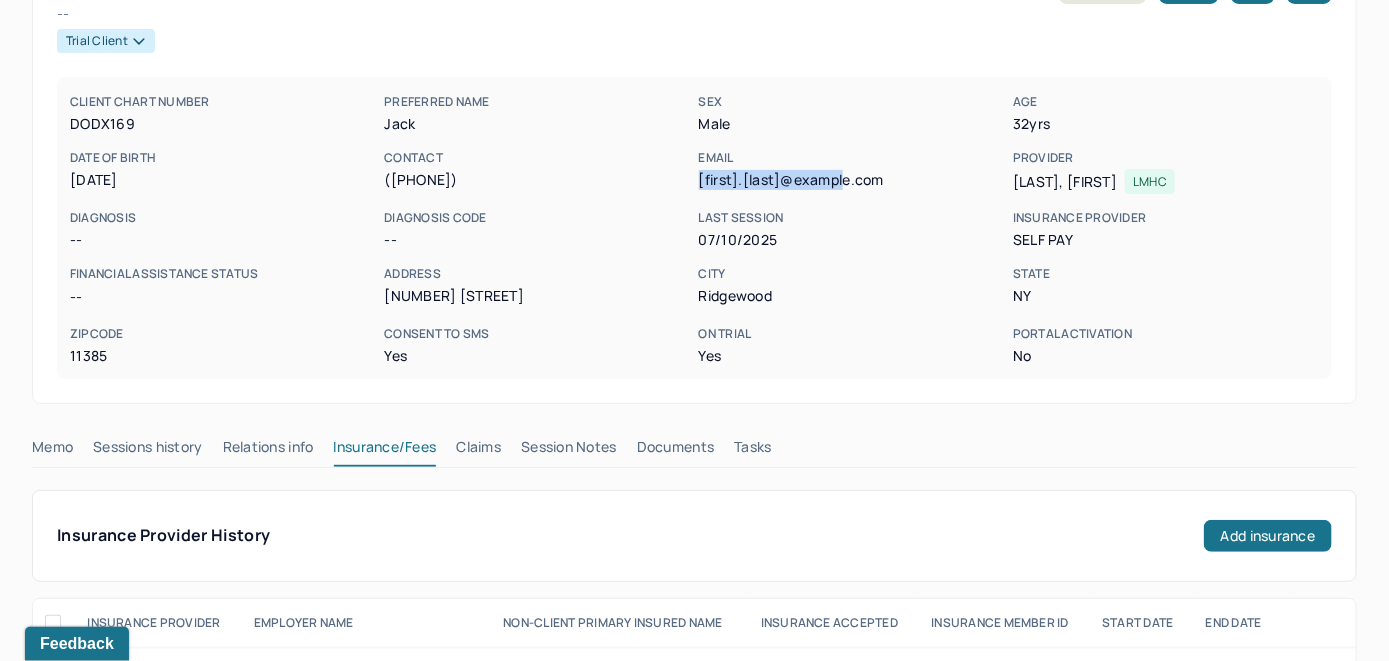scroll, scrollTop: 0, scrollLeft: 0, axis: both 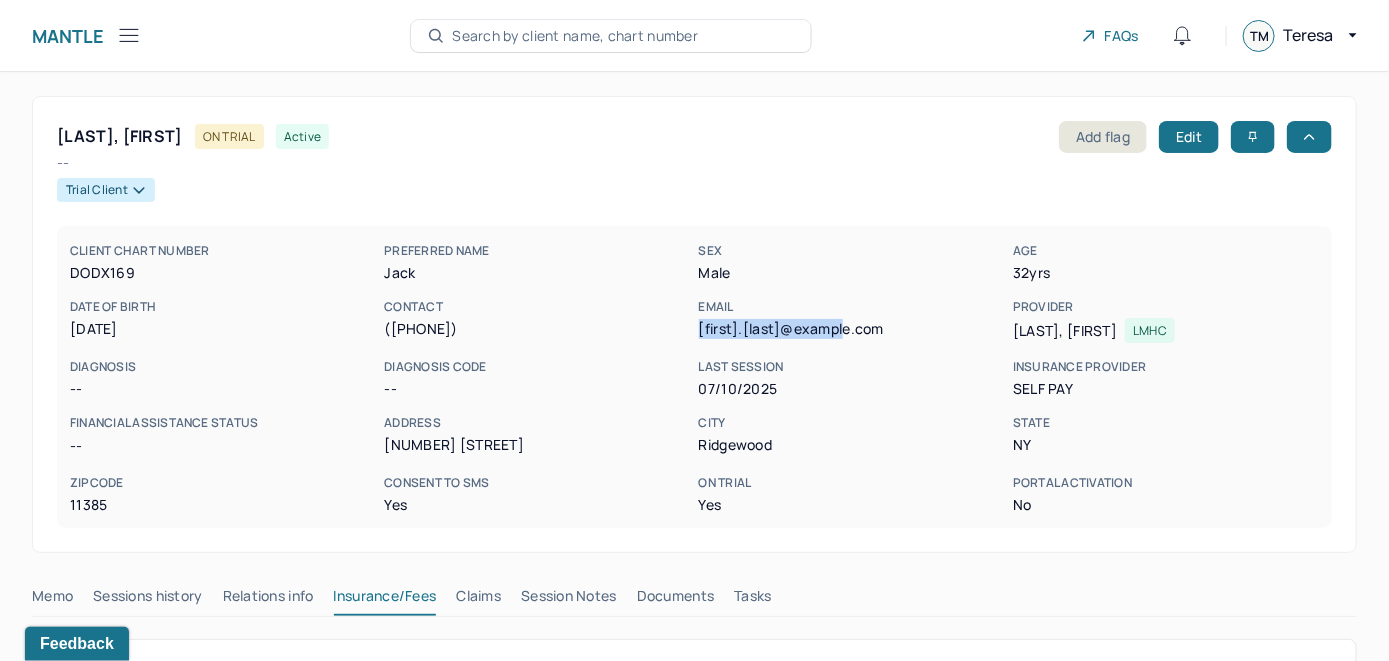 click on "Claims" at bounding box center [478, 600] 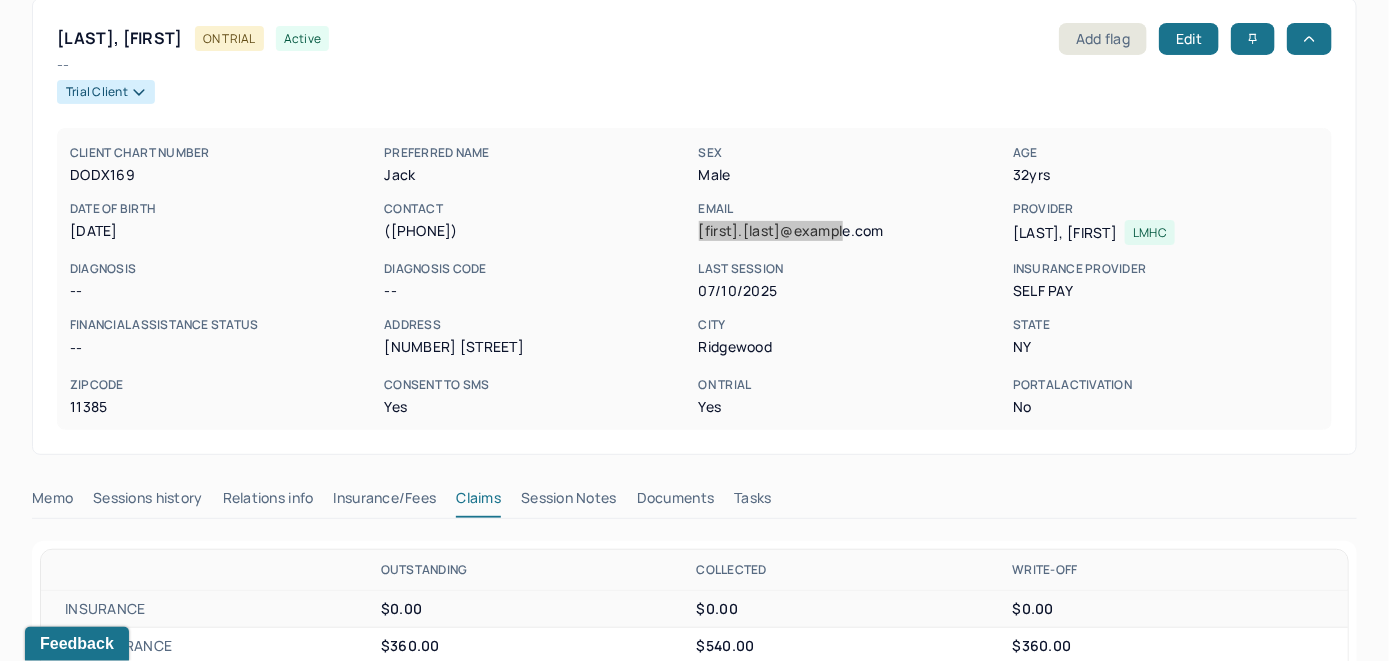 scroll, scrollTop: 0, scrollLeft: 0, axis: both 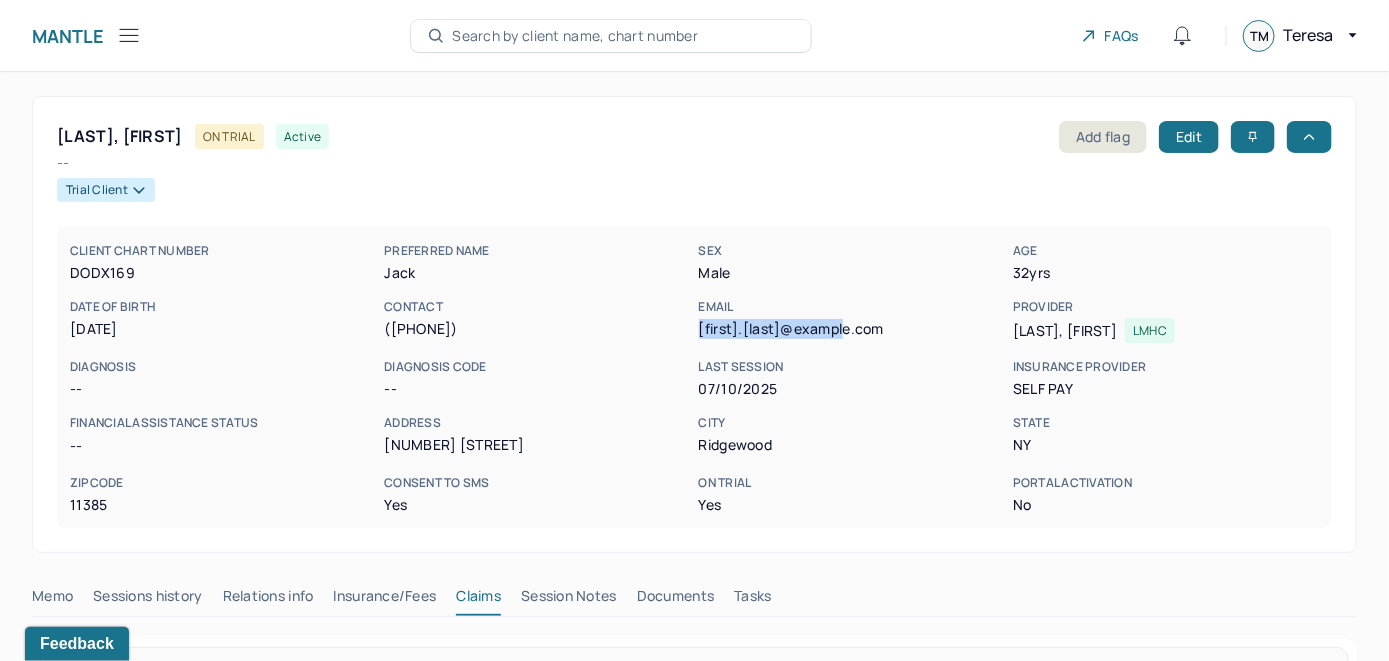 click on "Search by client name, chart number" at bounding box center [575, 36] 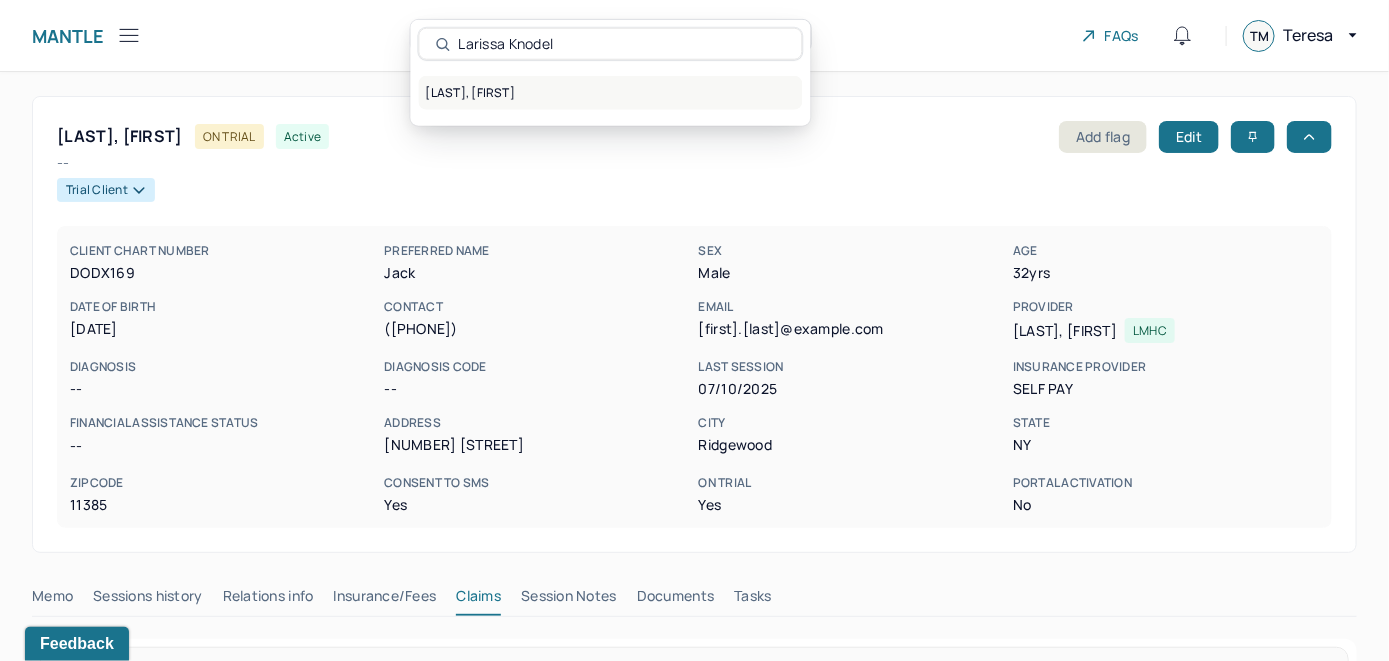 type on "Larissa Knodel" 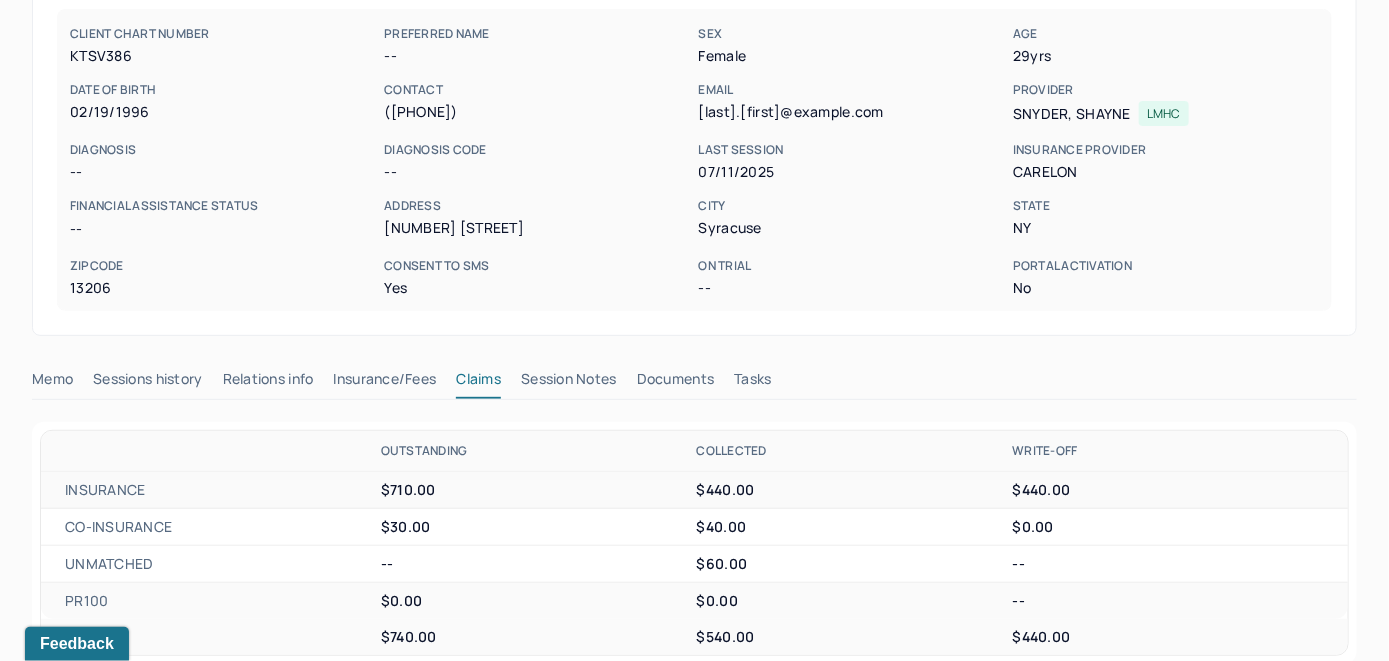 scroll, scrollTop: 200, scrollLeft: 0, axis: vertical 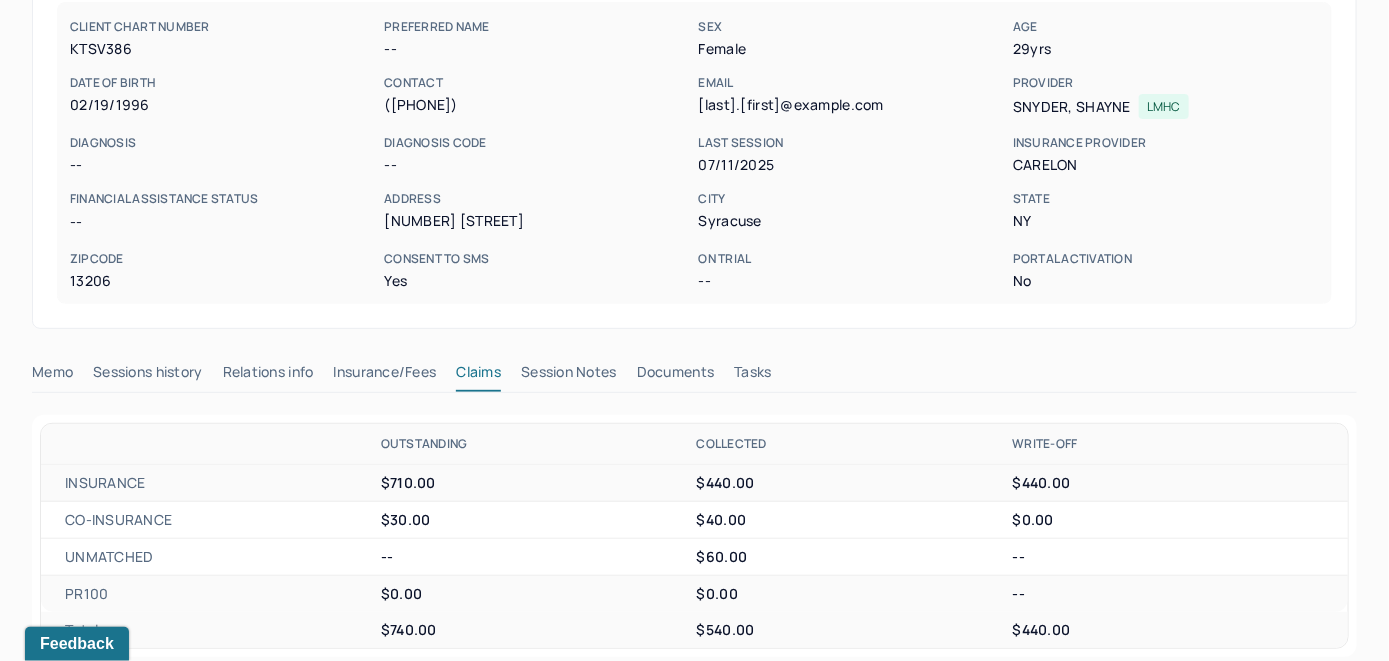 click on "Memo" at bounding box center [52, 376] 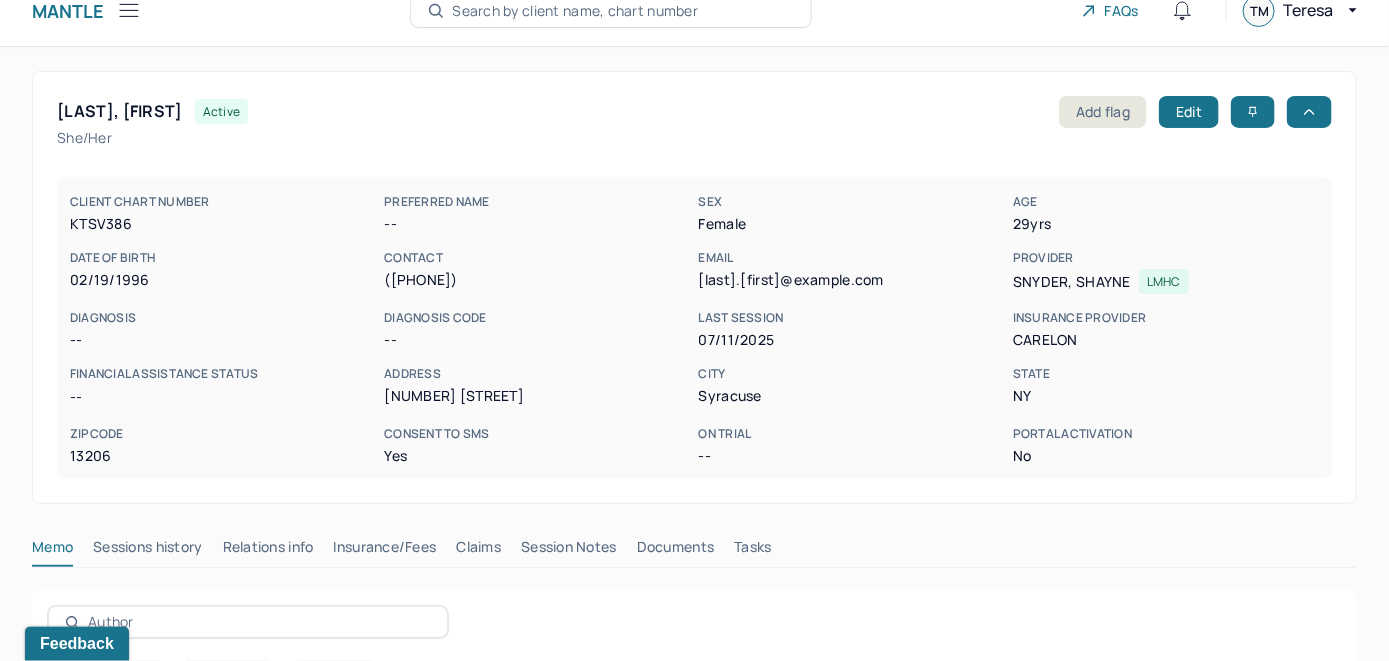 scroll, scrollTop: 0, scrollLeft: 0, axis: both 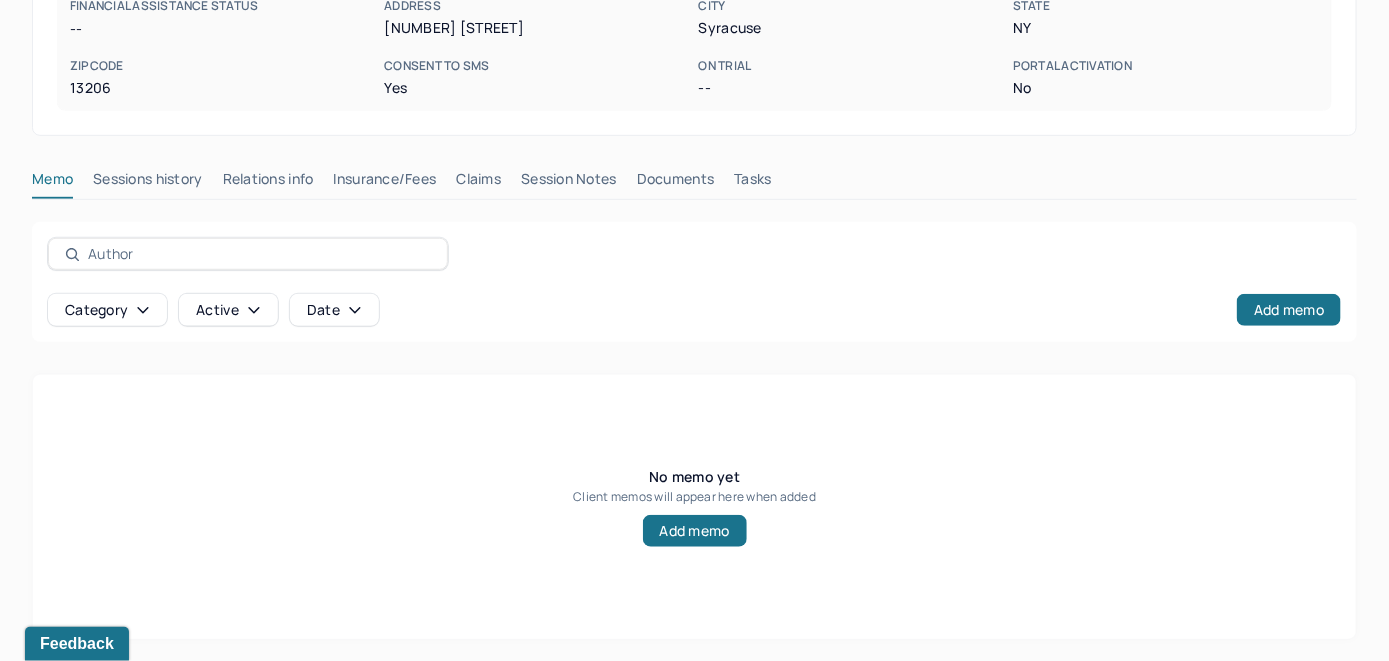 click on "Insurance/Fees" at bounding box center [385, 183] 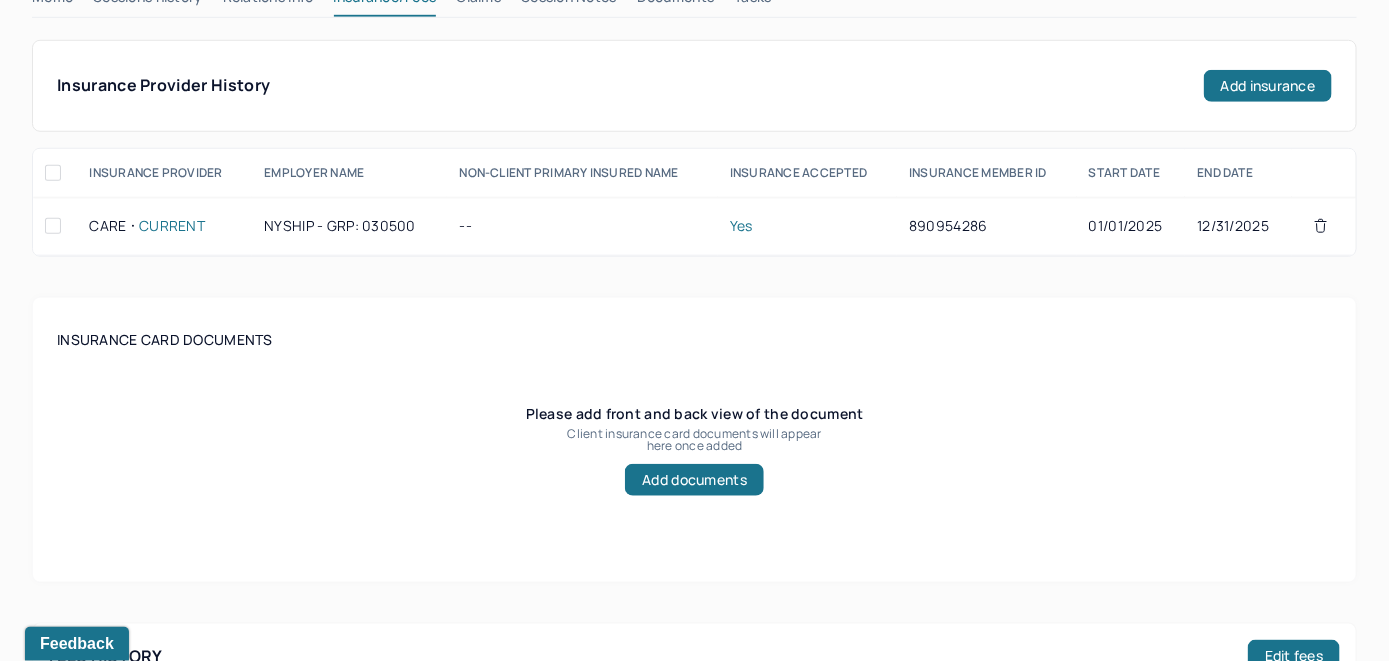 scroll, scrollTop: 493, scrollLeft: 0, axis: vertical 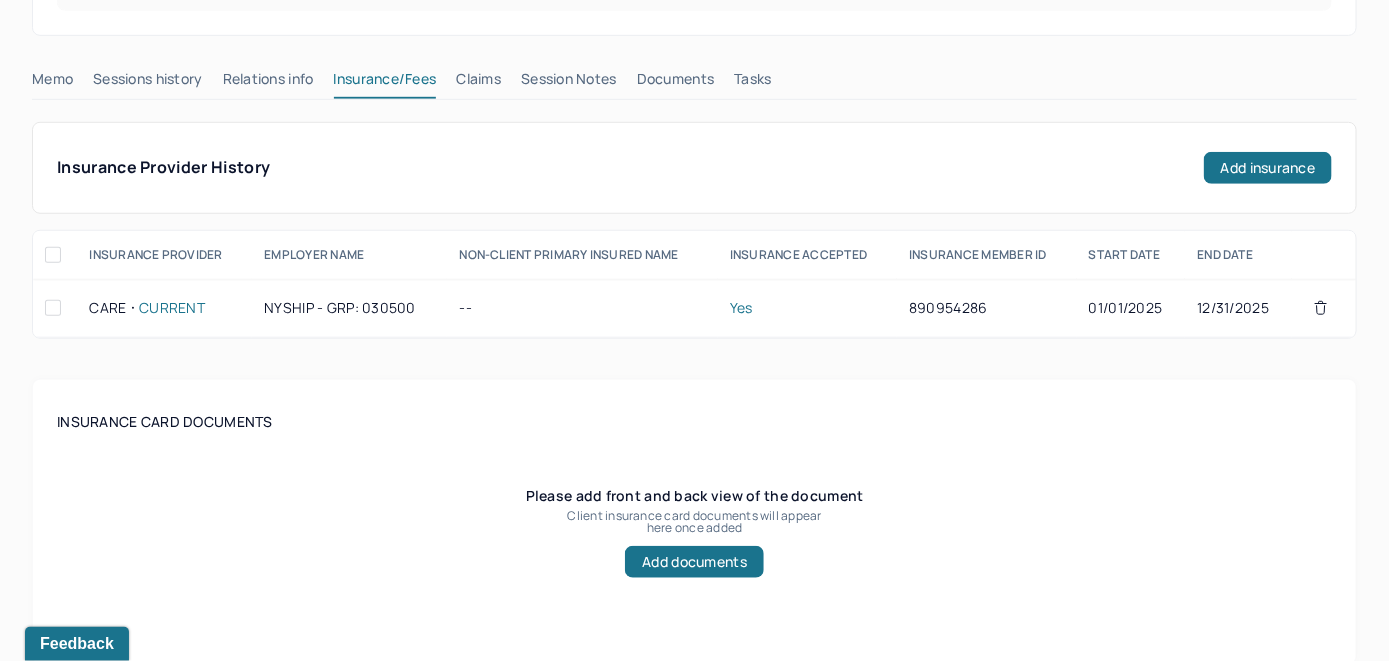 click on "Claims" at bounding box center (478, 83) 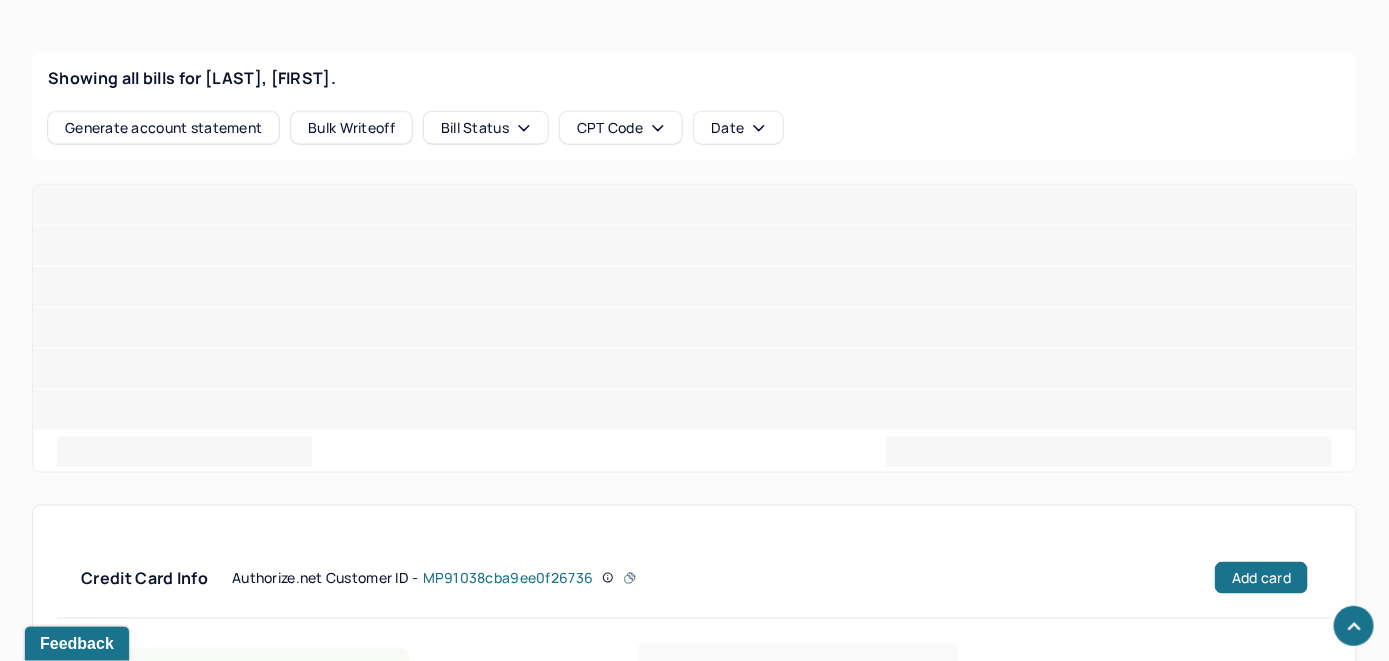 scroll, scrollTop: 835, scrollLeft: 0, axis: vertical 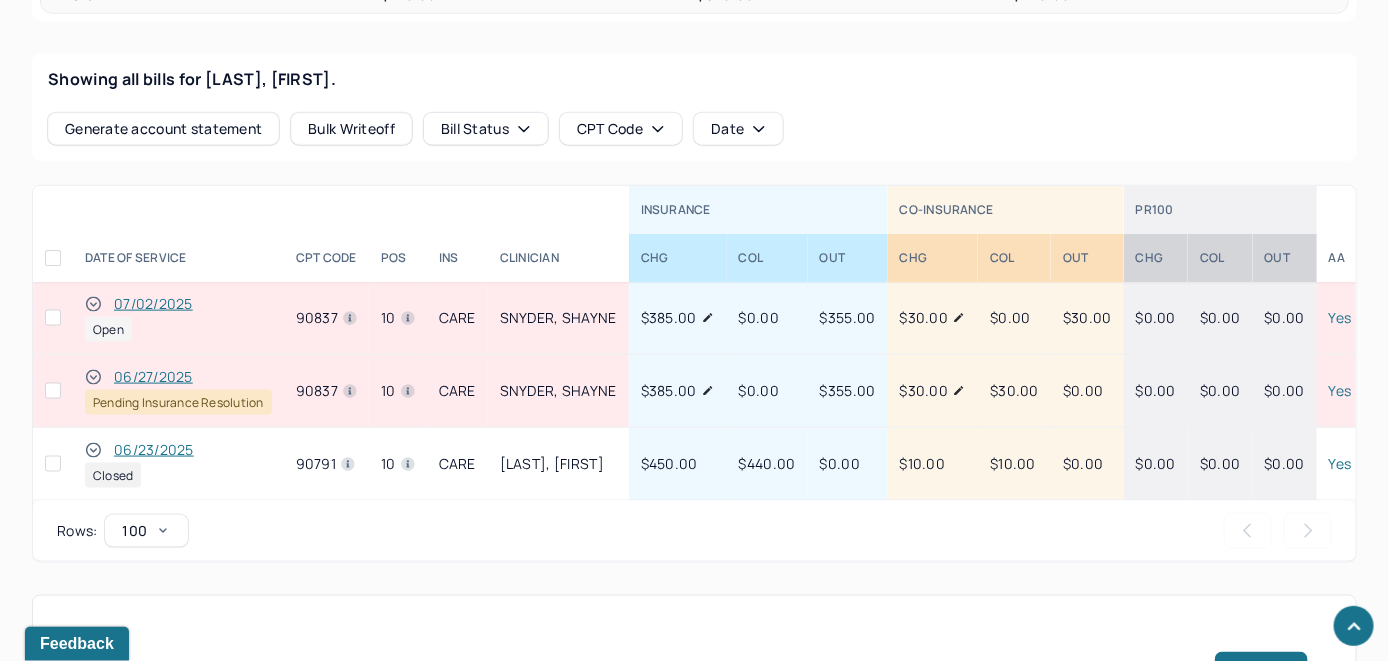 click on "07/02/2025" at bounding box center [153, 304] 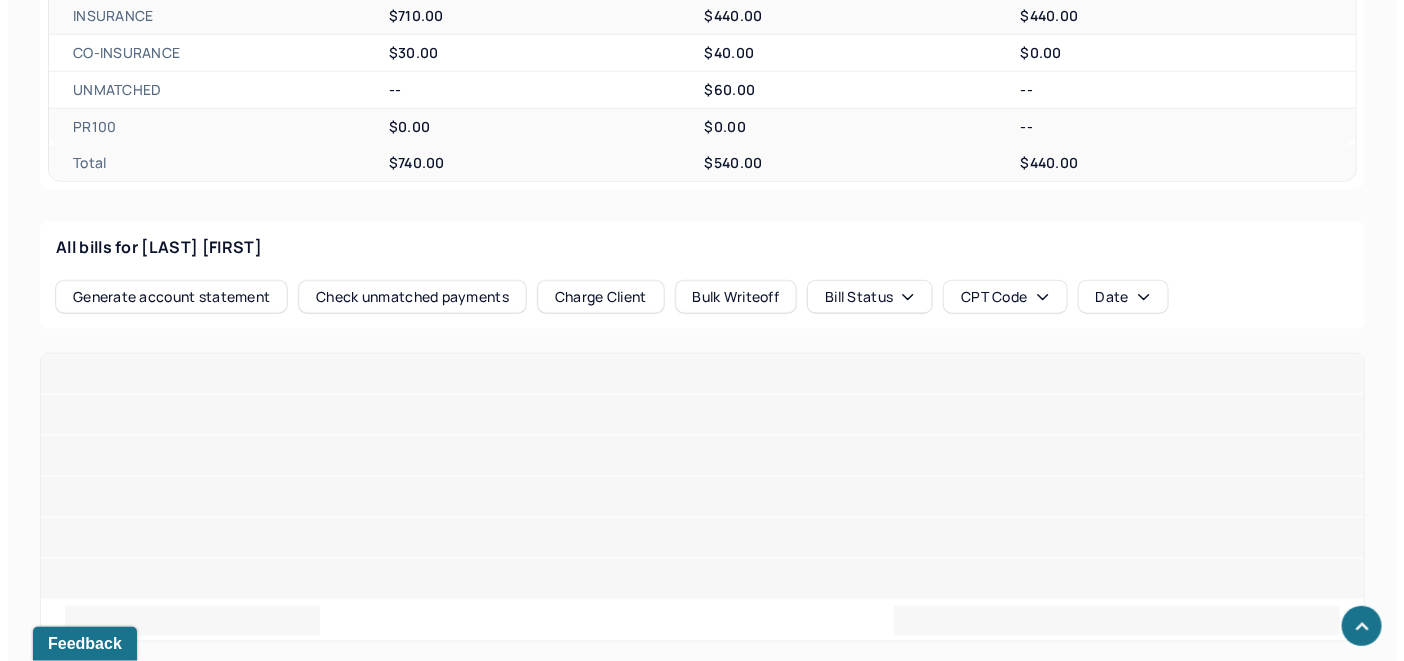 scroll, scrollTop: 835, scrollLeft: 0, axis: vertical 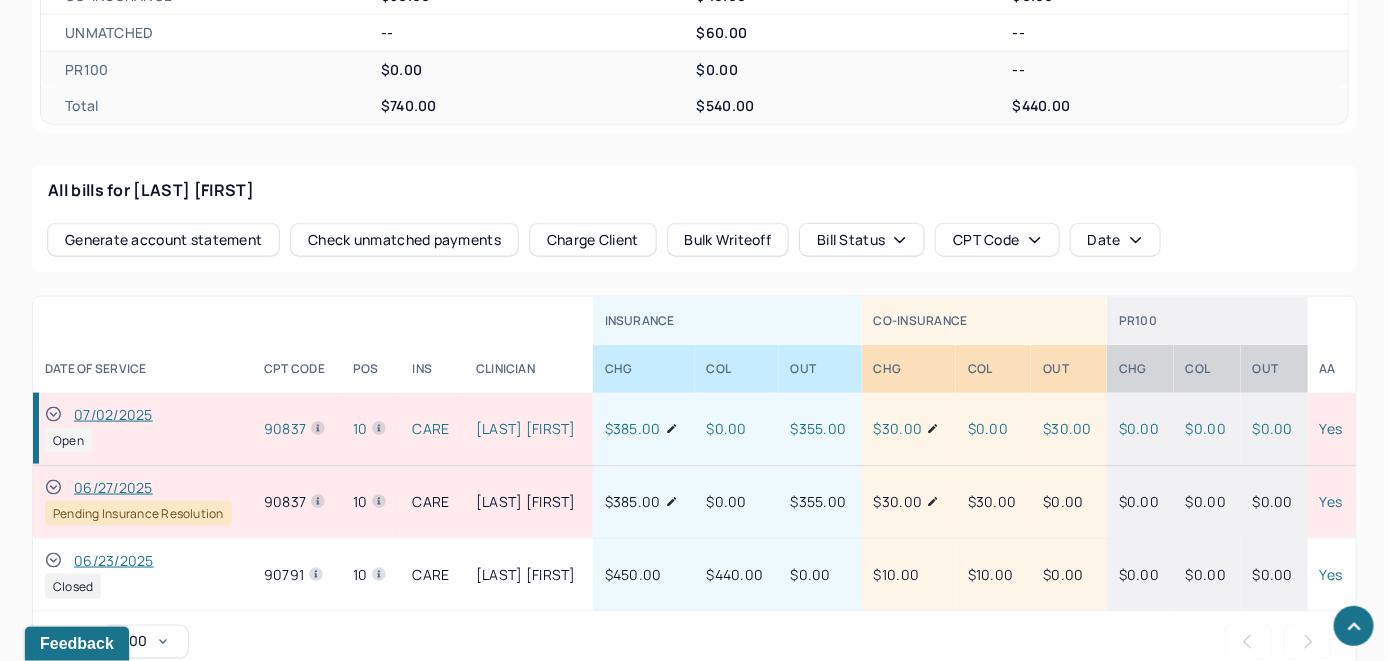 click on "Check unmatched payments" at bounding box center (404, 240) 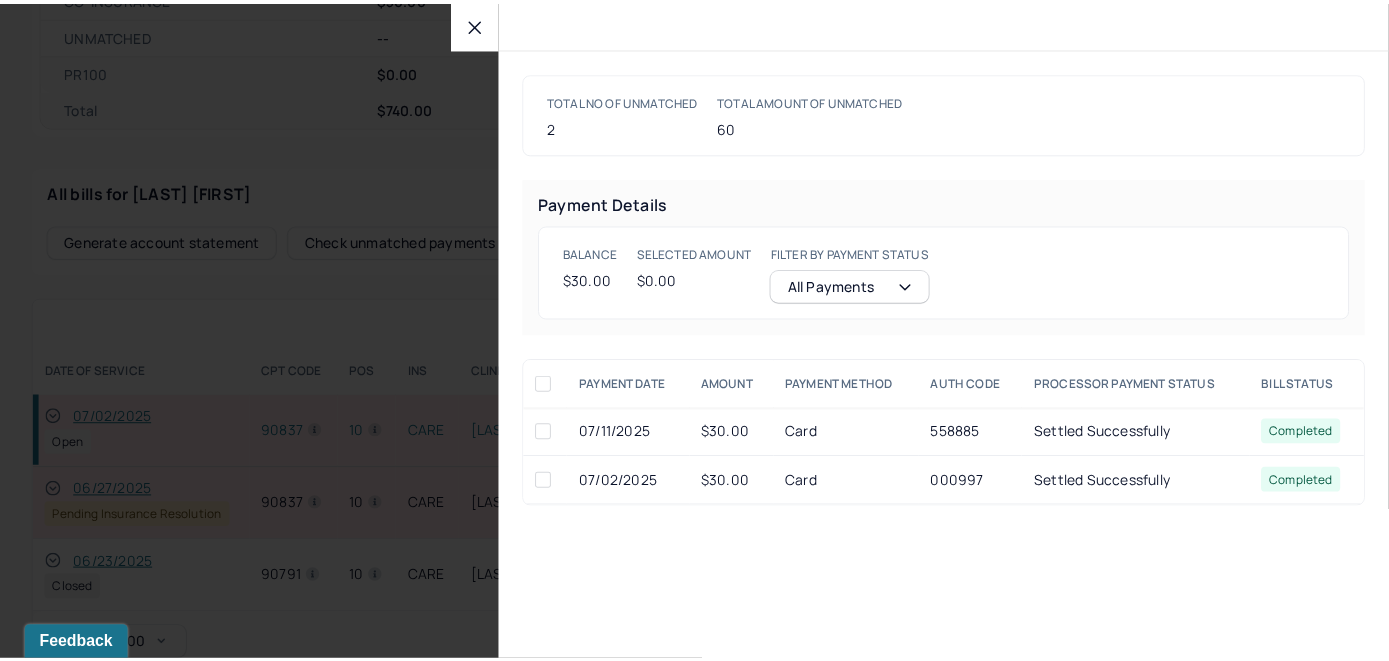 scroll, scrollTop: 836, scrollLeft: 0, axis: vertical 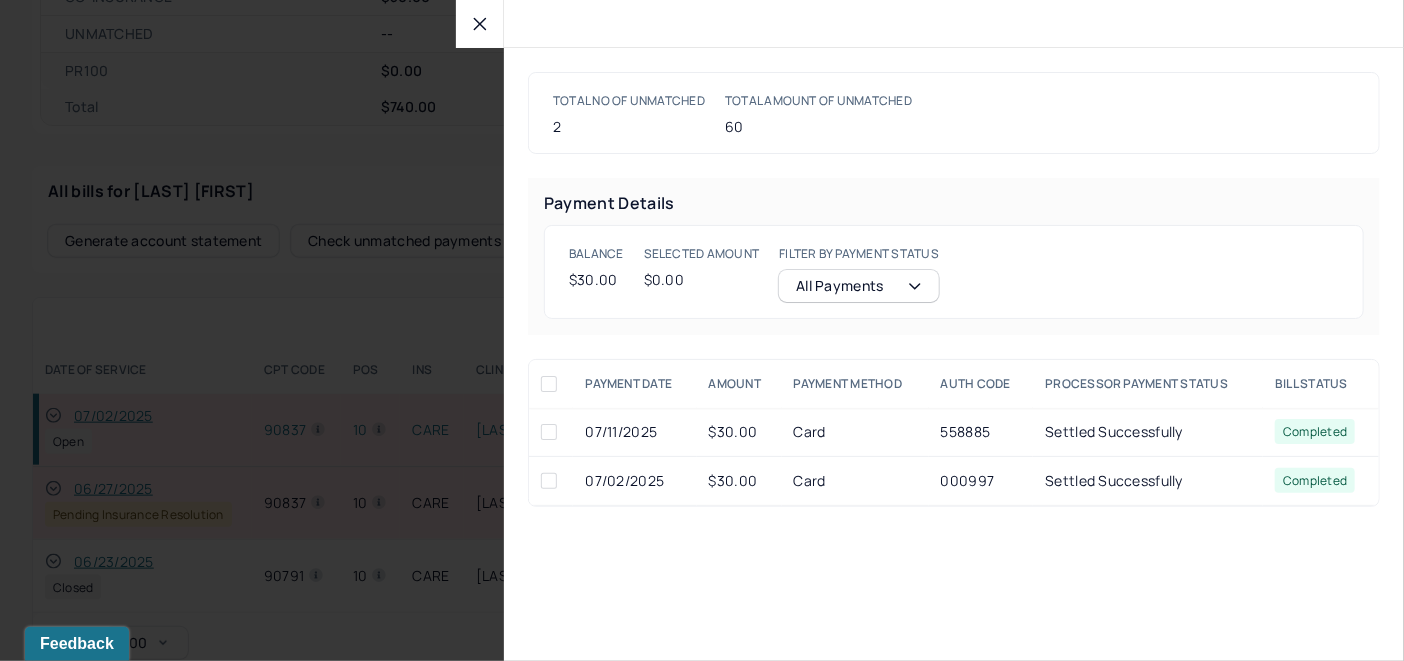 click at bounding box center (549, 481) 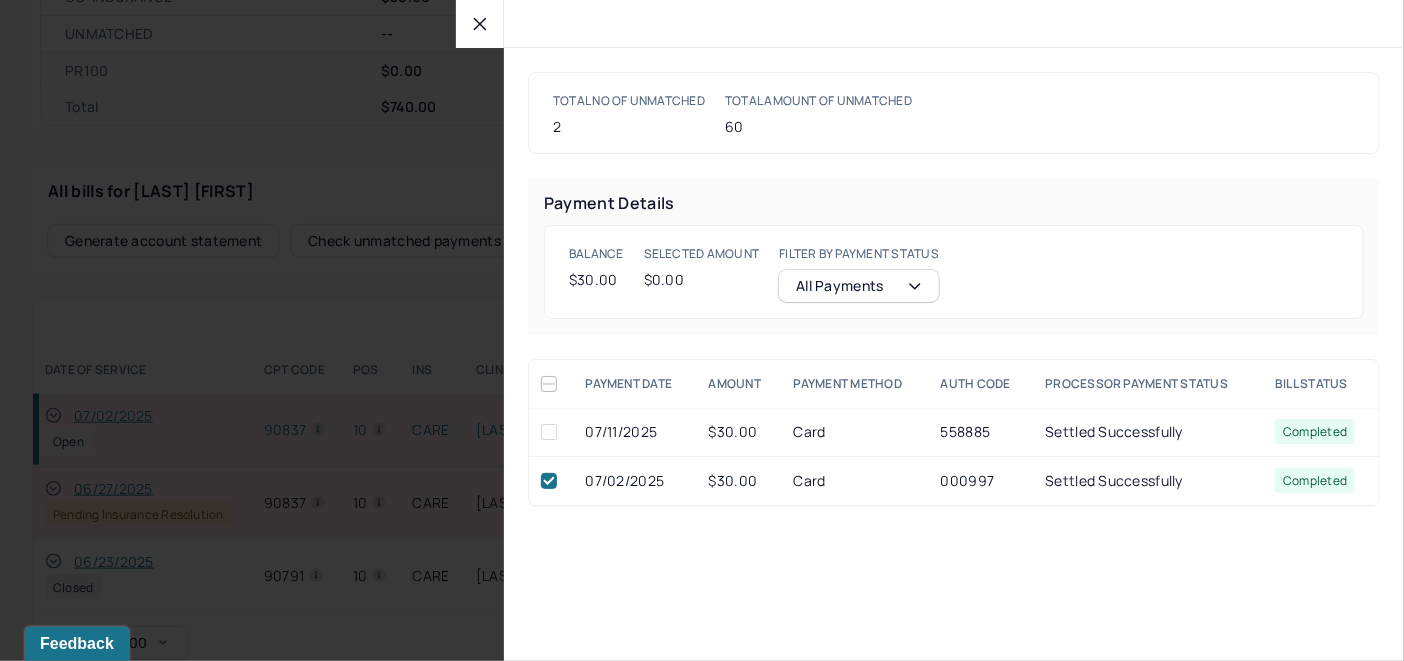 checkbox on "true" 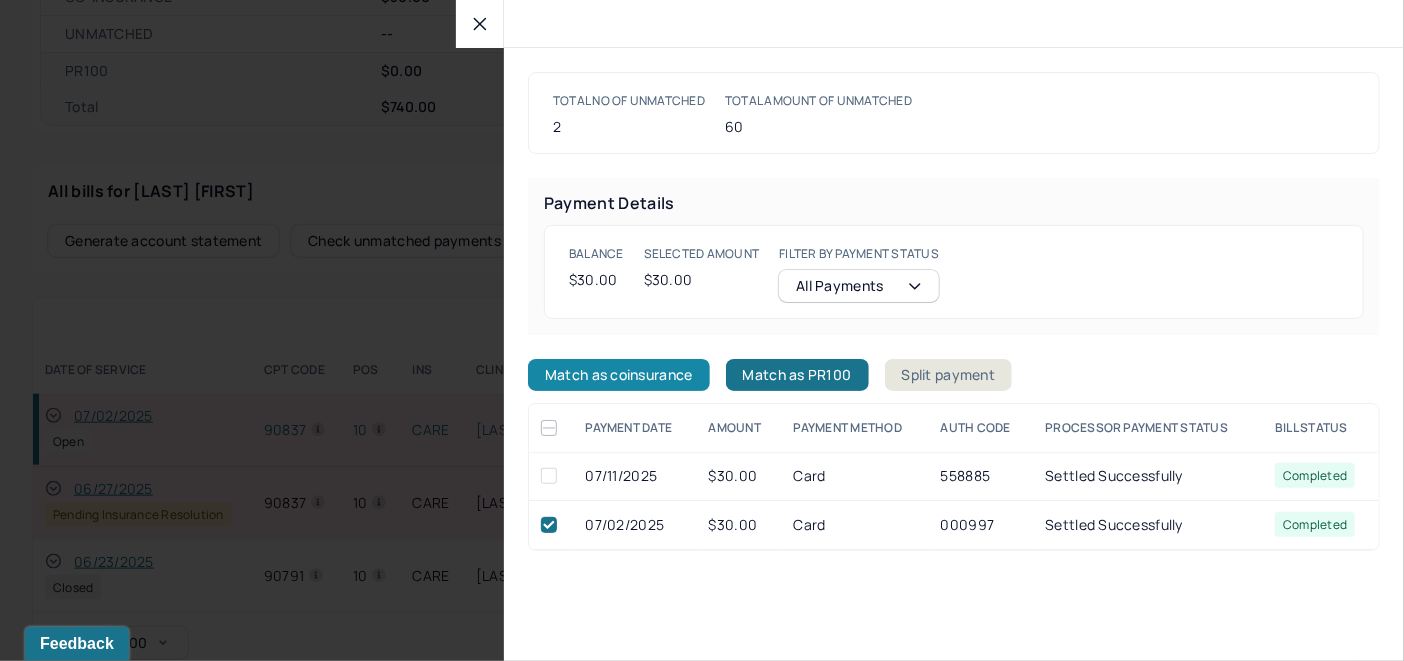 click on "Match as coinsurance" at bounding box center (619, 375) 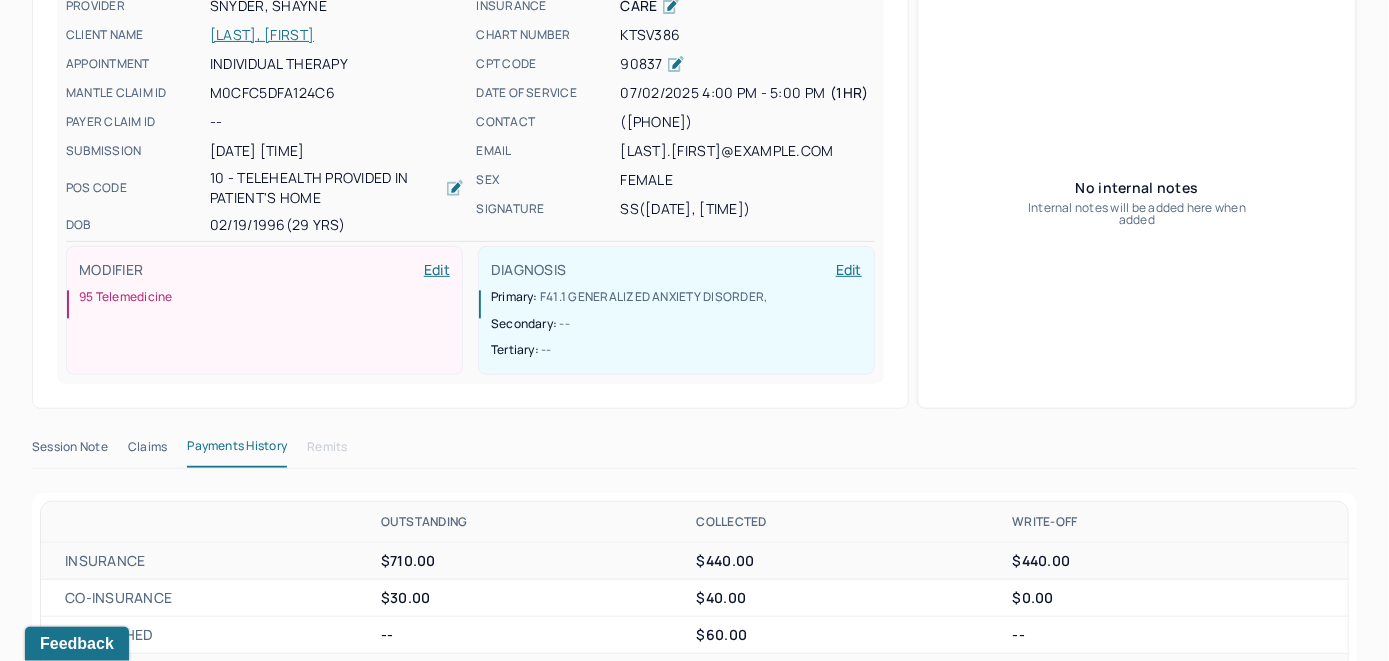 scroll, scrollTop: 0, scrollLeft: 0, axis: both 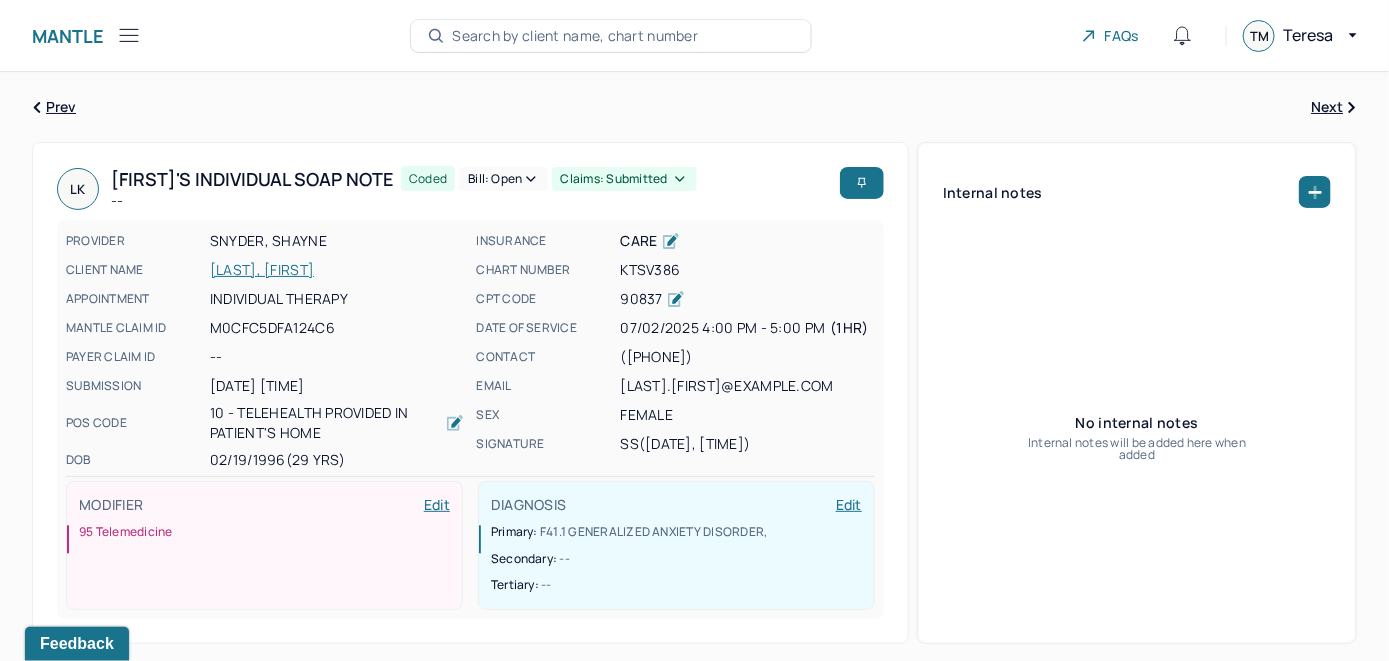 click on "Search by client name, chart number" at bounding box center (575, 36) 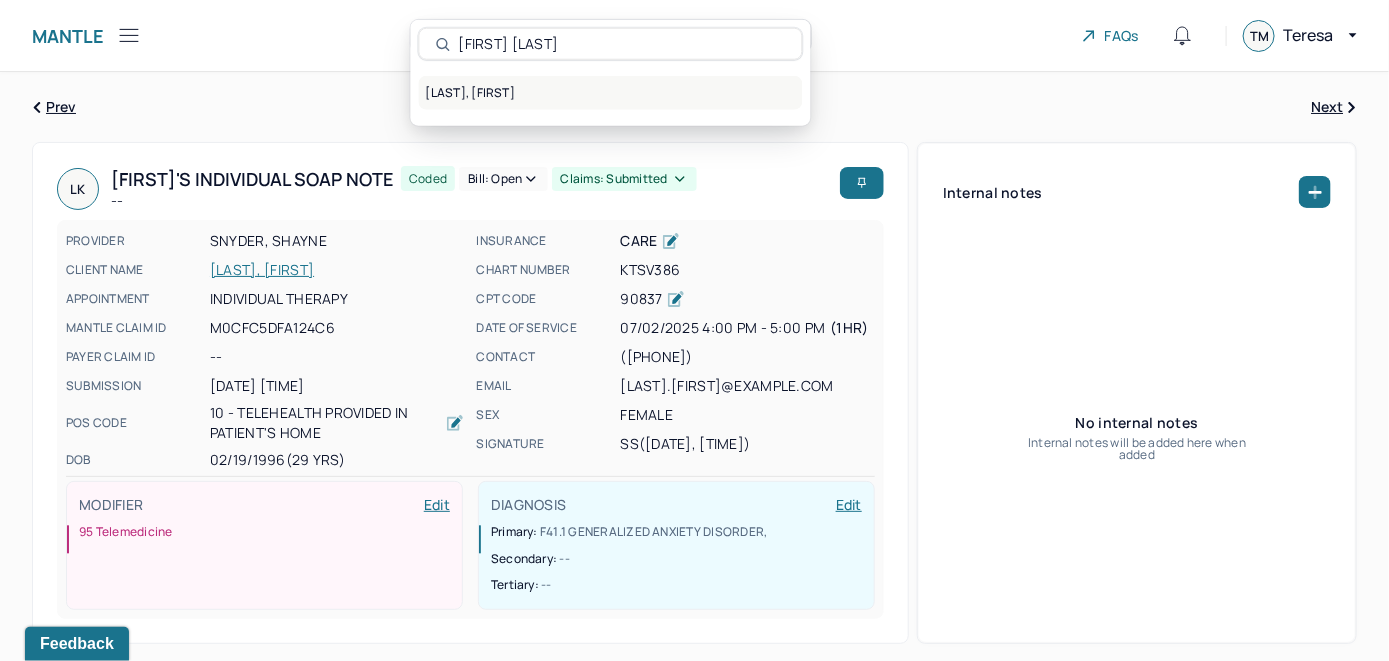 type on "[FIRST] [LAST]" 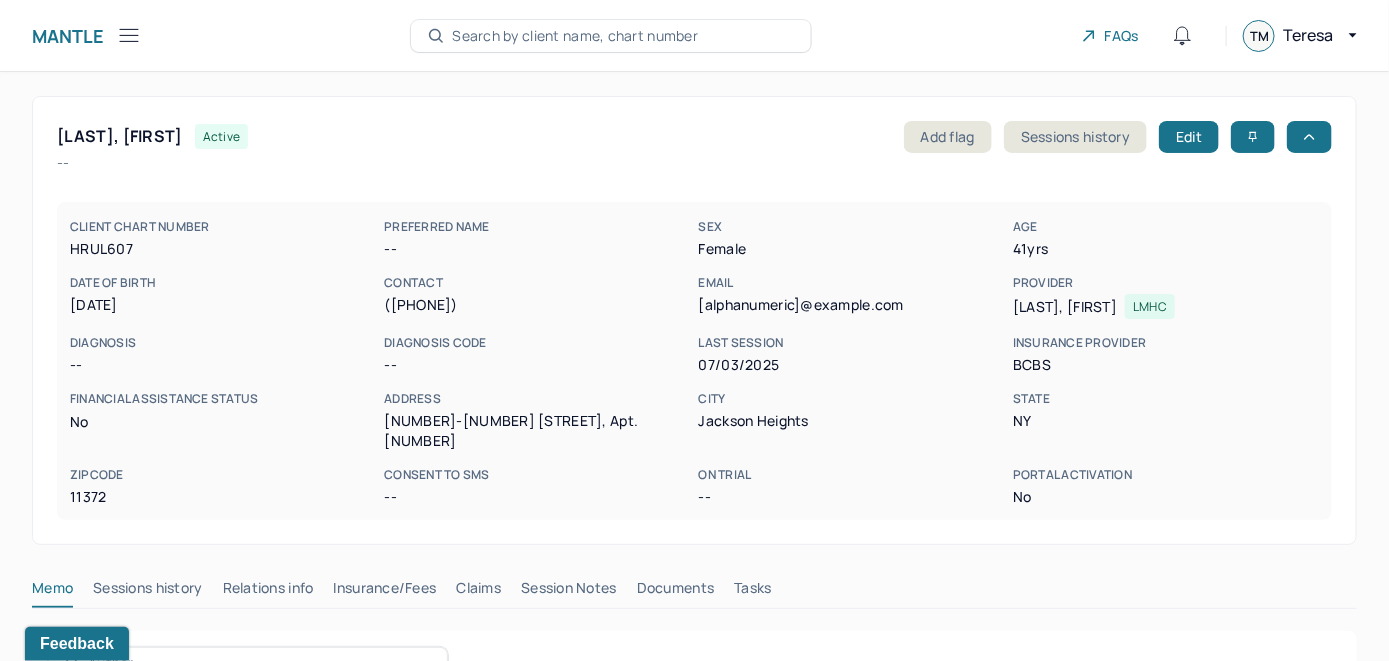 scroll, scrollTop: 0, scrollLeft: 0, axis: both 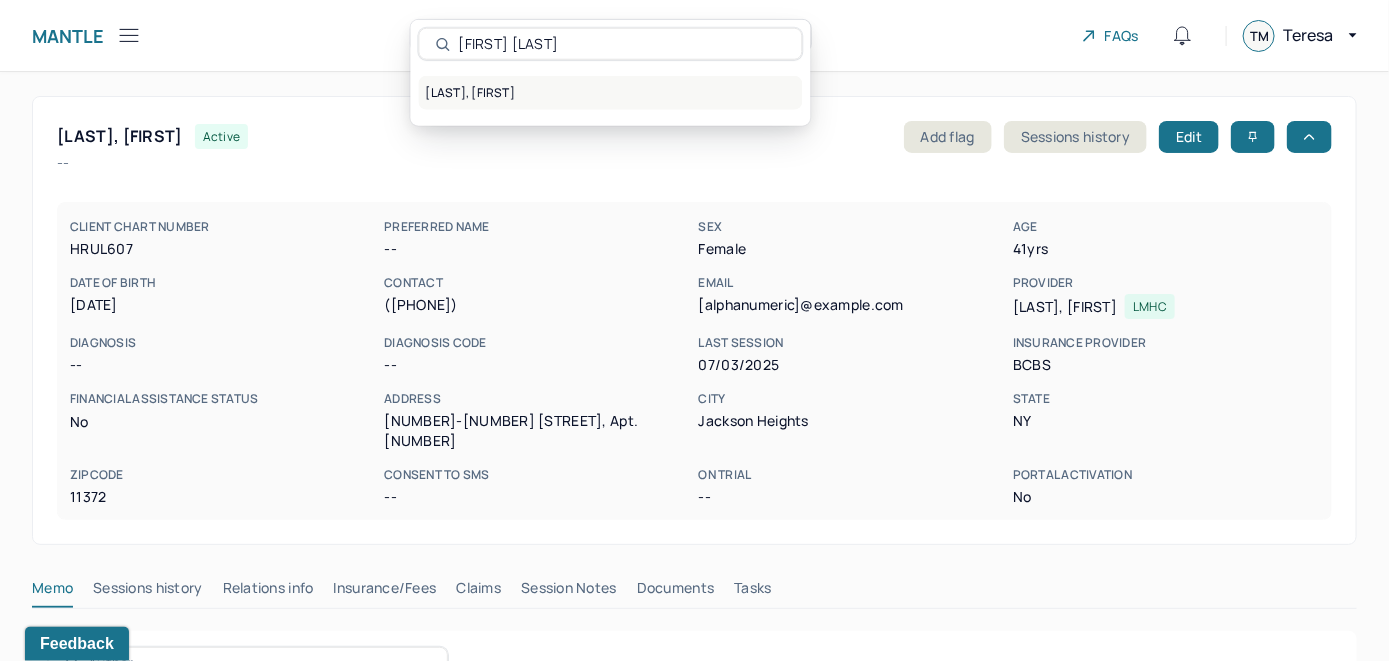 type on "[FIRST] [LAST]" 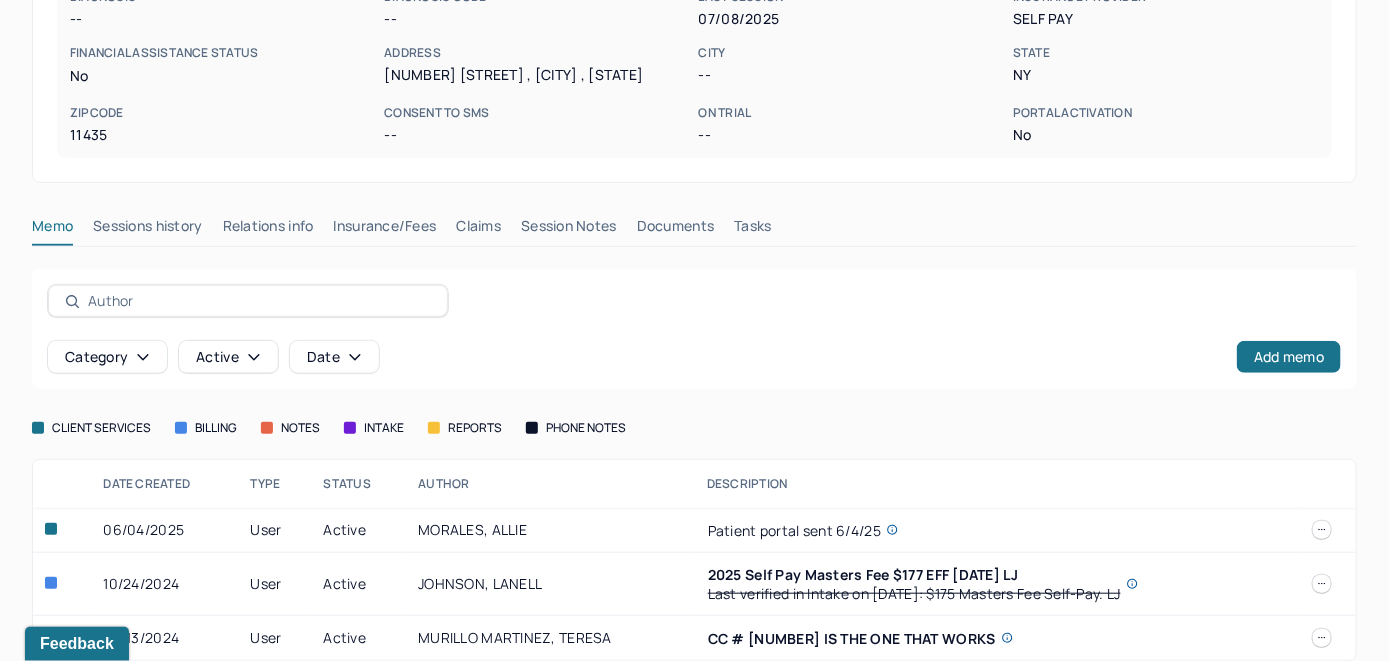 scroll, scrollTop: 370, scrollLeft: 0, axis: vertical 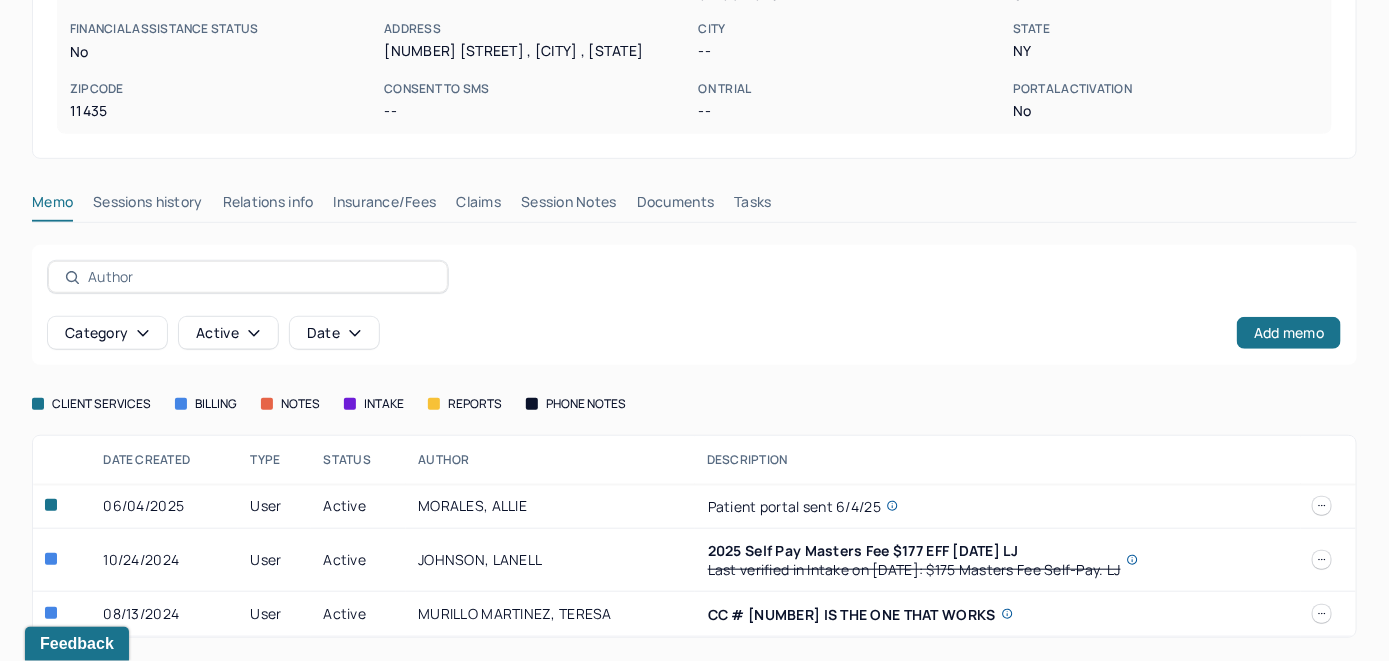 click on "Insurance/Fees" at bounding box center (385, 206) 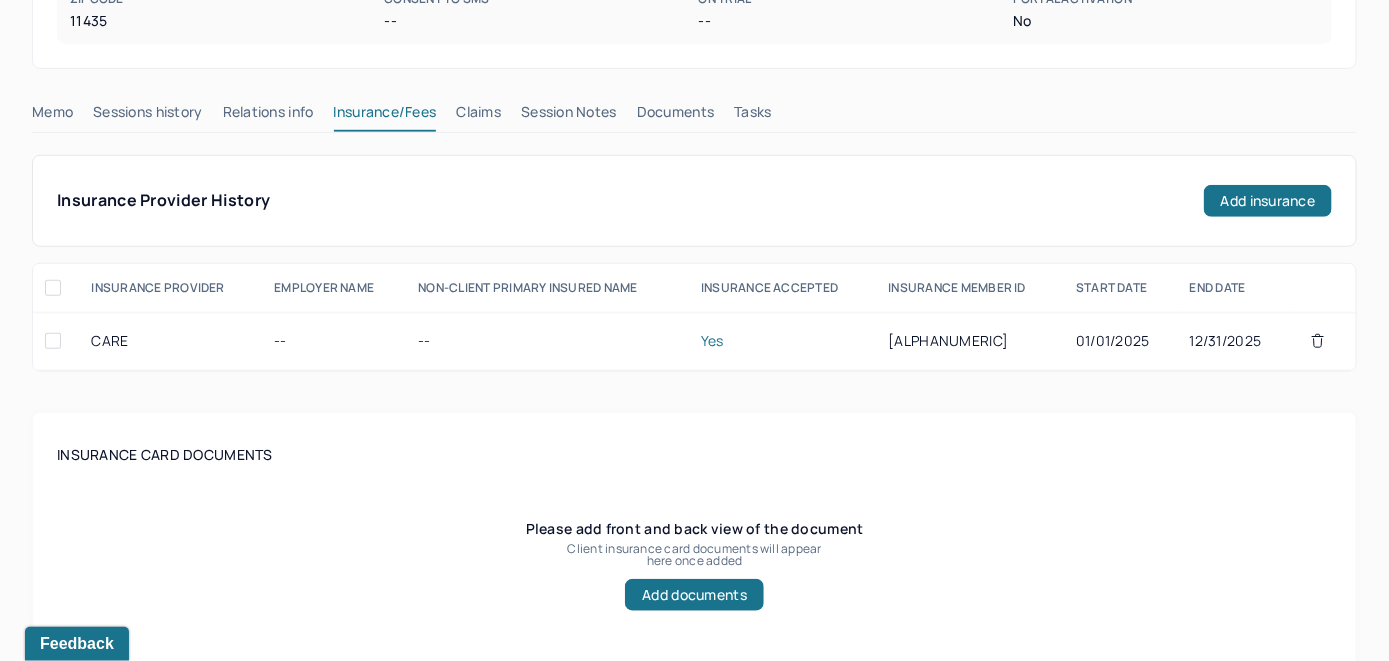 scroll, scrollTop: 370, scrollLeft: 0, axis: vertical 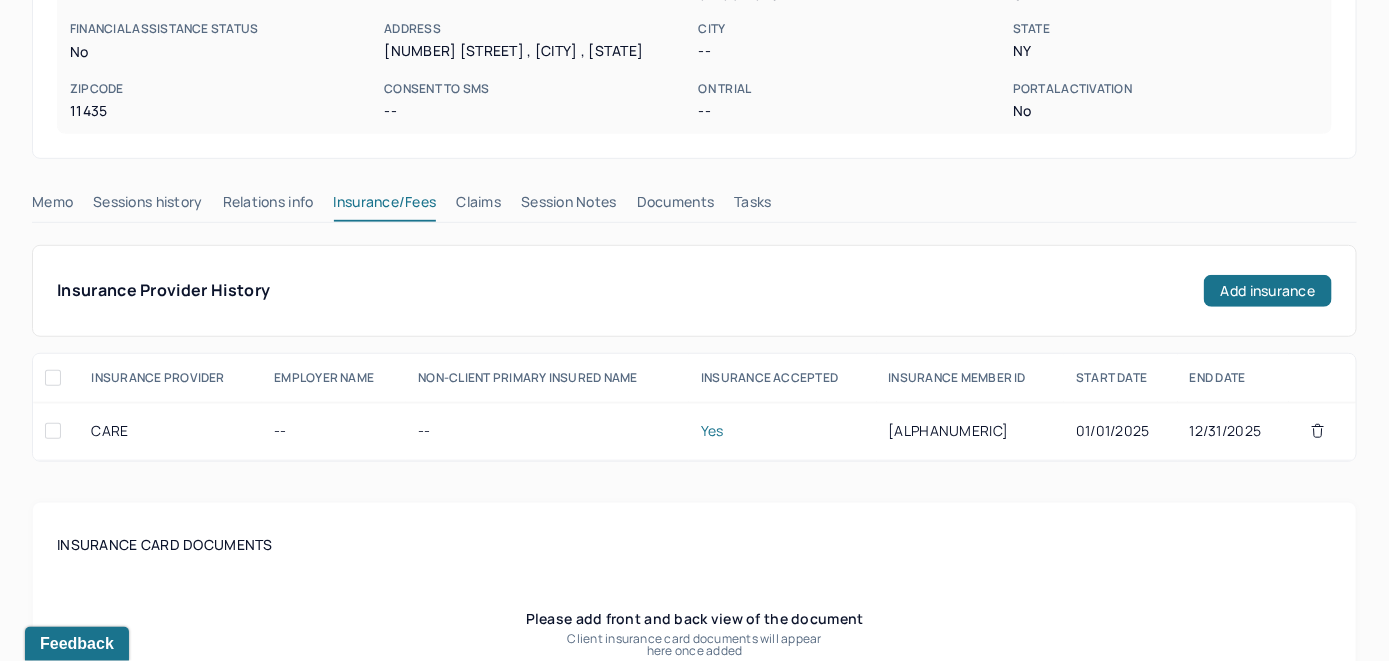 click on "Claims" at bounding box center [478, 206] 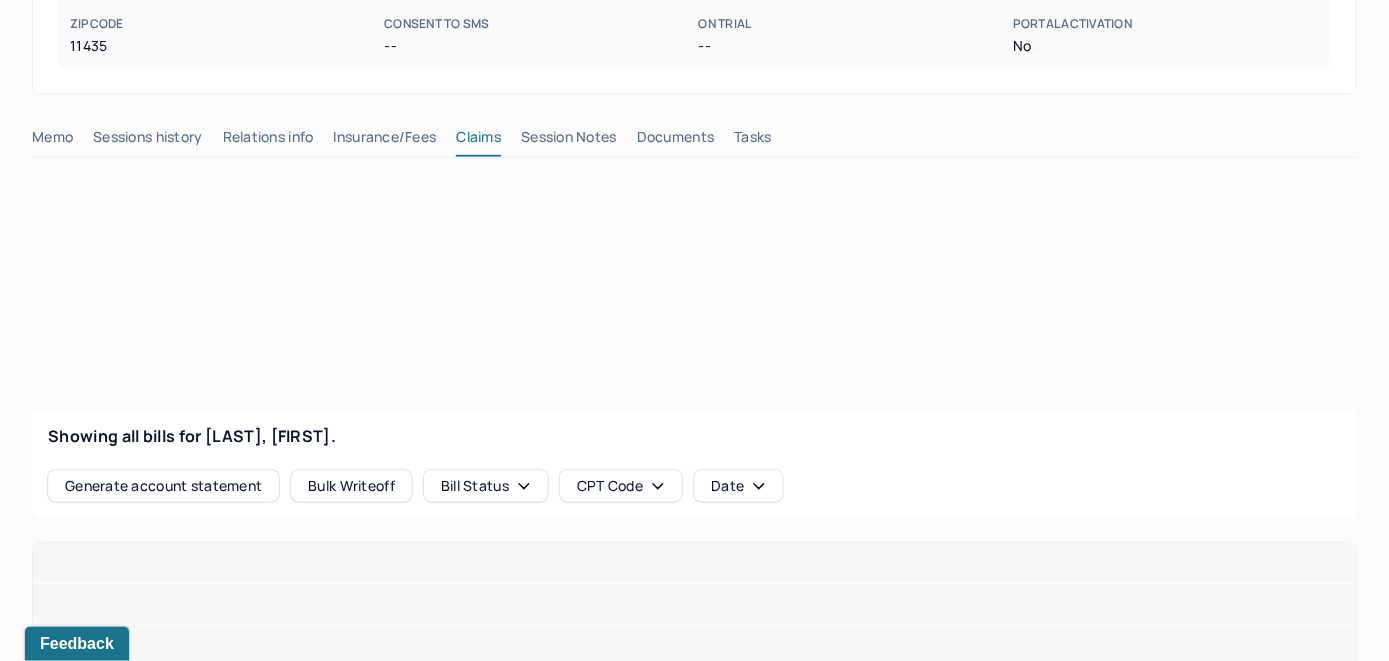 scroll, scrollTop: 470, scrollLeft: 0, axis: vertical 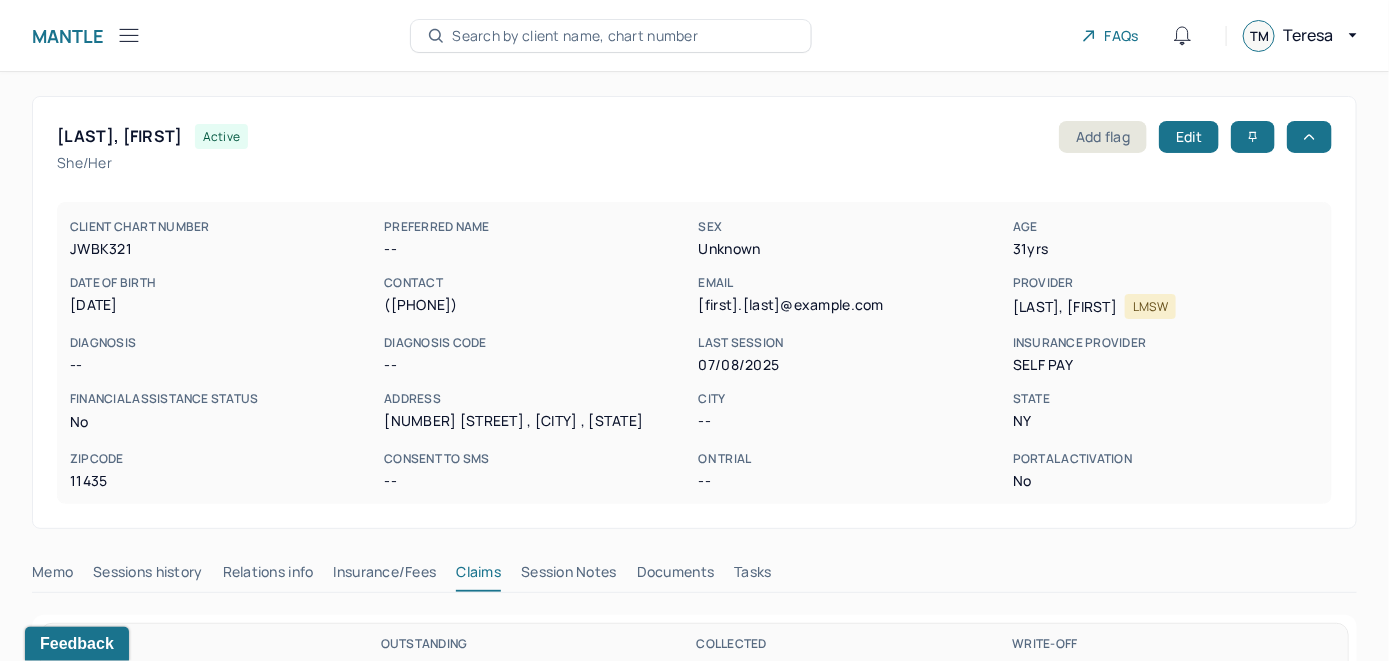 click on "Search by client name, chart number" at bounding box center [611, 36] 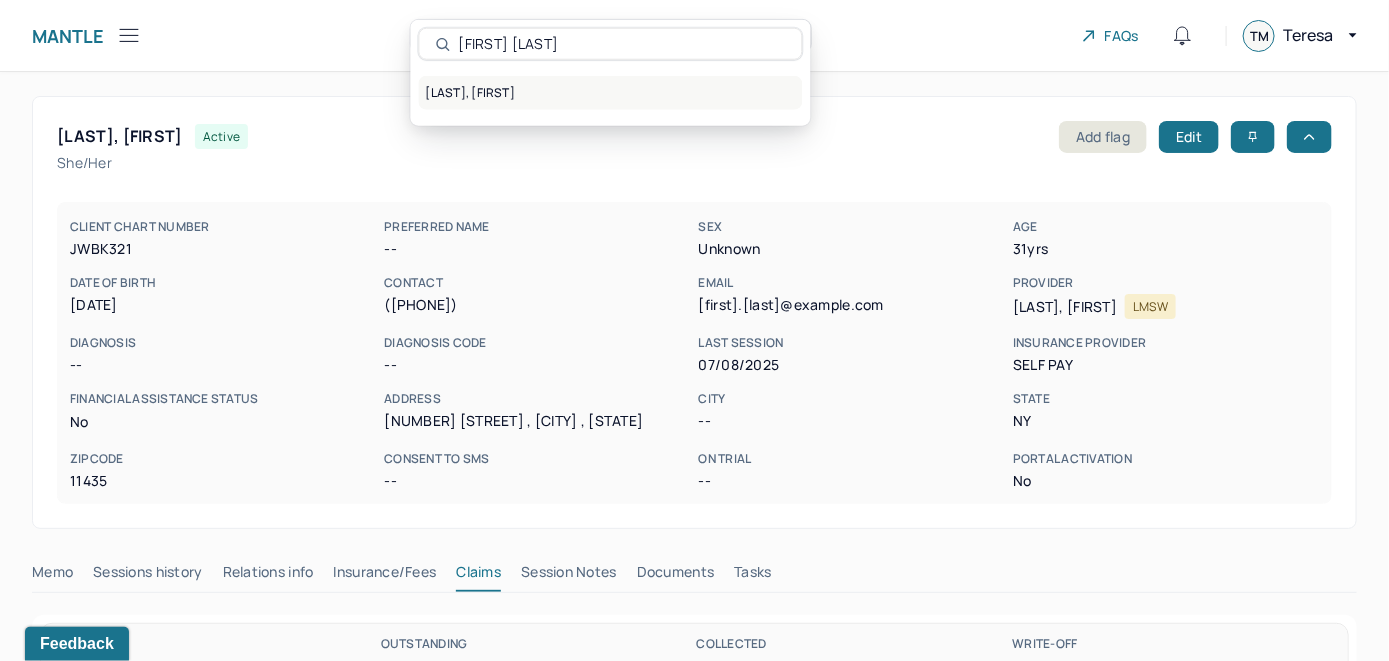 type on "[FIRST] [LAST]" 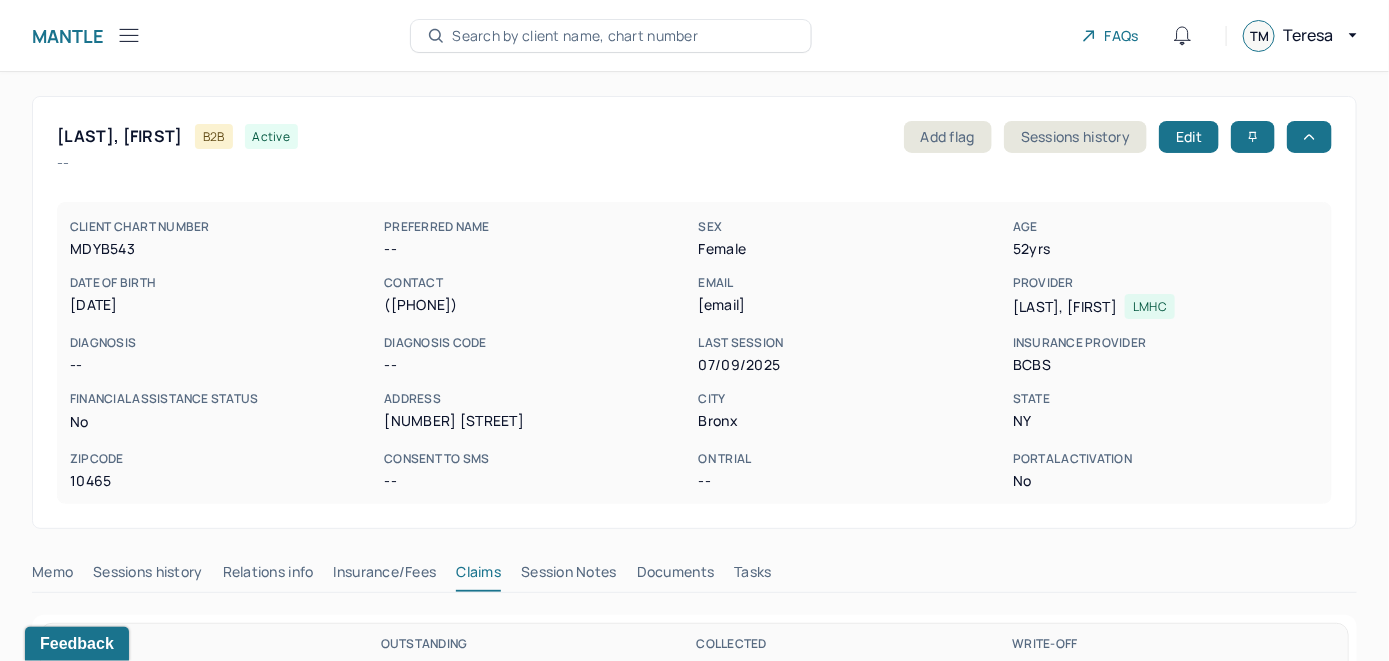click on "Memo" at bounding box center [52, 576] 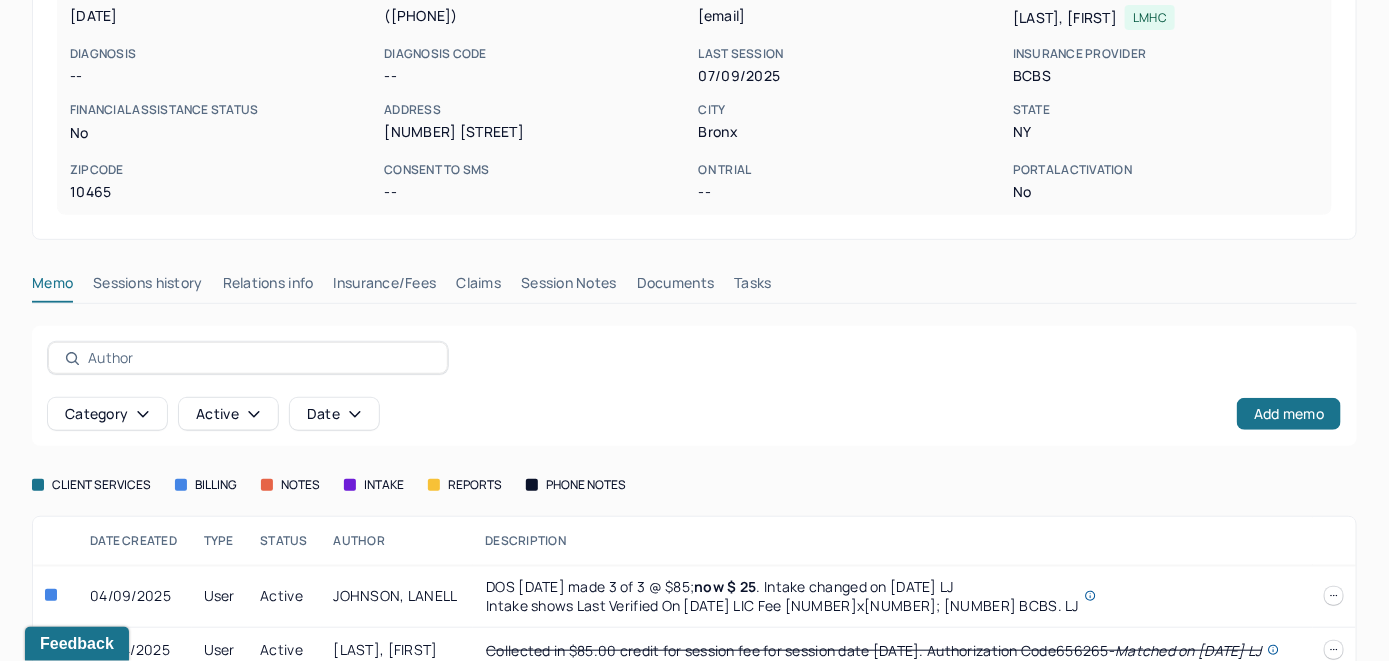 scroll, scrollTop: 300, scrollLeft: 0, axis: vertical 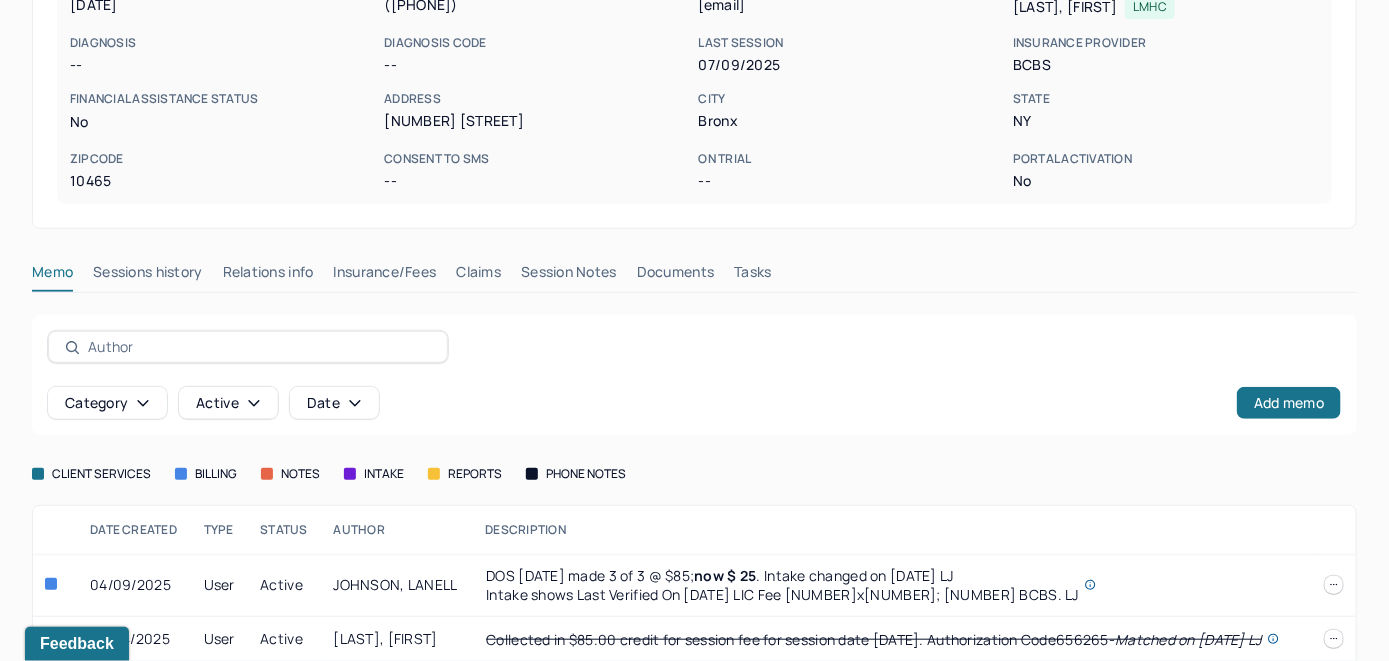 click on "Insurance/Fees" at bounding box center [385, 276] 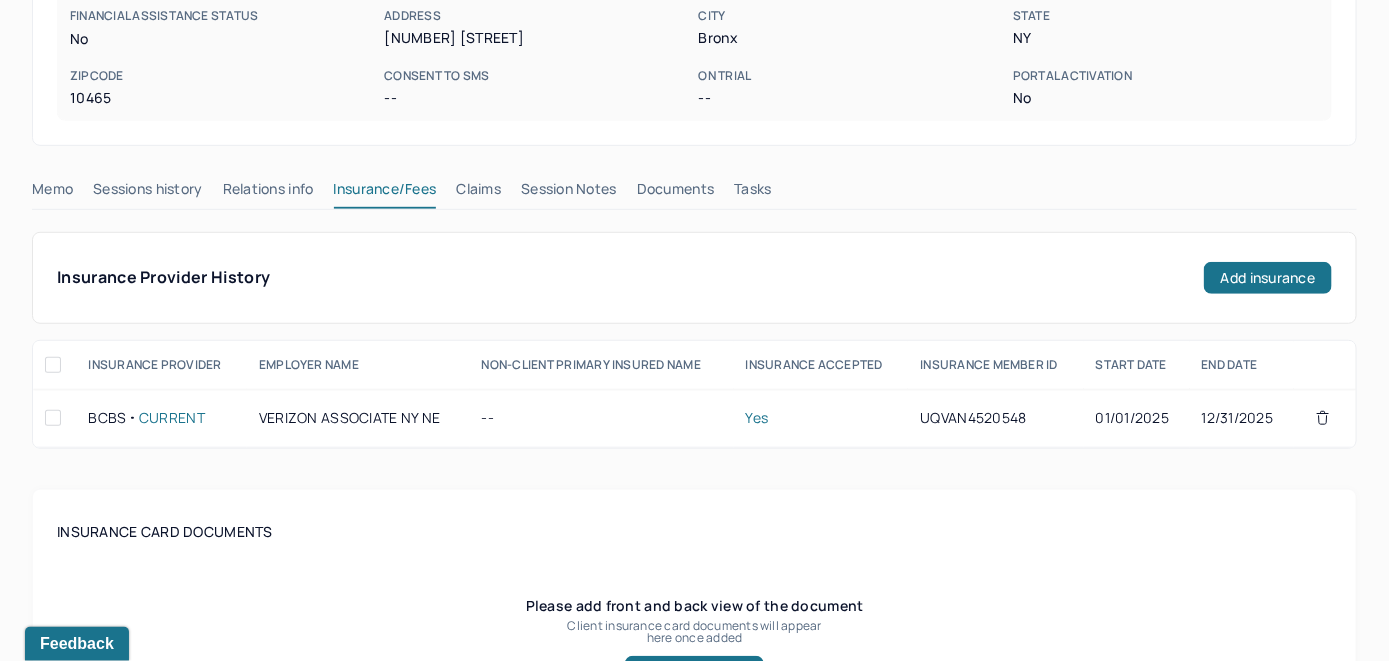 scroll, scrollTop: 300, scrollLeft: 0, axis: vertical 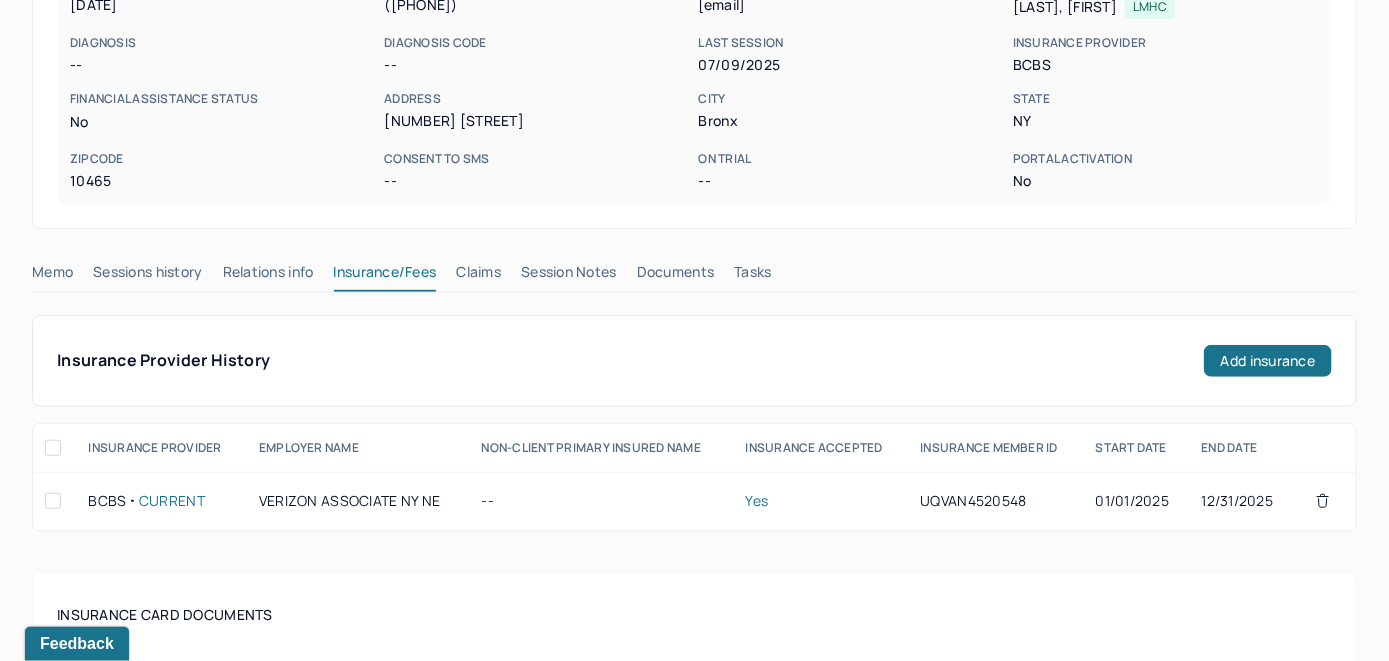 click on "Claims" at bounding box center [478, 276] 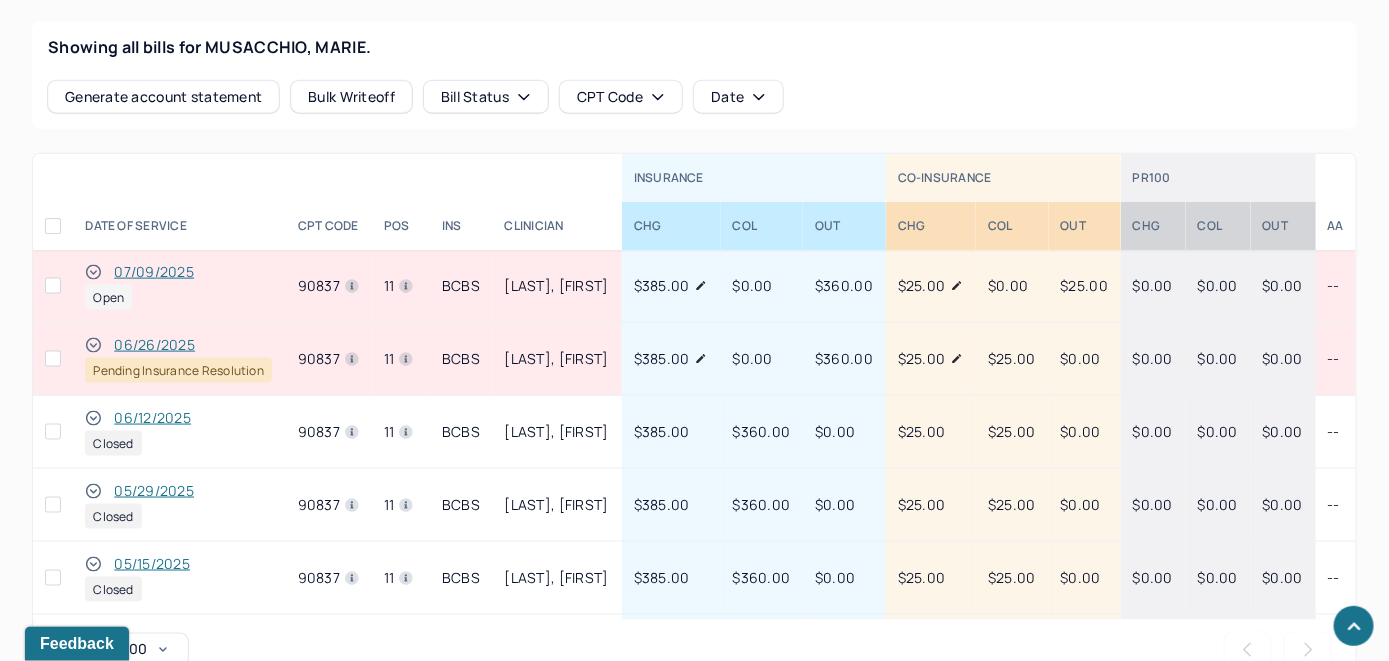 scroll, scrollTop: 900, scrollLeft: 0, axis: vertical 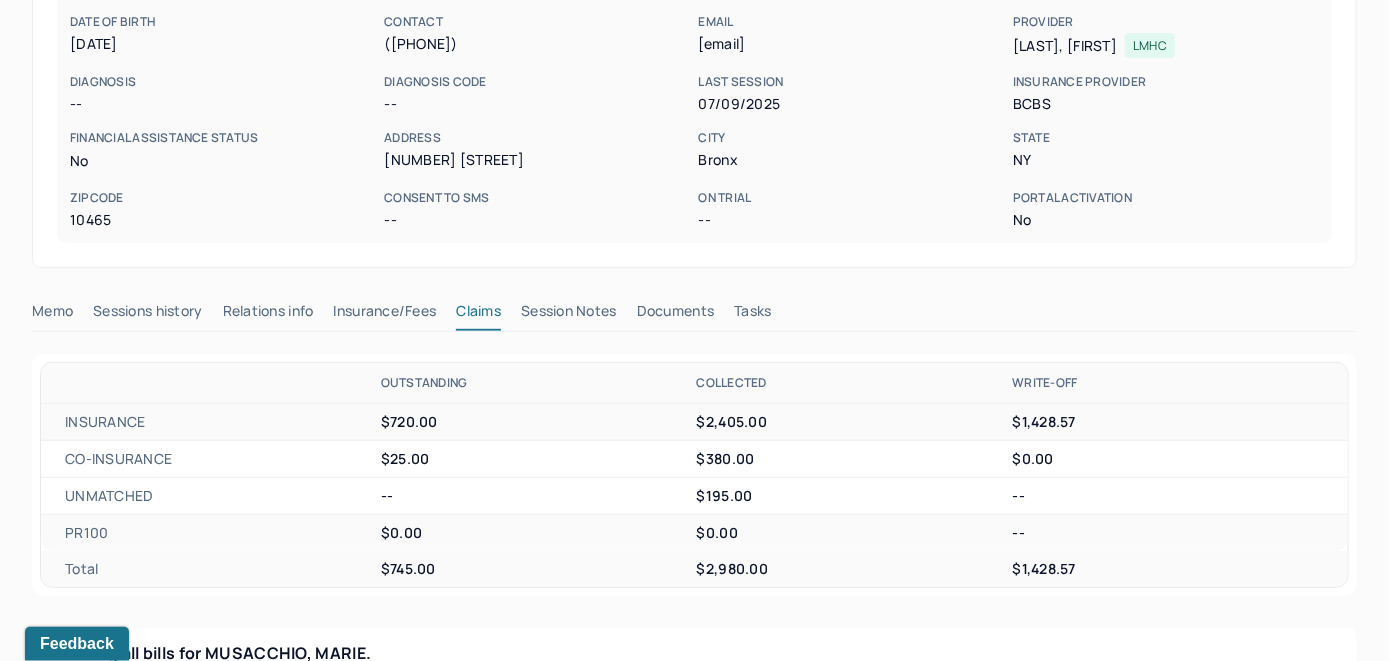 click on "MUSACCHIO, MARIE B2B active   Add flag     Edit               -- CLIENT CHART NUMBER MDYB543 PREFERRED NAME -- SEX female AGE 52  yrs DATE OF BIRTH [DATE]  CONTACT ([PHONE]) EMAIL [EMAIL] PROVIDER BATELIC, JENNIFER LMHC DIAGNOSIS -- DIAGNOSIS CODE -- LAST SESSION [DATE] insurance provider BCBS FINANCIAL ASSISTANCE STATUS no Address [NUMBER] [STREET] City [CITY] State [STATE] Zipcode [POSTAL_CODE] Consent to Sms -- On Trial -- Portal Activation No   Memo     Sessions history     Relations info     Insurance/Fees     Claims     Session Notes     Documents     Tasks    OUTSTANDING COLLECTED WRITE-OFF INSURANCE $720.00 $2,405.00 $1,428.57 CO-INSURANCE $25.00 $380.00 $0.00 UNMATCHED -- $195.00 -- PR100 $0.00 $0.00 -- Total $745.00 $2,980.00 $1,428.57 Showing all bills for MUSACCHIO, MARIE.    Generate account statement     Bulk Writeoff     Bill Status     CPT Code     Date   INSURANCE CO-INSURANCE PR100 DATE OF SERVICE CPT CODE pos Ins CLINICIAN CHG COL OUT CHG COL OUT CHg COL OUT AA     Open 11" at bounding box center (694, 838) 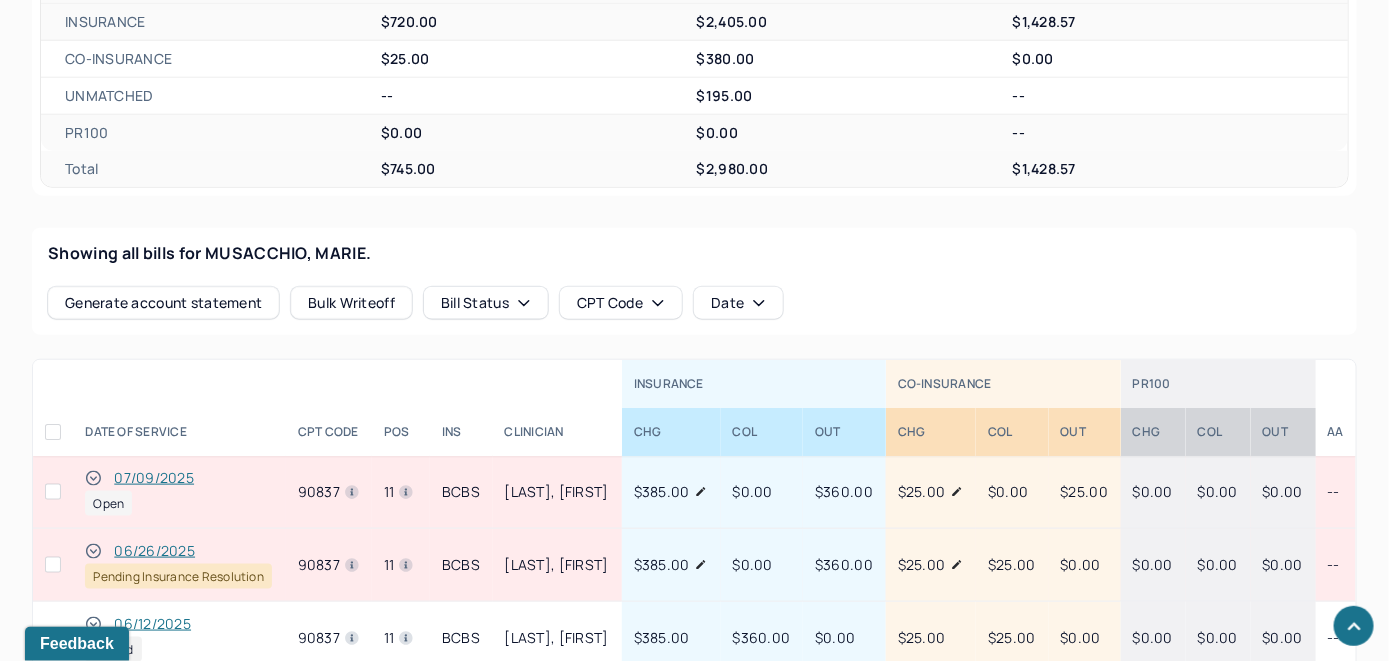 scroll, scrollTop: 761, scrollLeft: 0, axis: vertical 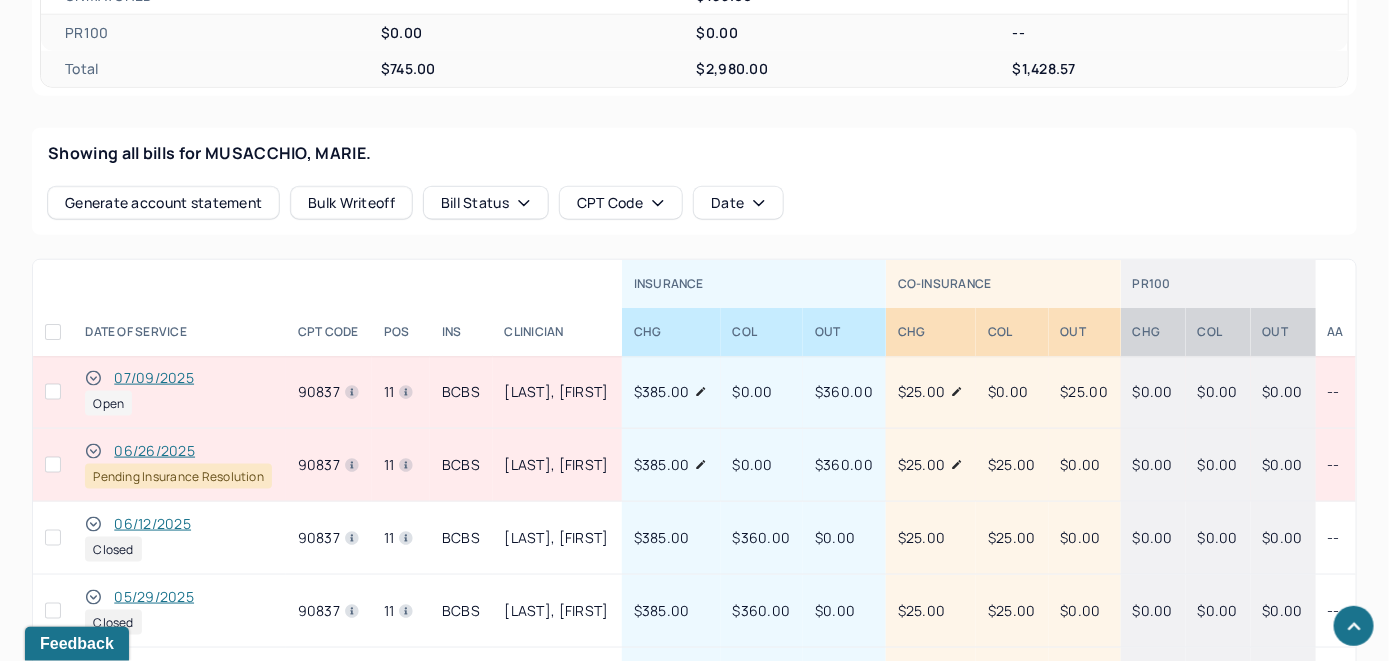 click 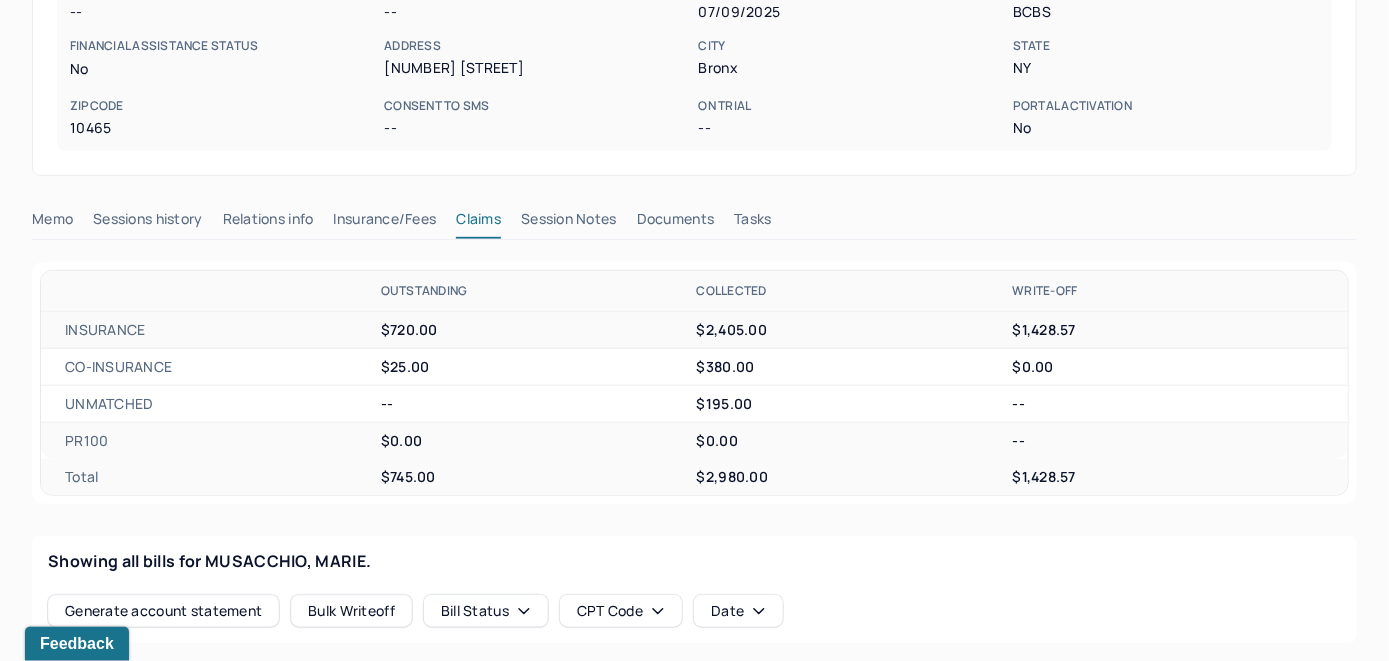 scroll, scrollTop: 261, scrollLeft: 0, axis: vertical 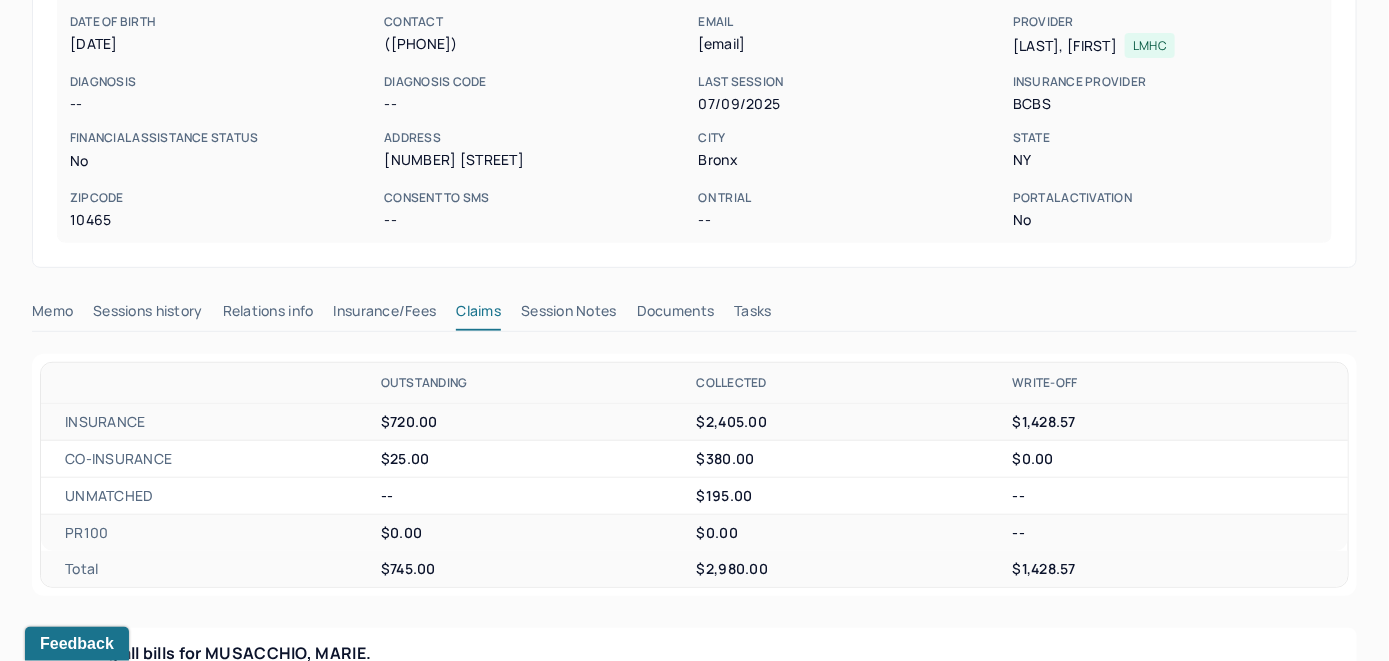 click on "Memo" at bounding box center [52, 315] 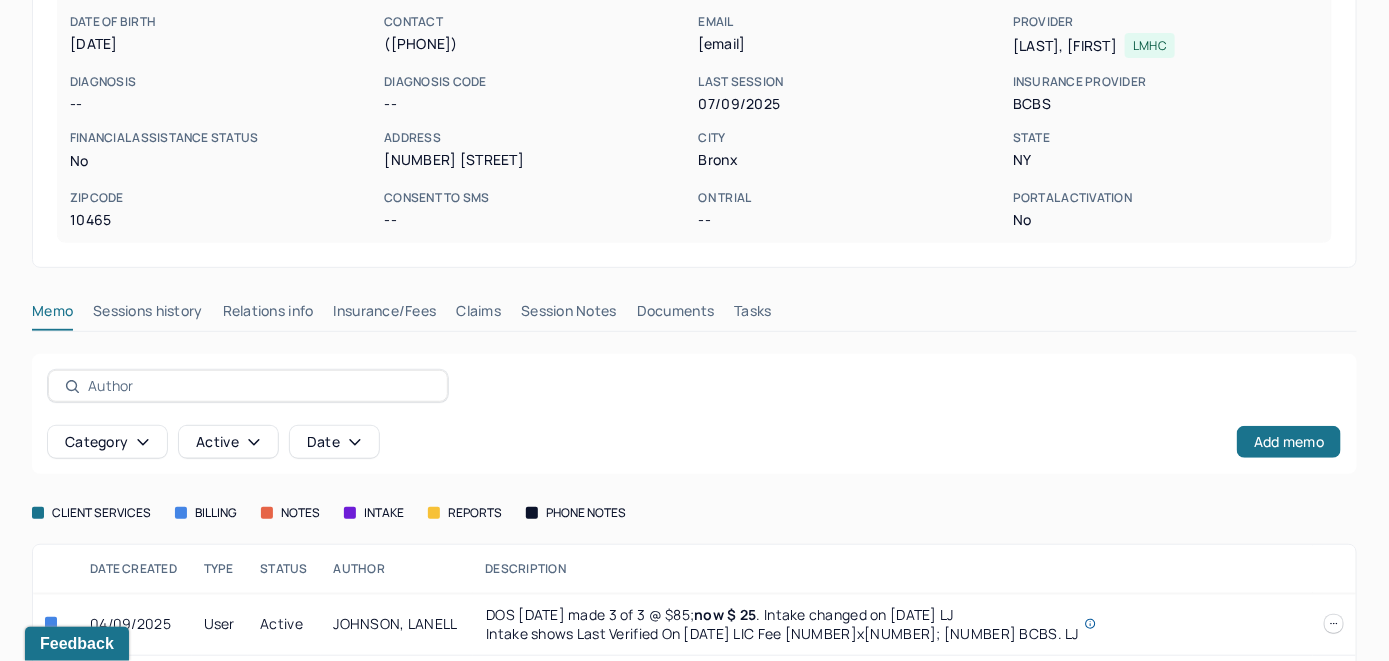 scroll, scrollTop: 388, scrollLeft: 0, axis: vertical 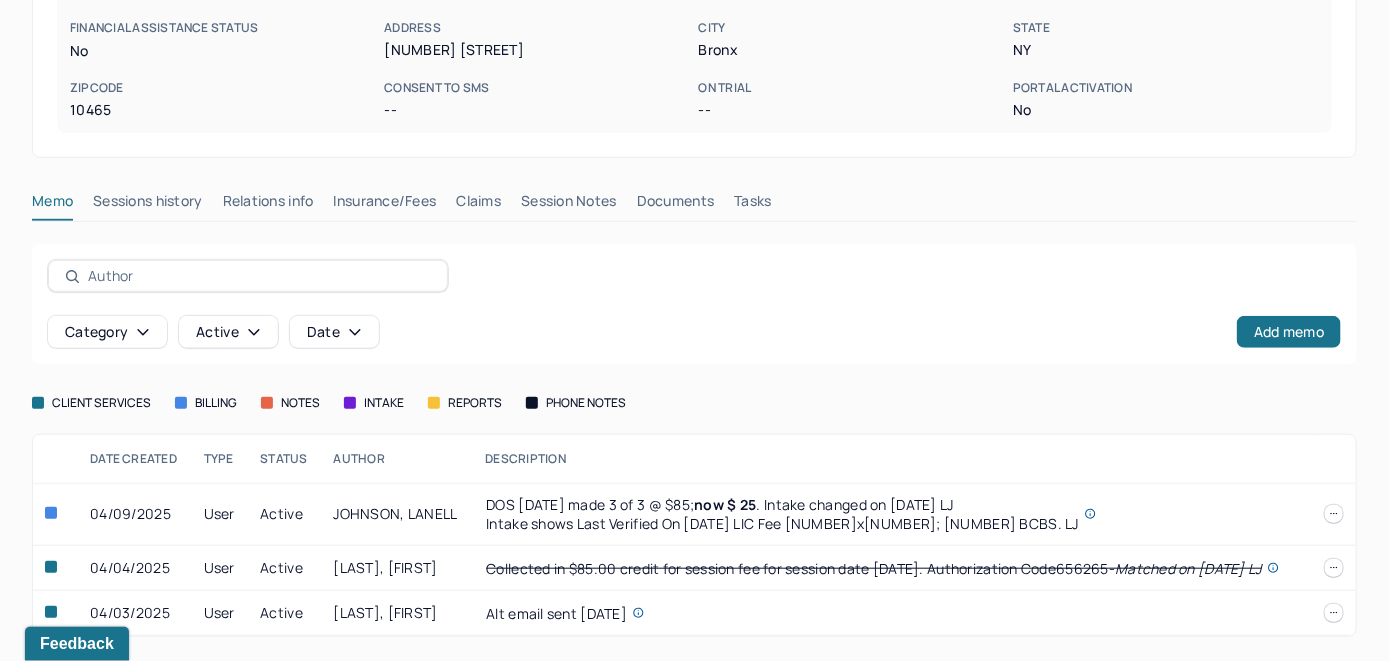 click on "Insurance/Fees" at bounding box center [385, 205] 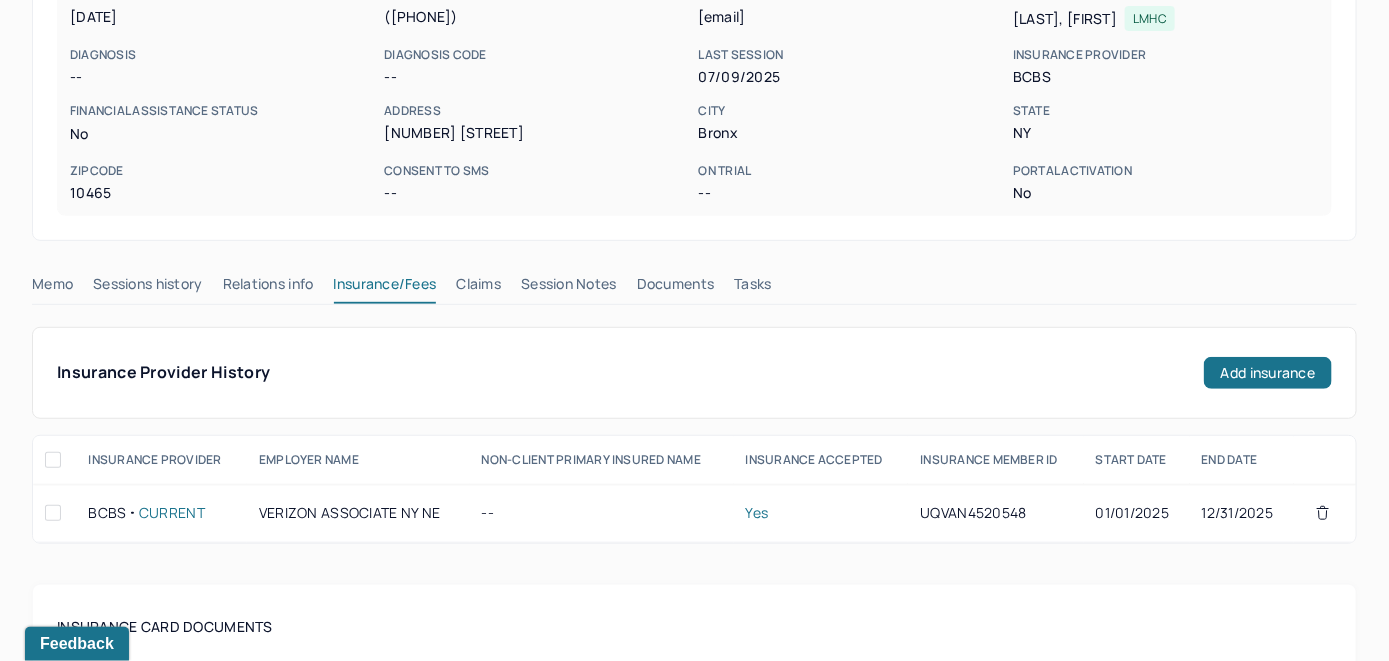 click on "Claims" at bounding box center (478, 288) 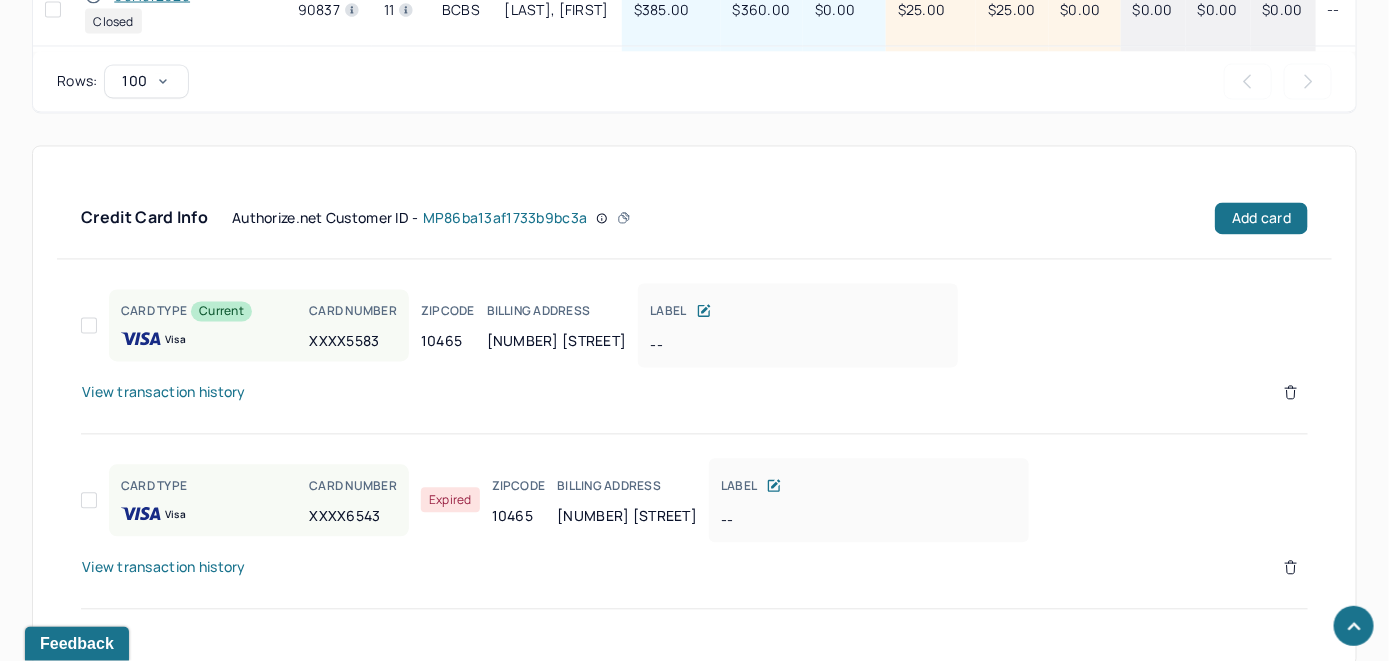 scroll, scrollTop: 1461, scrollLeft: 0, axis: vertical 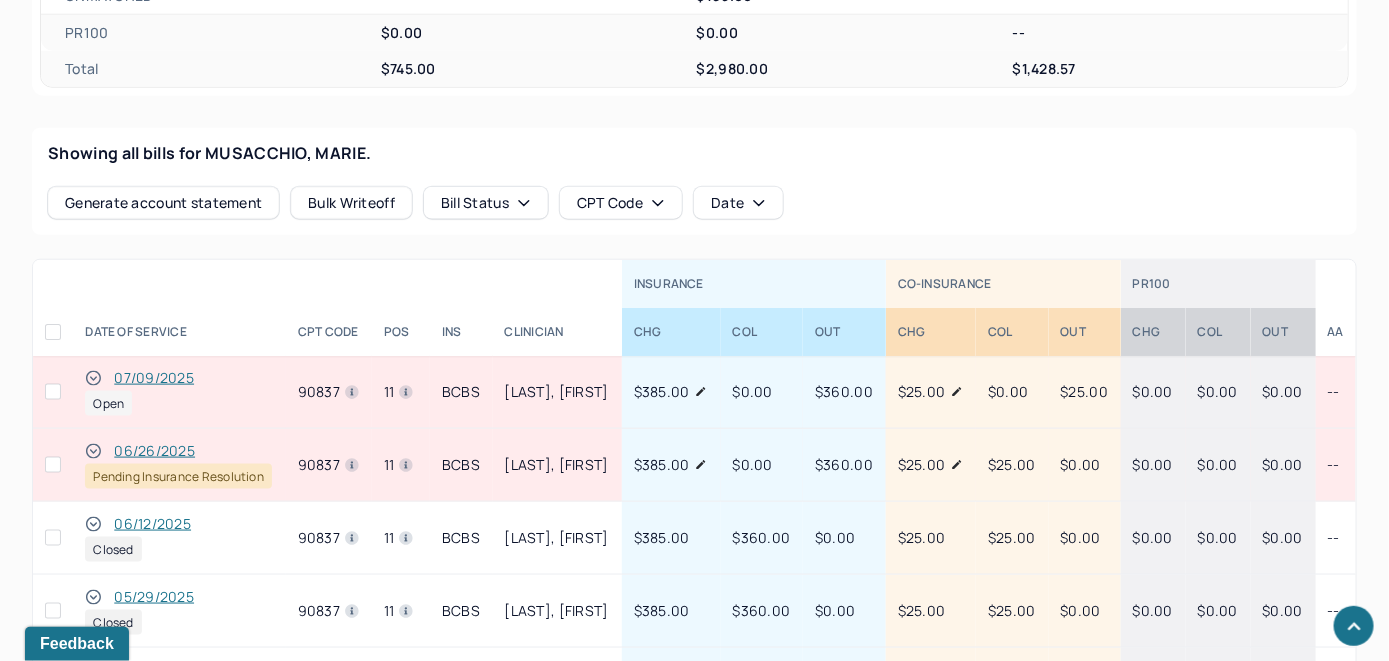 click on "07/09/2025" at bounding box center [154, 378] 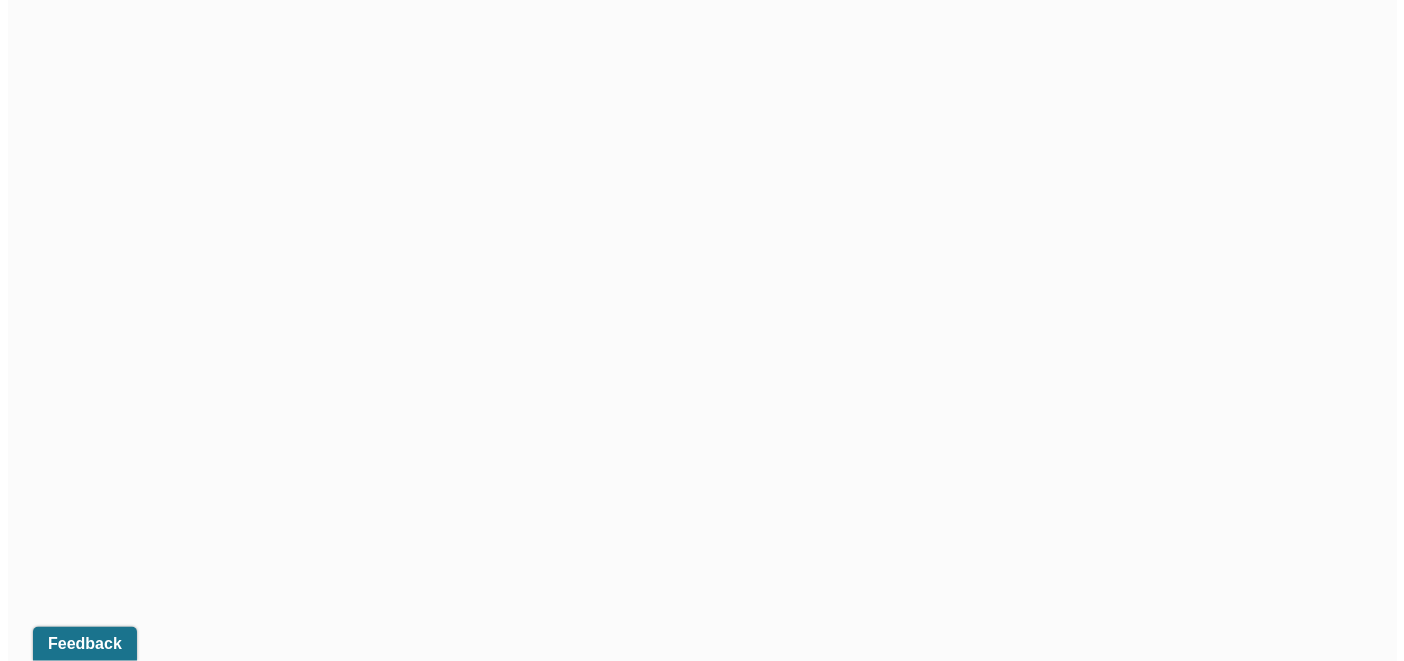 scroll, scrollTop: 761, scrollLeft: 0, axis: vertical 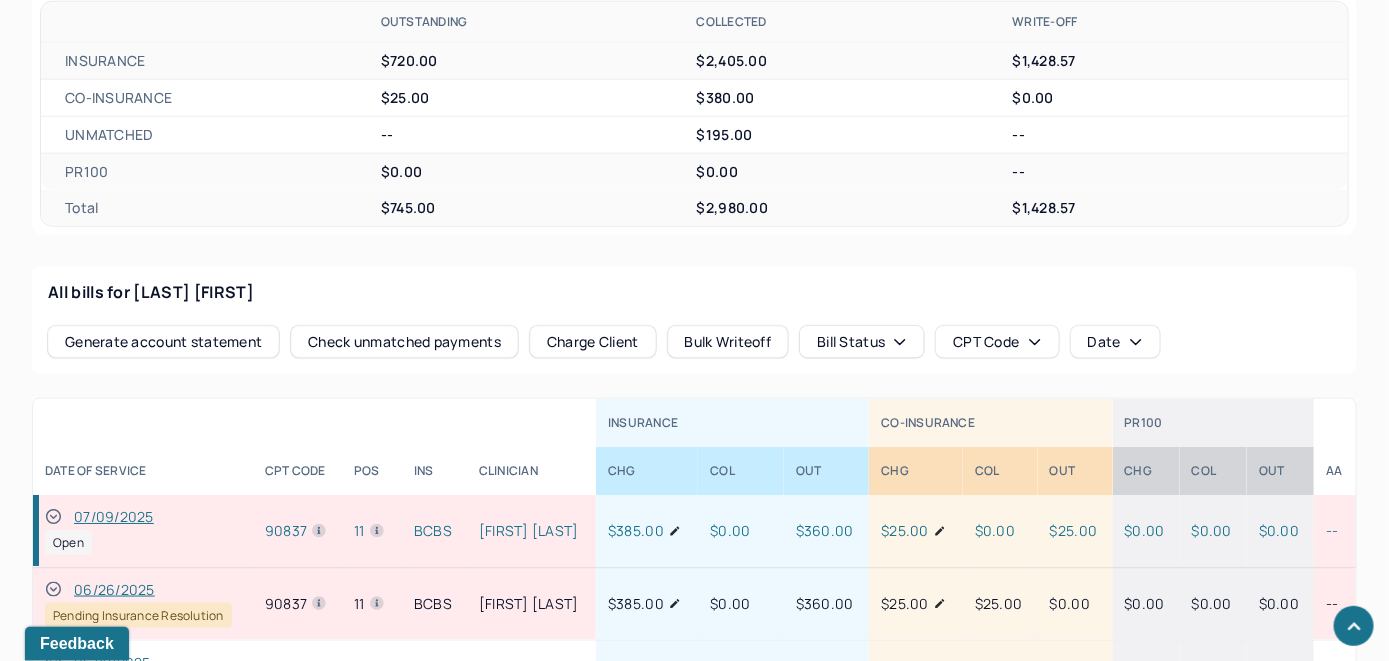 click on "Check unmatched payments" at bounding box center (404, 342) 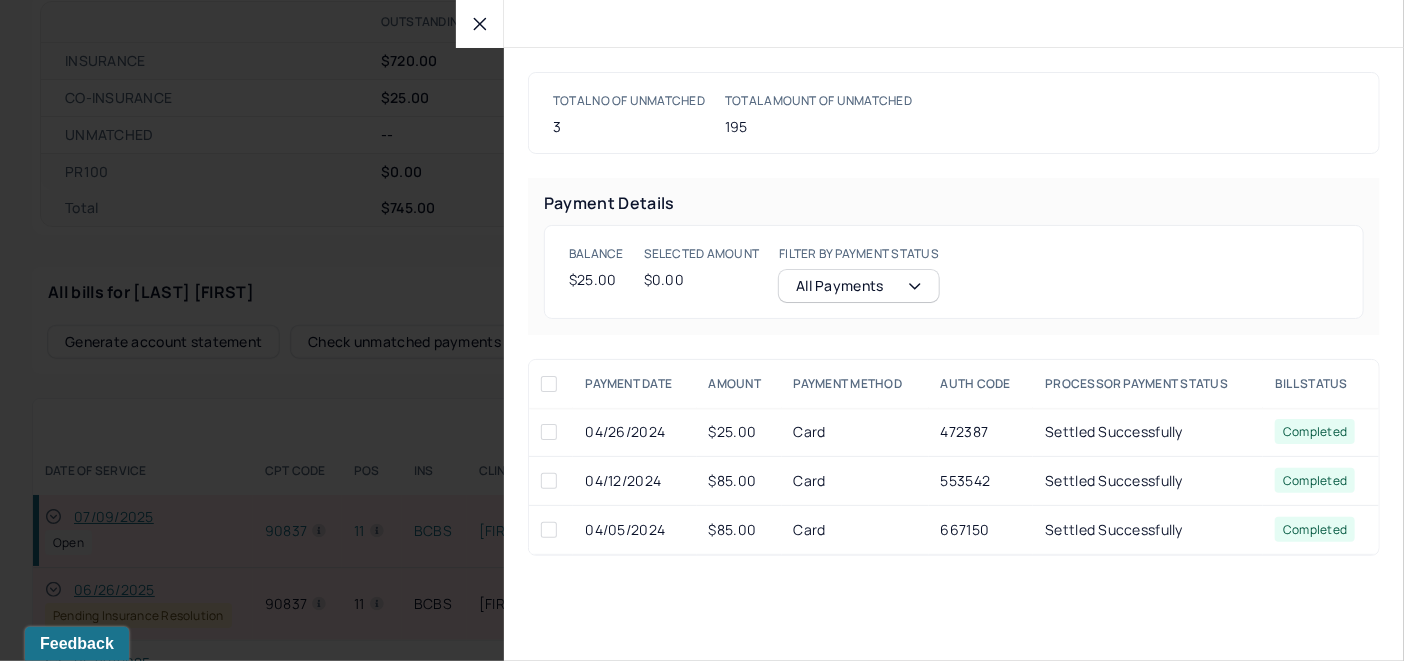 click 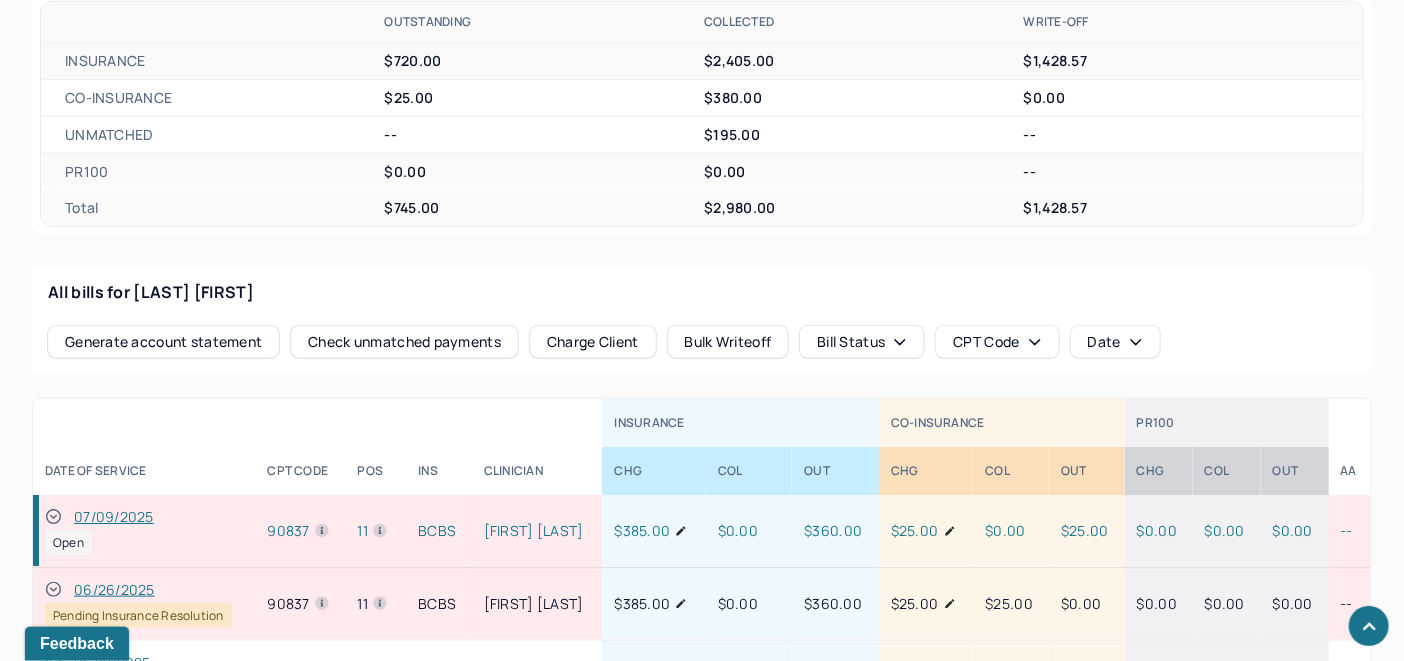 scroll, scrollTop: 764, scrollLeft: 0, axis: vertical 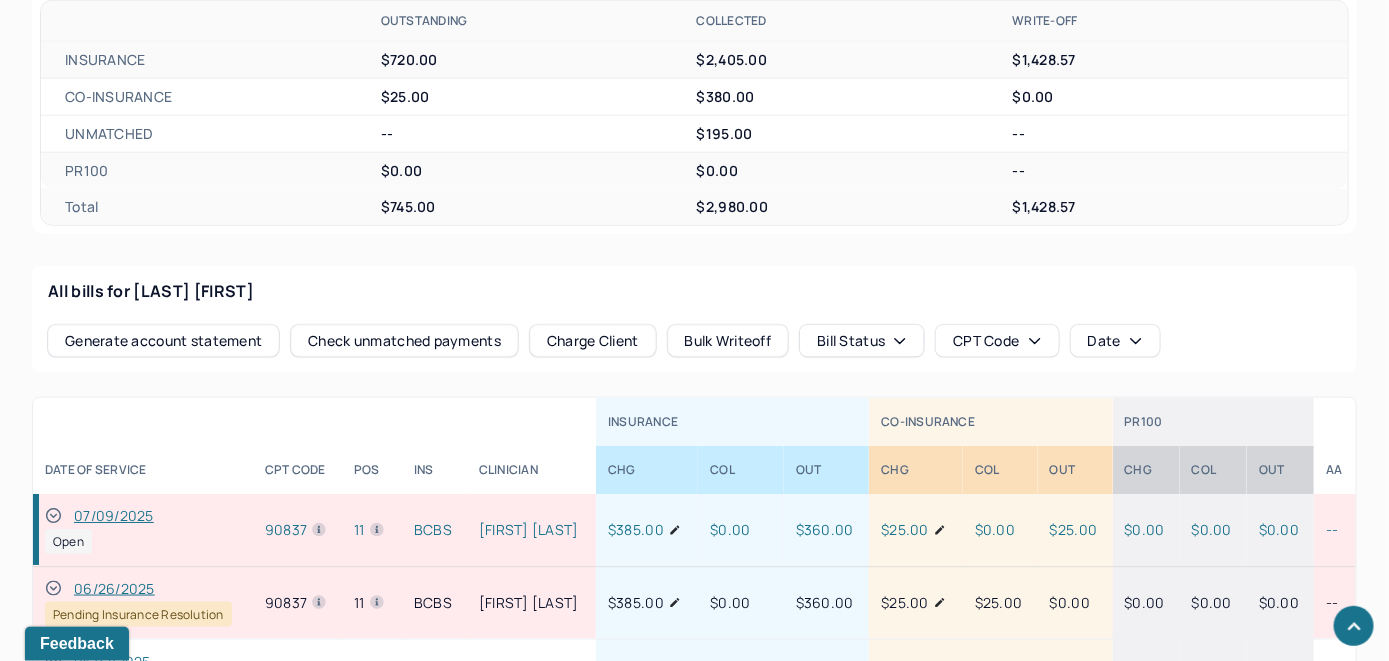 click on "Charge Client" at bounding box center (593, 341) 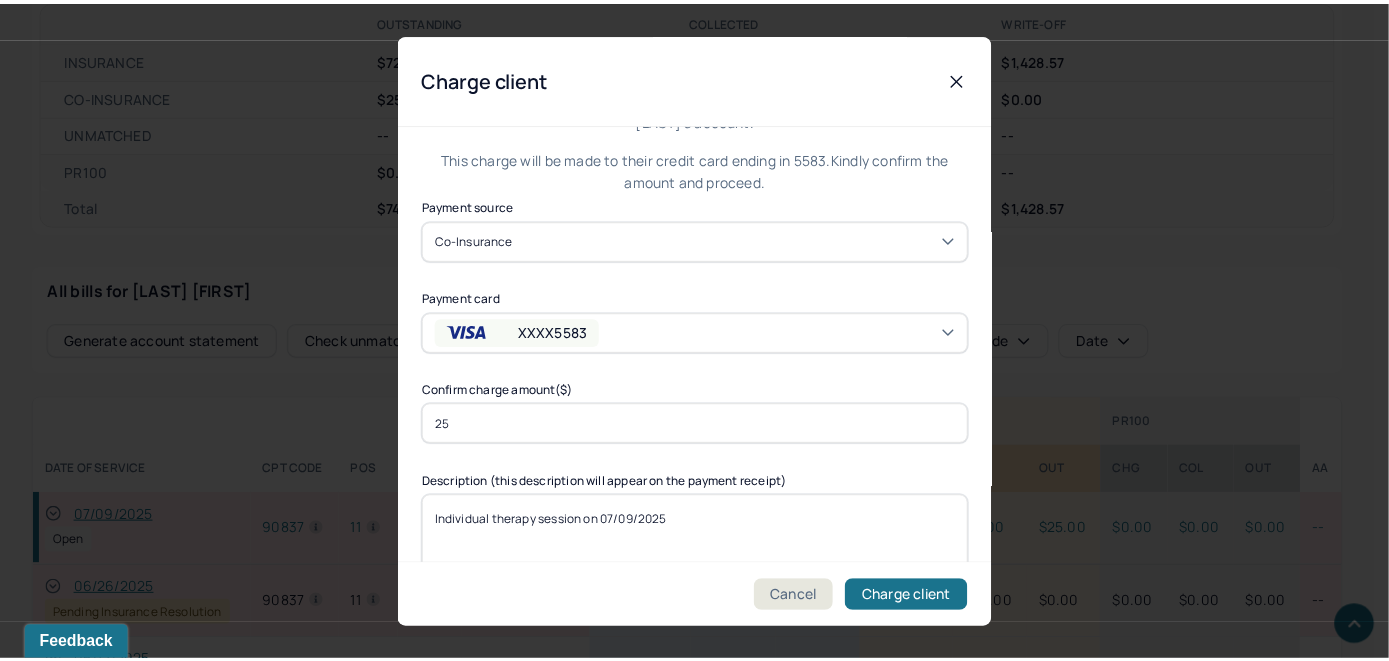 scroll, scrollTop: 121, scrollLeft: 0, axis: vertical 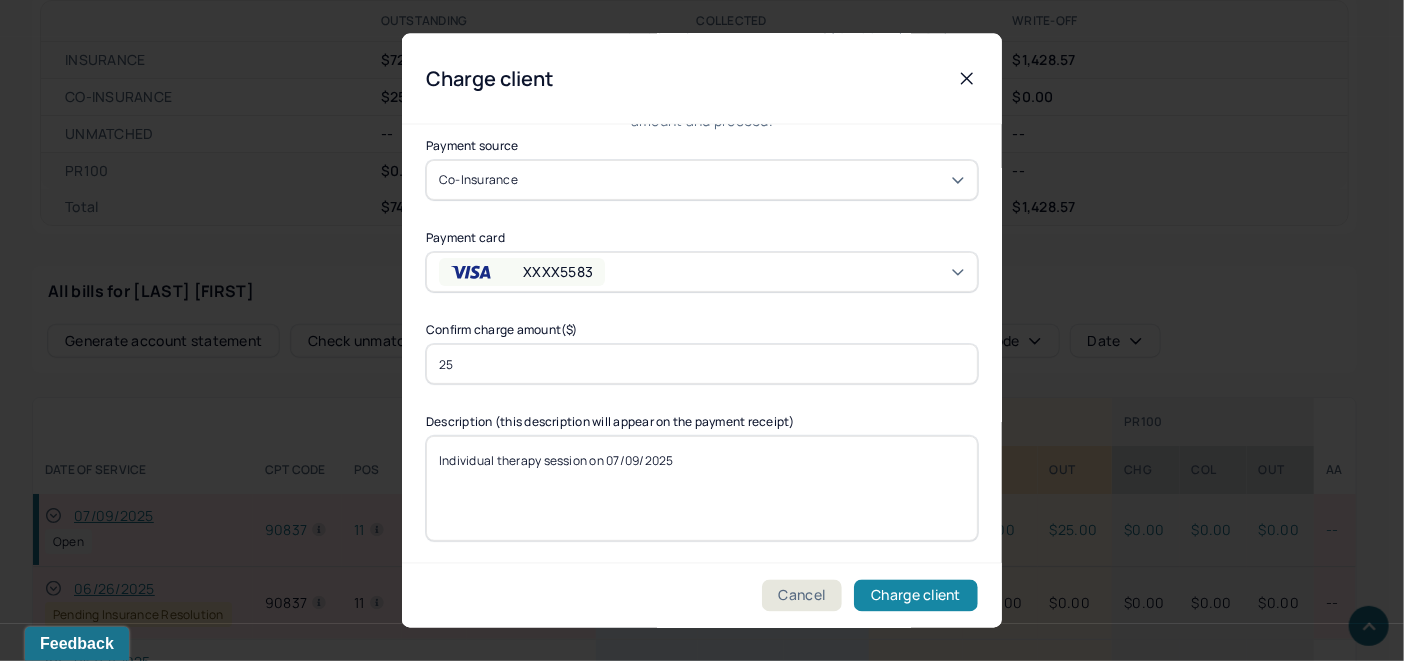 click on "Charge client" at bounding box center [916, 596] 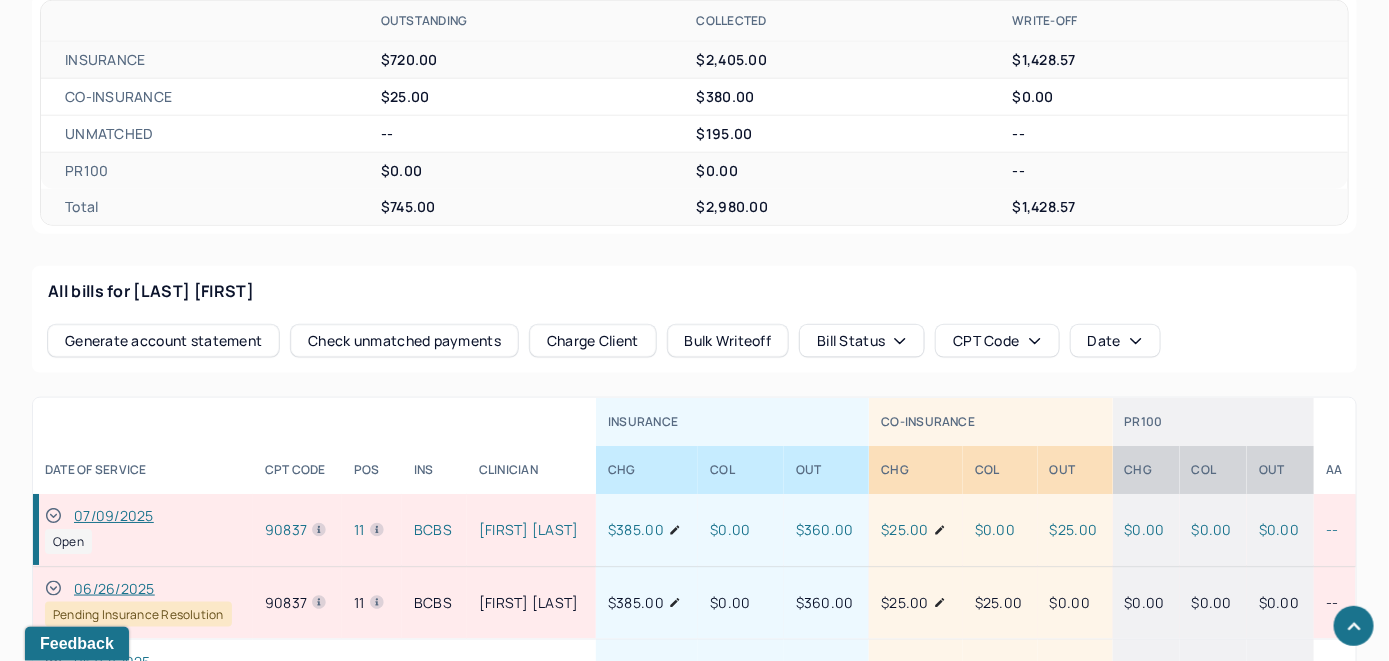 click 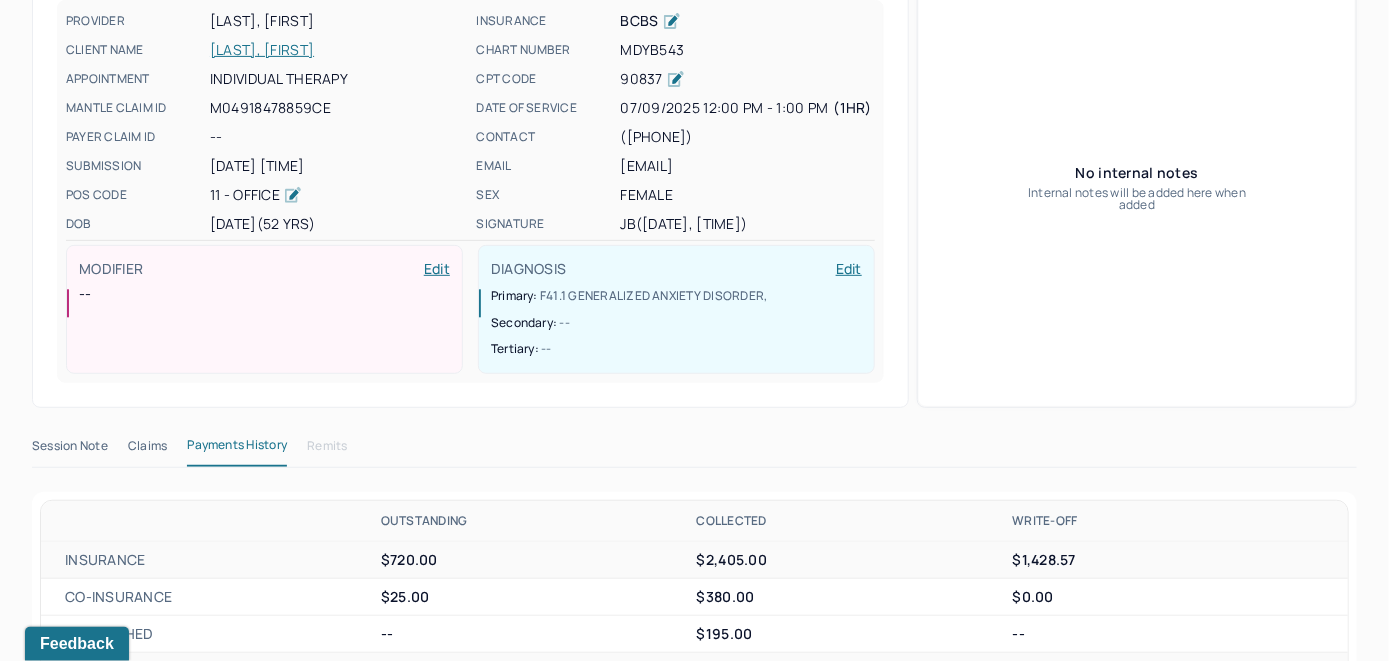scroll, scrollTop: 0, scrollLeft: 0, axis: both 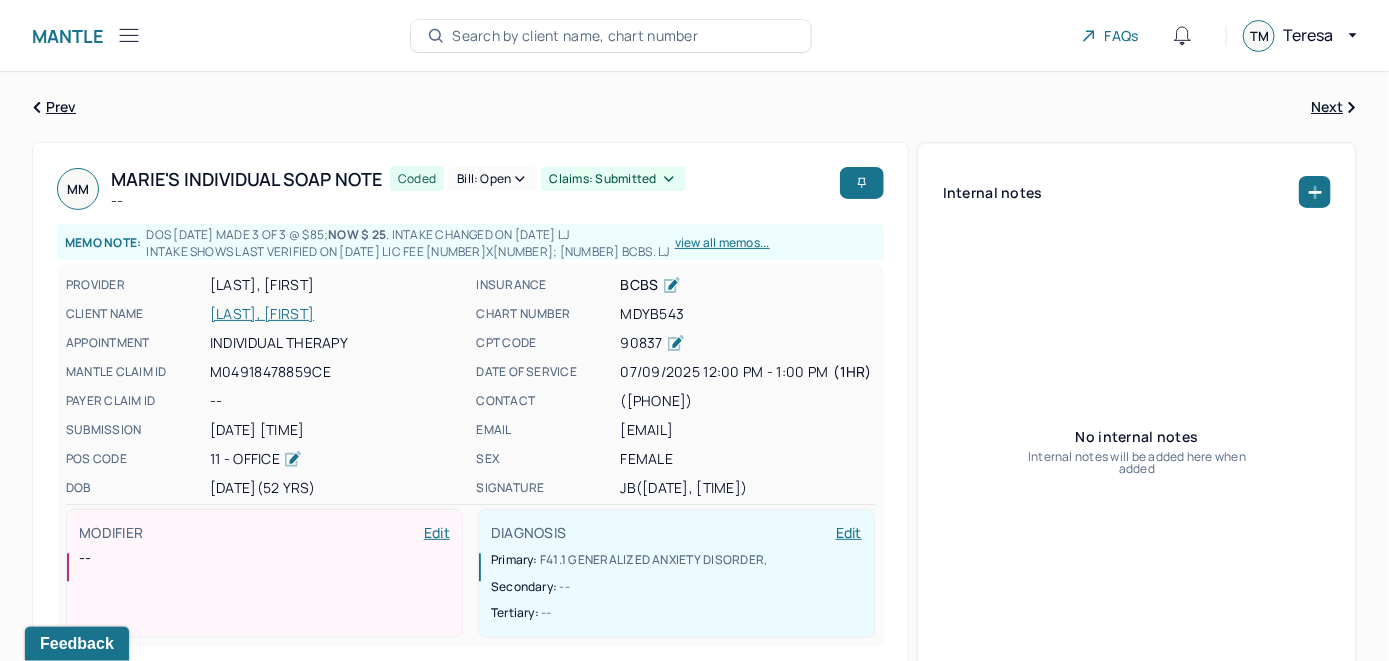 click on "Bill: Open" at bounding box center (492, 179) 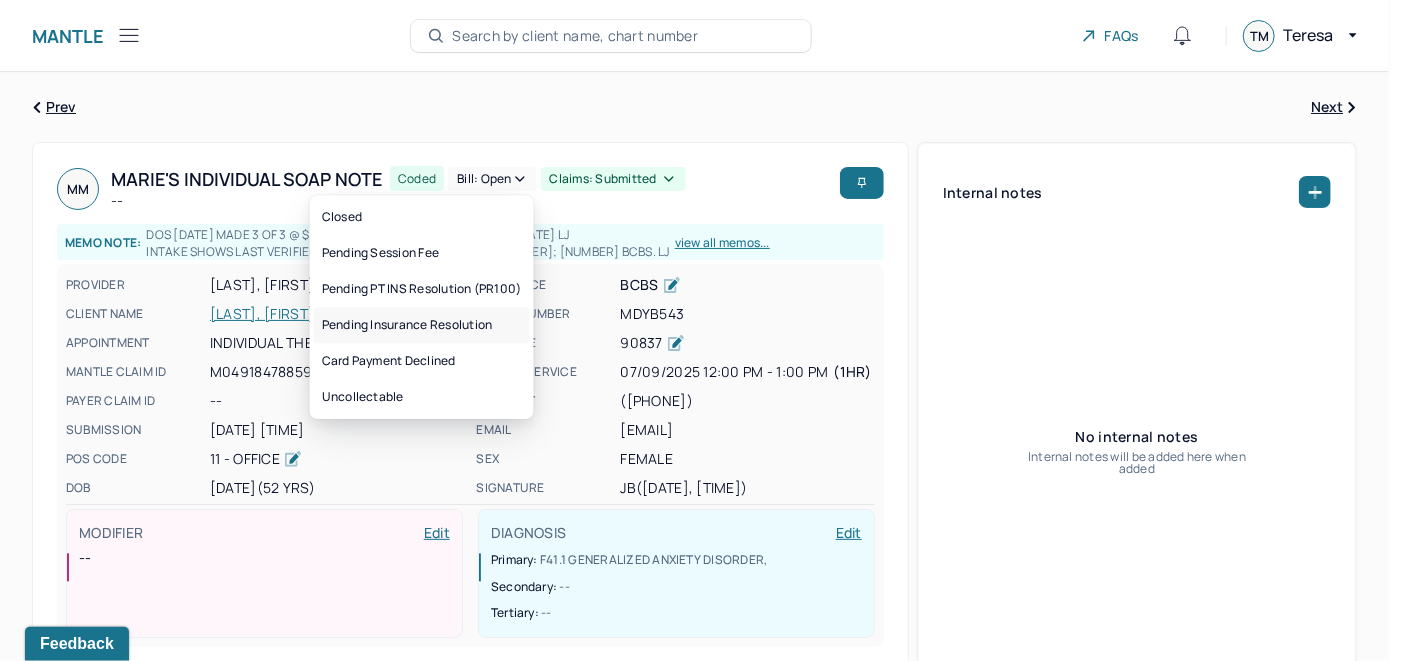 click on "Pending Insurance Resolution" at bounding box center (422, 325) 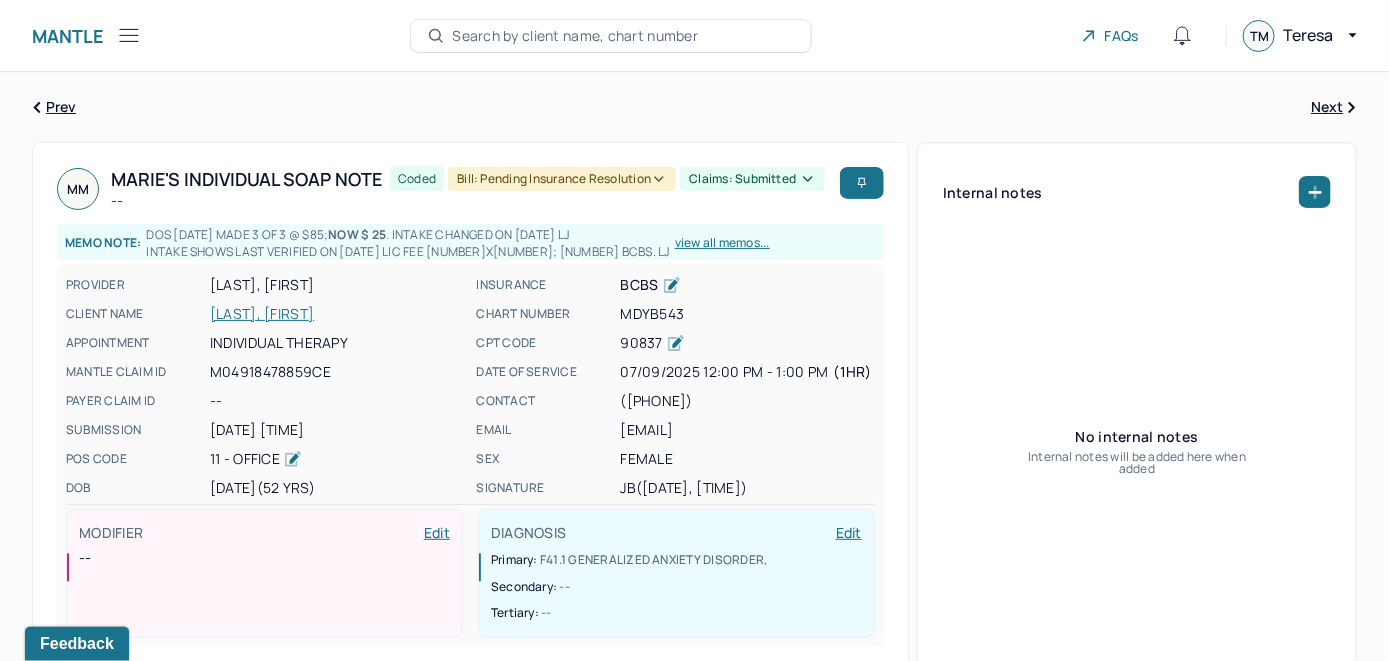 click on "Search by client name, chart number" at bounding box center (575, 36) 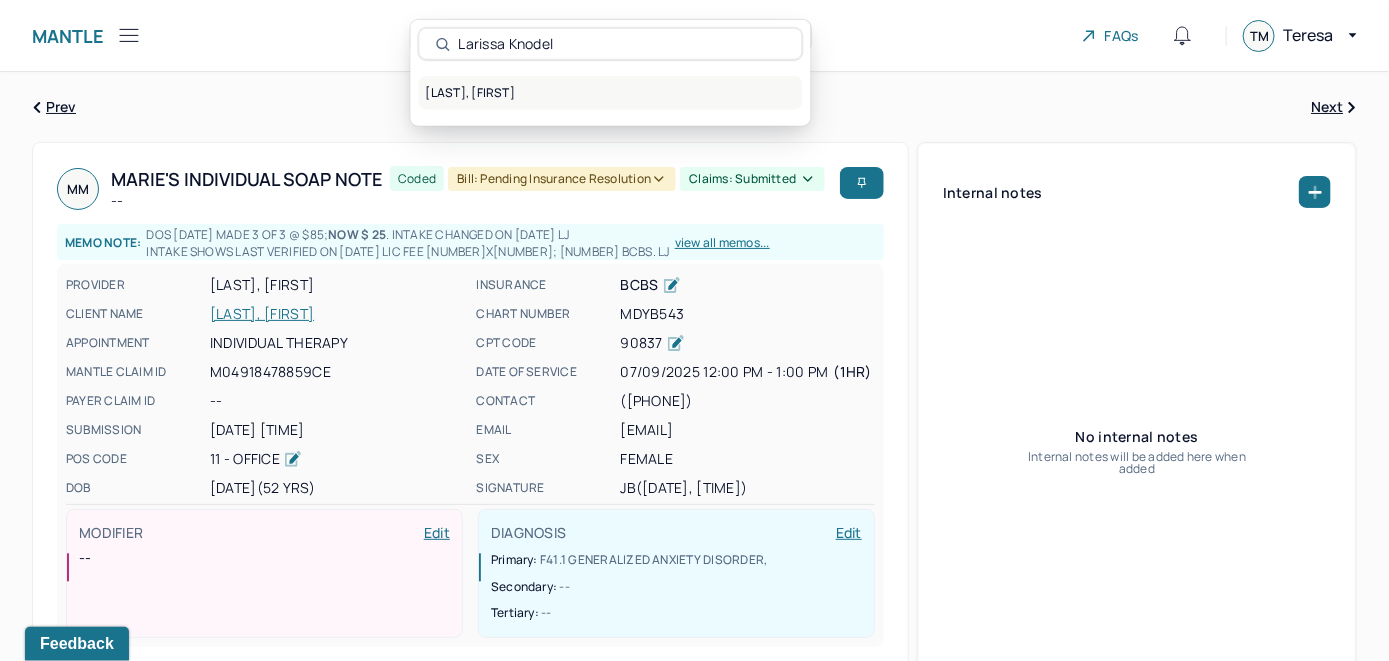 type on "Larissa Knodel" 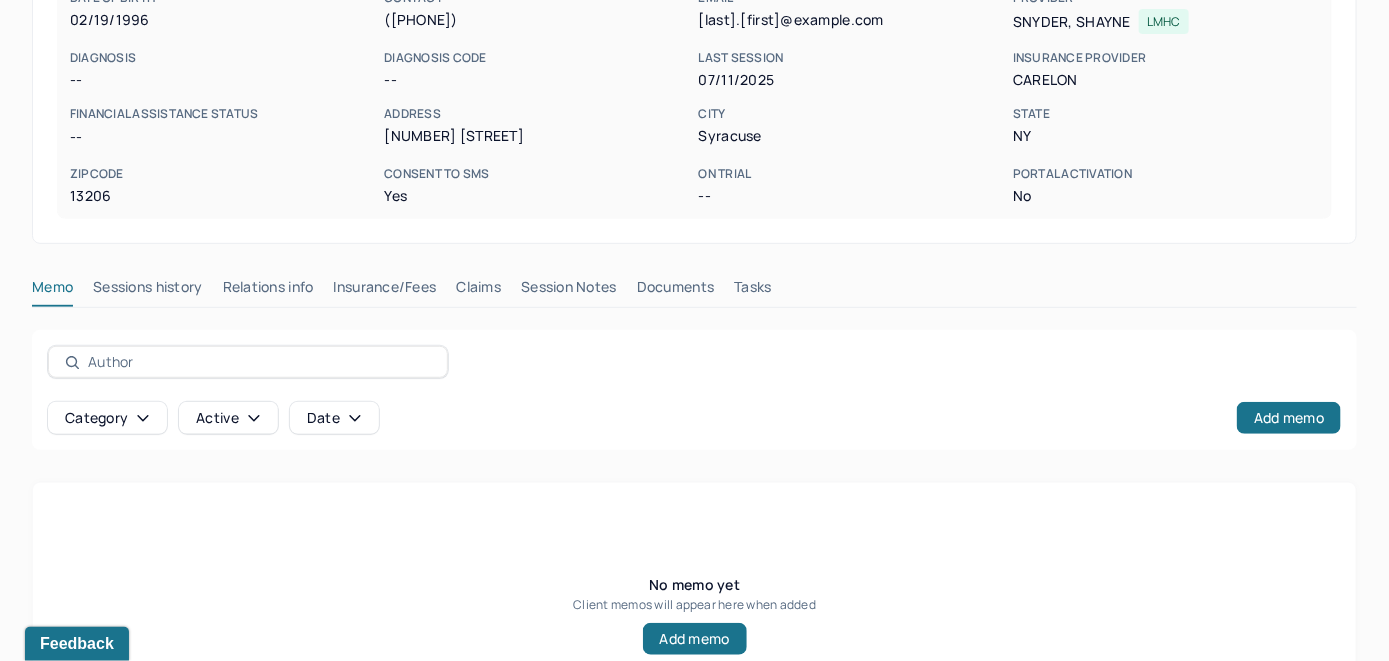 scroll, scrollTop: 393, scrollLeft: 0, axis: vertical 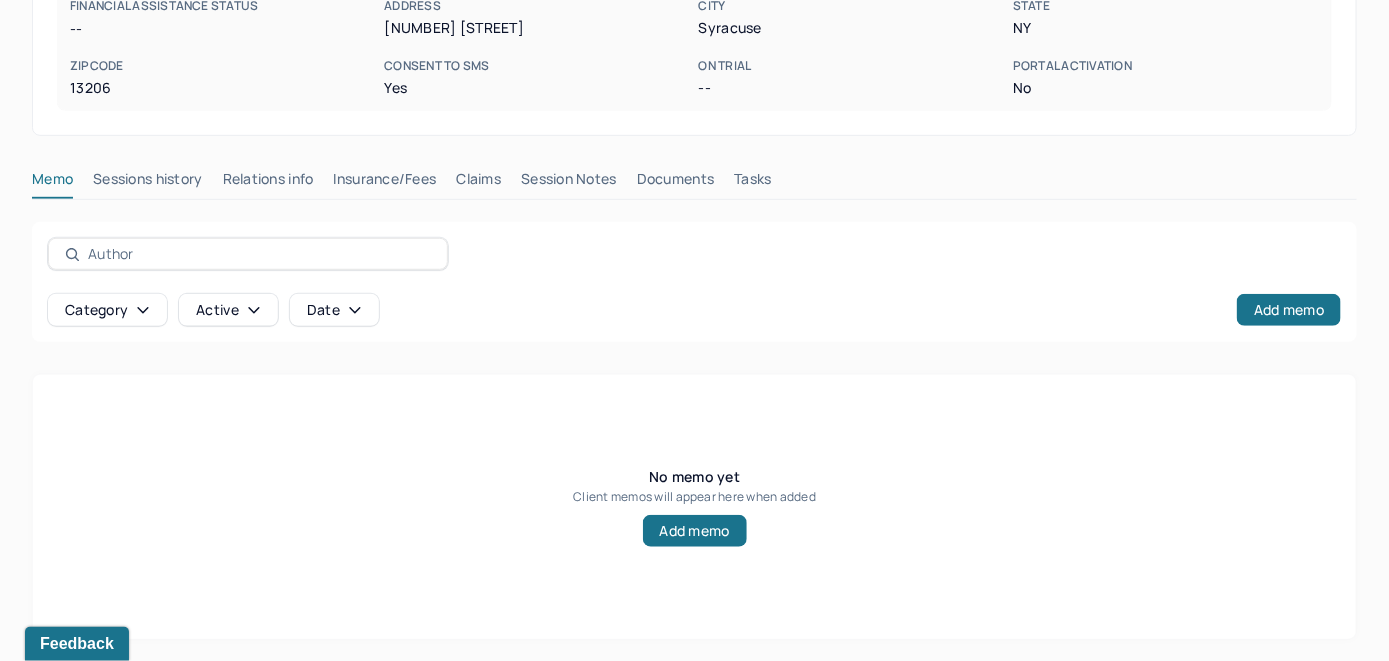 click on "Claims" at bounding box center (478, 183) 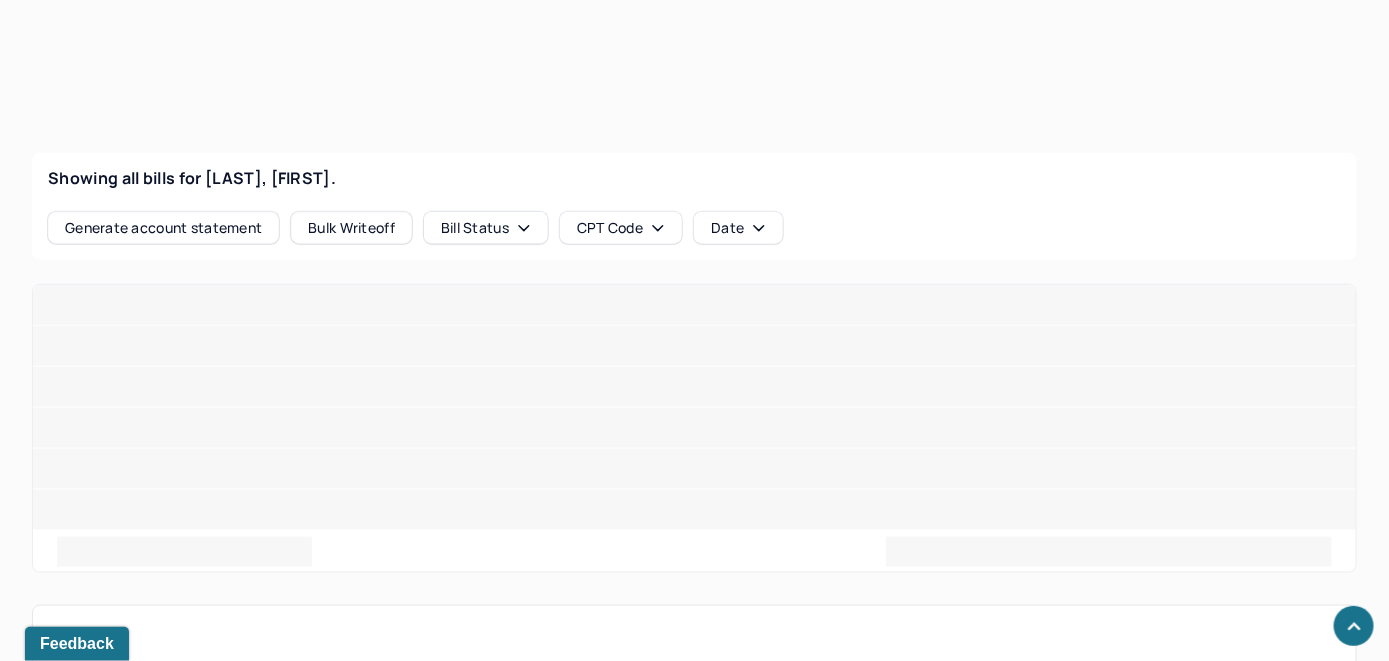scroll, scrollTop: 735, scrollLeft: 0, axis: vertical 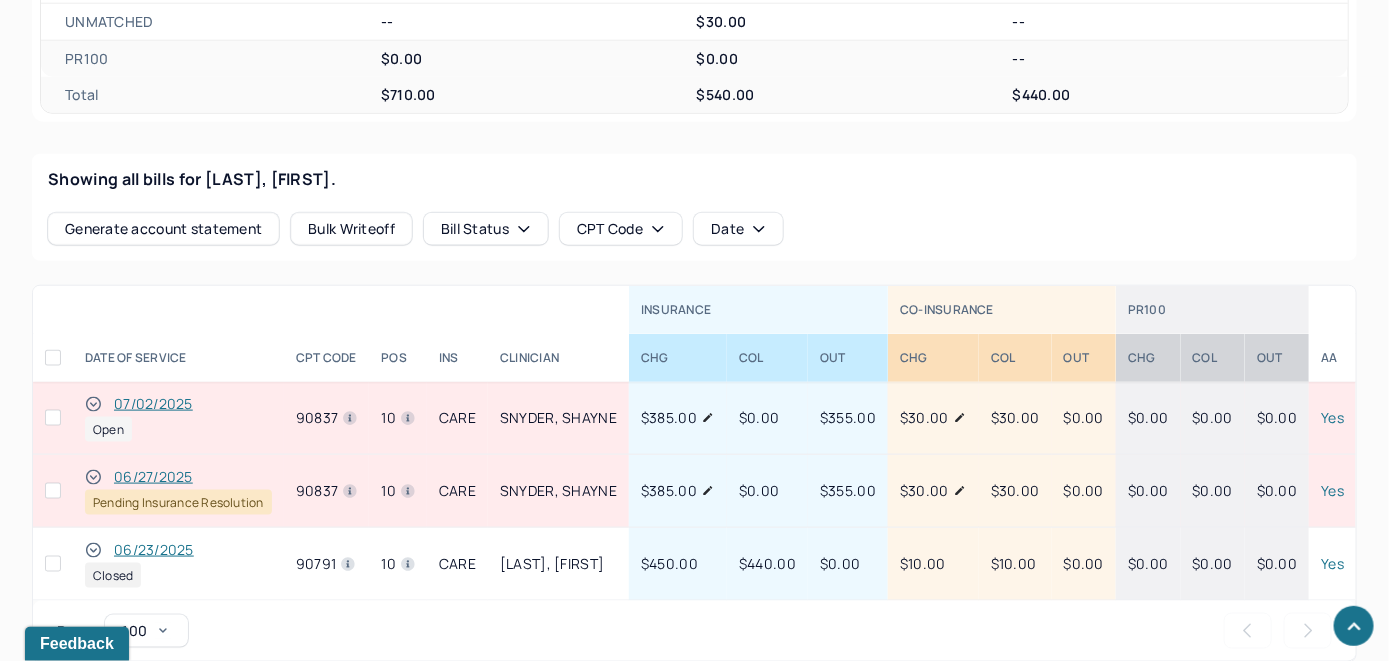 click 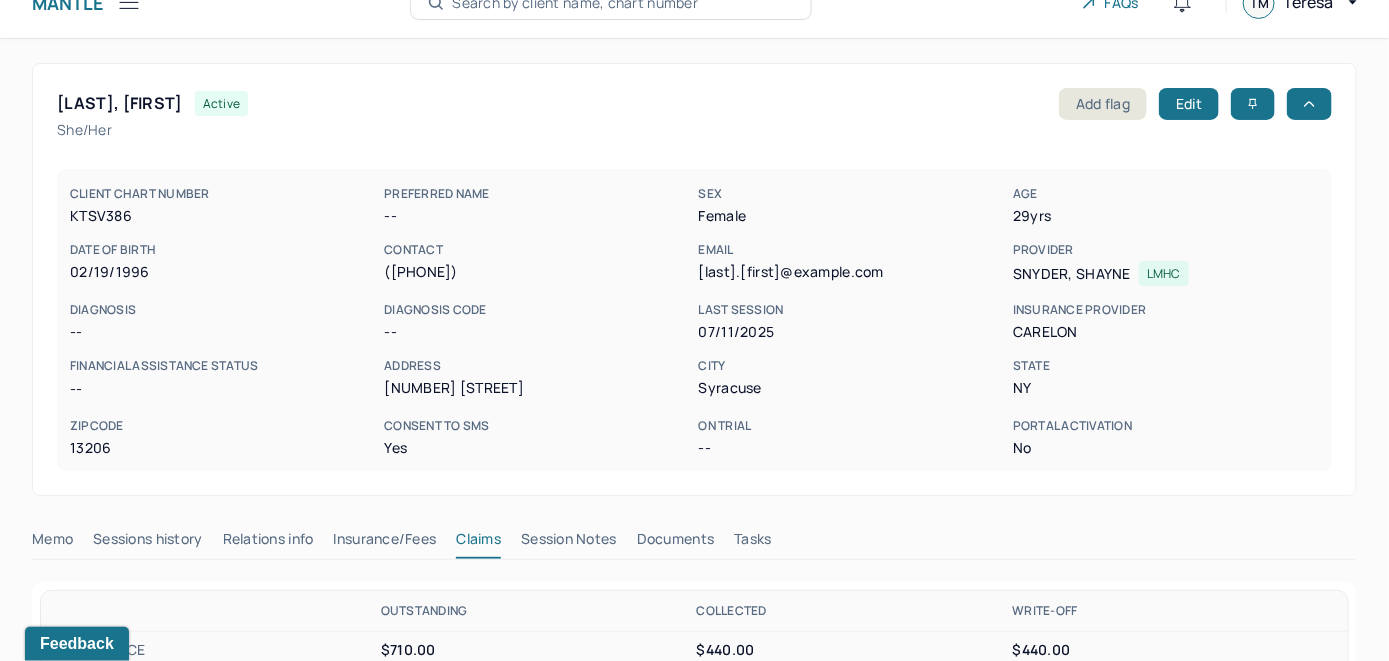 scroll, scrollTop: 0, scrollLeft: 0, axis: both 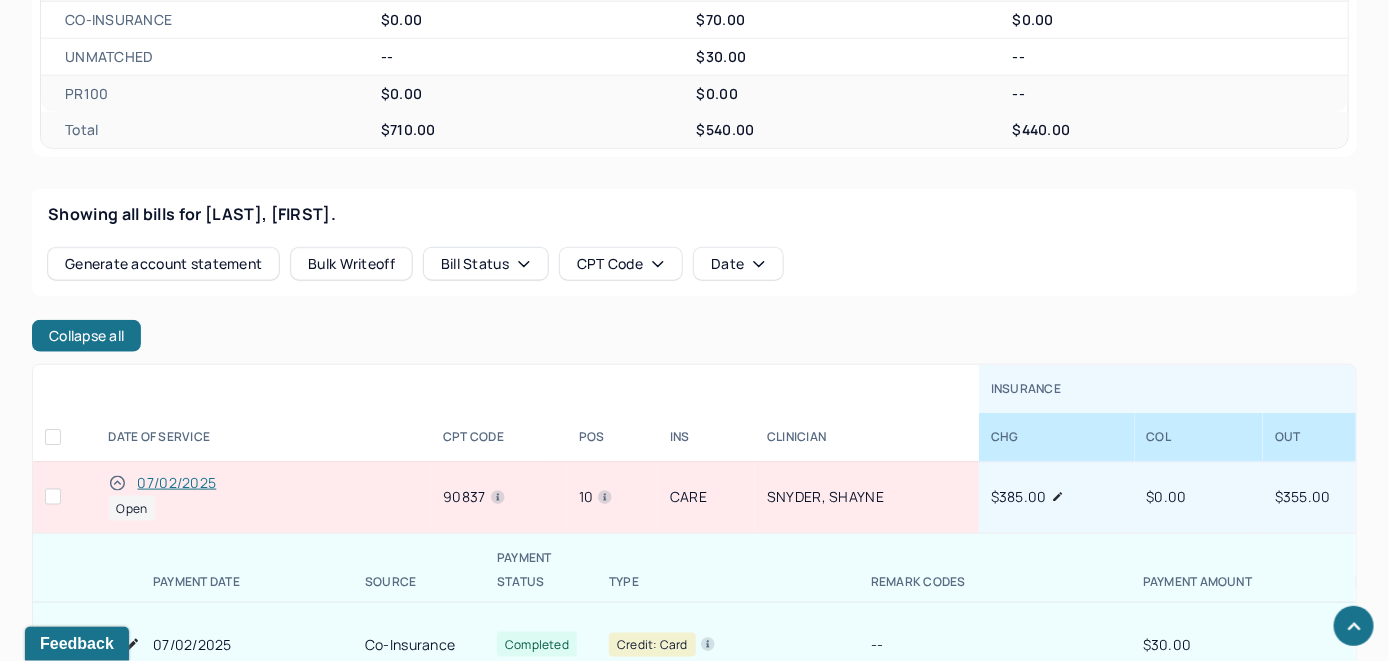 click on "07/02/2025" at bounding box center (177, 483) 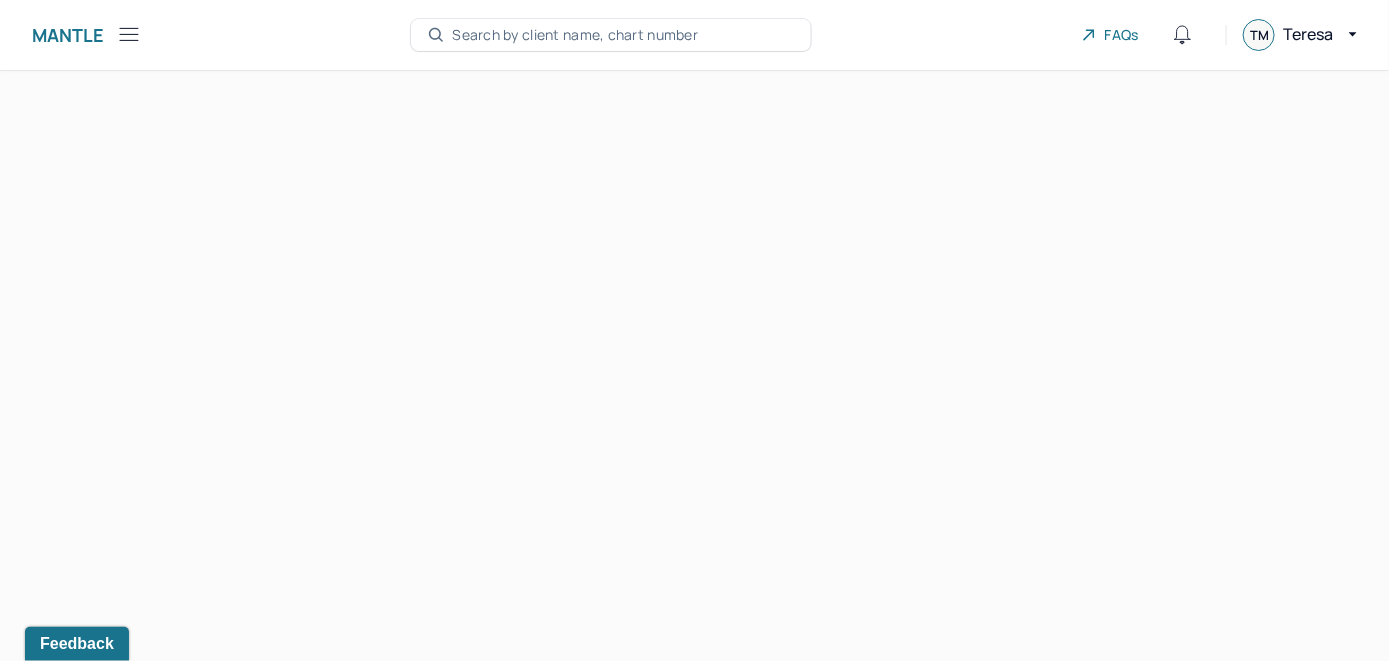 scroll, scrollTop: 0, scrollLeft: 0, axis: both 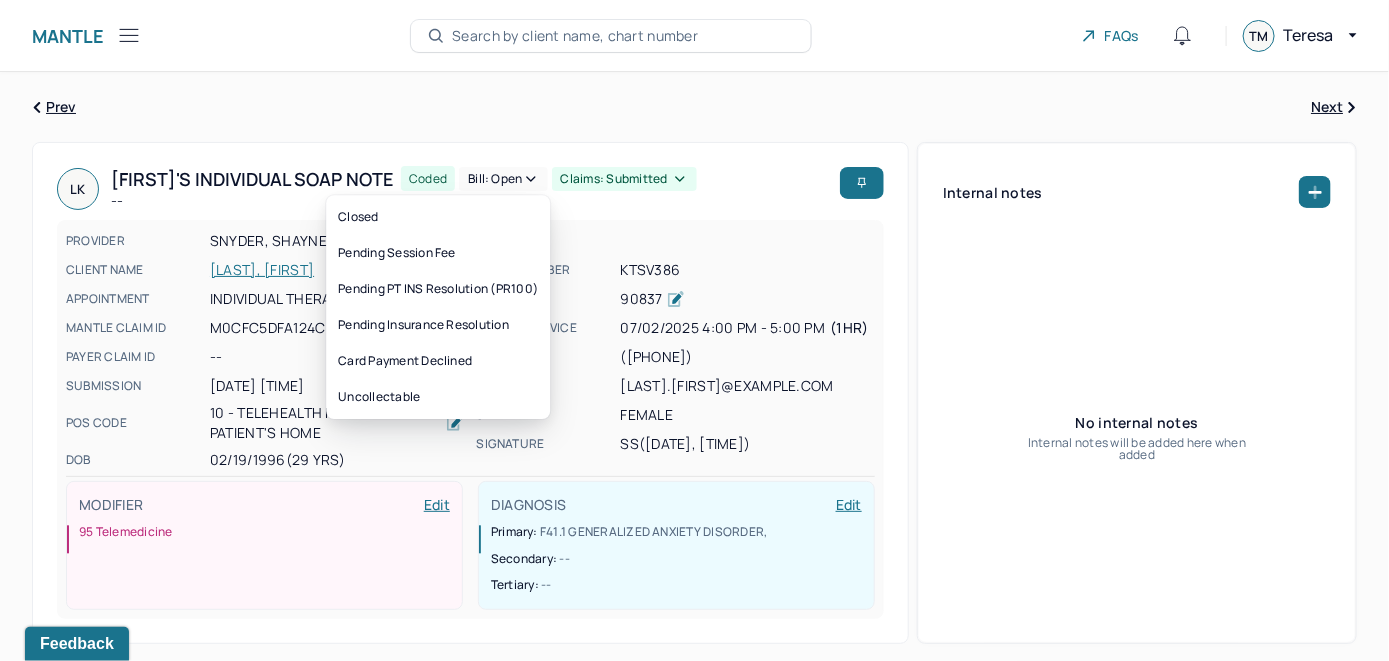click on "Bill: Open" at bounding box center [503, 179] 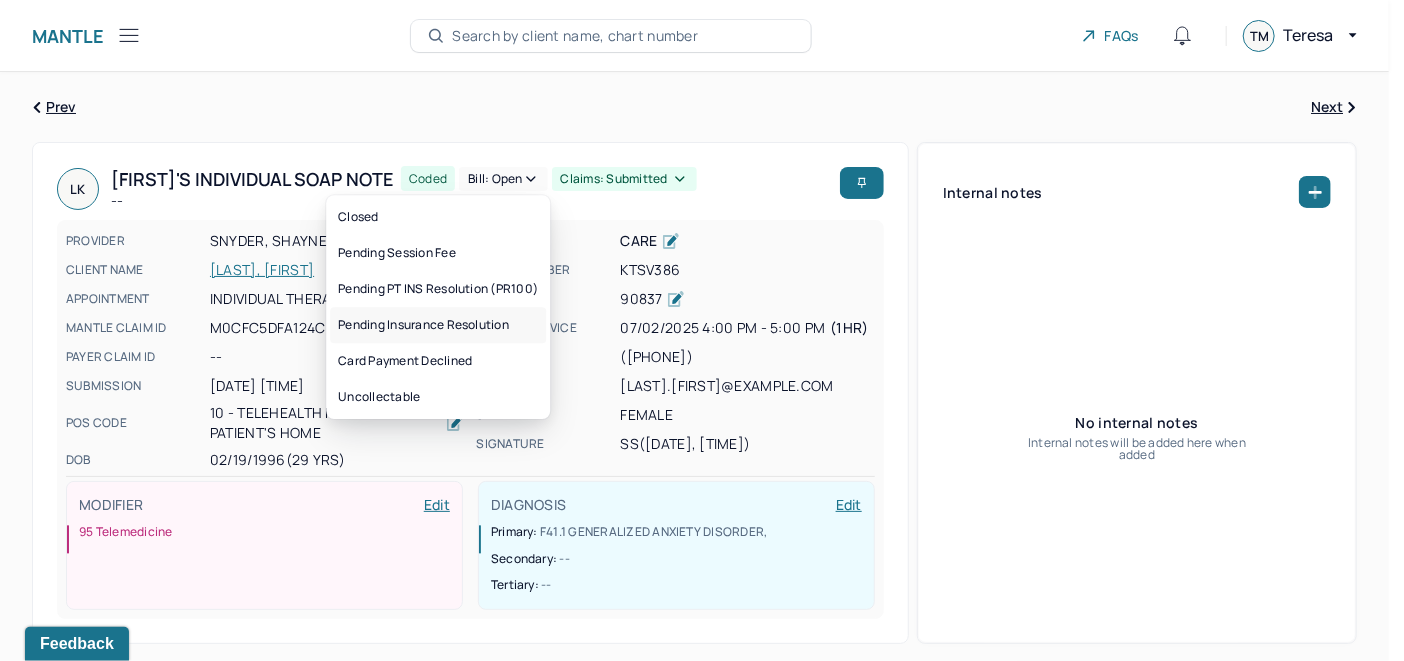 click on "Pending Insurance Resolution" at bounding box center [438, 325] 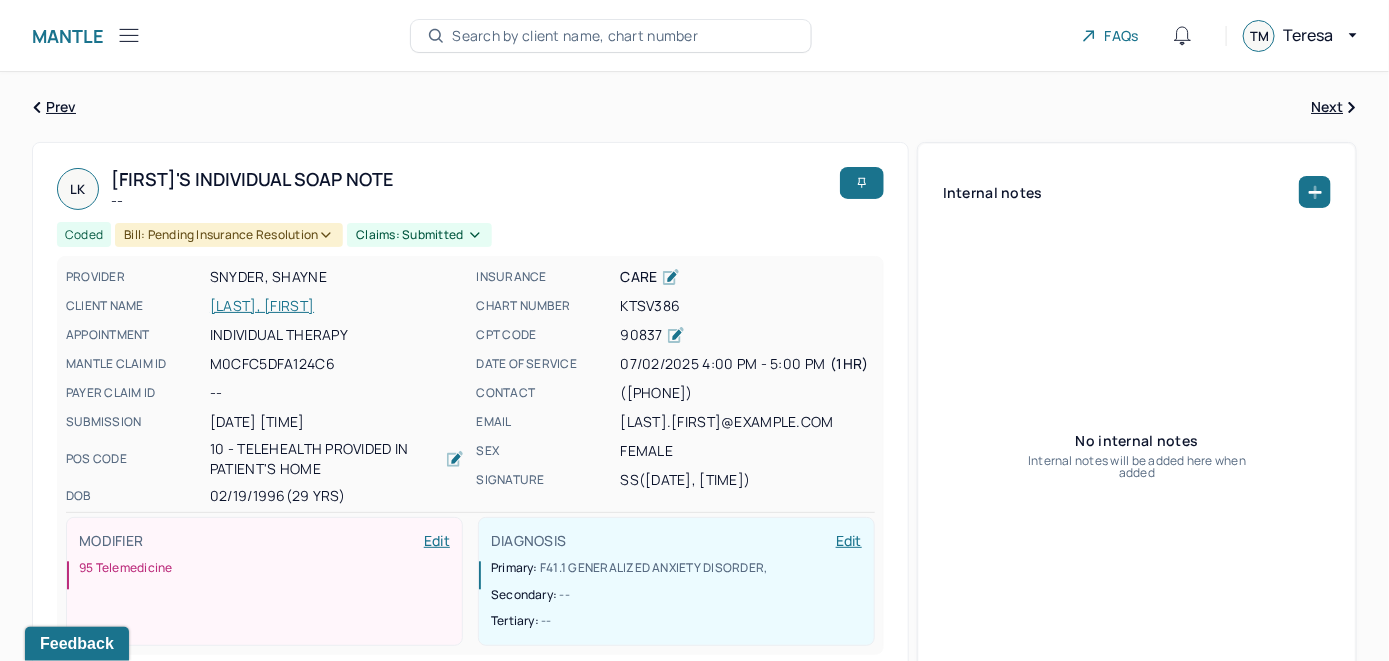 click on "Search by client name, chart number" at bounding box center [575, 36] 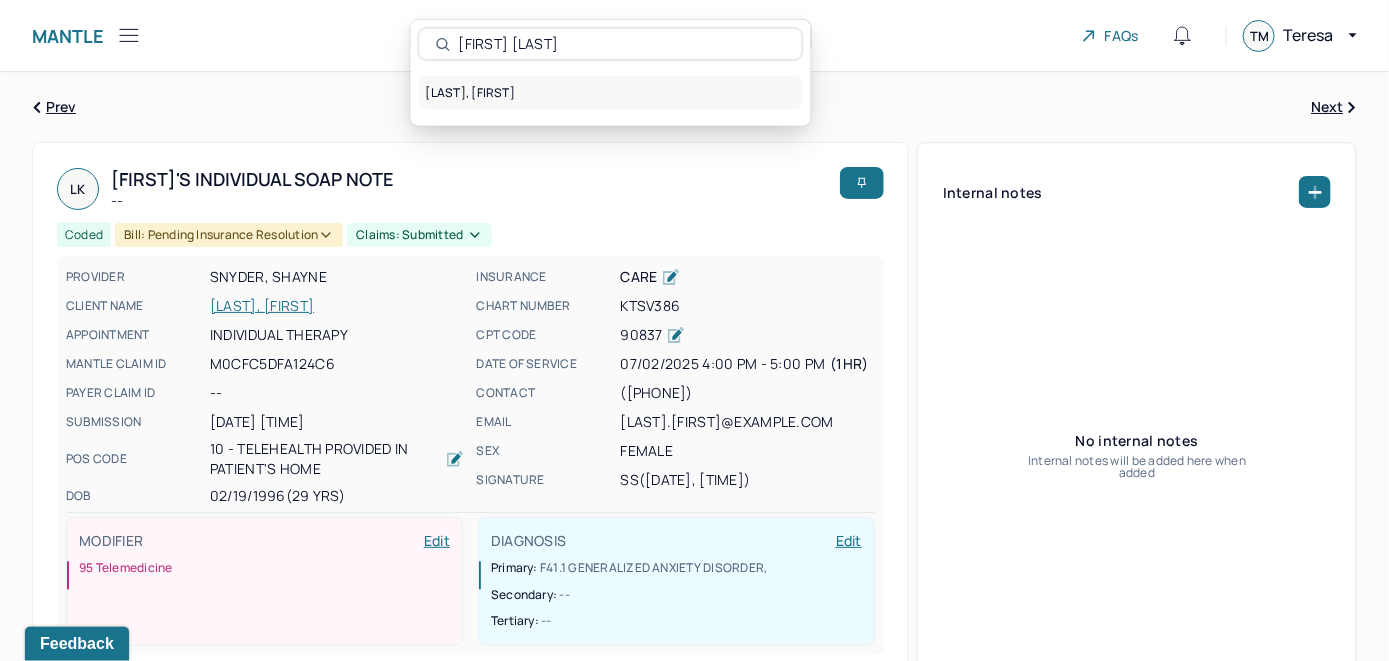 type on "[FIRST] [LAST]" 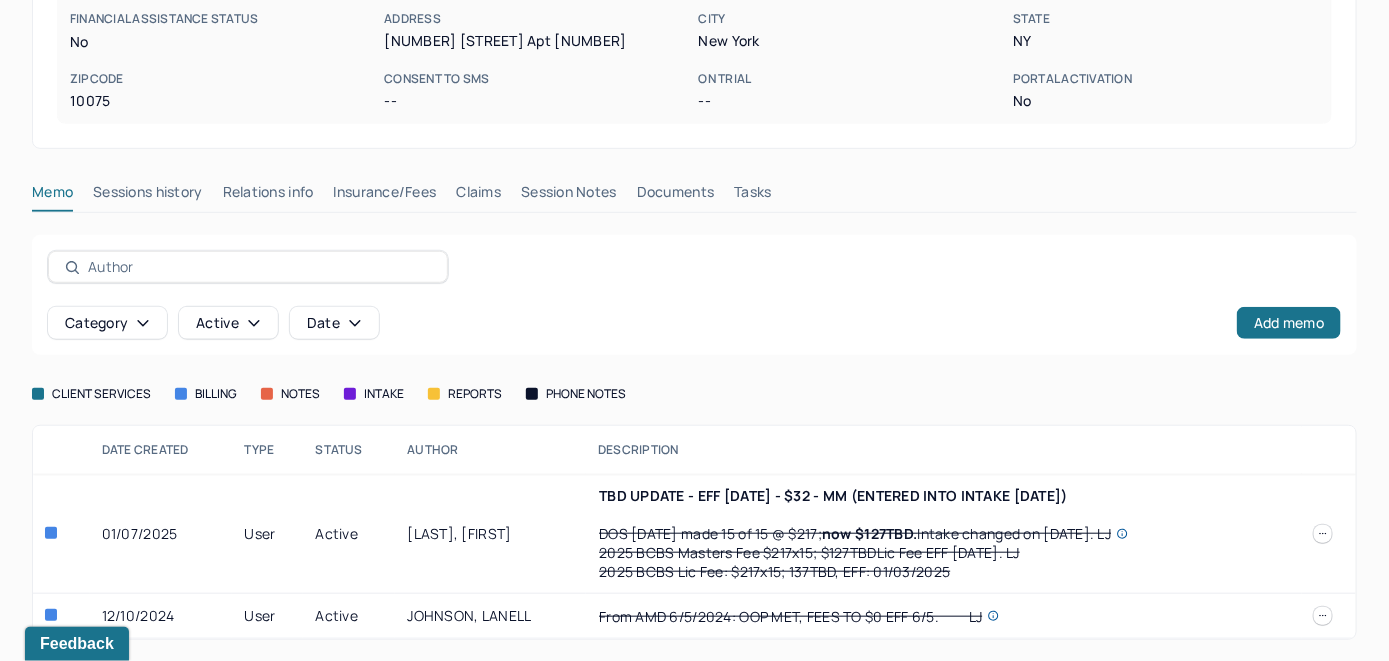 scroll, scrollTop: 382, scrollLeft: 0, axis: vertical 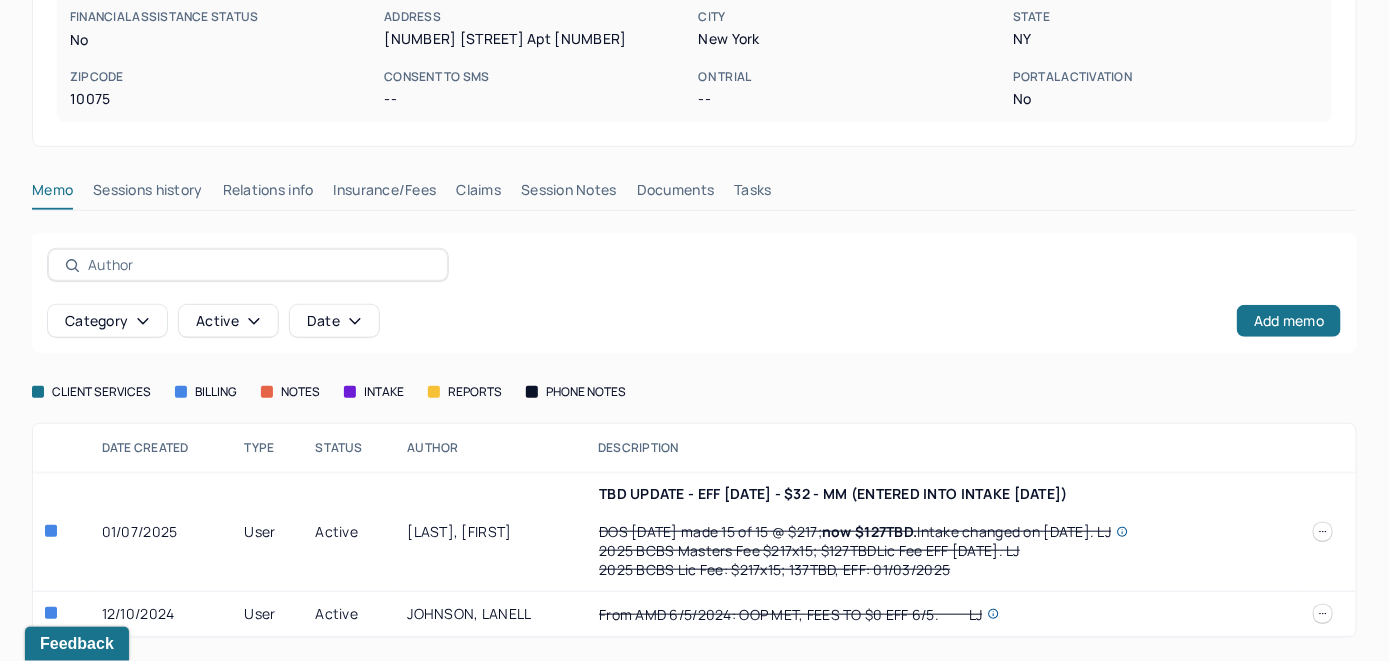 click on "Insurance/Fees" at bounding box center (385, 194) 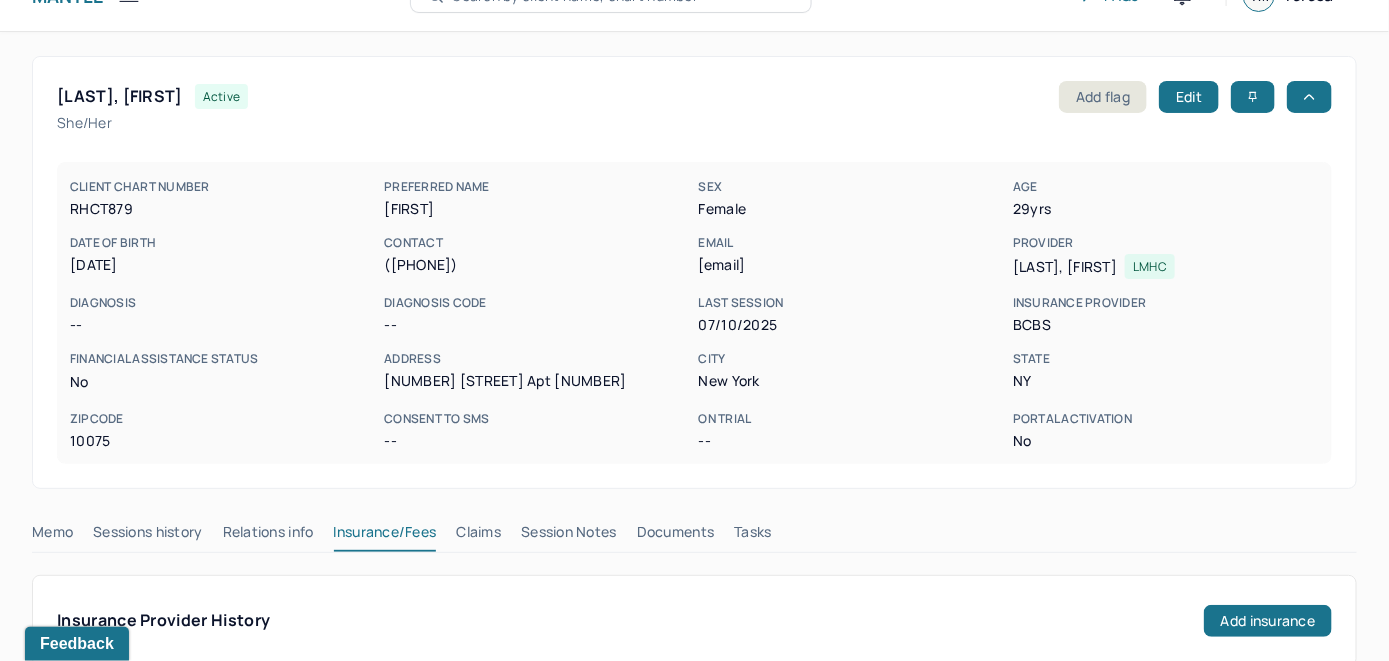 scroll, scrollTop: 0, scrollLeft: 0, axis: both 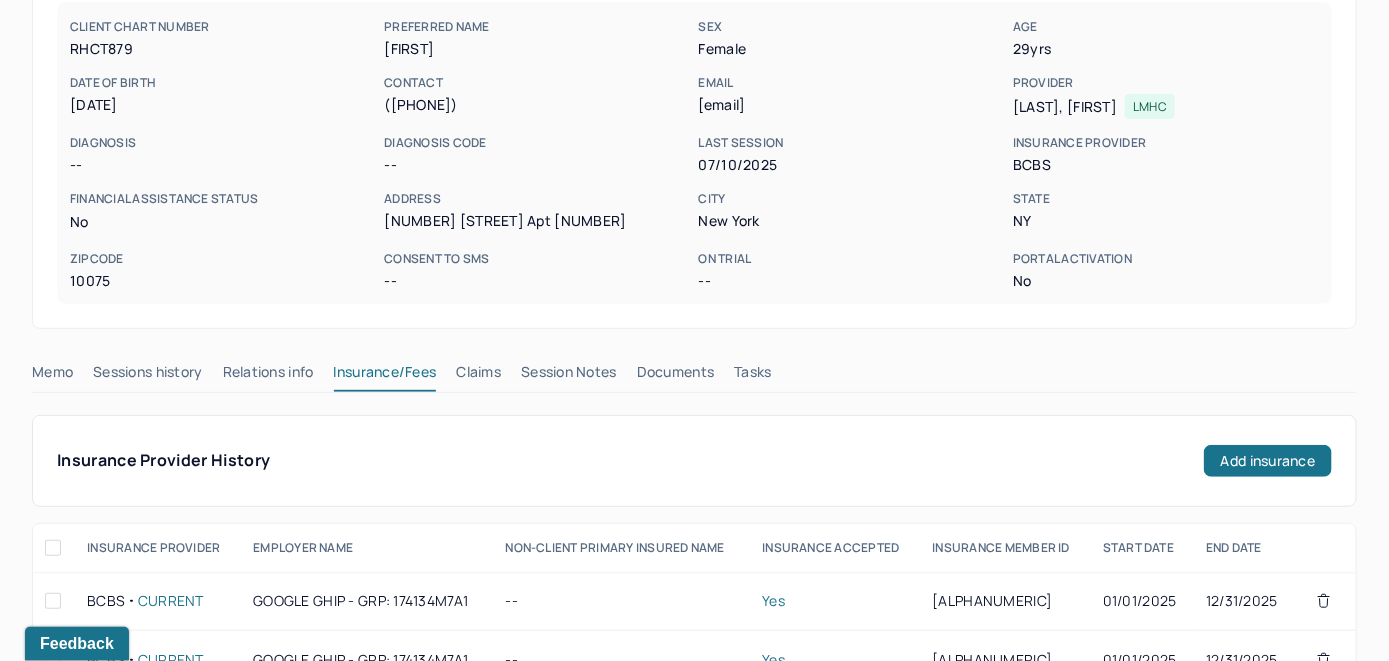 click on "Memo" at bounding box center (52, 376) 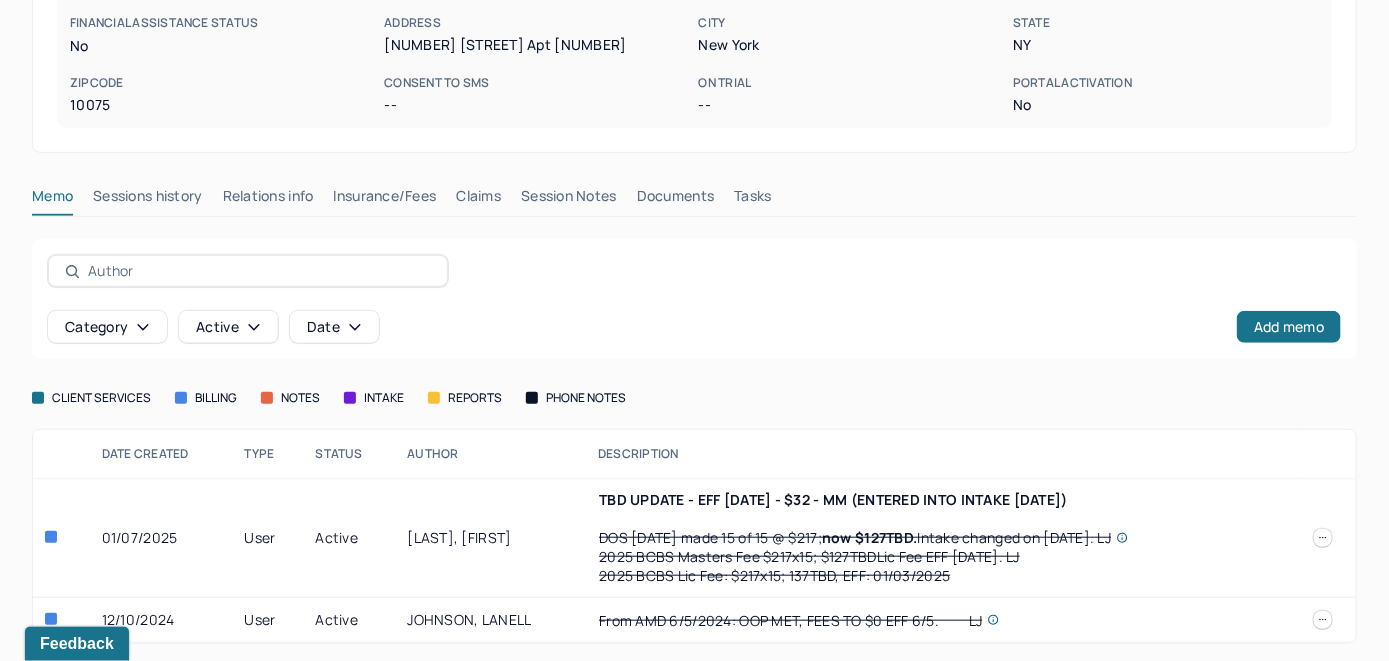 scroll, scrollTop: 382, scrollLeft: 0, axis: vertical 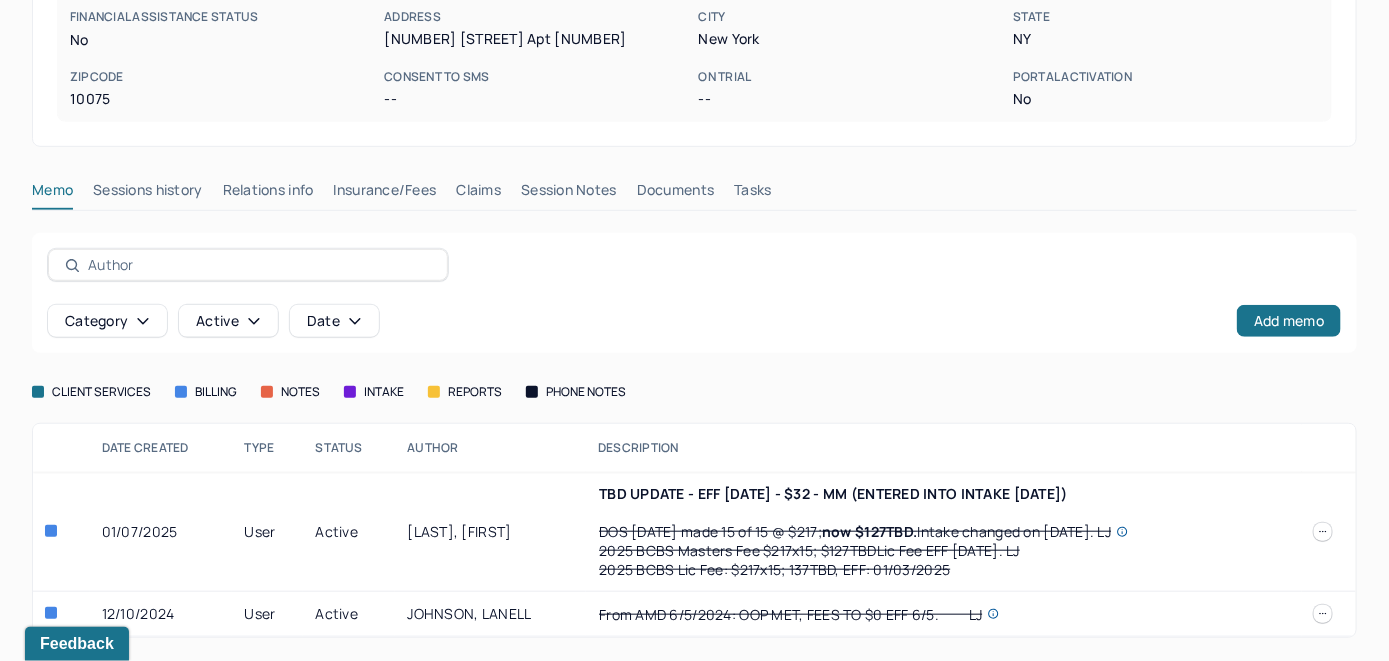 click on "Insurance/Fees" at bounding box center (385, 194) 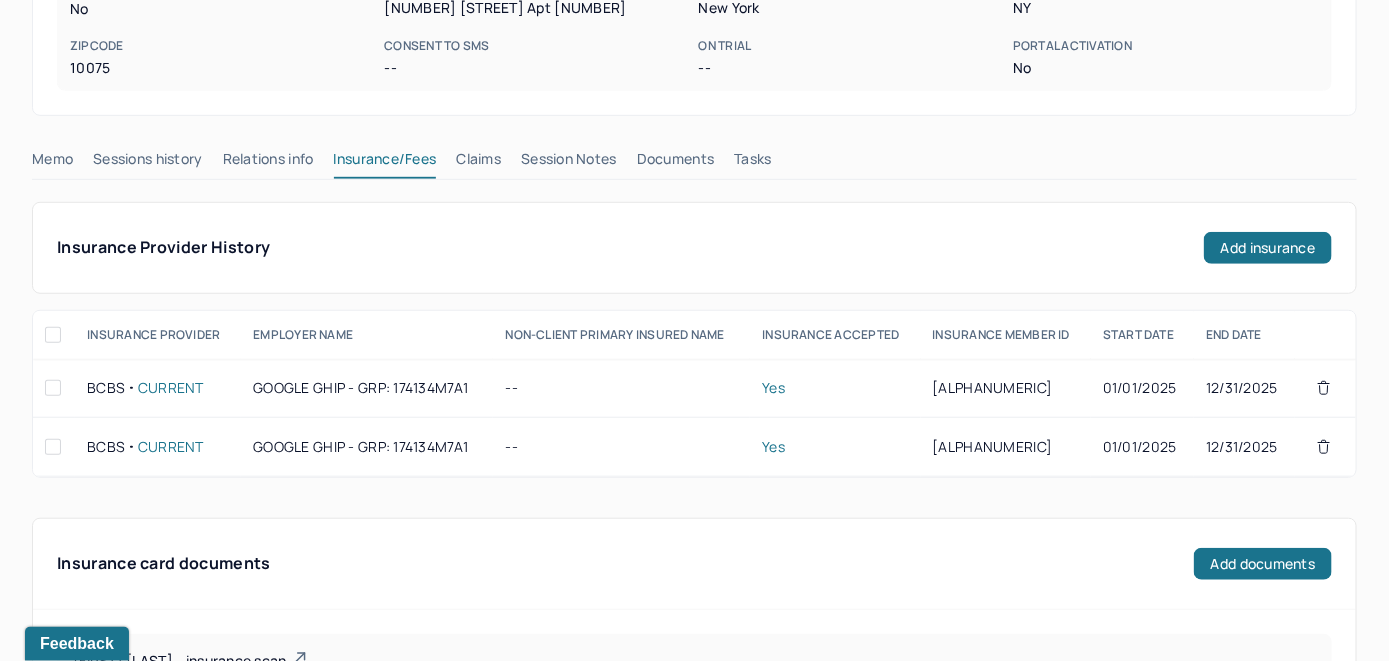 scroll, scrollTop: 382, scrollLeft: 0, axis: vertical 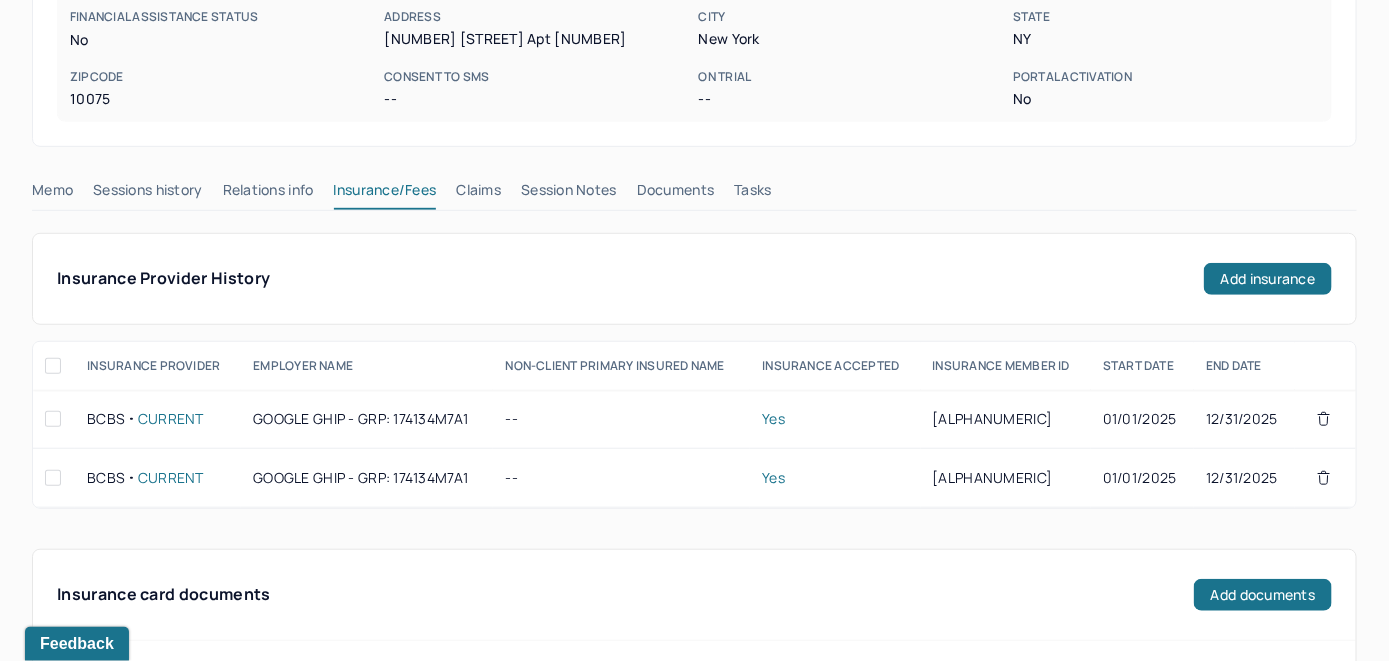 click on "Claims" at bounding box center [478, 194] 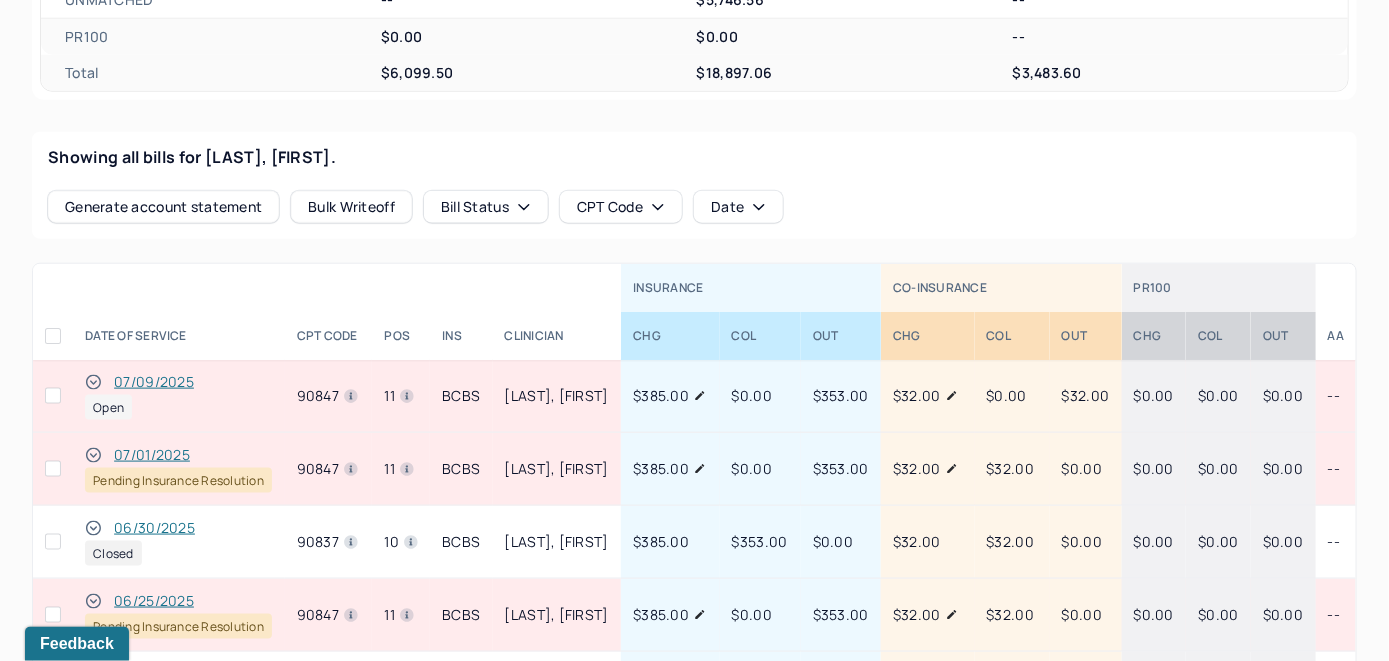 scroll, scrollTop: 474, scrollLeft: 0, axis: vertical 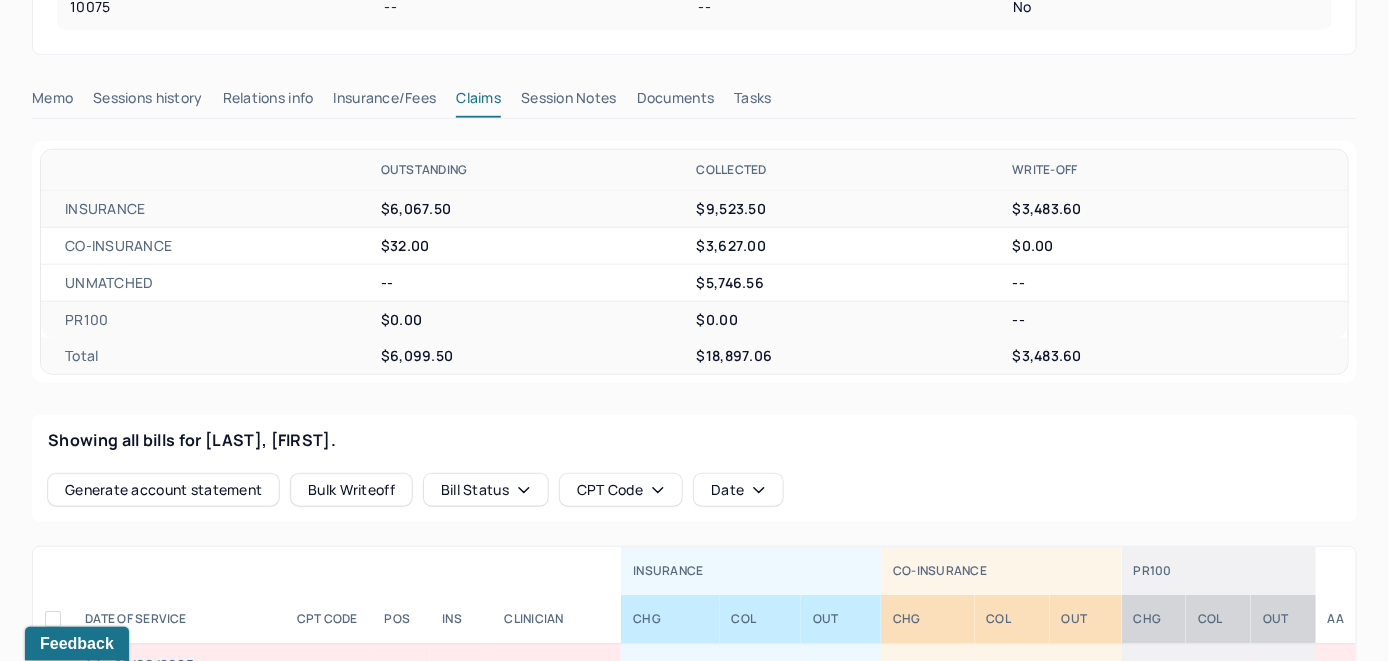click on "Insurance/Fees" at bounding box center [385, 102] 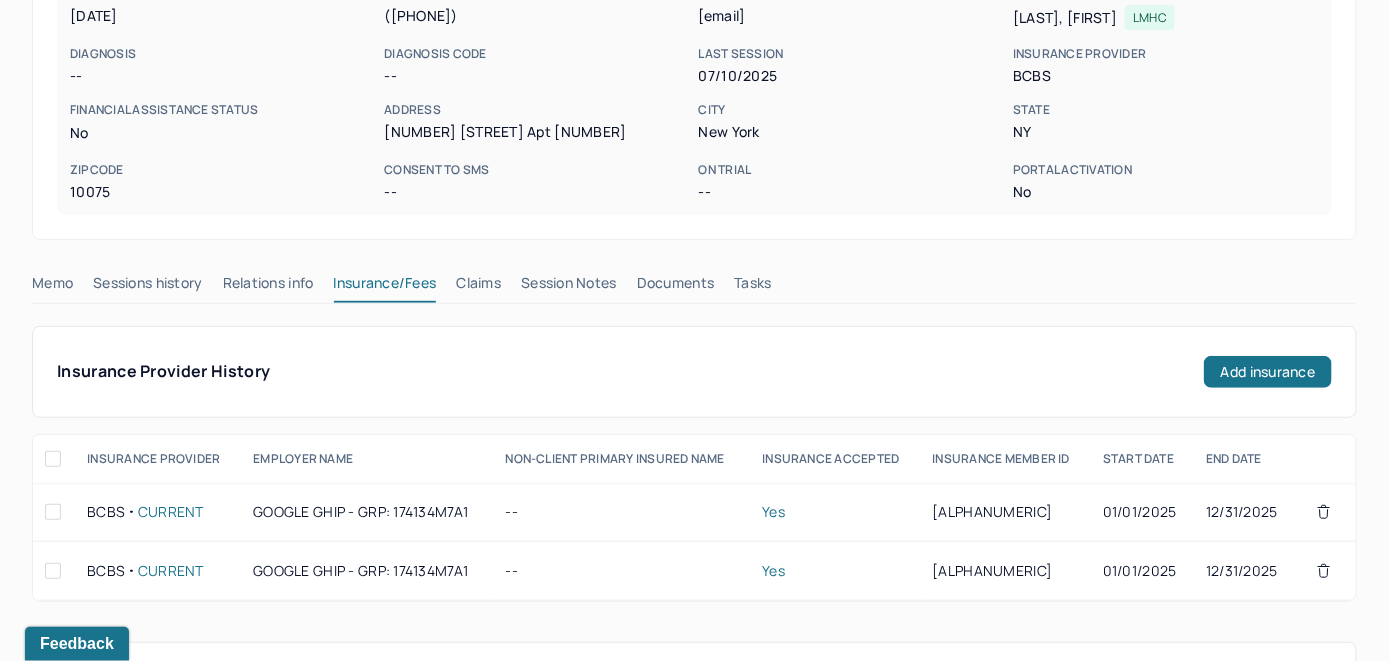 scroll, scrollTop: 174, scrollLeft: 0, axis: vertical 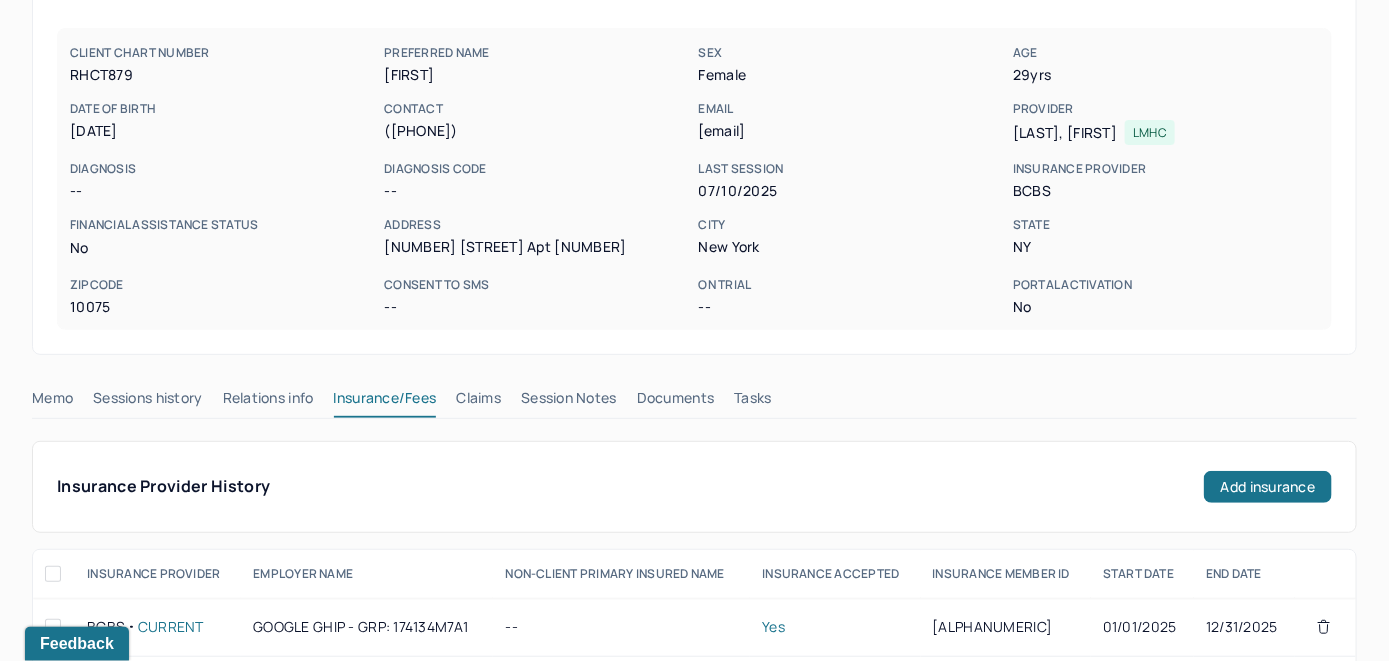 click on "Claims" at bounding box center (478, 402) 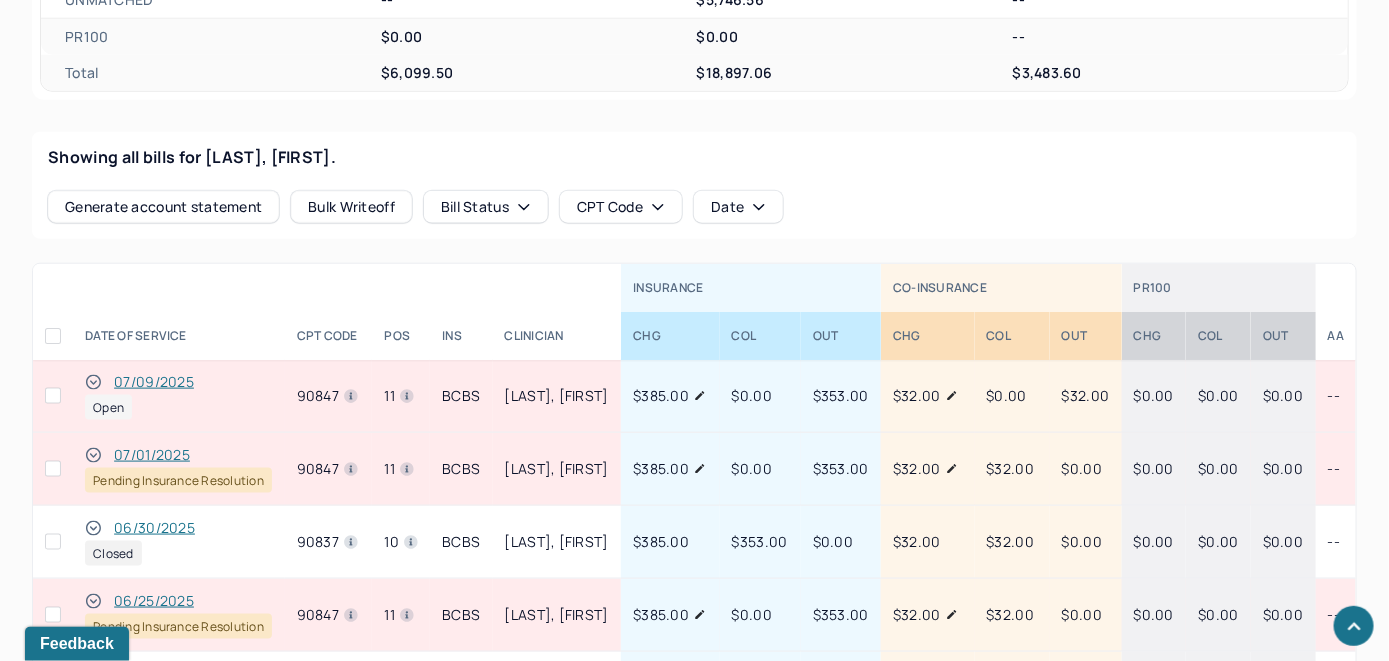 scroll, scrollTop: 774, scrollLeft: 0, axis: vertical 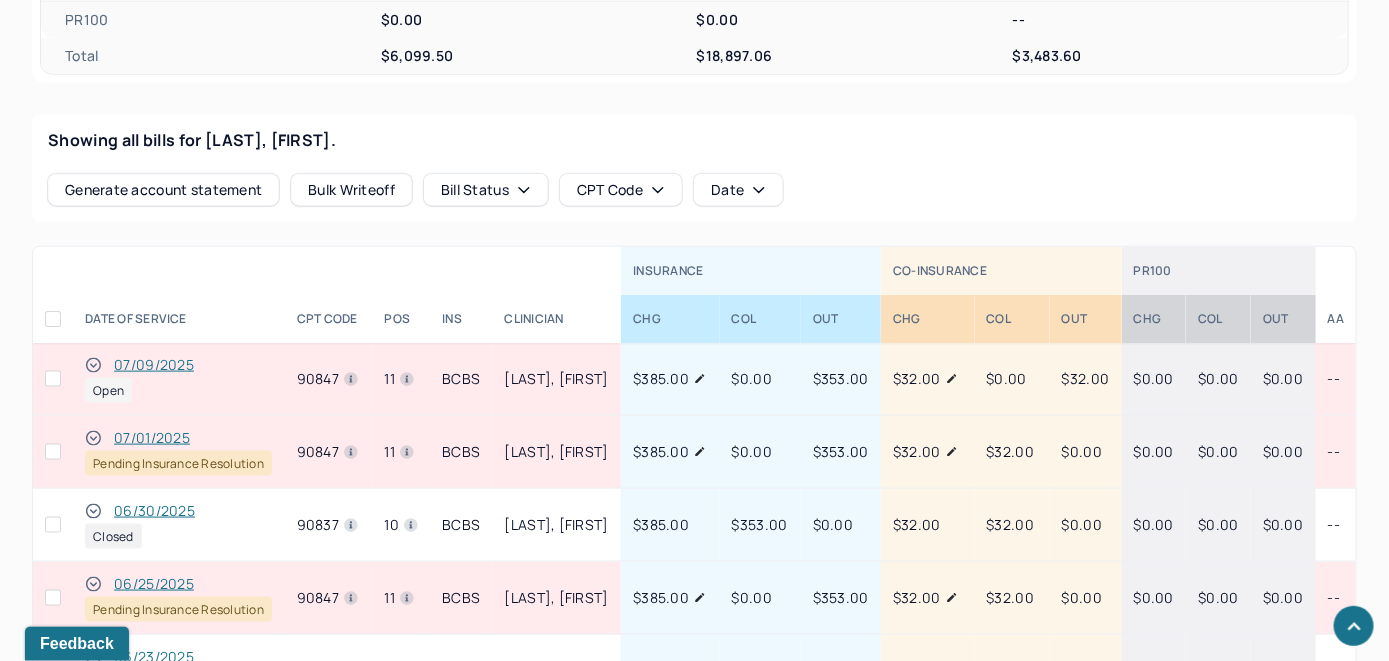 click on "07/09/2025" at bounding box center (154, 365) 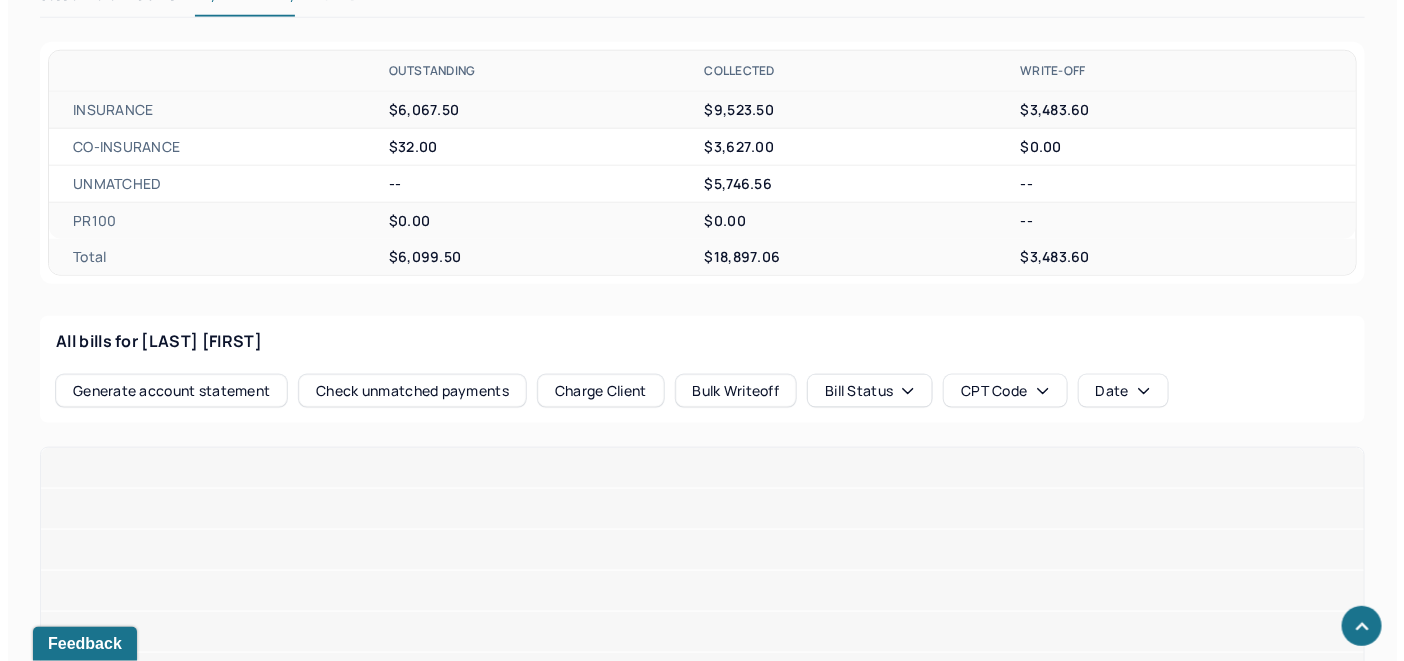 scroll, scrollTop: 774, scrollLeft: 0, axis: vertical 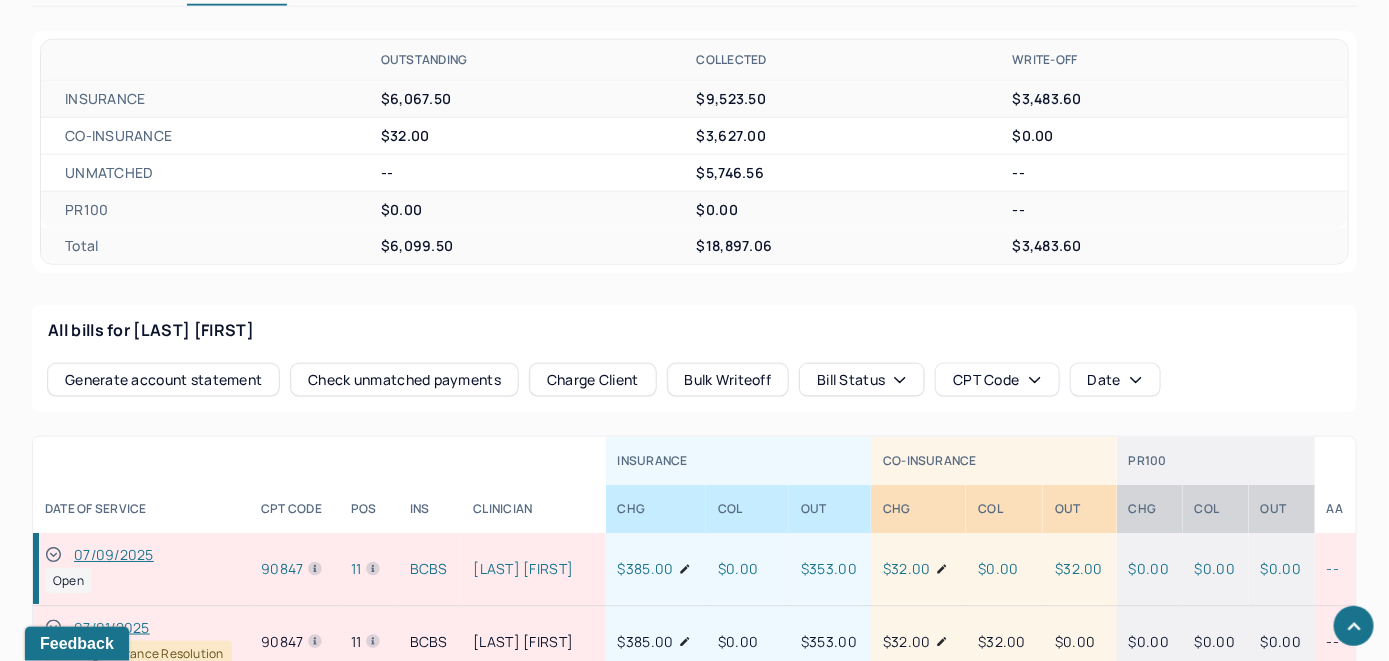 click on "Check unmatched payments" at bounding box center (404, 380) 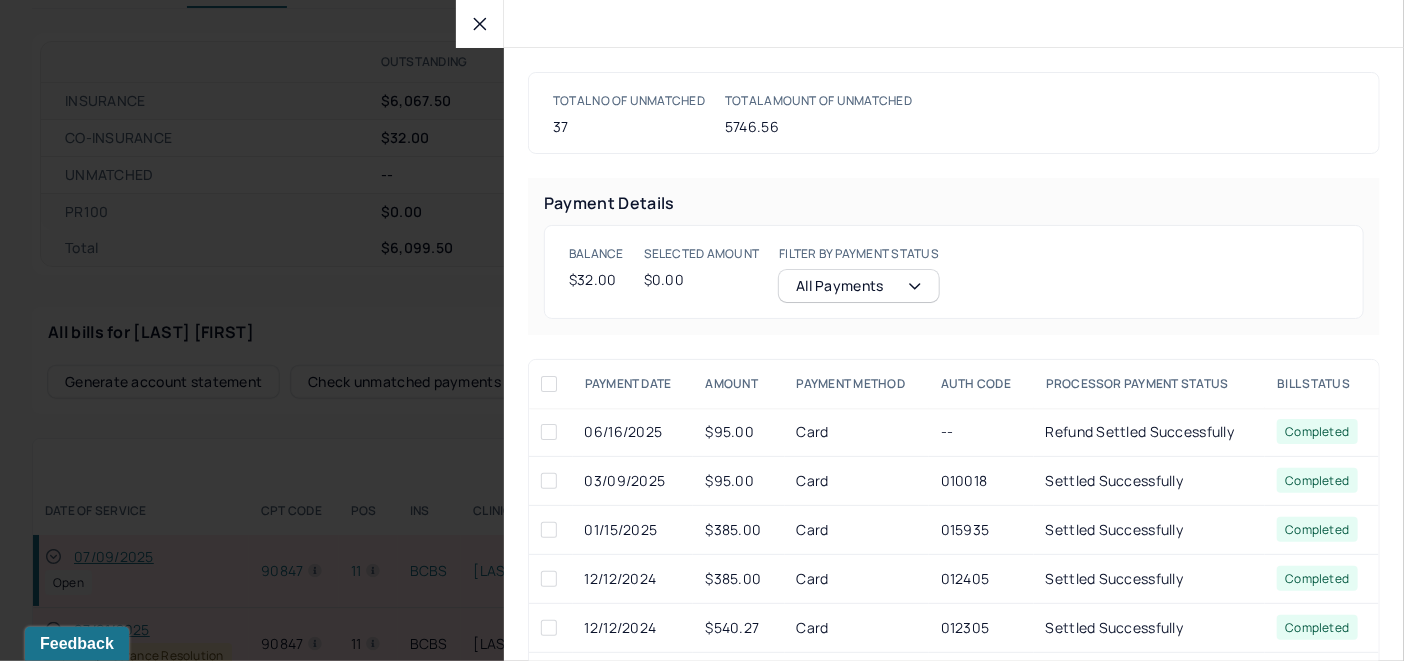 scroll, scrollTop: 776, scrollLeft: 0, axis: vertical 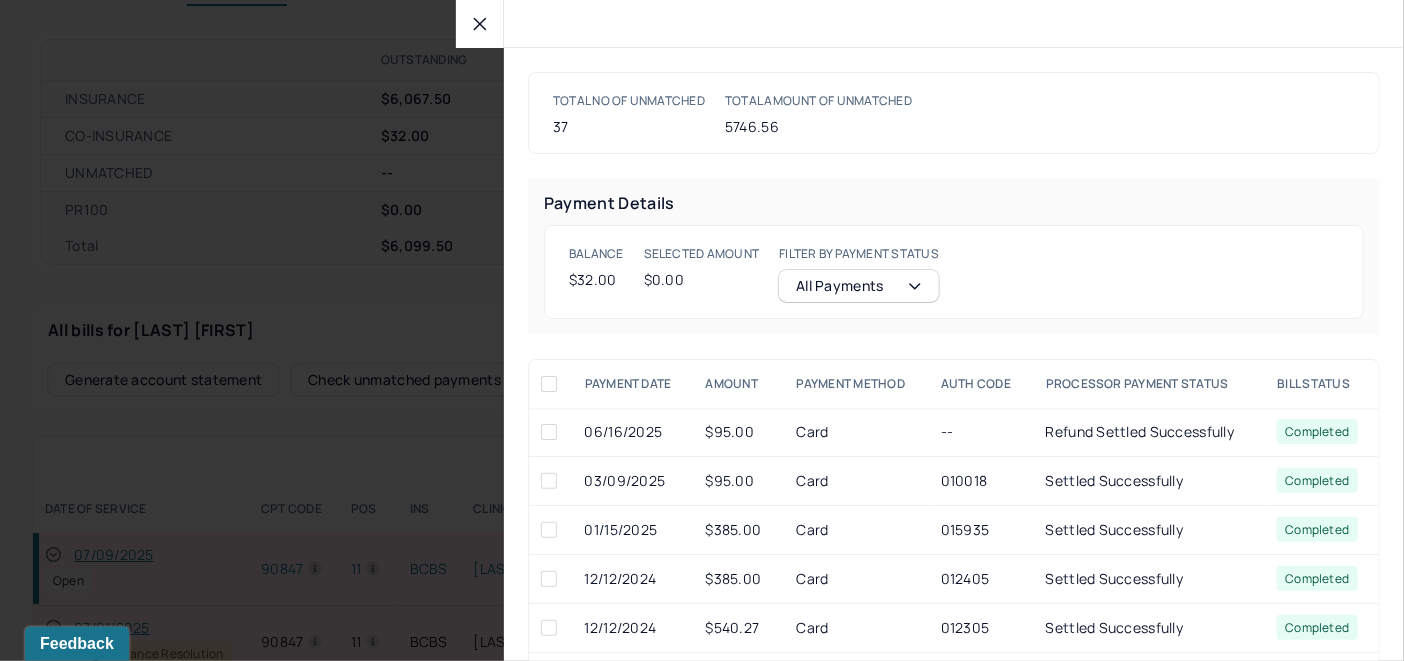 click at bounding box center [480, 24] 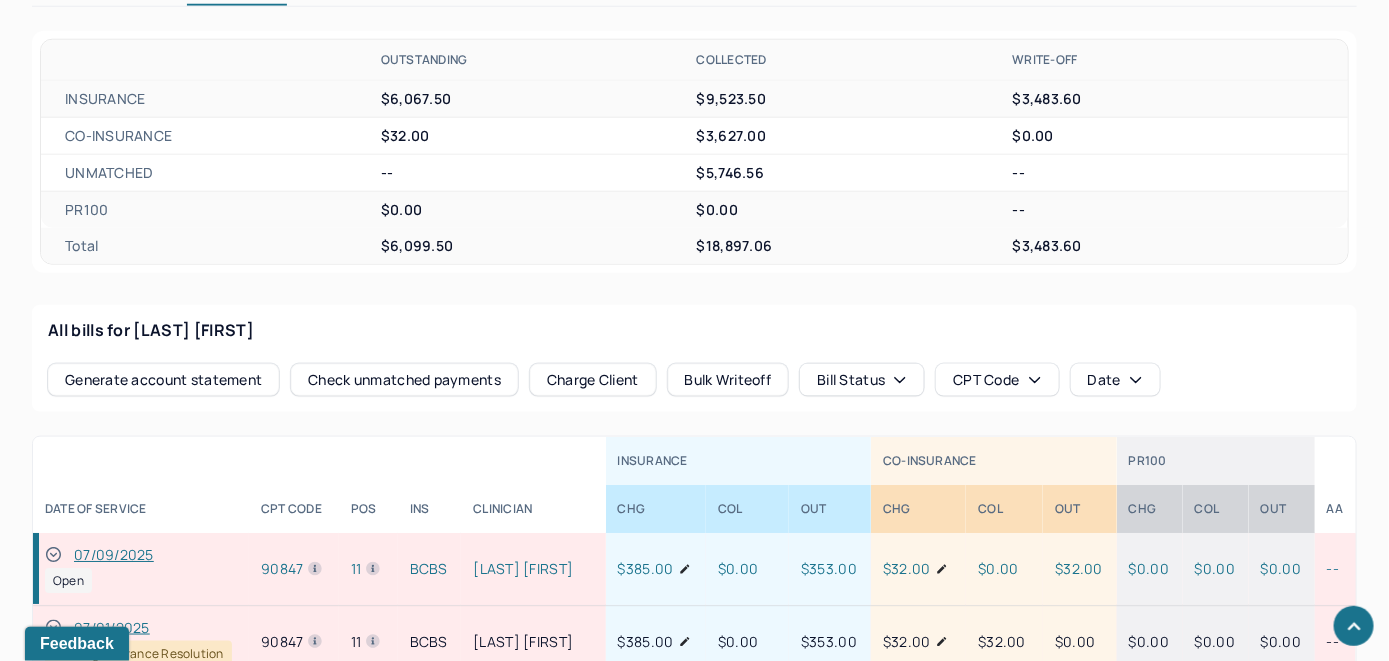 click on "Charge Client" at bounding box center [593, 380] 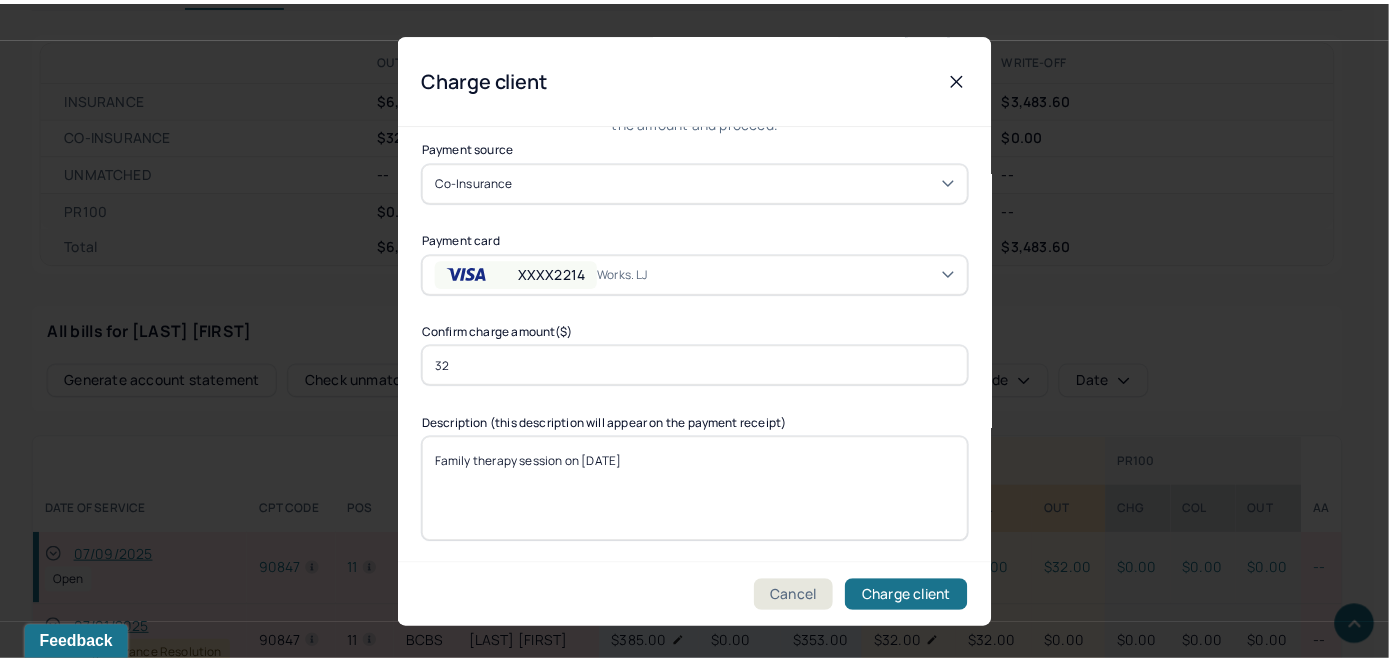 scroll, scrollTop: 121, scrollLeft: 0, axis: vertical 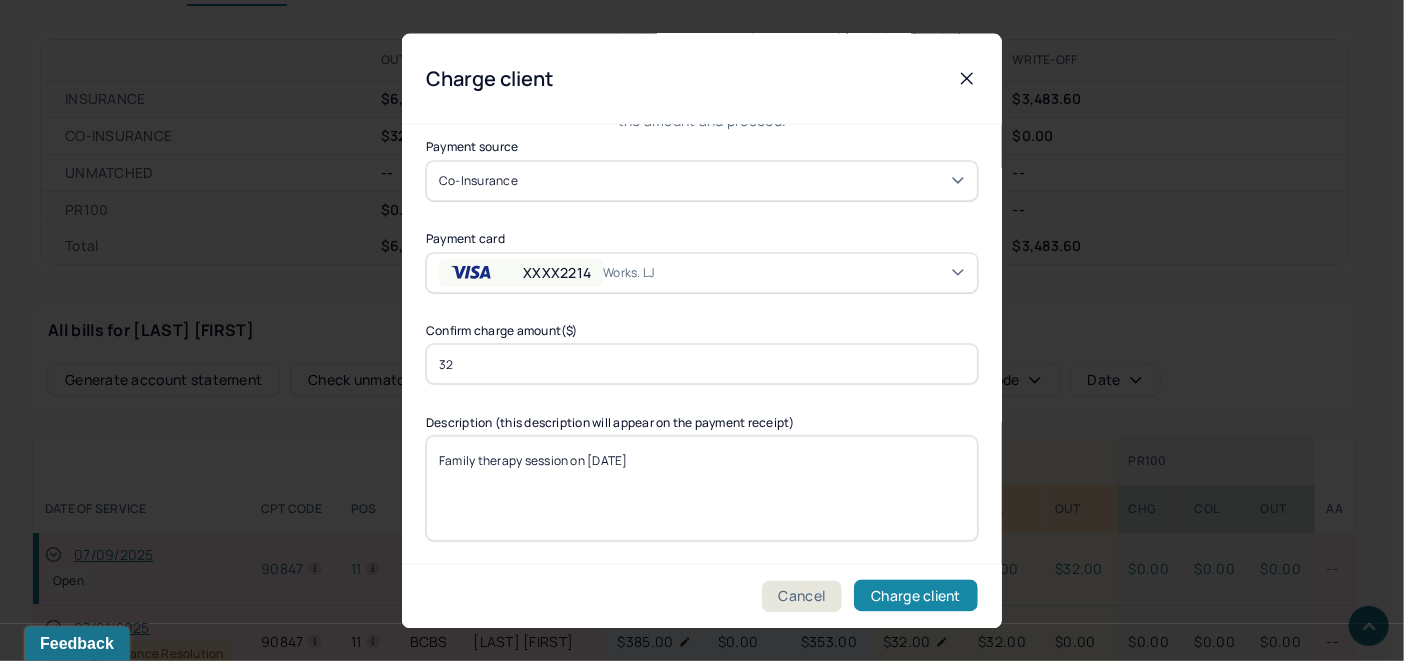 click on "Charge client" at bounding box center (916, 596) 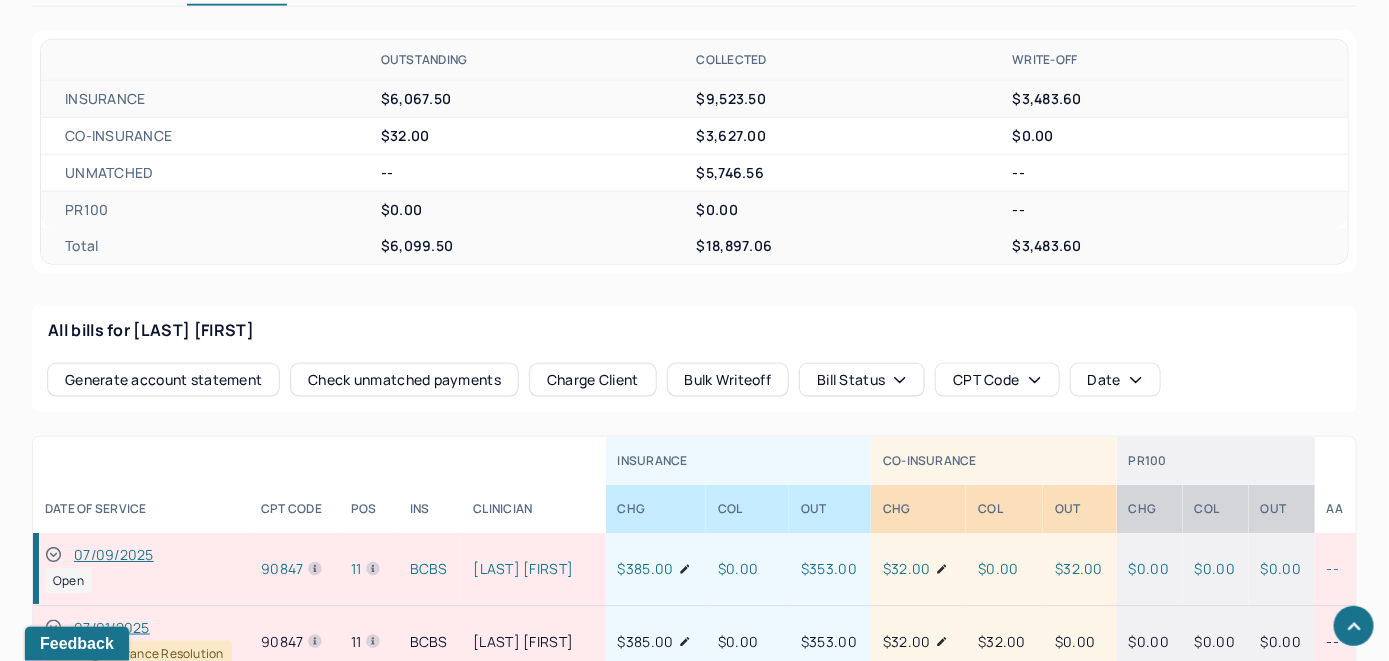 click 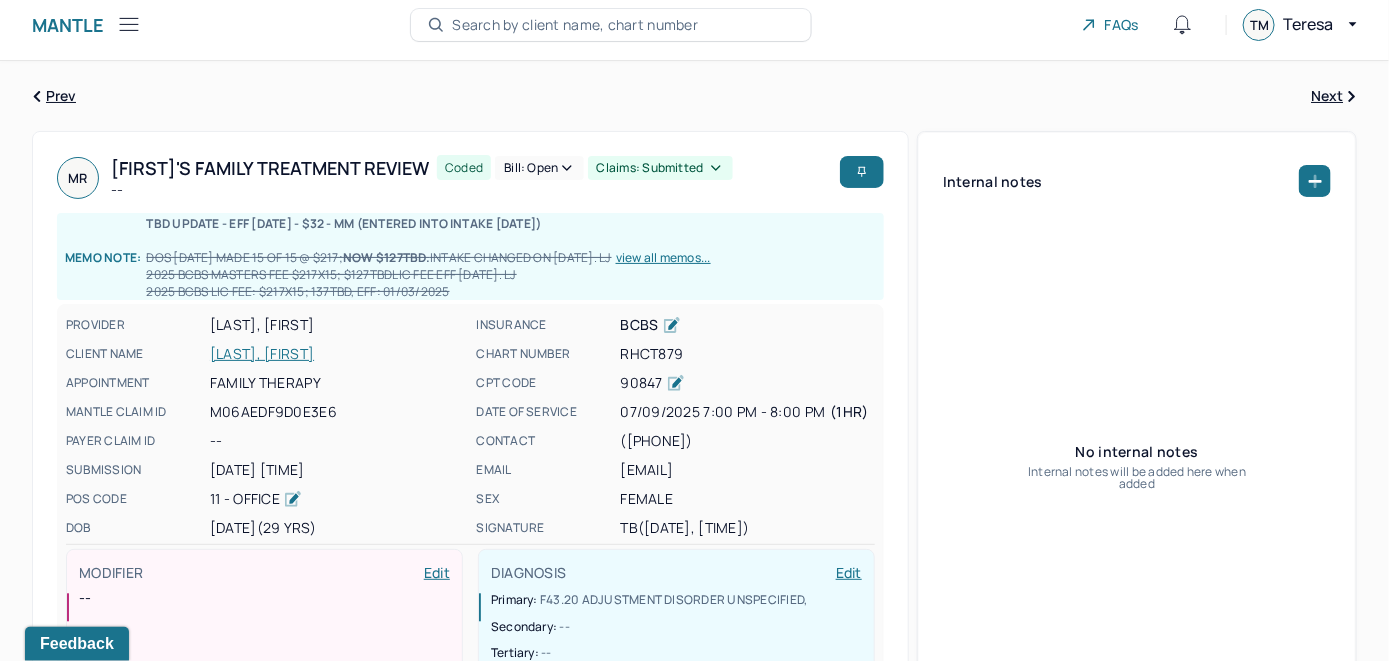 scroll, scrollTop: 0, scrollLeft: 0, axis: both 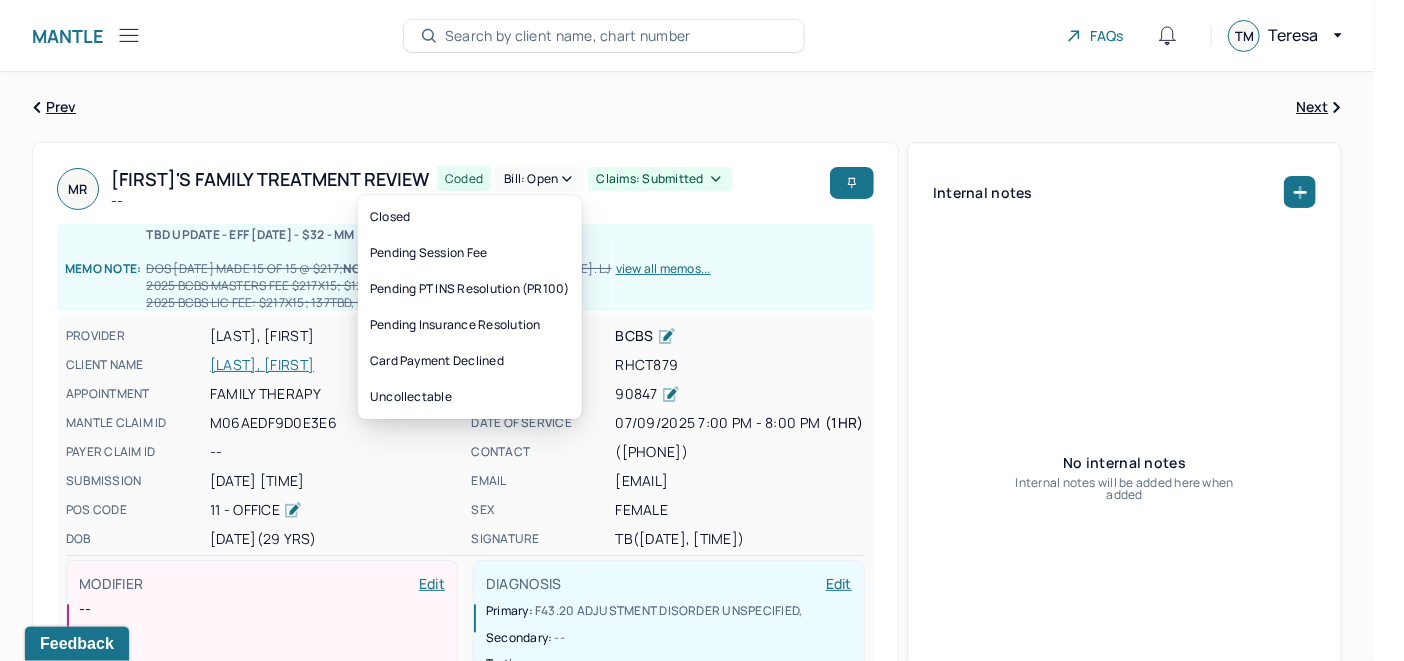 click on "Bill: Open" at bounding box center (539, 179) 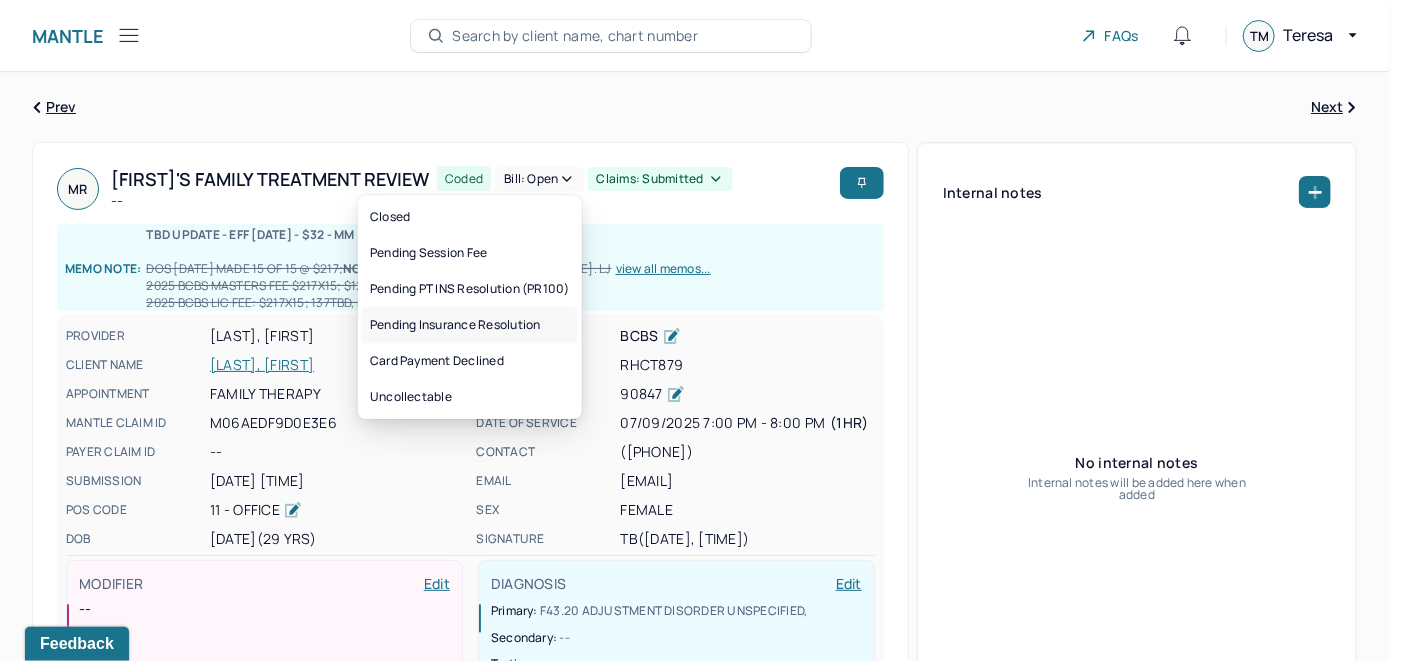 click on "Pending Insurance Resolution" at bounding box center [470, 325] 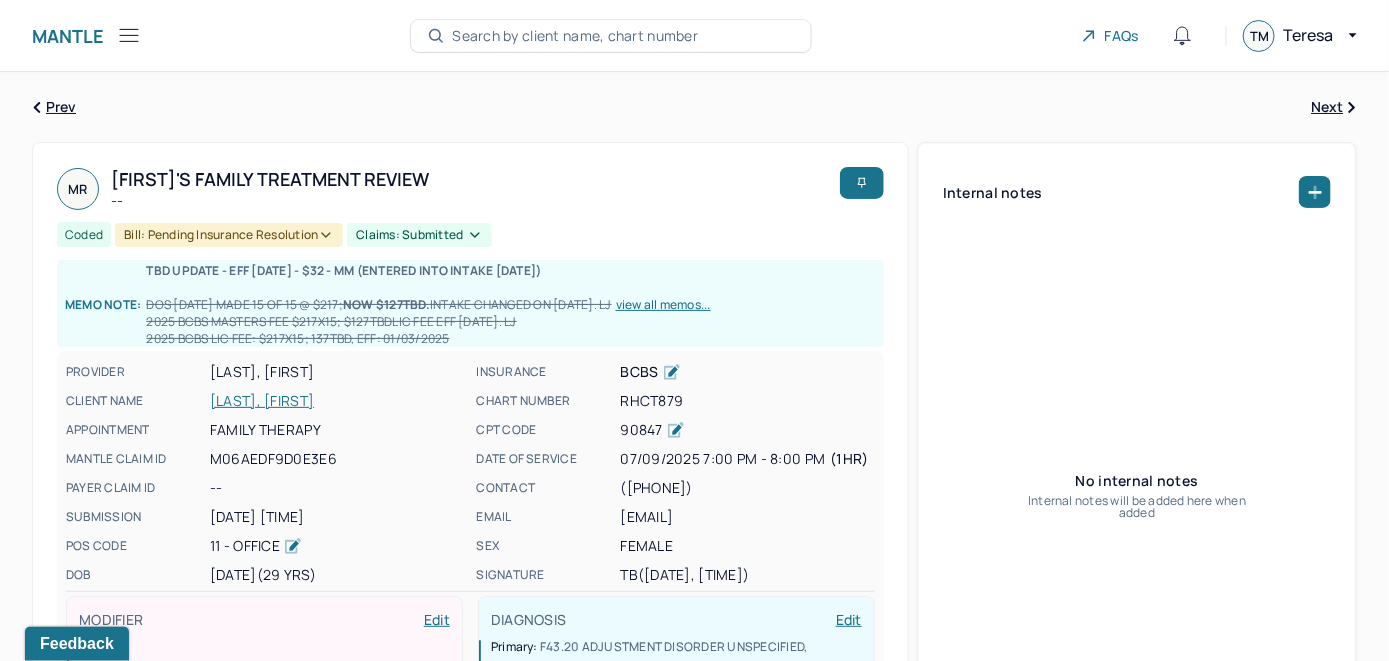 click on "Search by client name, chart number" at bounding box center [575, 36] 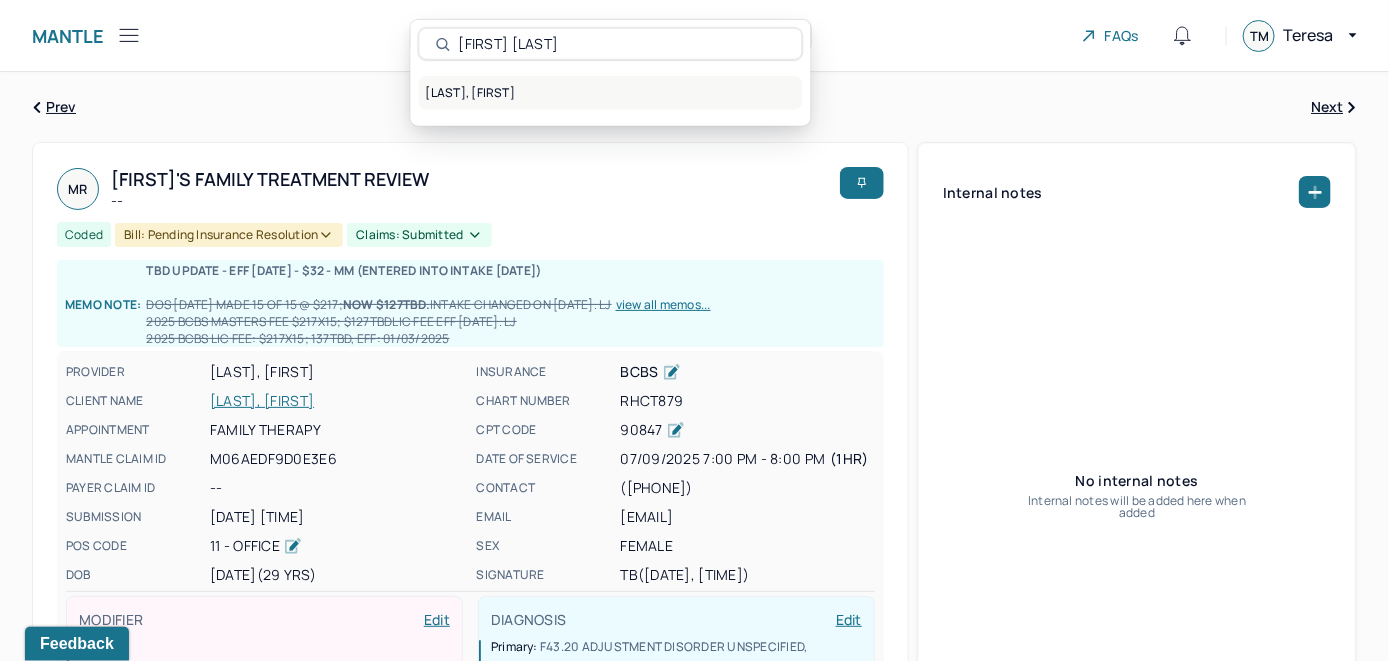 type on "[FIRST] [LAST]" 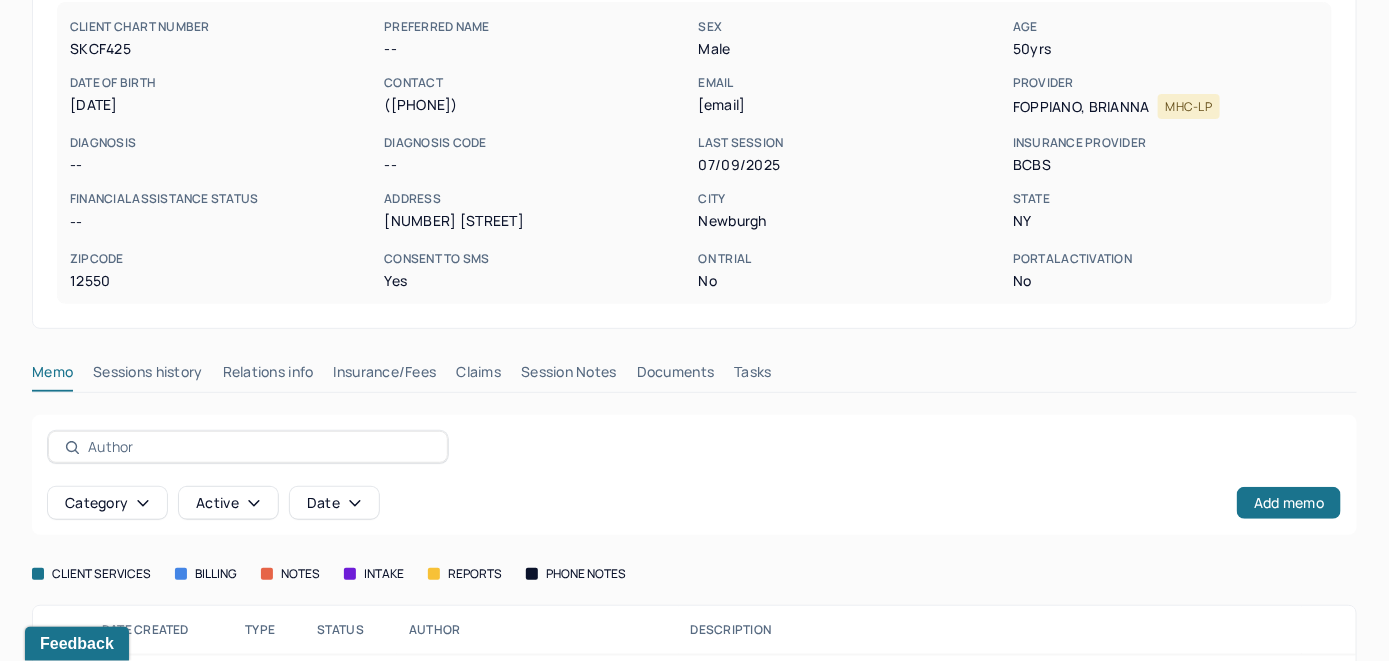 scroll, scrollTop: 343, scrollLeft: 0, axis: vertical 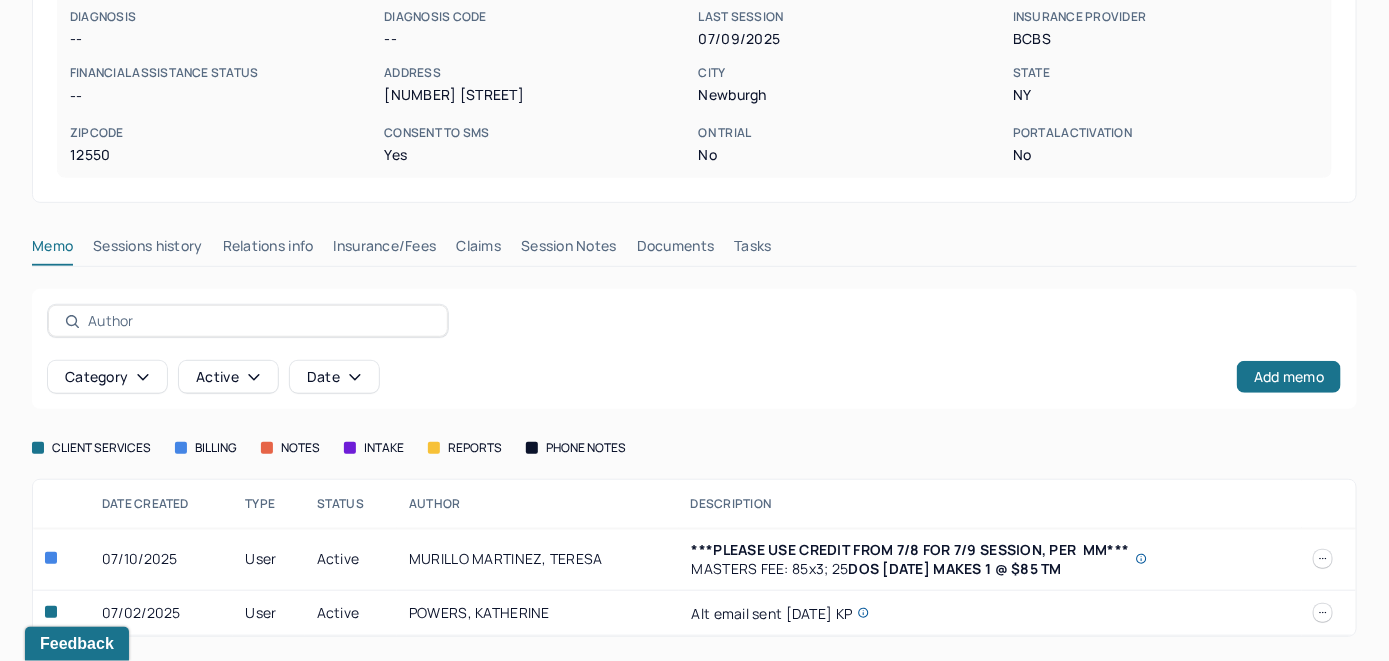 click on "Insurance/Fees" at bounding box center (385, 250) 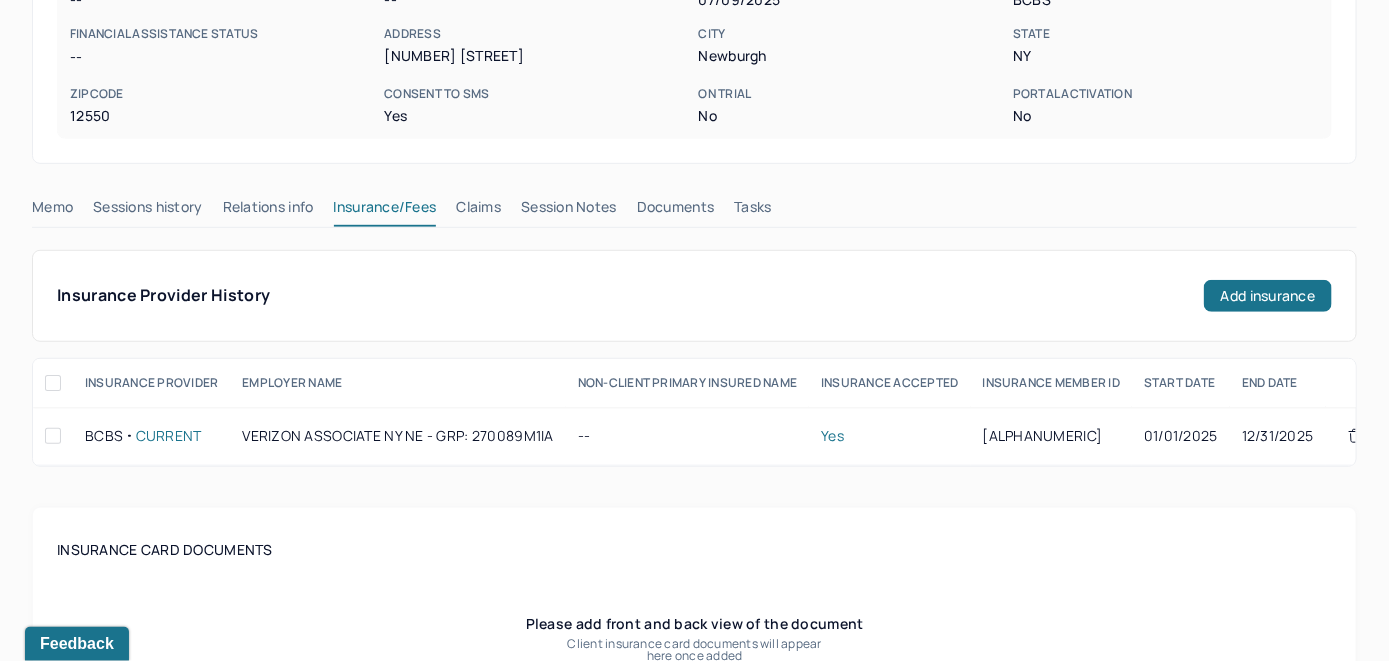 scroll, scrollTop: 243, scrollLeft: 0, axis: vertical 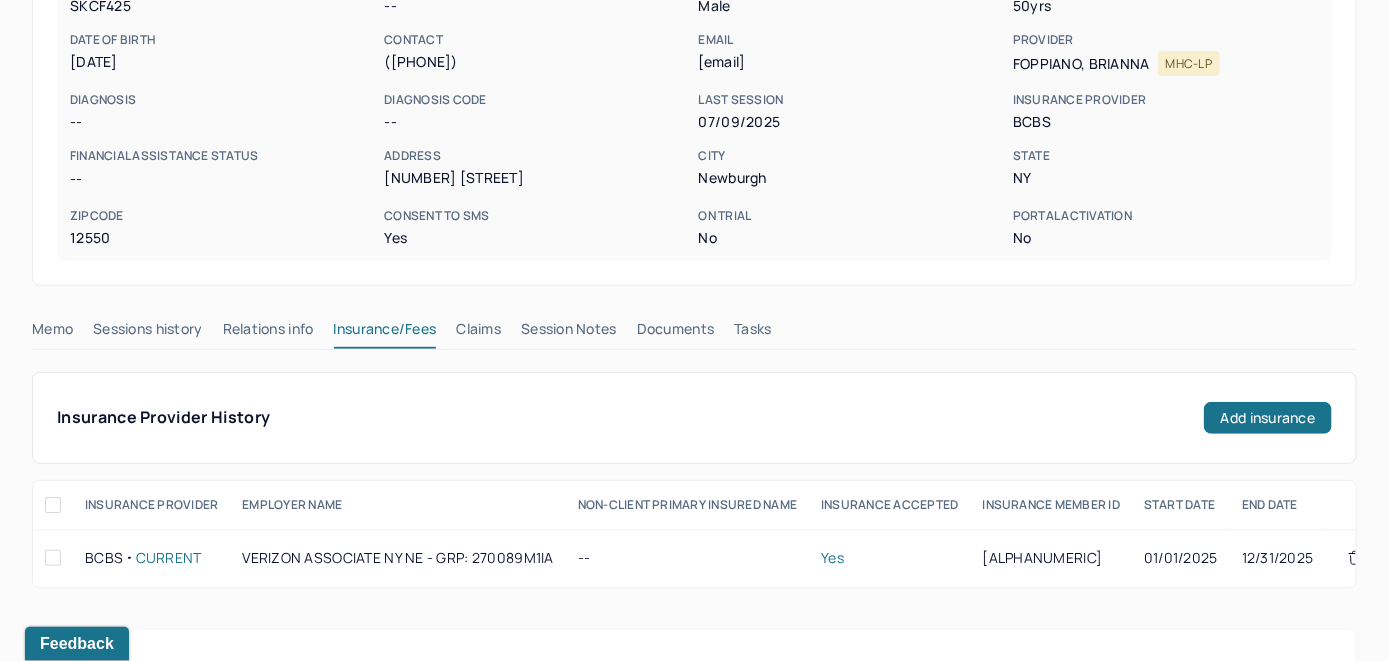 click on "Claims" at bounding box center [478, 333] 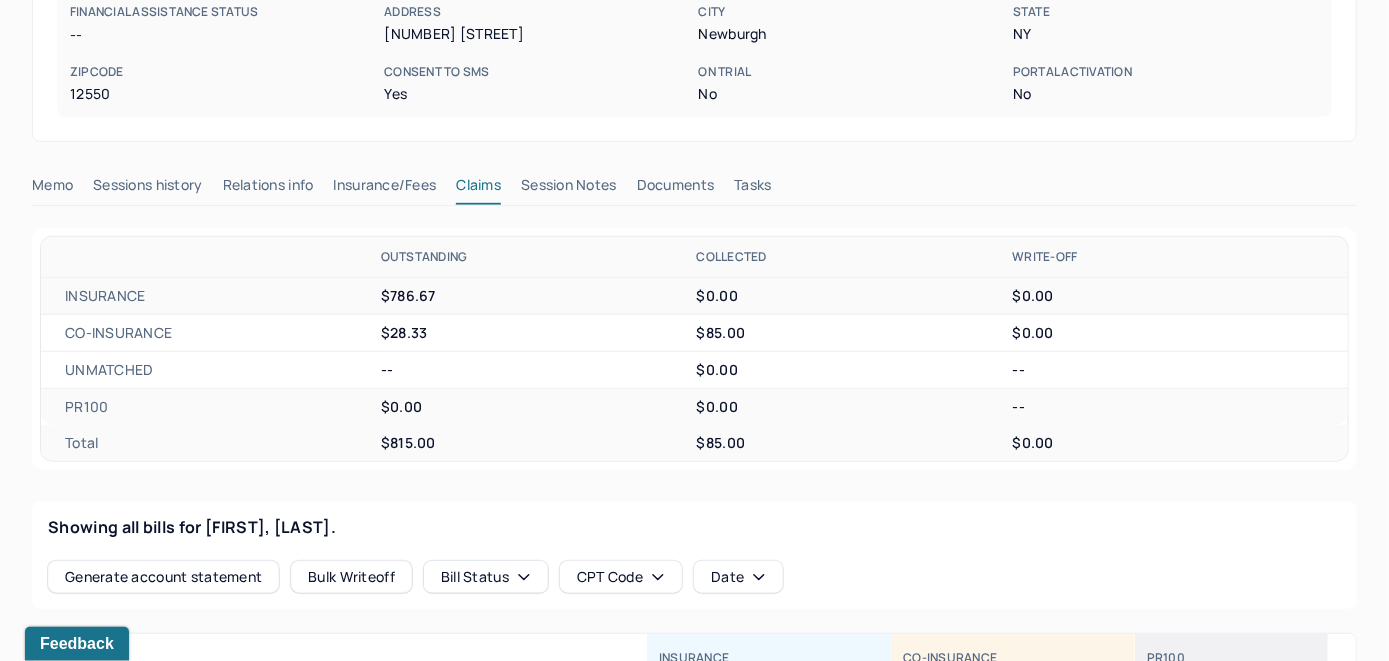 scroll, scrollTop: 385, scrollLeft: 0, axis: vertical 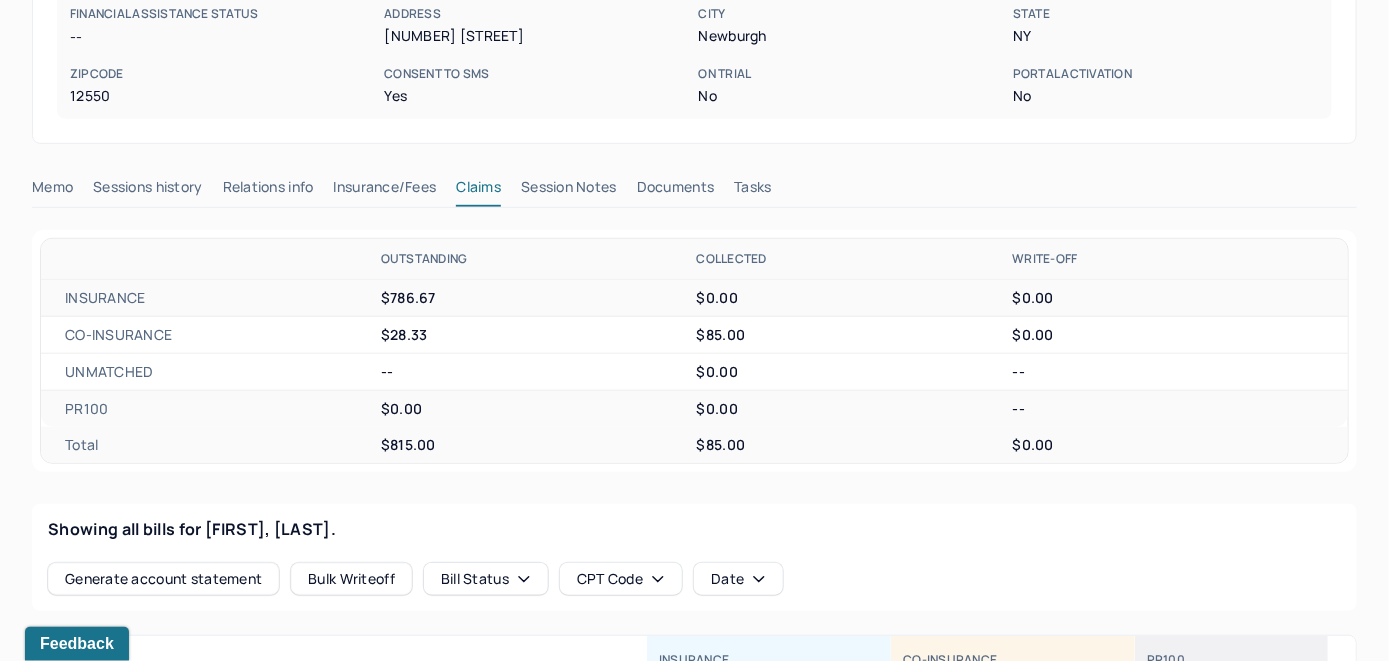 click on "Memo" at bounding box center [52, 191] 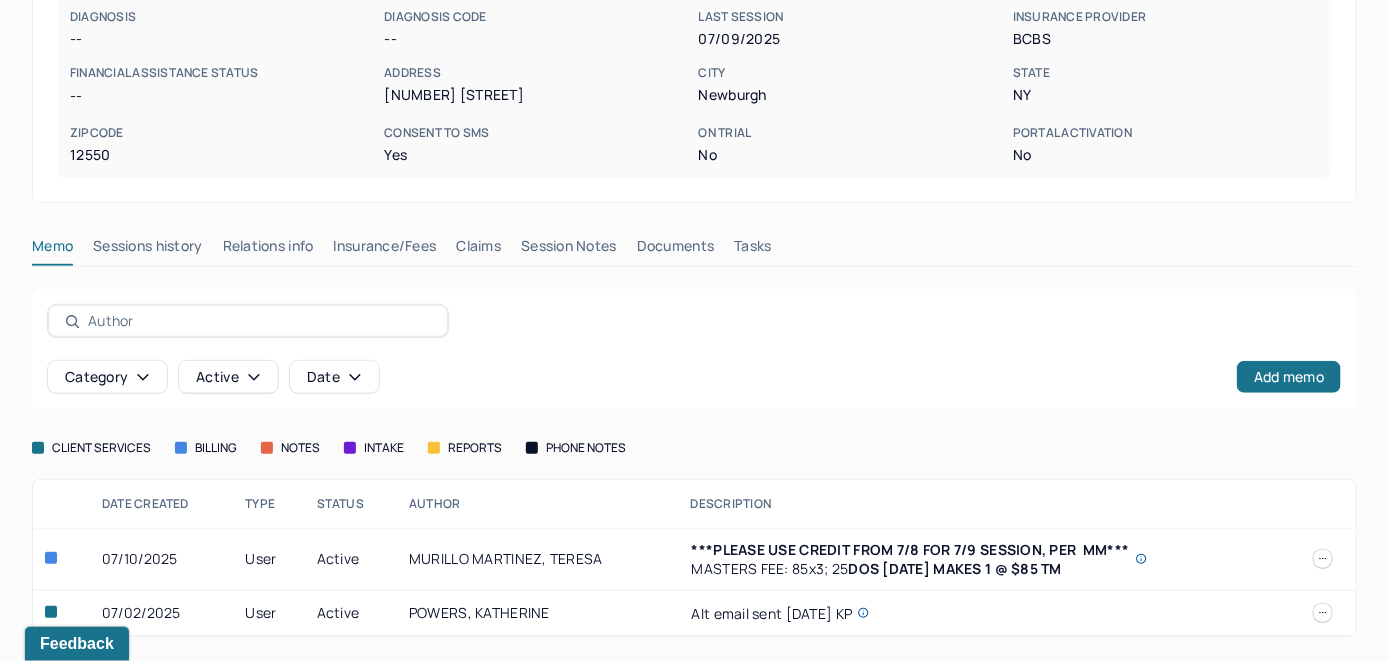 scroll, scrollTop: 343, scrollLeft: 0, axis: vertical 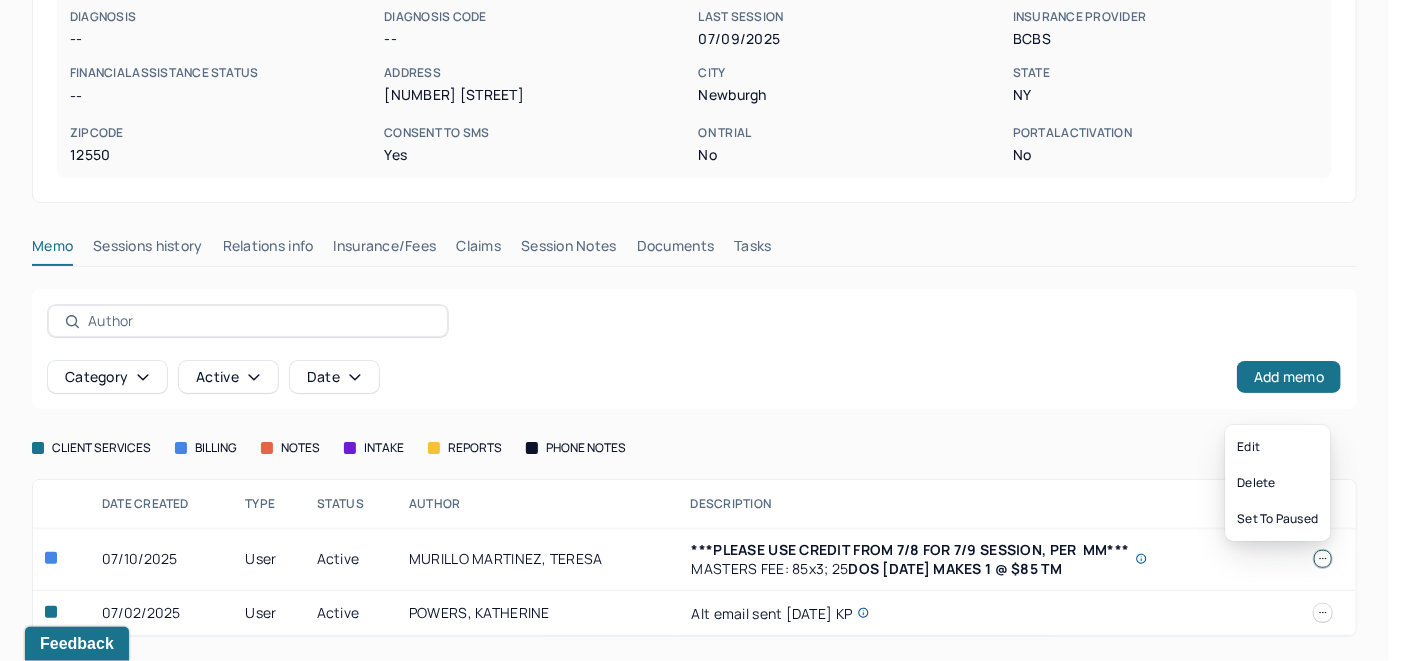 click at bounding box center (1323, 559) 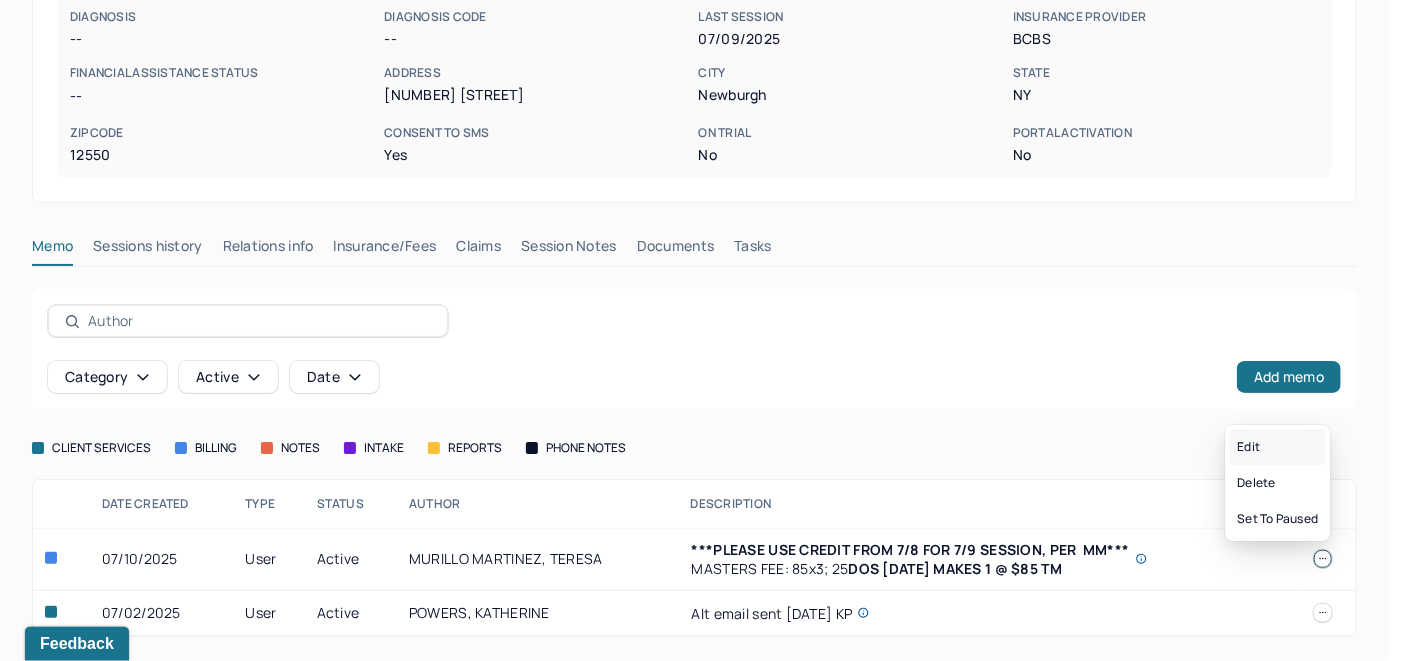 click on "Edit" at bounding box center [1277, 447] 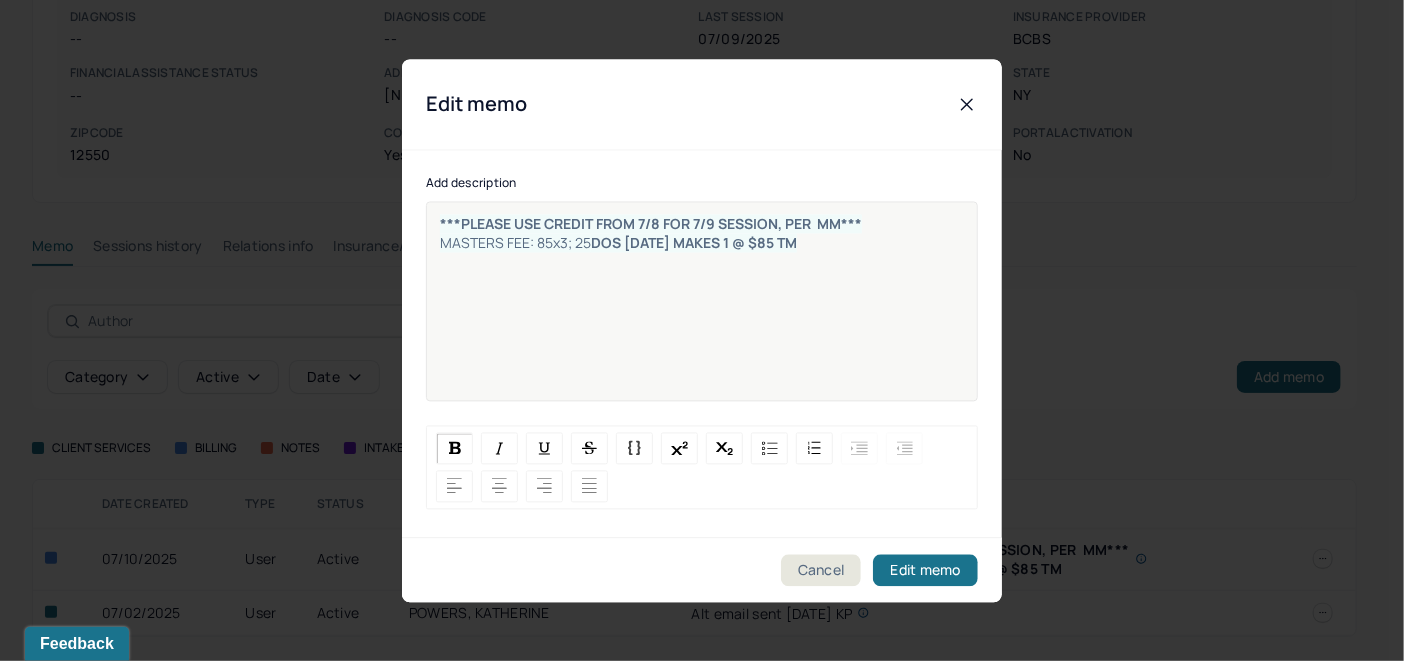 click on "***PLEASE USE CREDIT FROM 7/8 FOR 7/9 SESSION, PER  MM***
MASTERS FEE: 85x3; 25  DOS [DATE] MAKES 1 @ $85 TM" at bounding box center (702, 314) 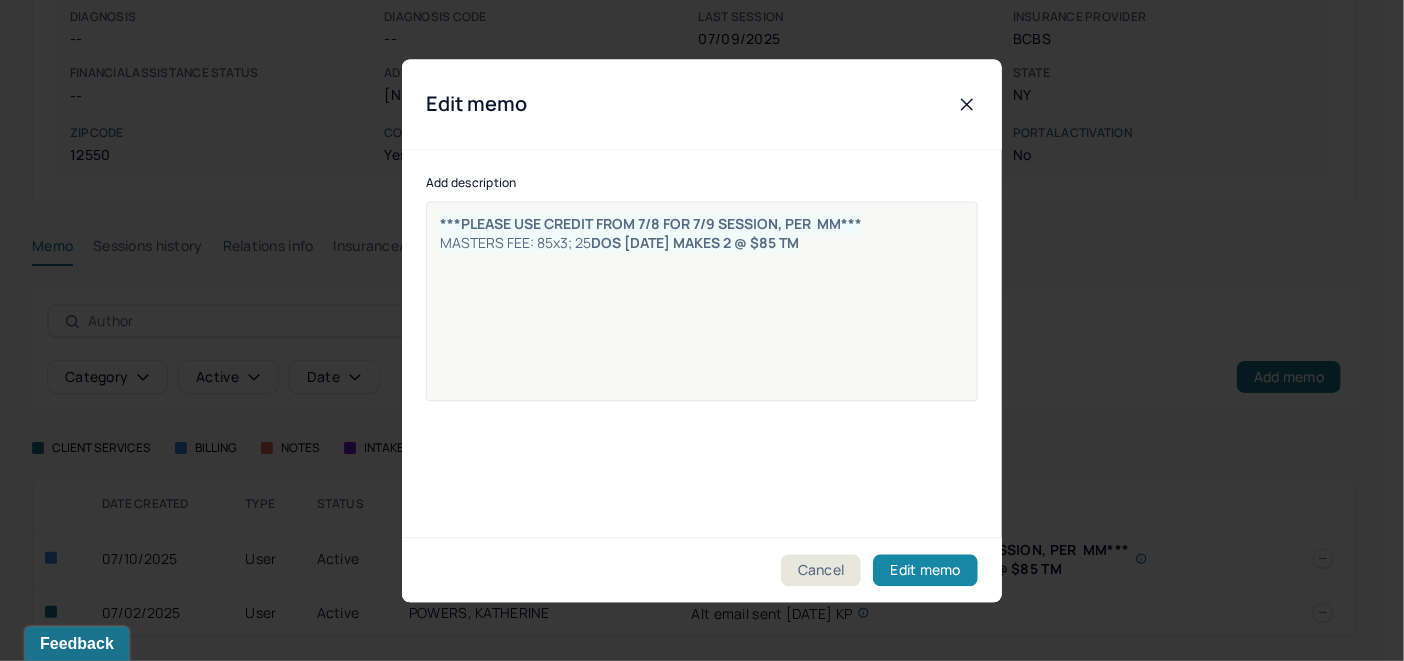 click on "Edit memo" at bounding box center (925, 570) 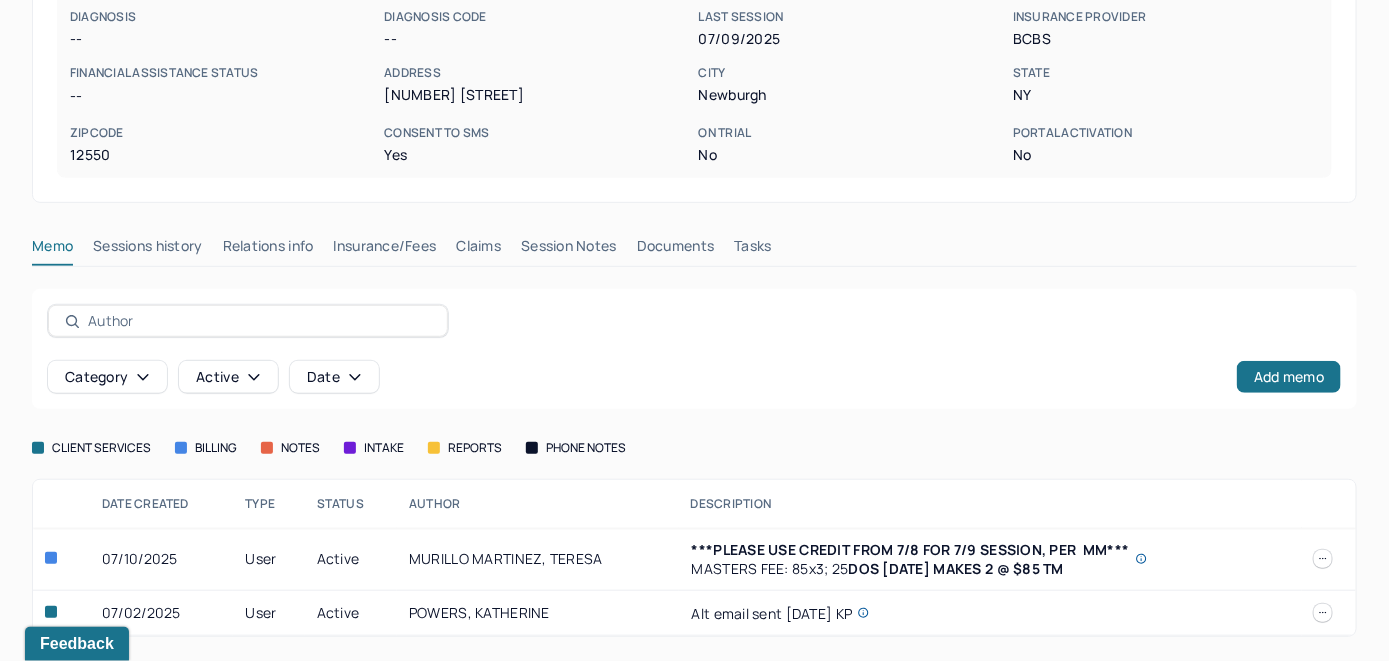click on "Insurance/Fees" at bounding box center (385, 250) 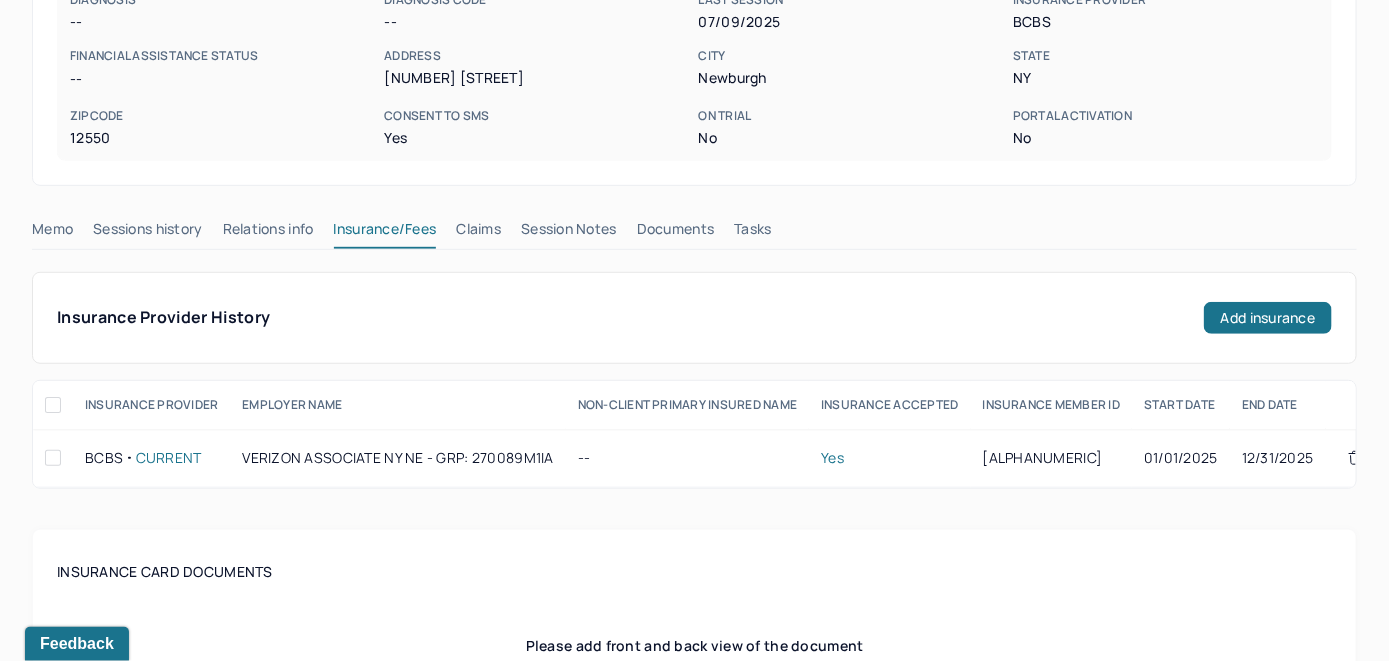 click on "Claims" at bounding box center (478, 233) 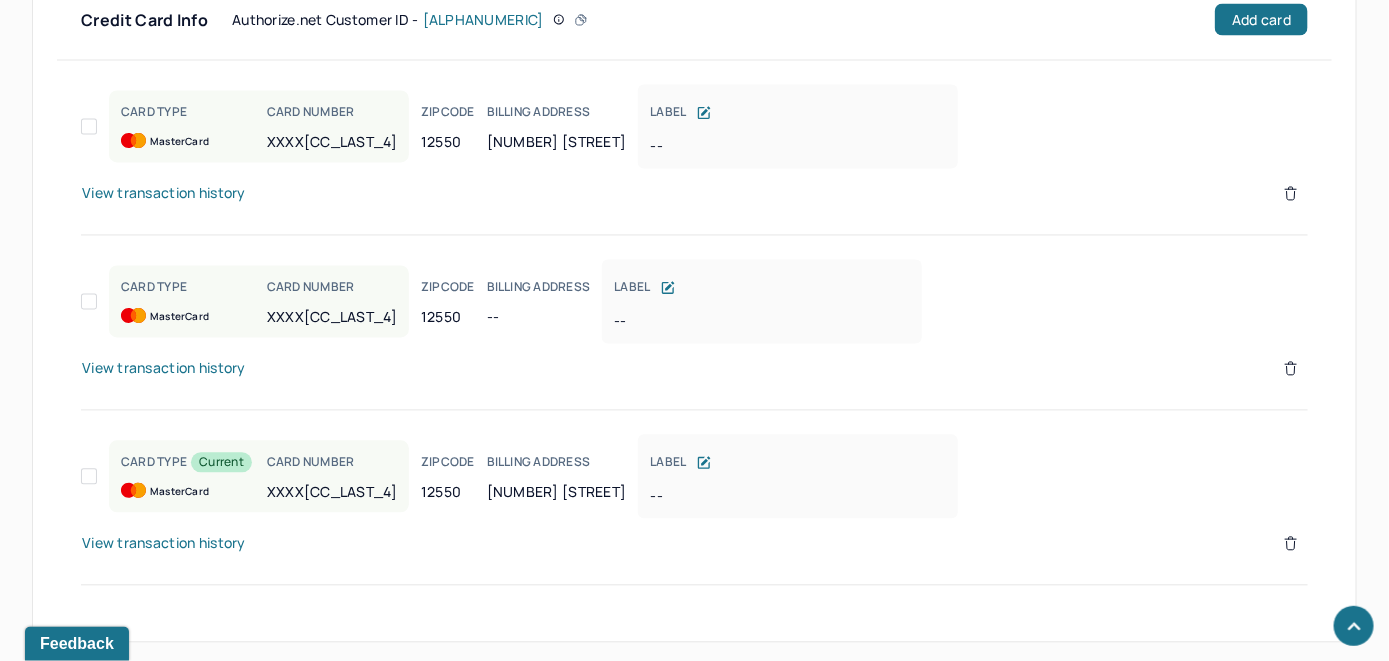 scroll, scrollTop: 1411, scrollLeft: 0, axis: vertical 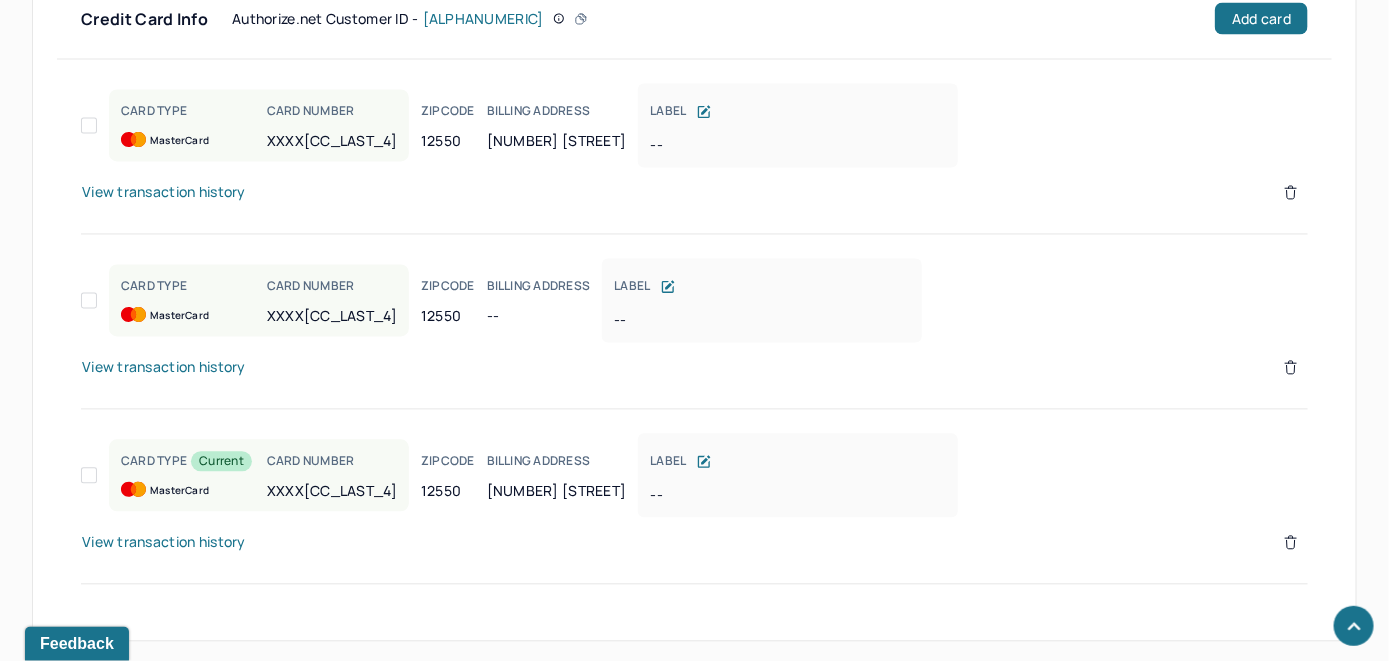 click on "View transaction history" at bounding box center (164, 543) 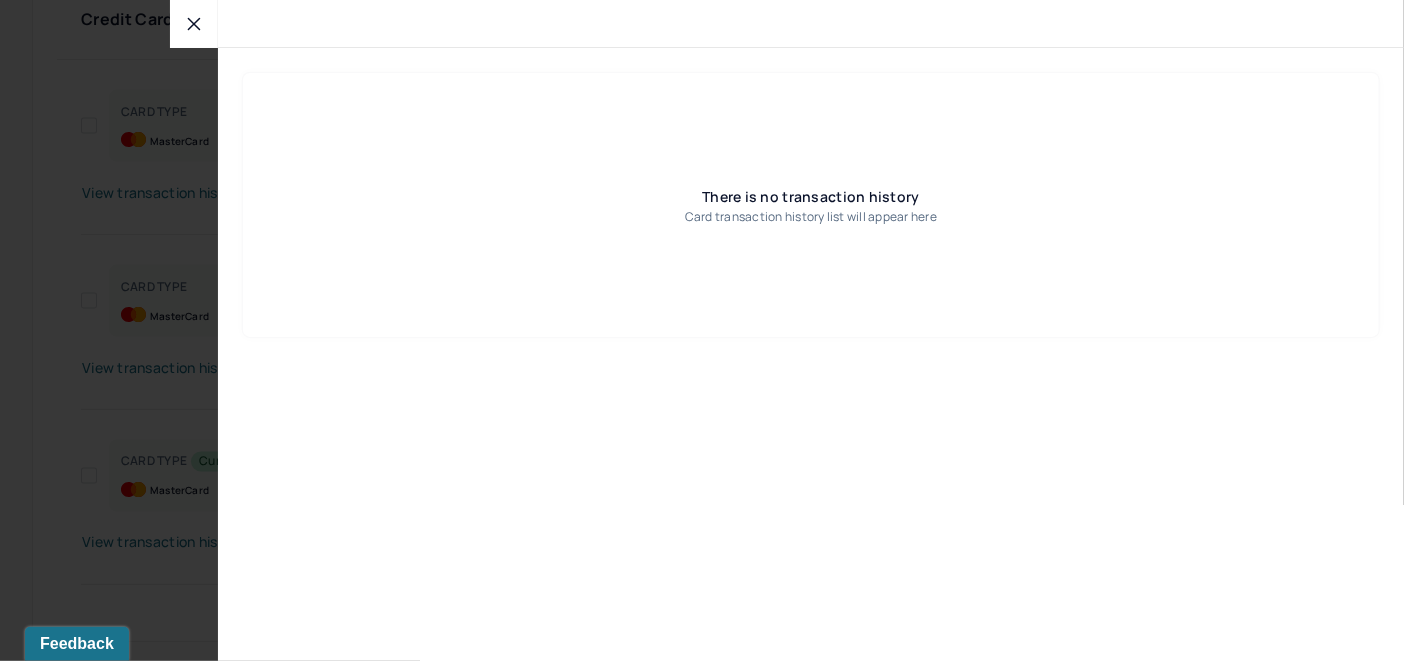 click at bounding box center [194, 24] 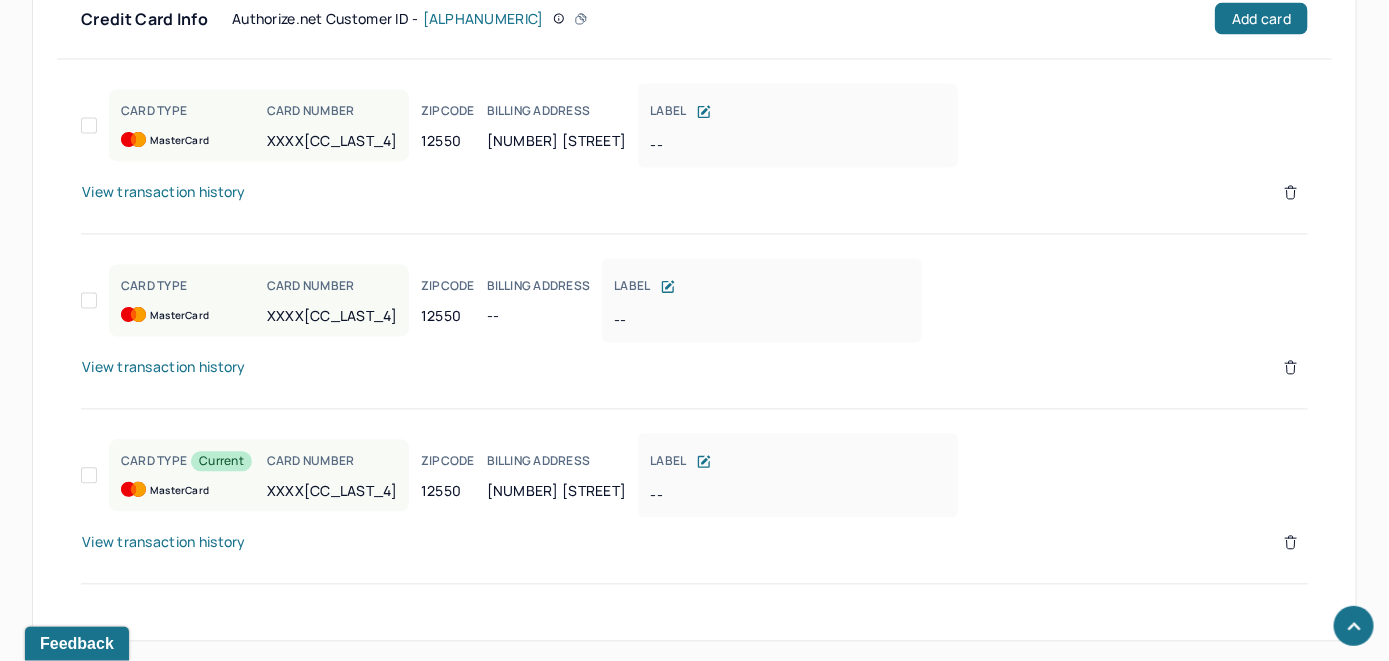 click on "View transaction history" at bounding box center (164, 368) 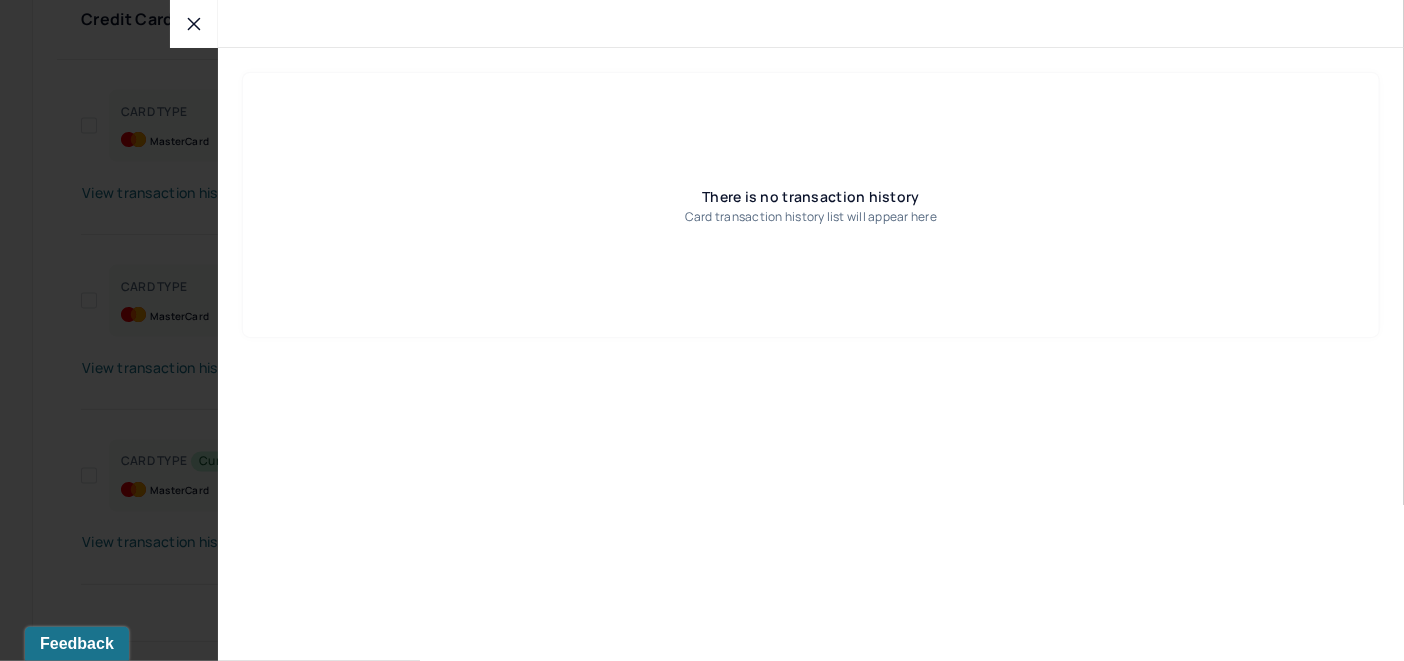 click 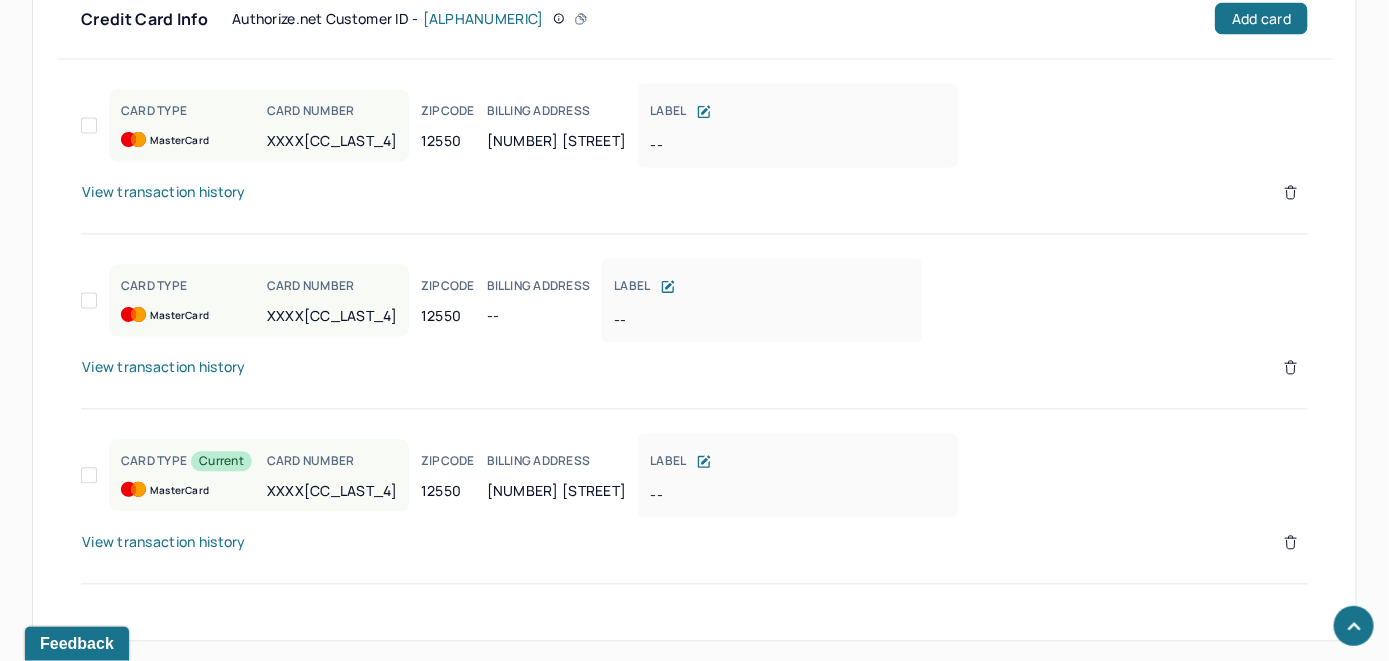 click on "View transaction history" at bounding box center [164, 193] 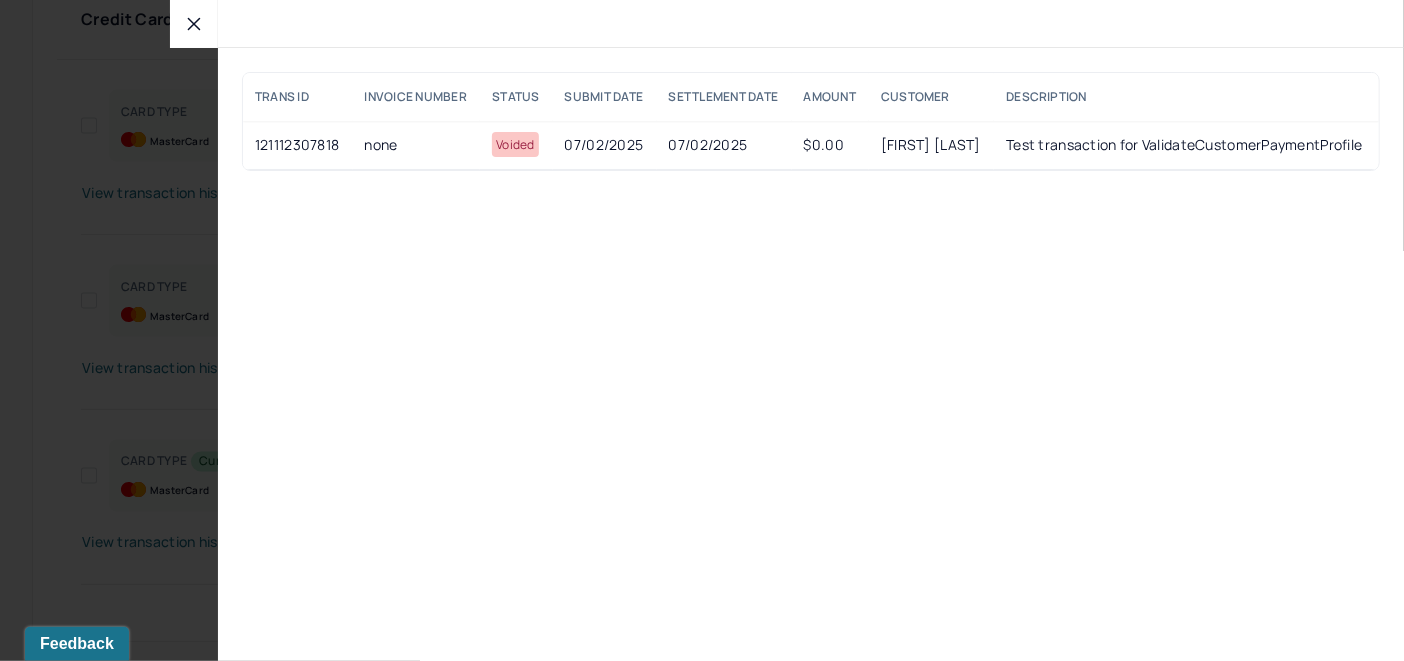 click 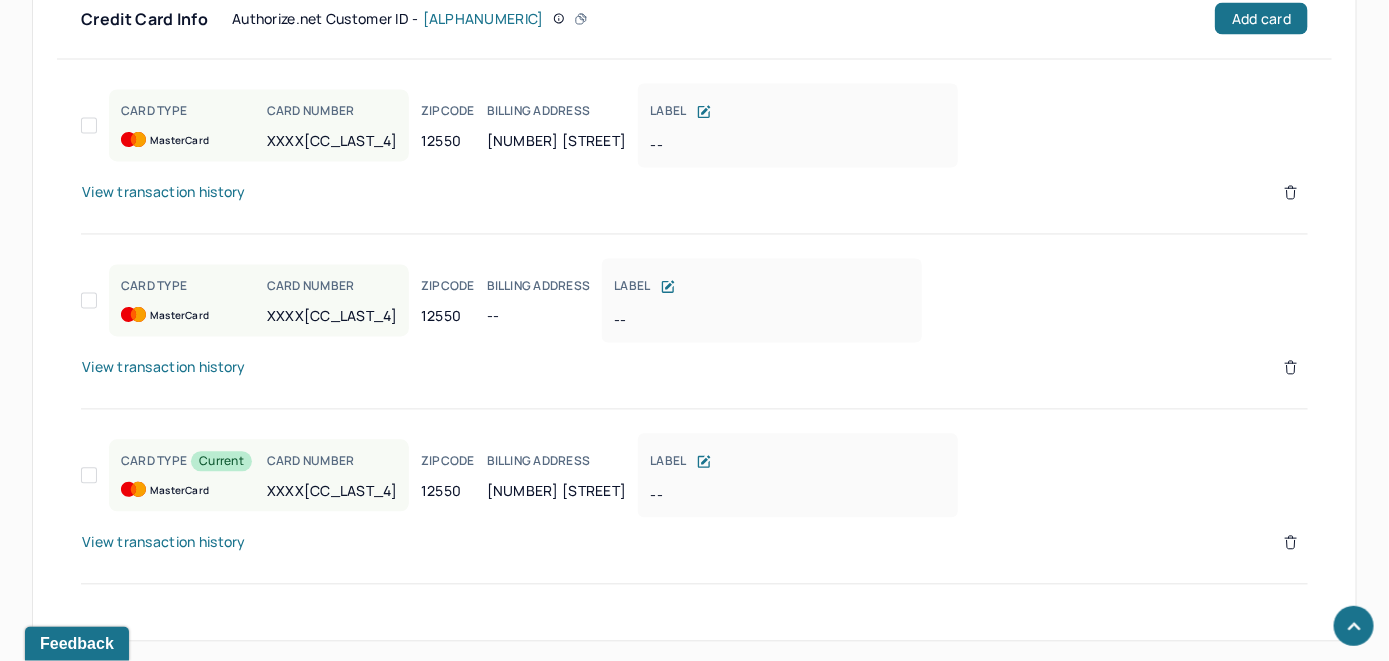 click on "View transaction history" at bounding box center [164, 543] 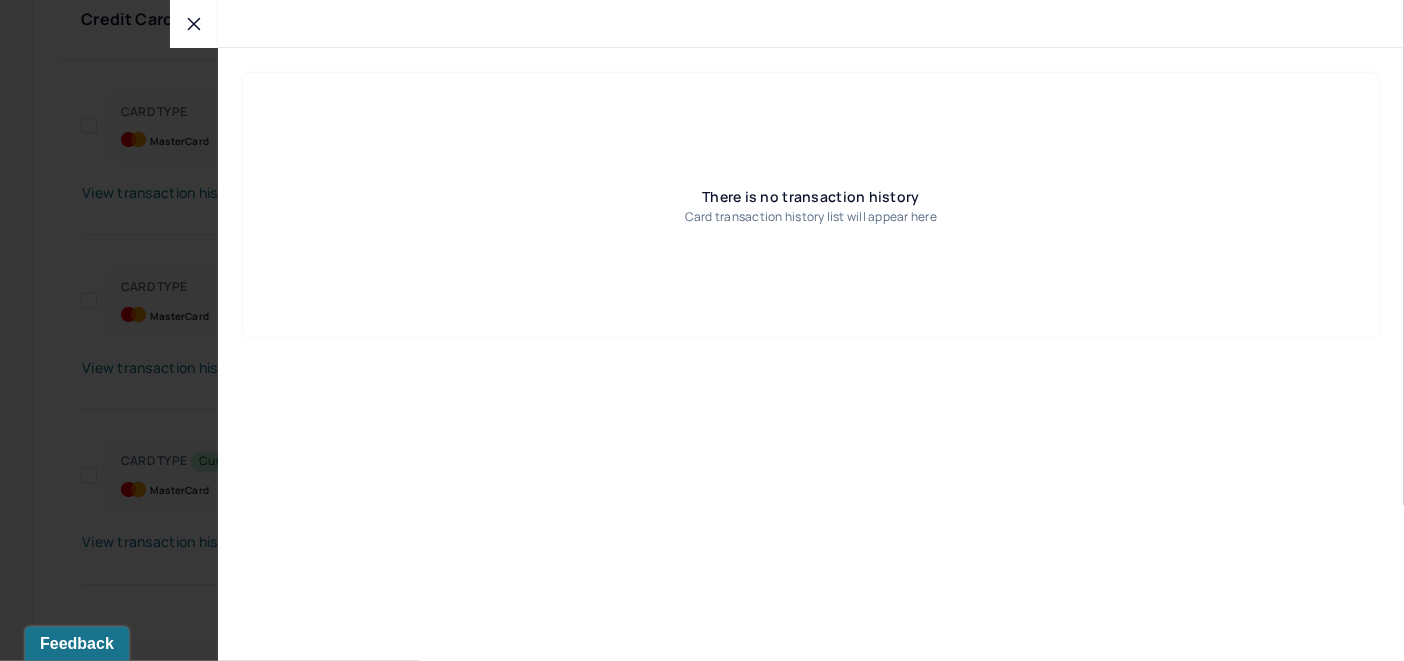 click at bounding box center [194, 24] 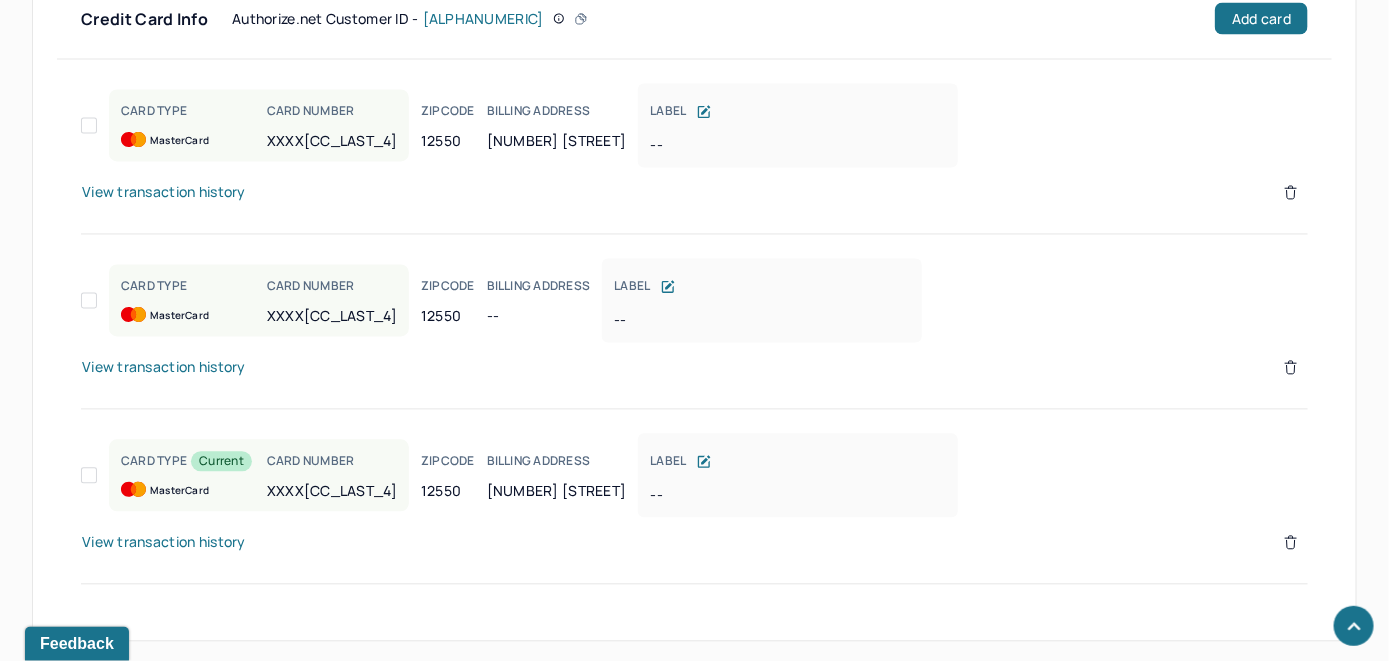 click on "View transaction history" at bounding box center [164, 193] 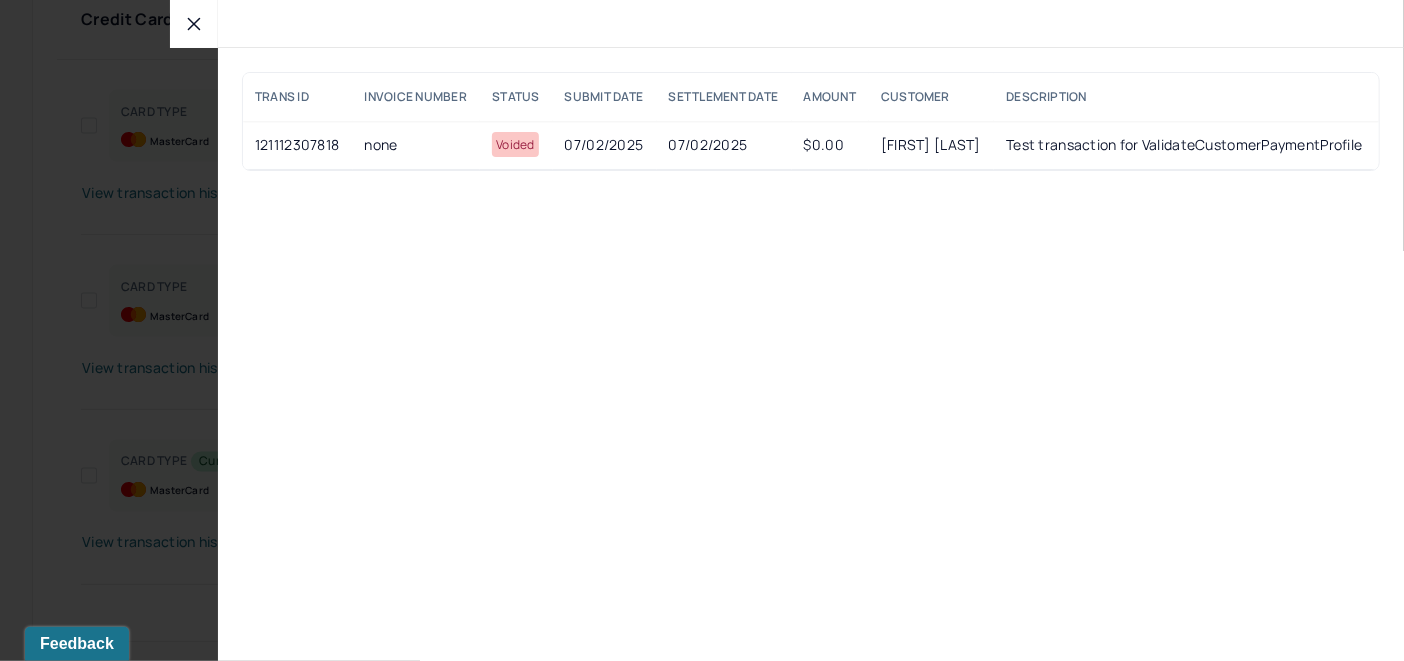 click 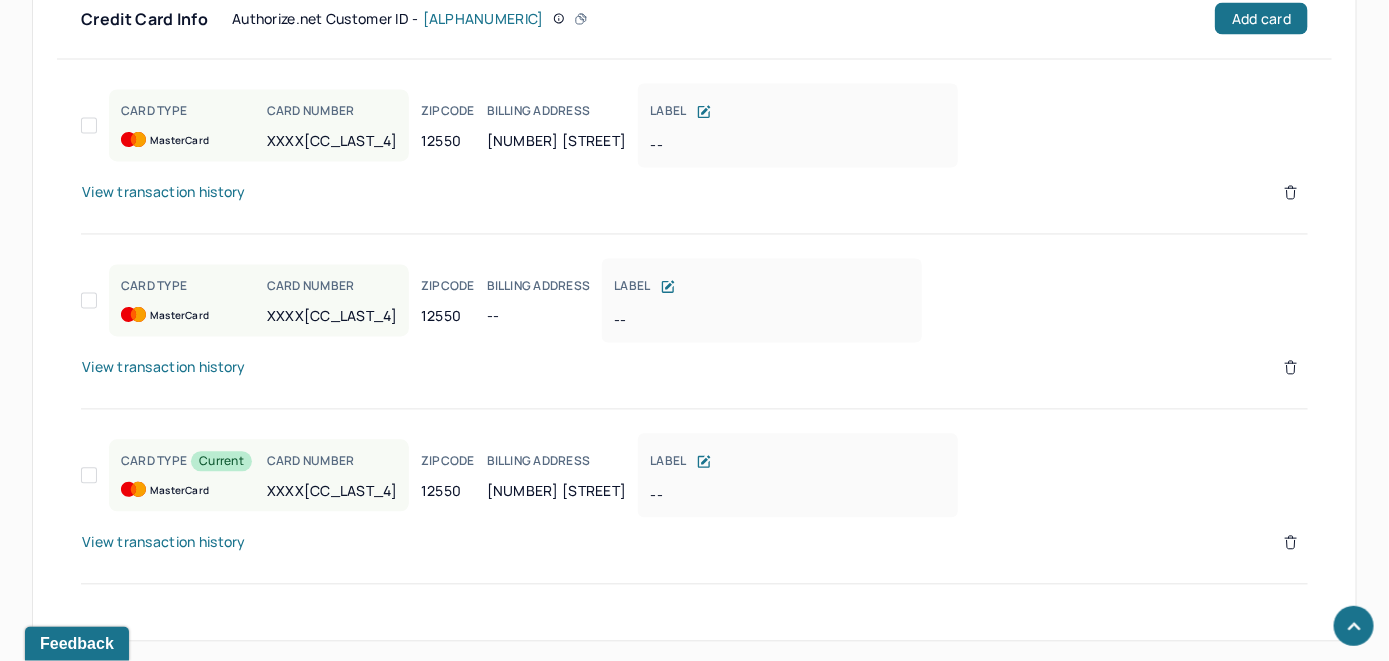click 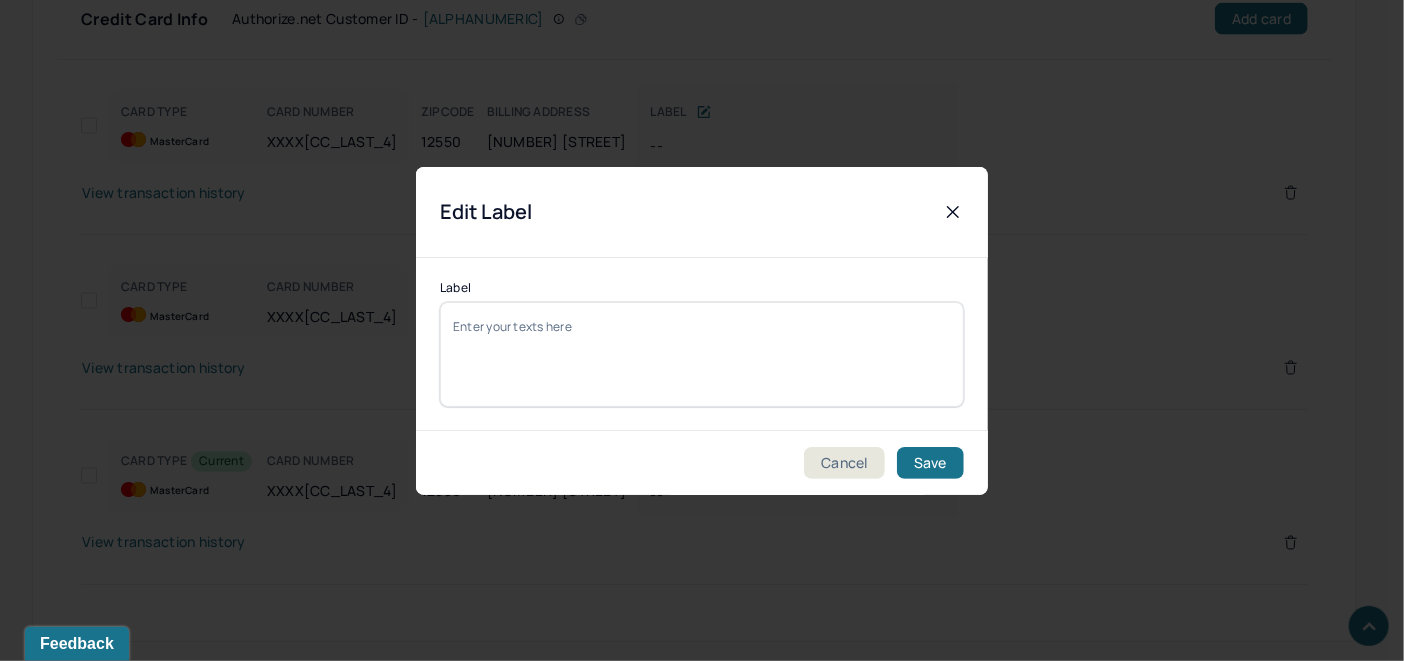 click on "Label" at bounding box center (702, 354) 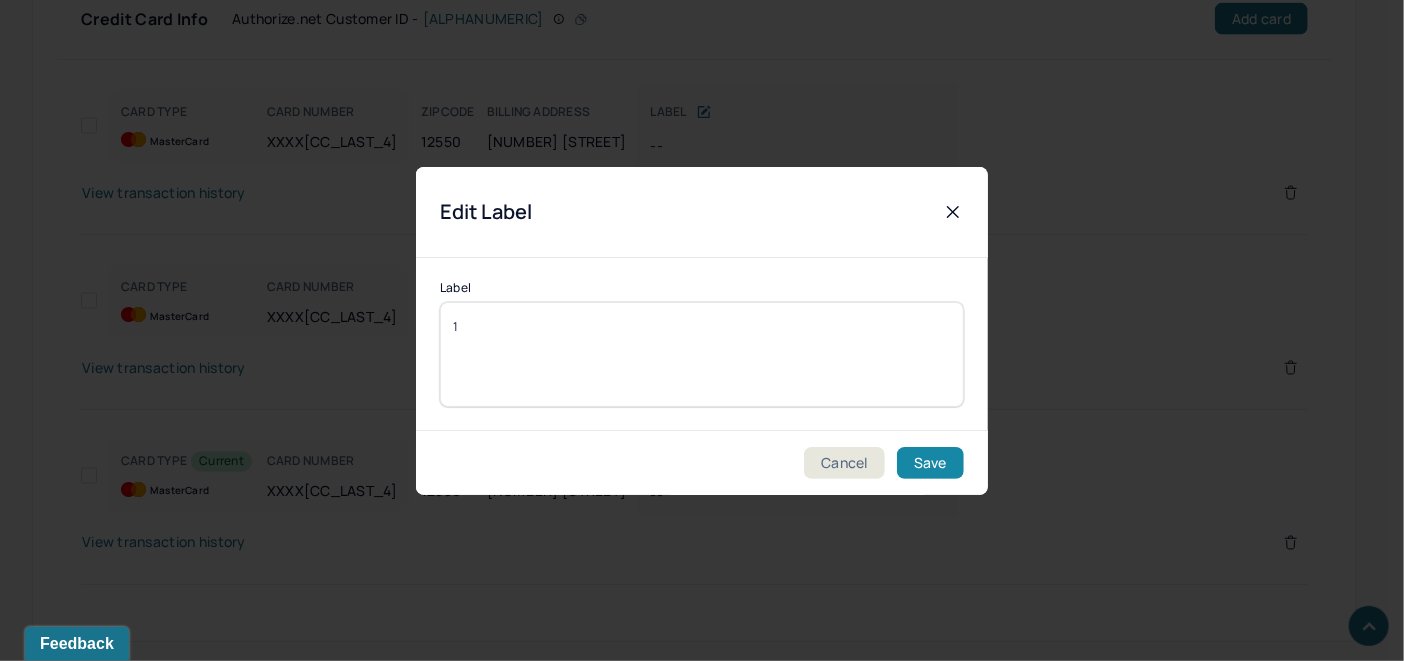 type on "1" 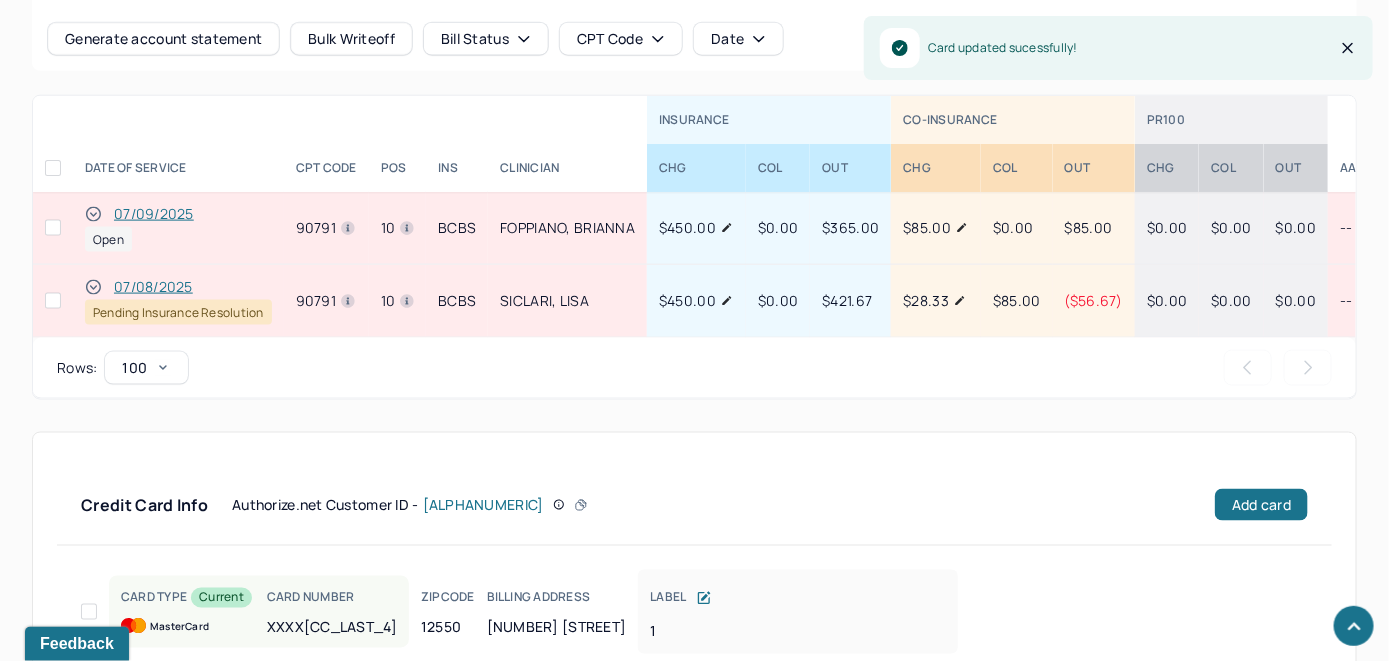 scroll, scrollTop: 911, scrollLeft: 0, axis: vertical 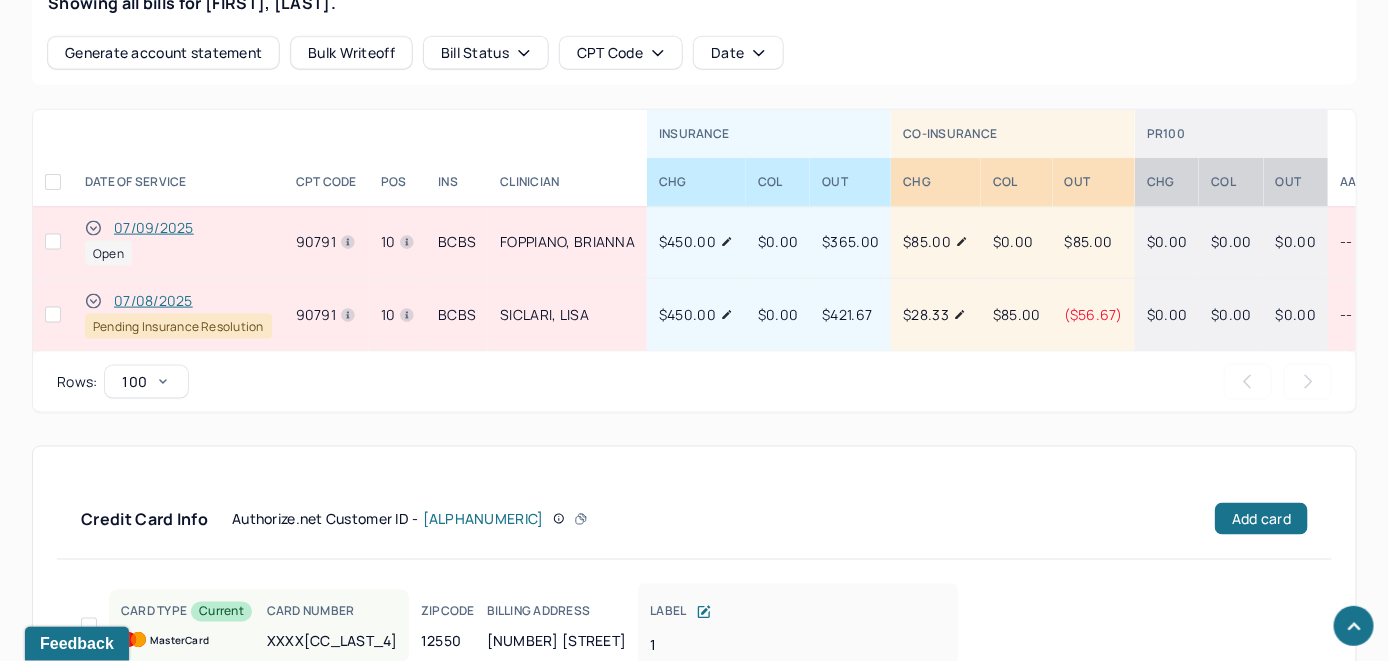 click 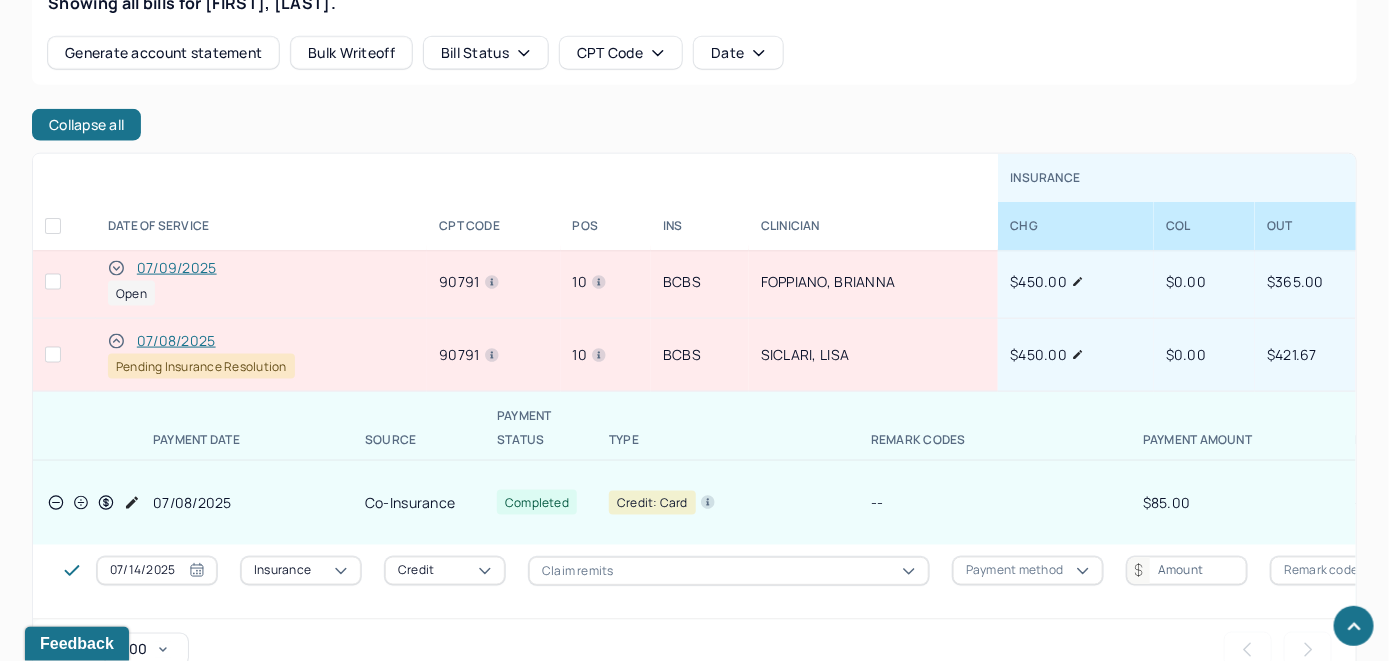 scroll, scrollTop: 16, scrollLeft: 0, axis: vertical 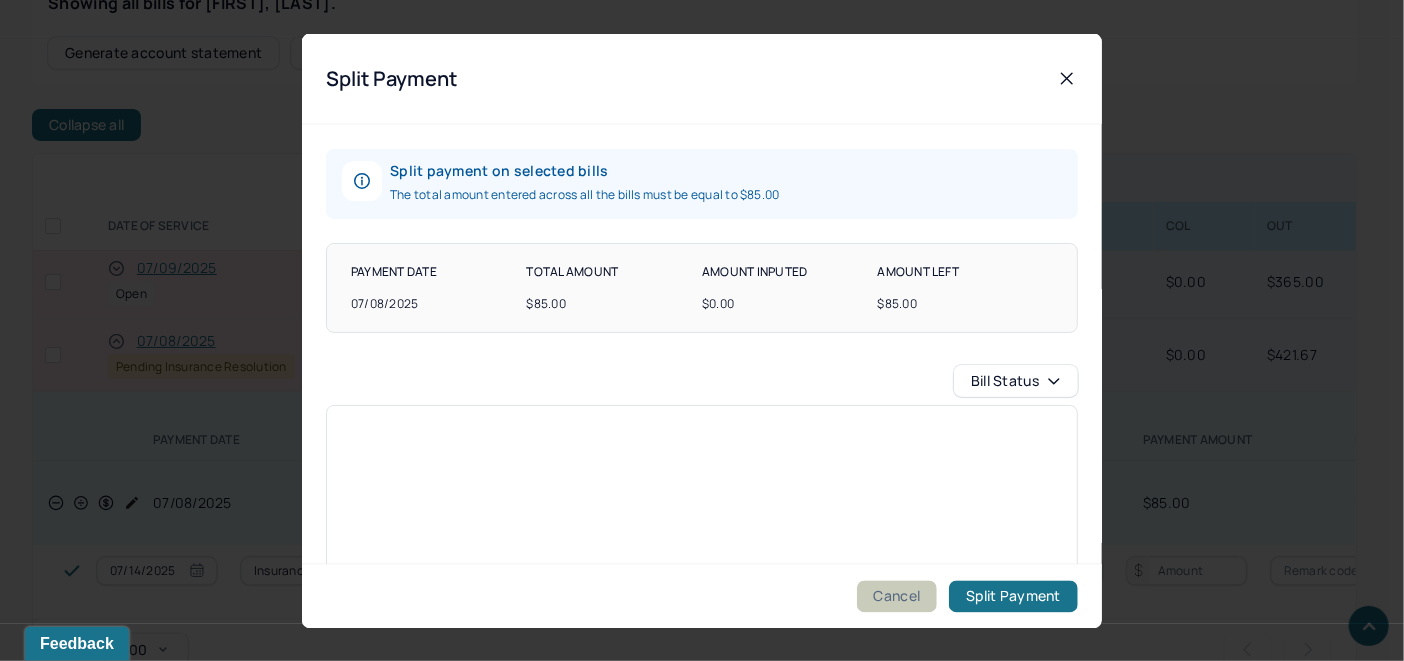 click on "Cancel" at bounding box center [897, 596] 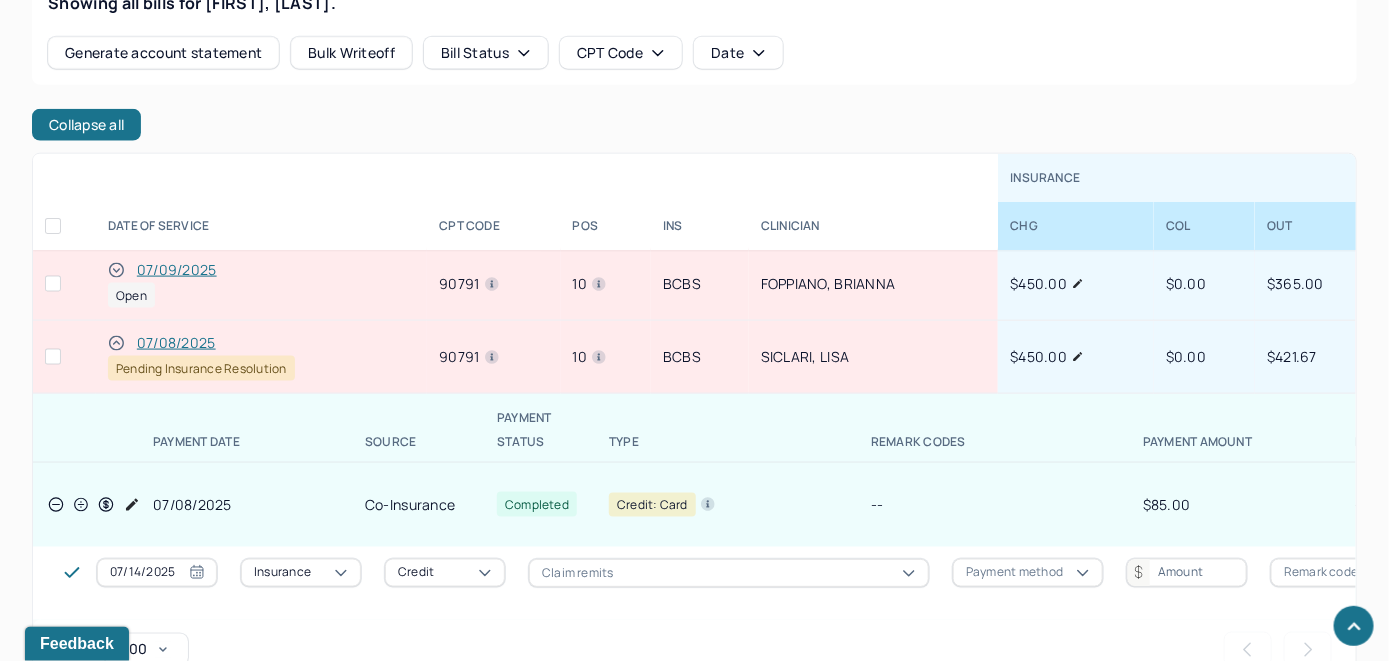 scroll, scrollTop: 0, scrollLeft: 0, axis: both 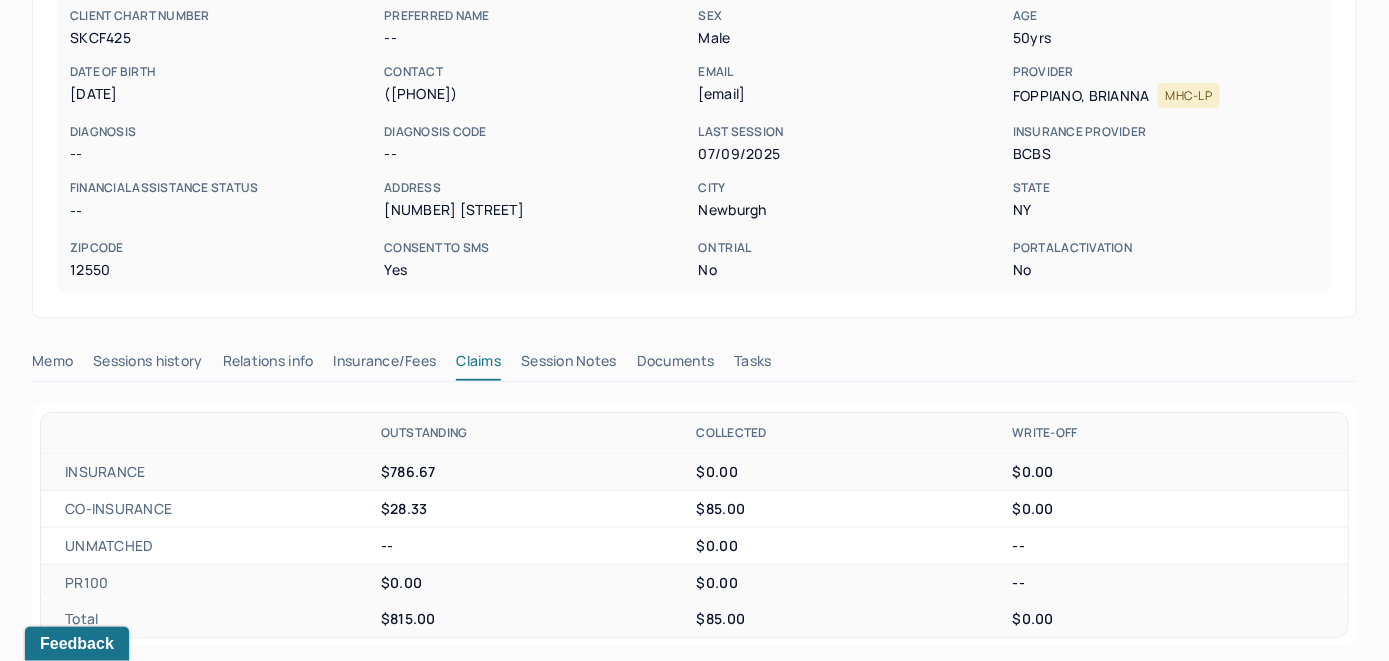 click on "Session Notes" at bounding box center (569, 365) 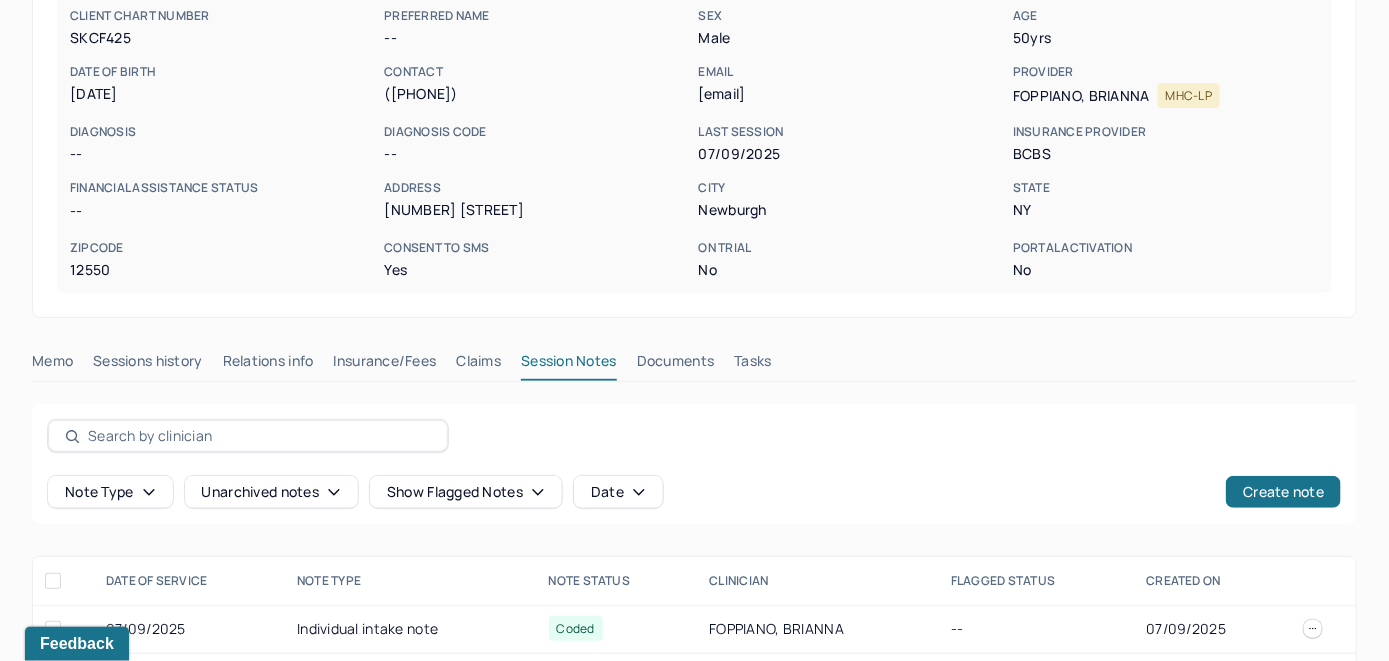 click on "Claims" at bounding box center (478, 365) 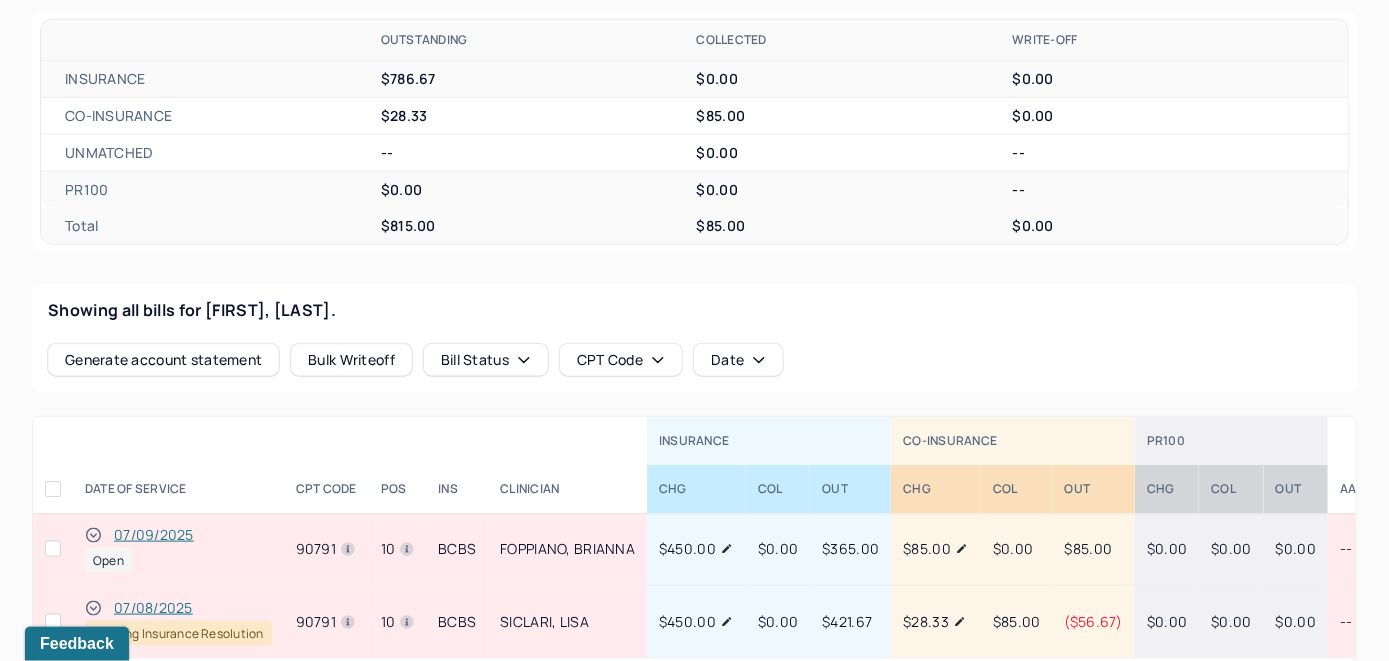 scroll, scrollTop: 811, scrollLeft: 0, axis: vertical 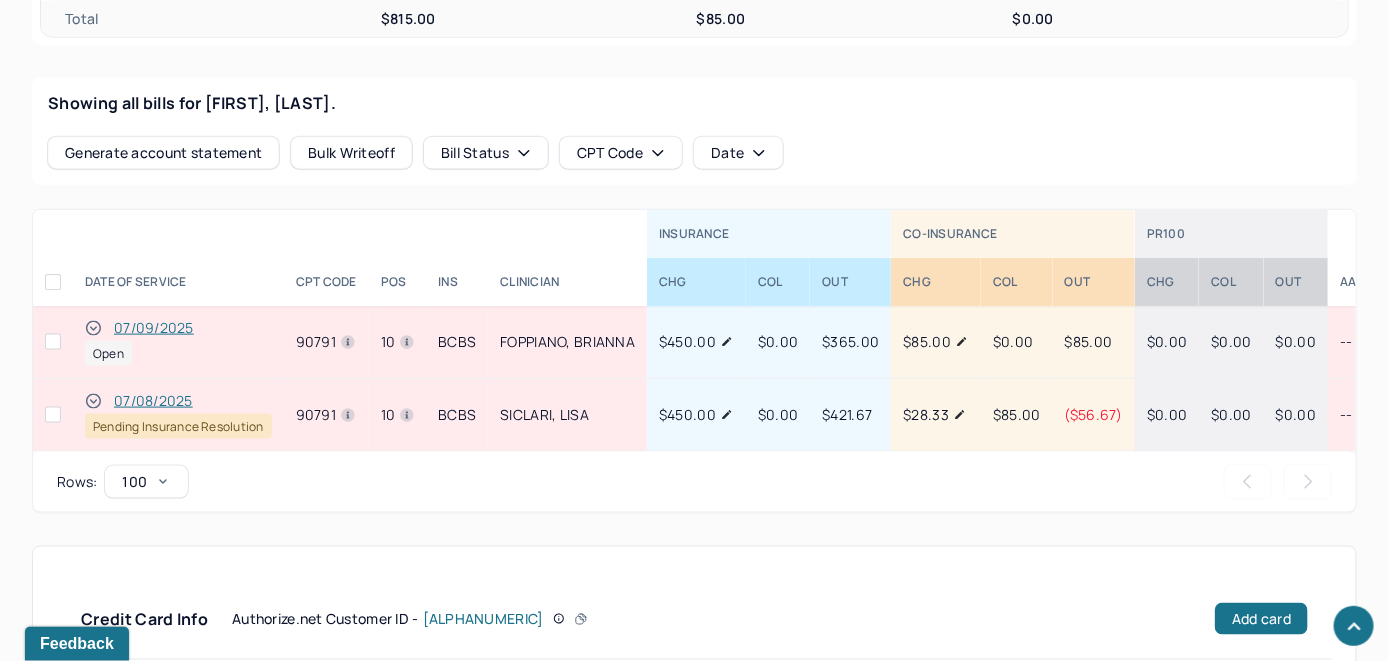 click on "07/08/2025" at bounding box center [153, 401] 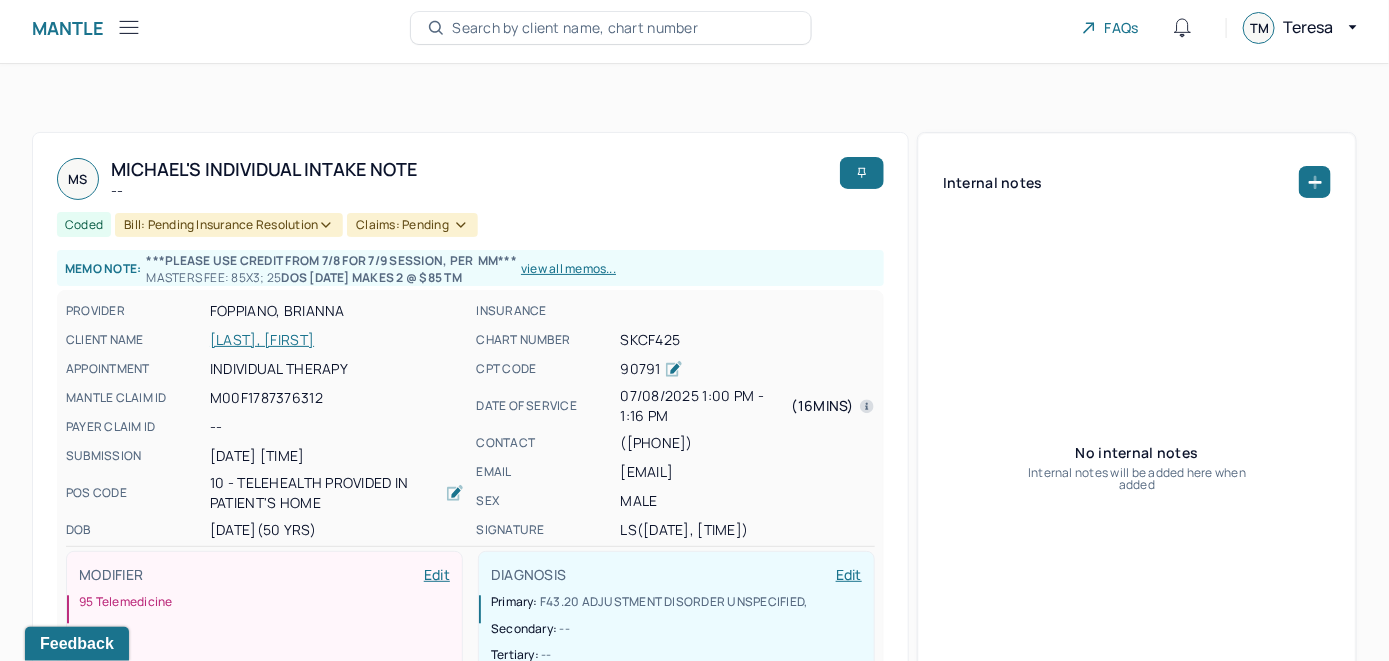 scroll, scrollTop: 0, scrollLeft: 0, axis: both 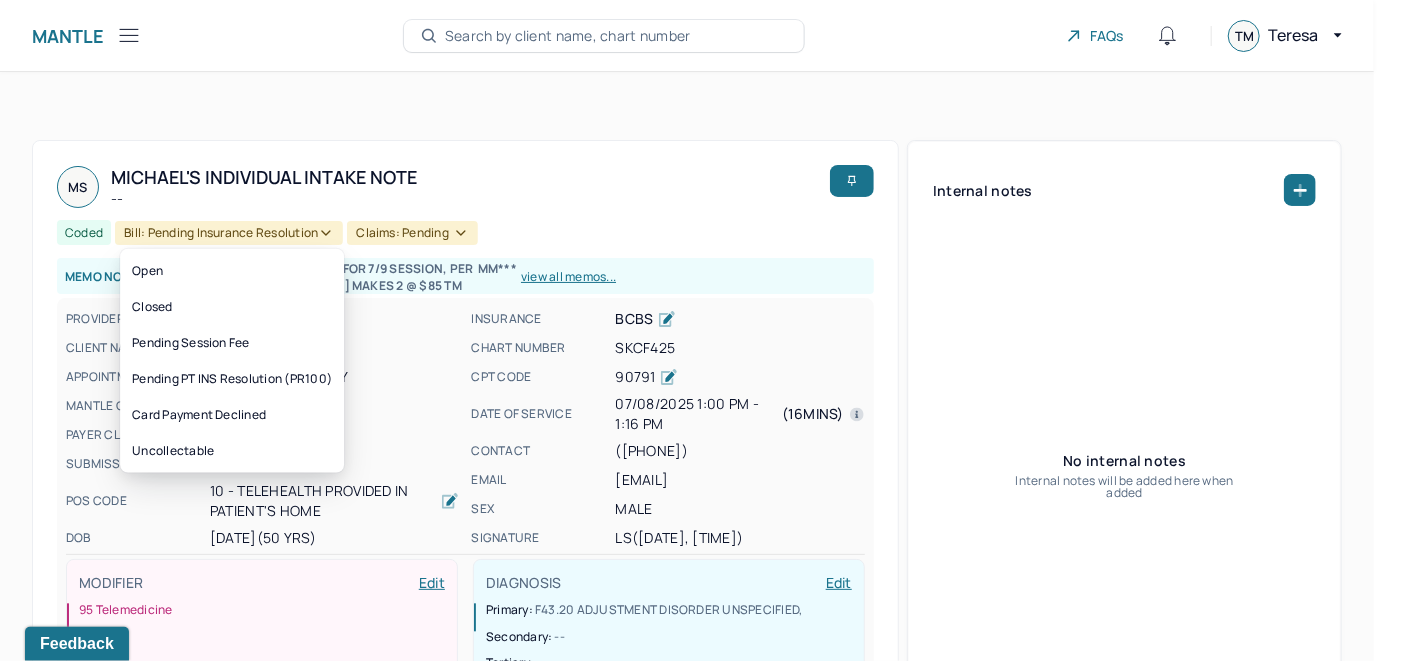click on "Bill: Pending Insurance Resolution" at bounding box center [229, 233] 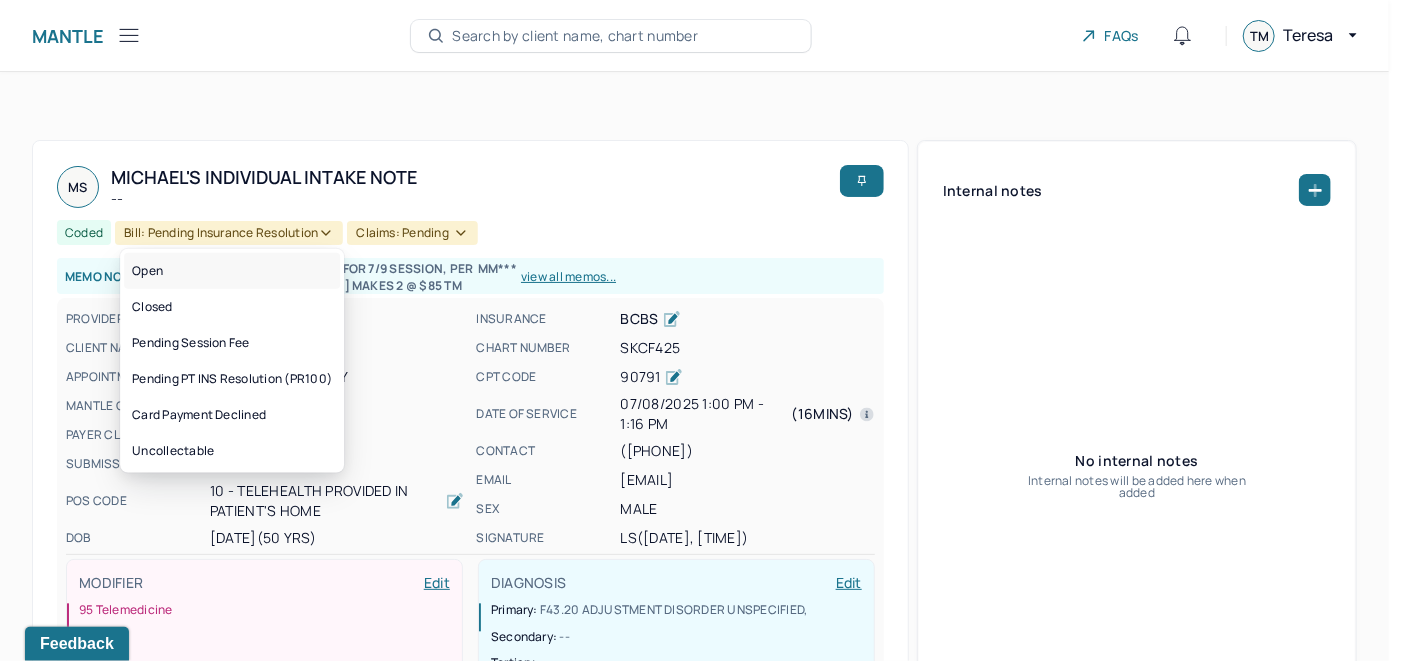 click on "Open" at bounding box center (232, 271) 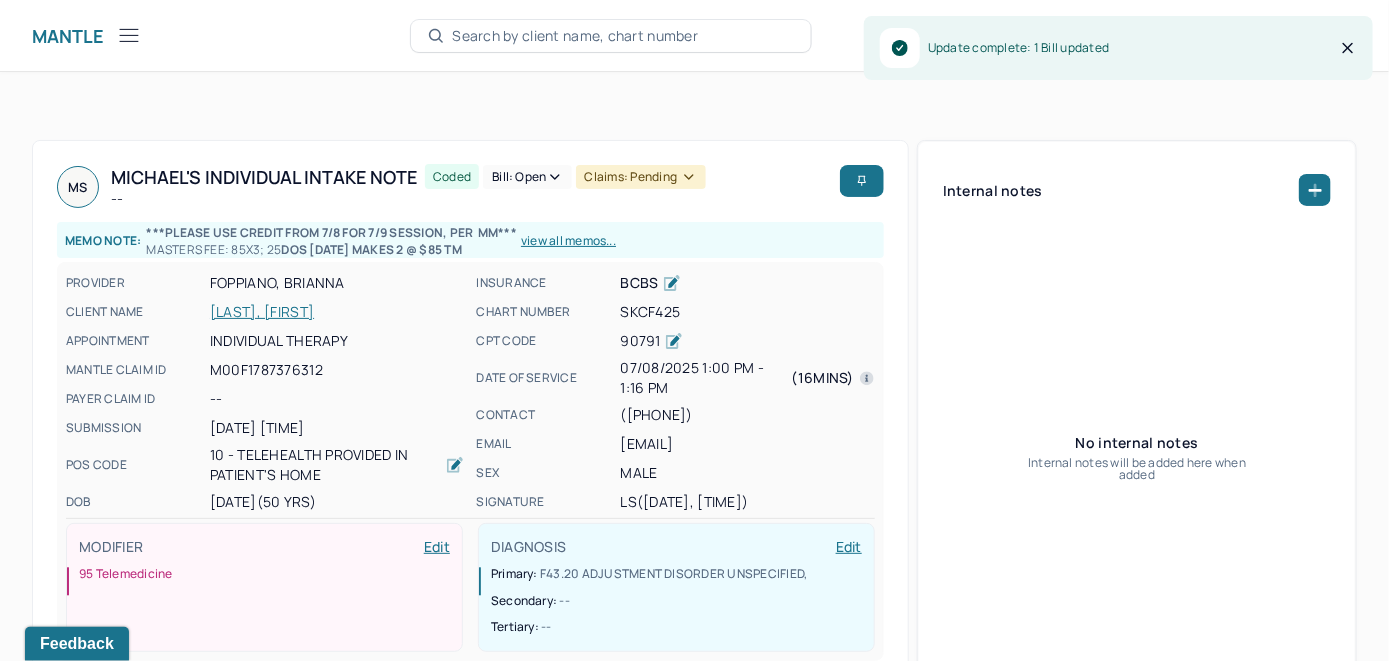 click on "[LAST], [FIRST]" at bounding box center [337, 312] 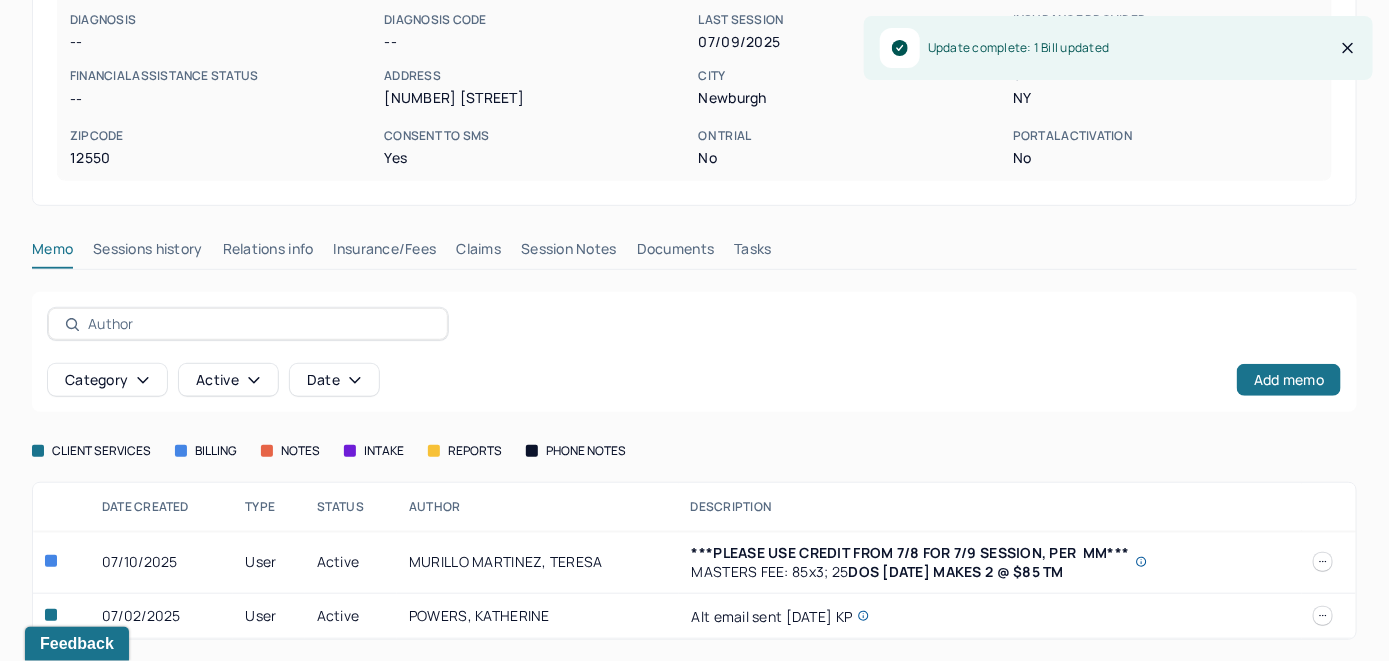 scroll, scrollTop: 343, scrollLeft: 0, axis: vertical 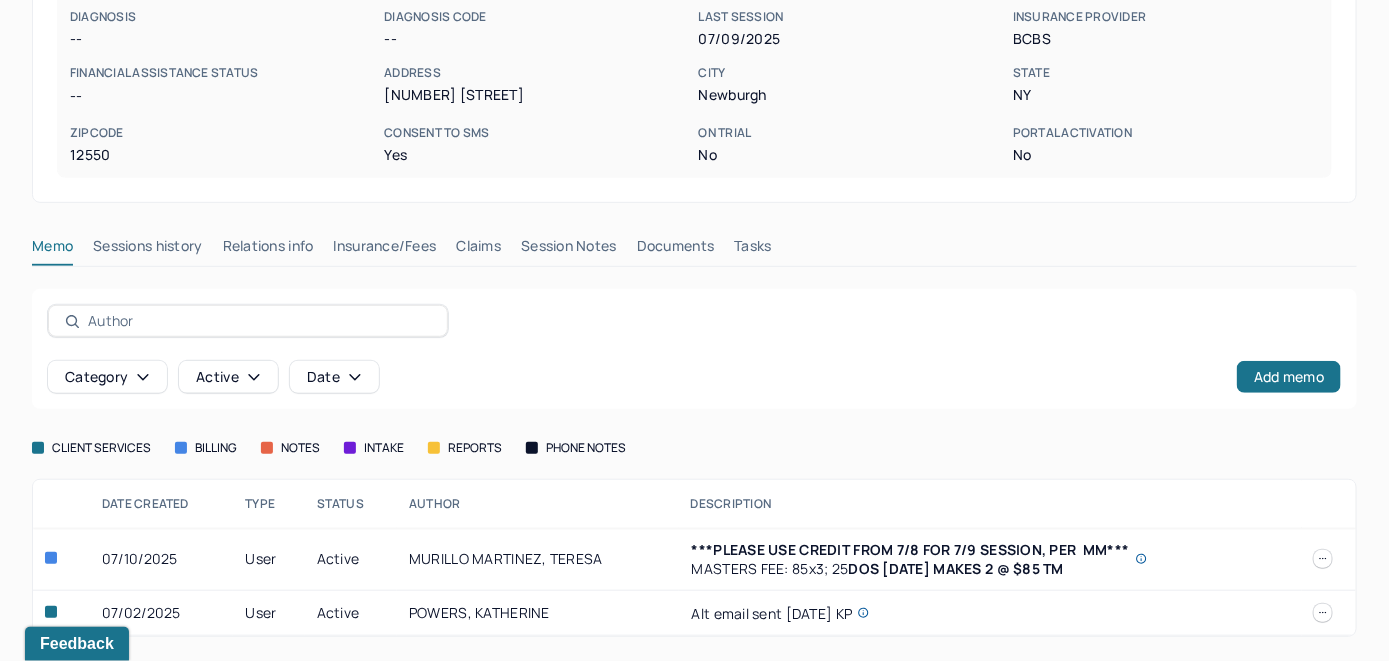 click on "Claims" at bounding box center (478, 250) 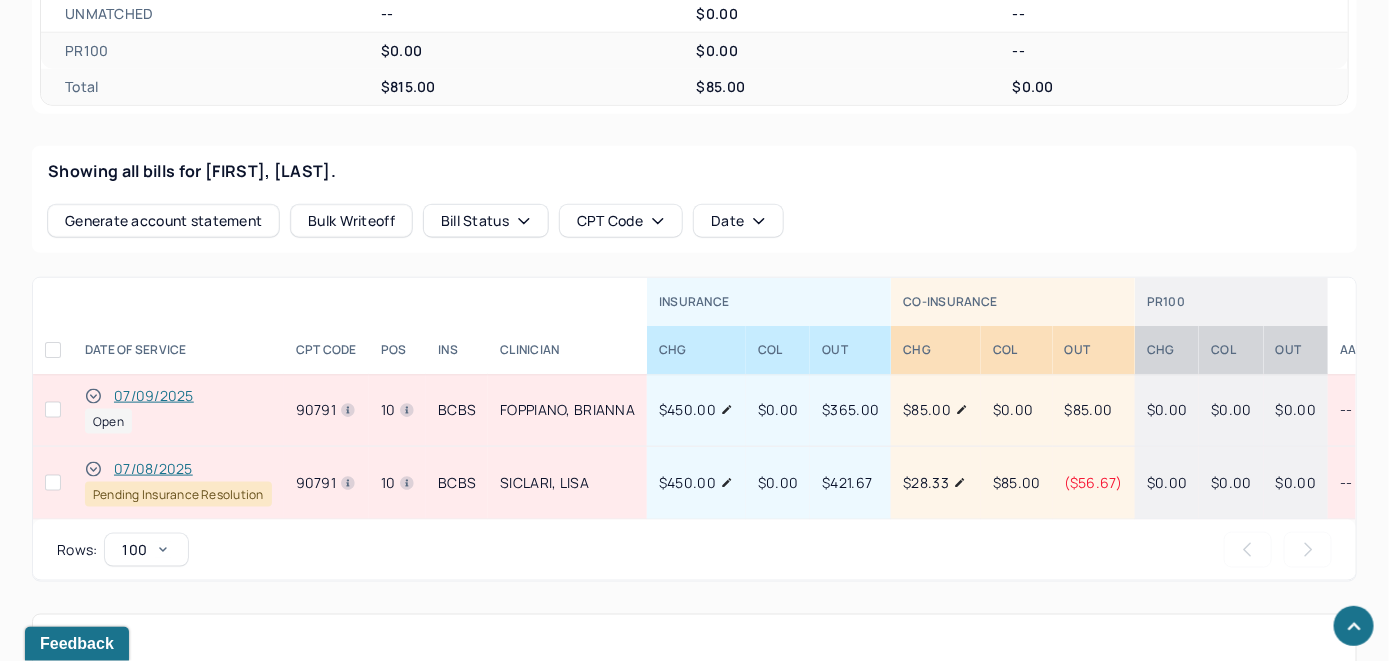 scroll, scrollTop: 843, scrollLeft: 0, axis: vertical 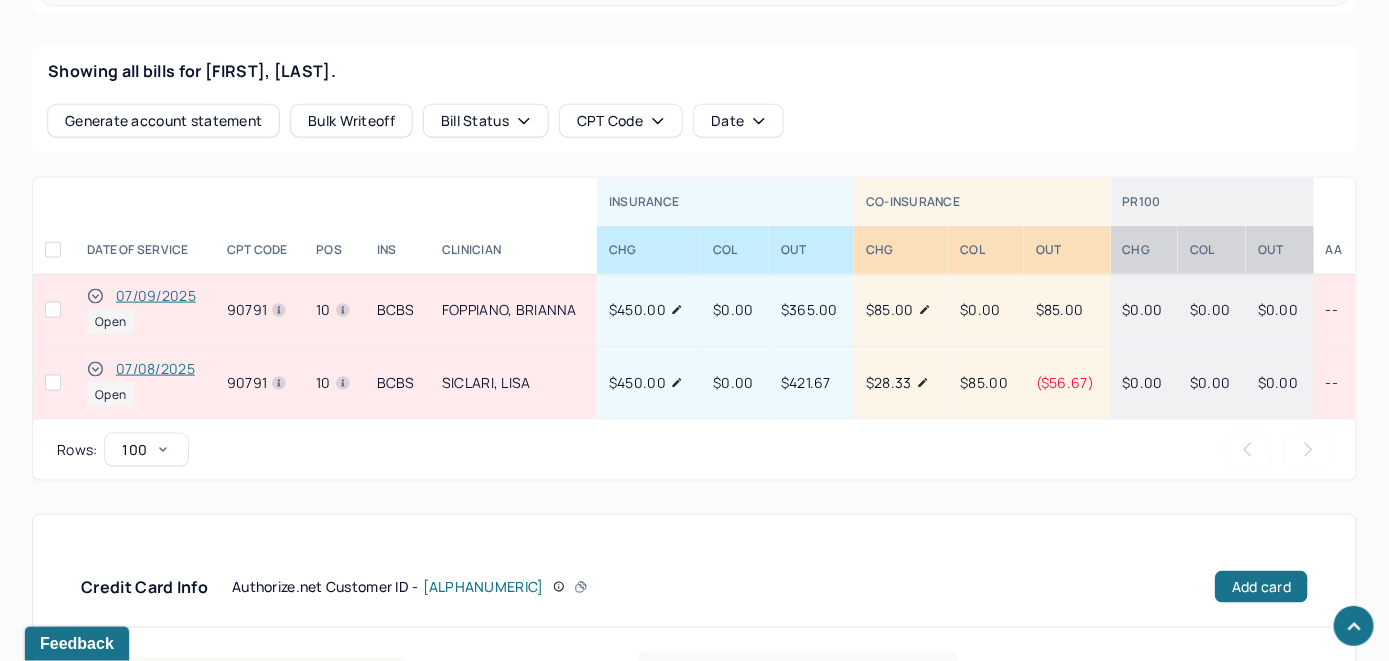 click 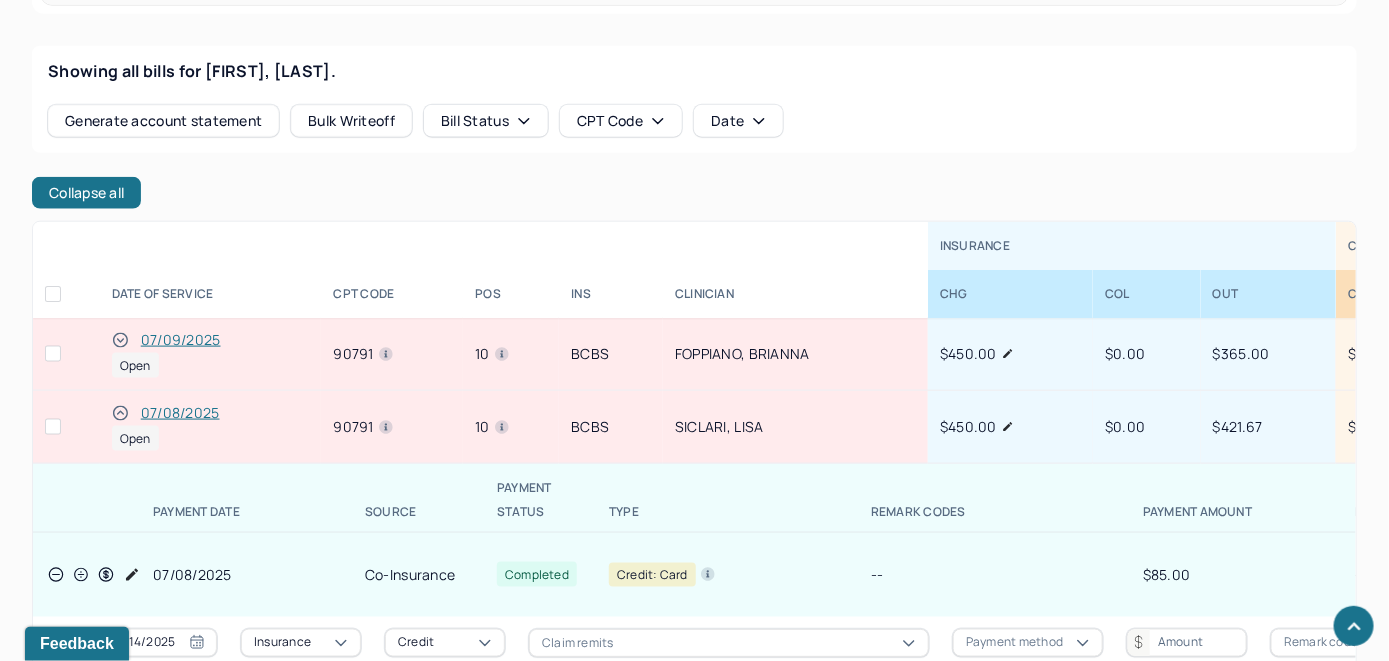 scroll, scrollTop: 16, scrollLeft: 0, axis: vertical 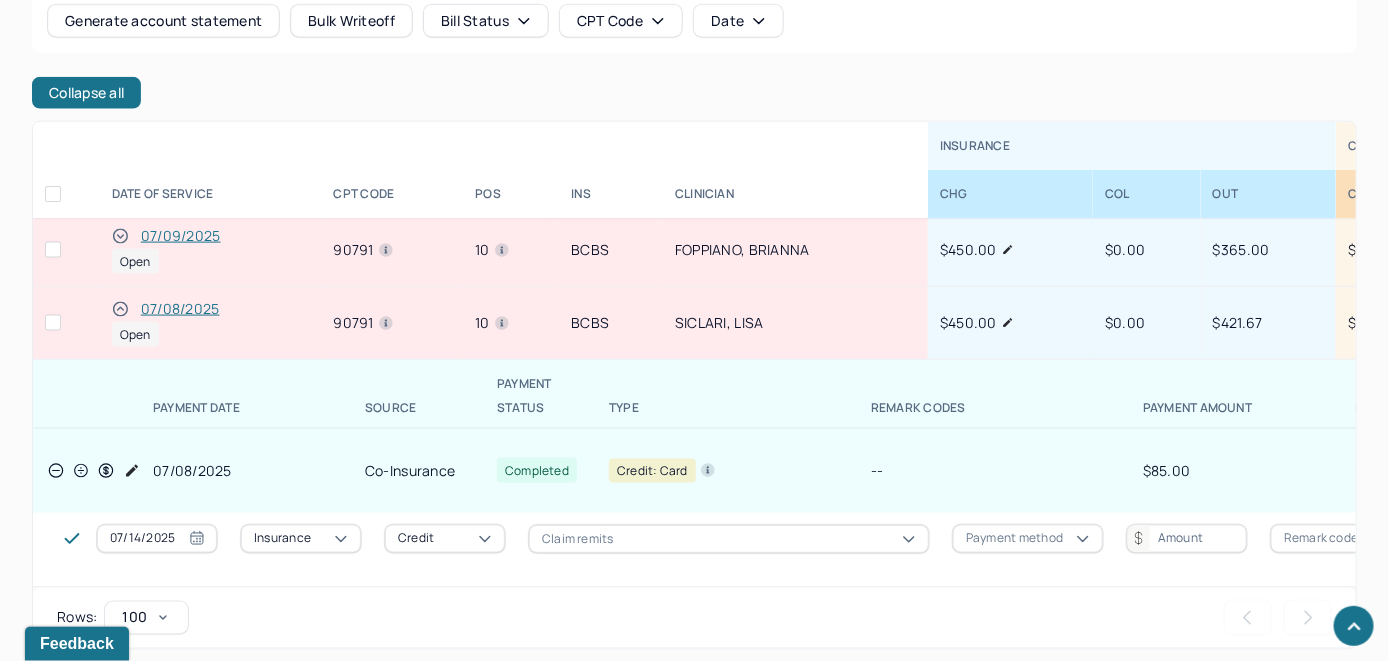 click 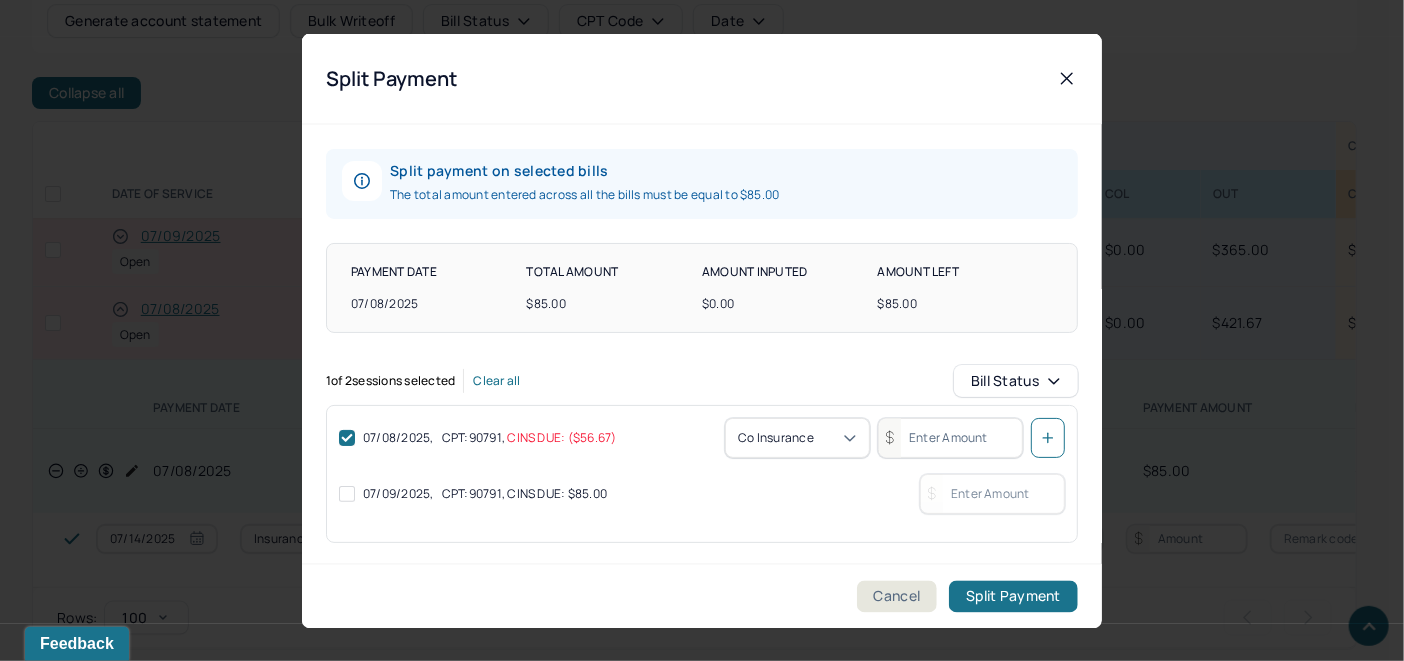 click at bounding box center [347, 493] 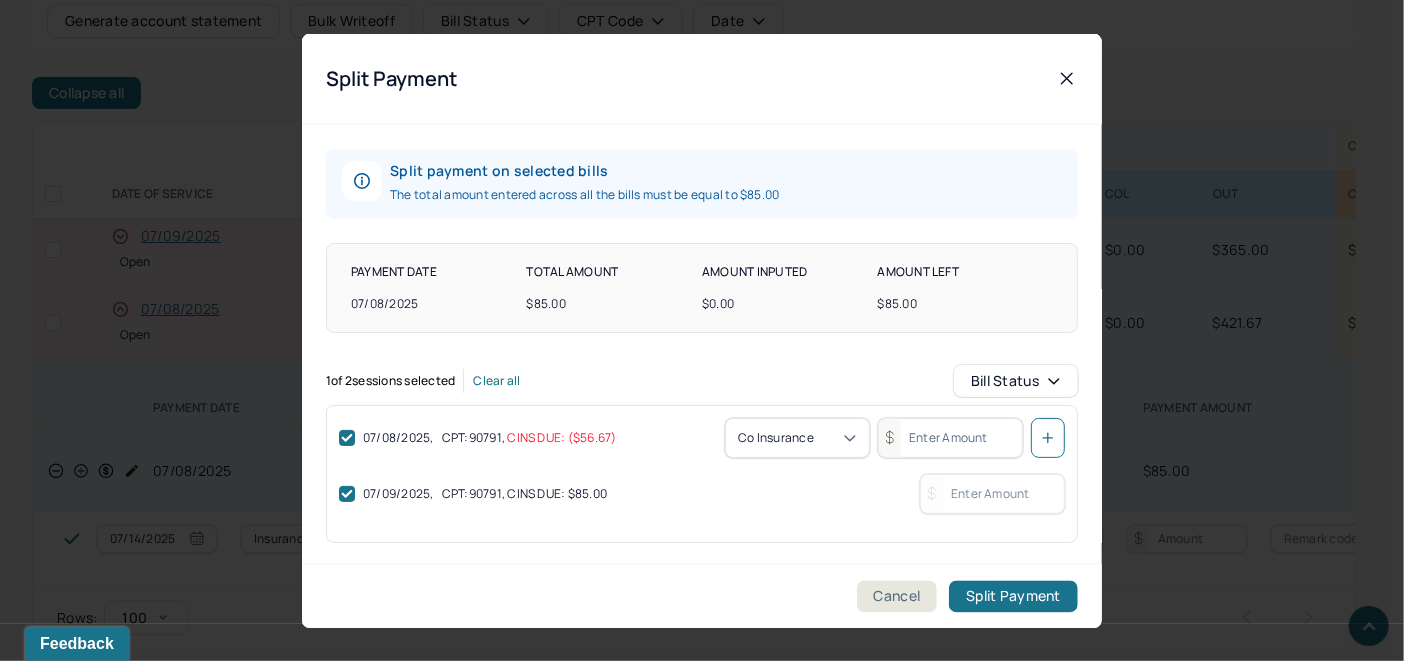 checkbox on "true" 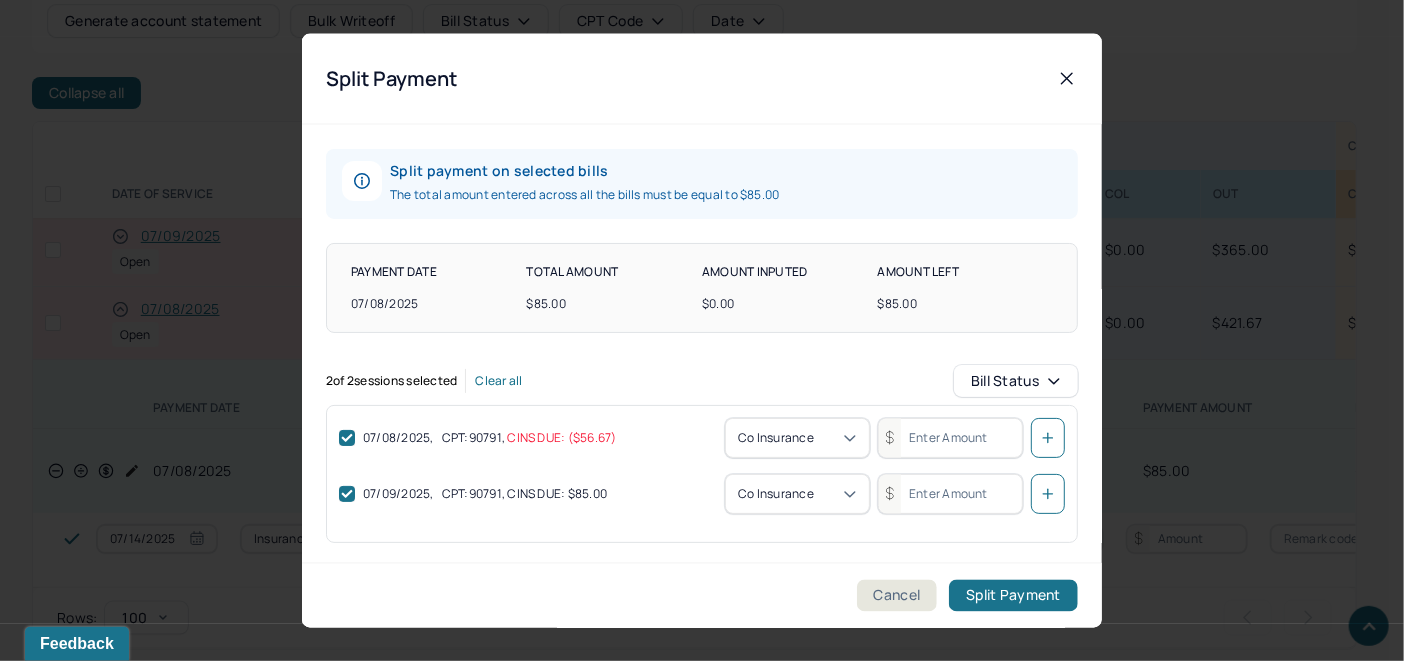 click at bounding box center (950, 493) 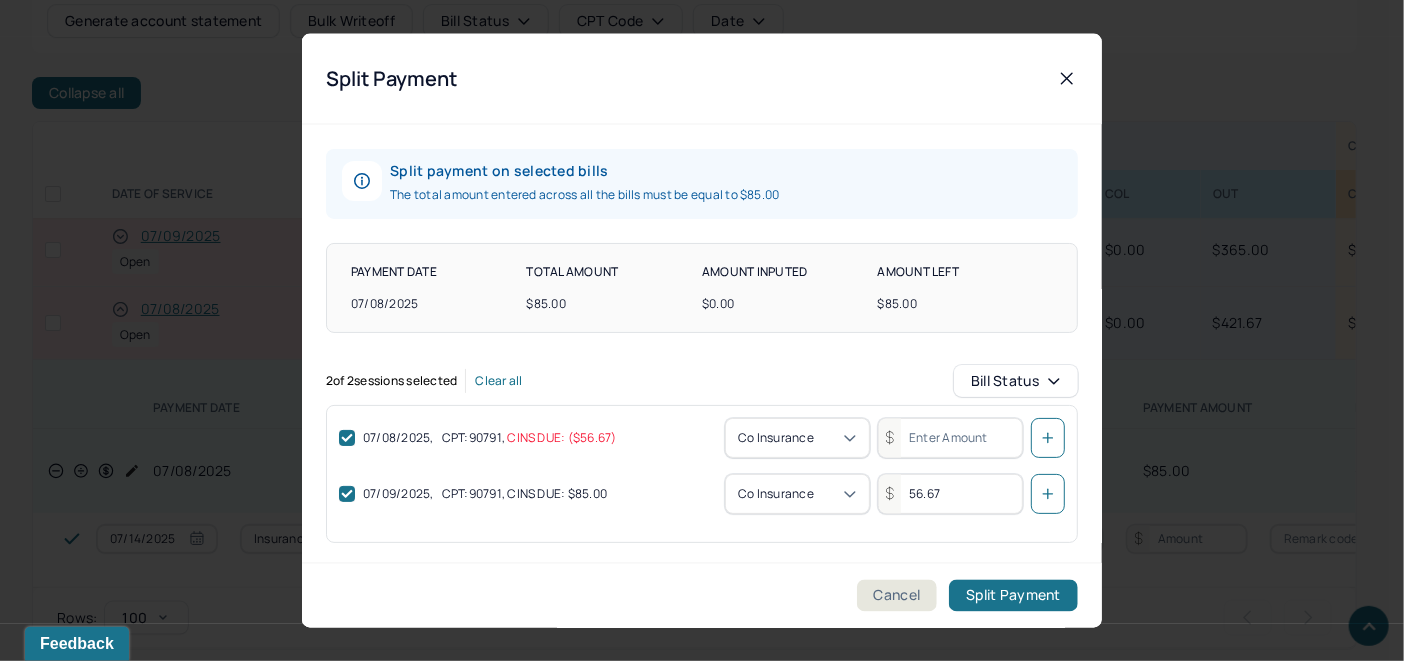 type on "56.67" 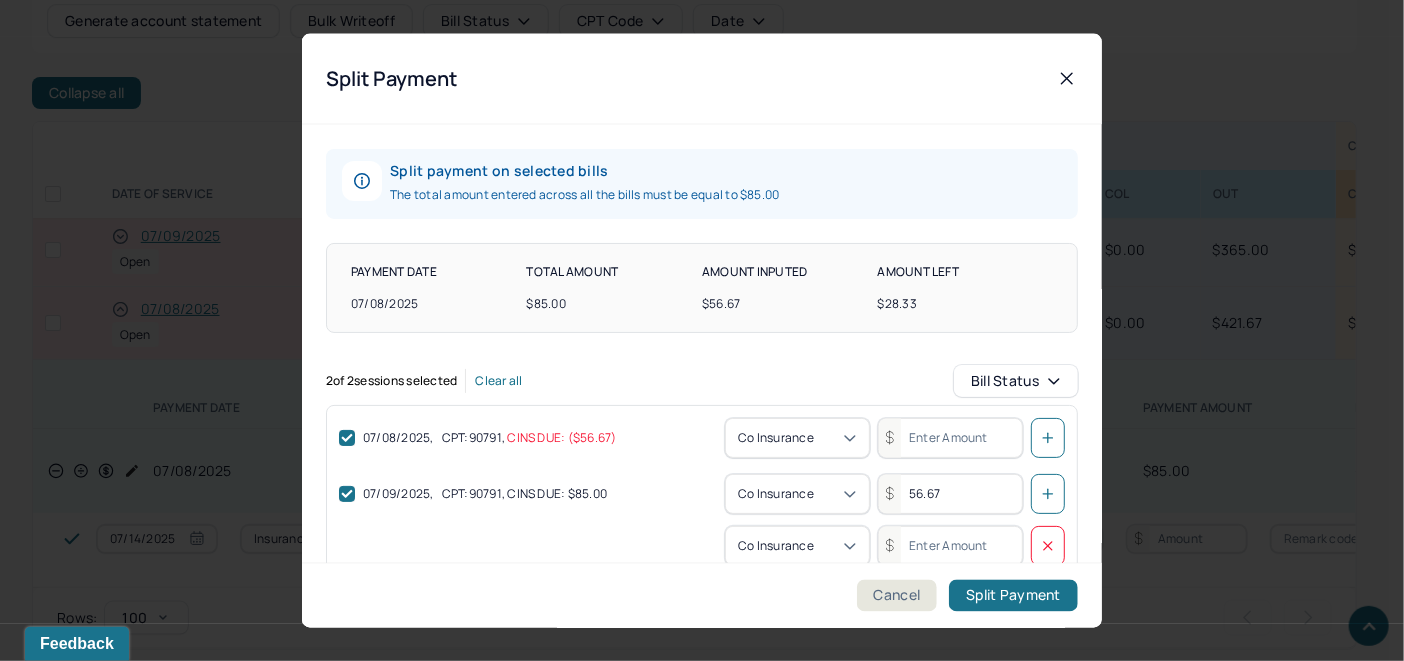 click 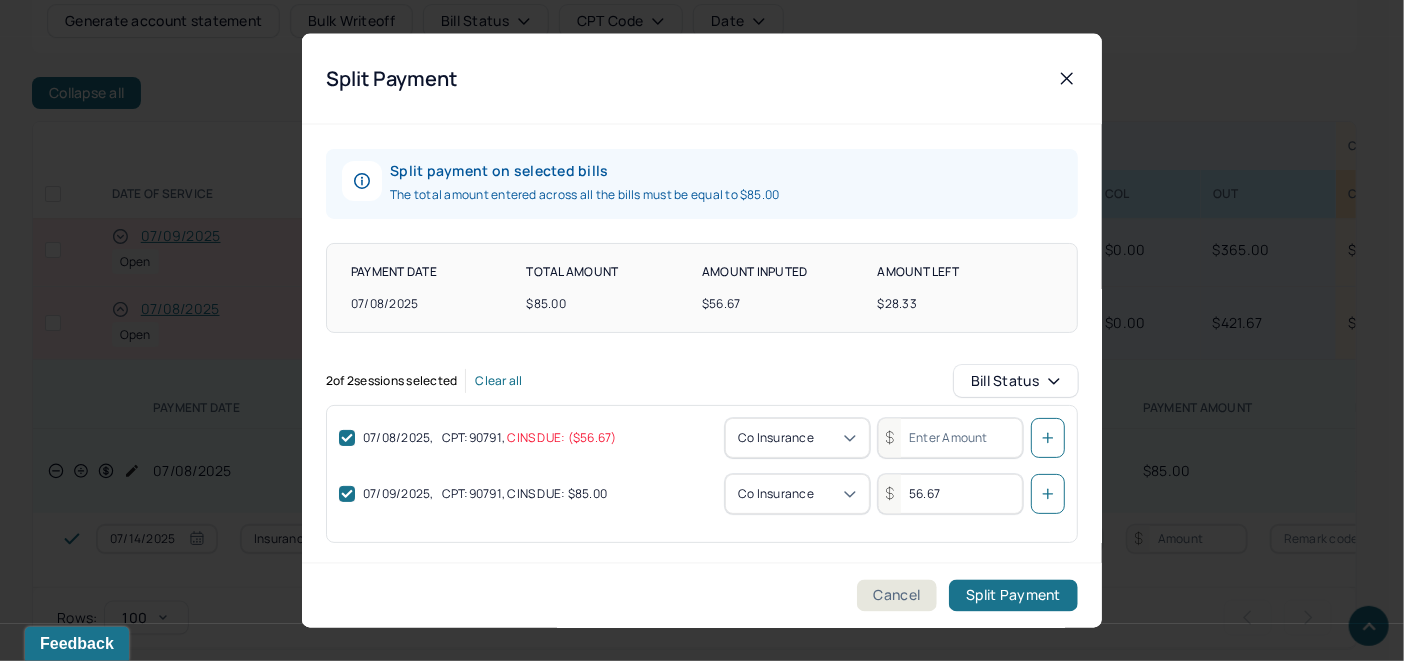click at bounding box center (950, 437) 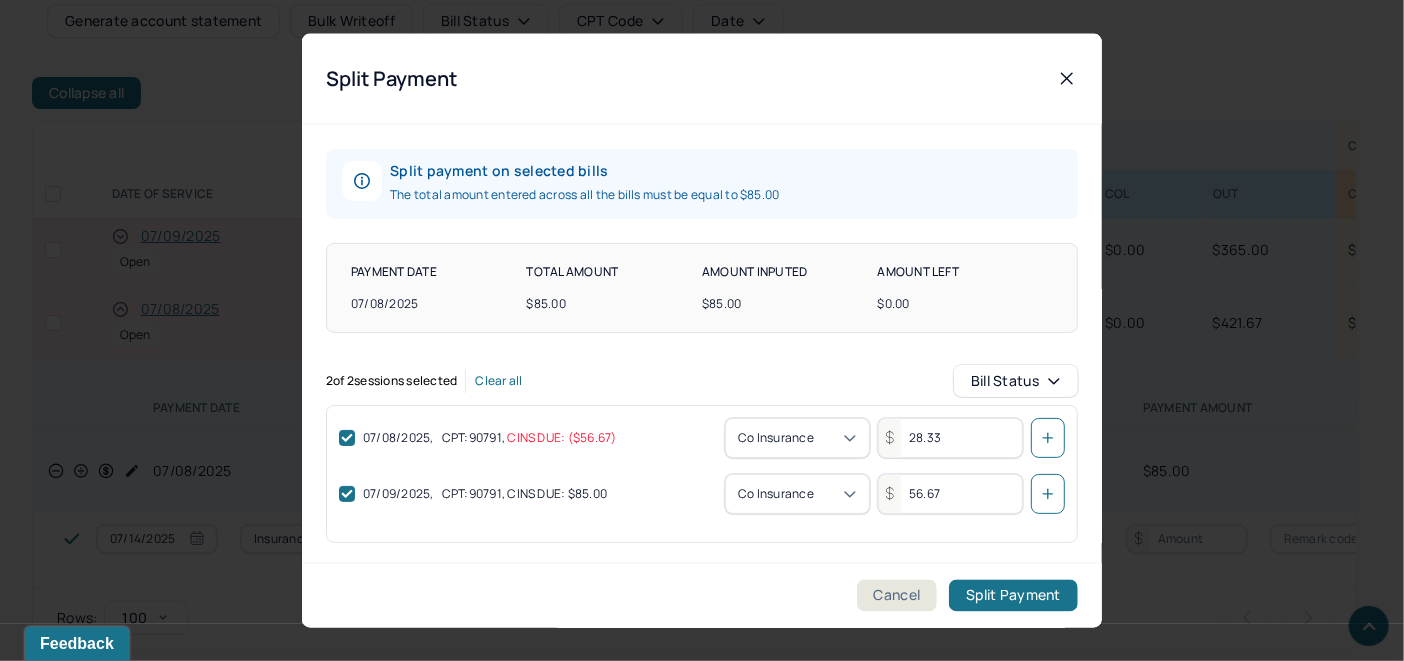 type on "28.33" 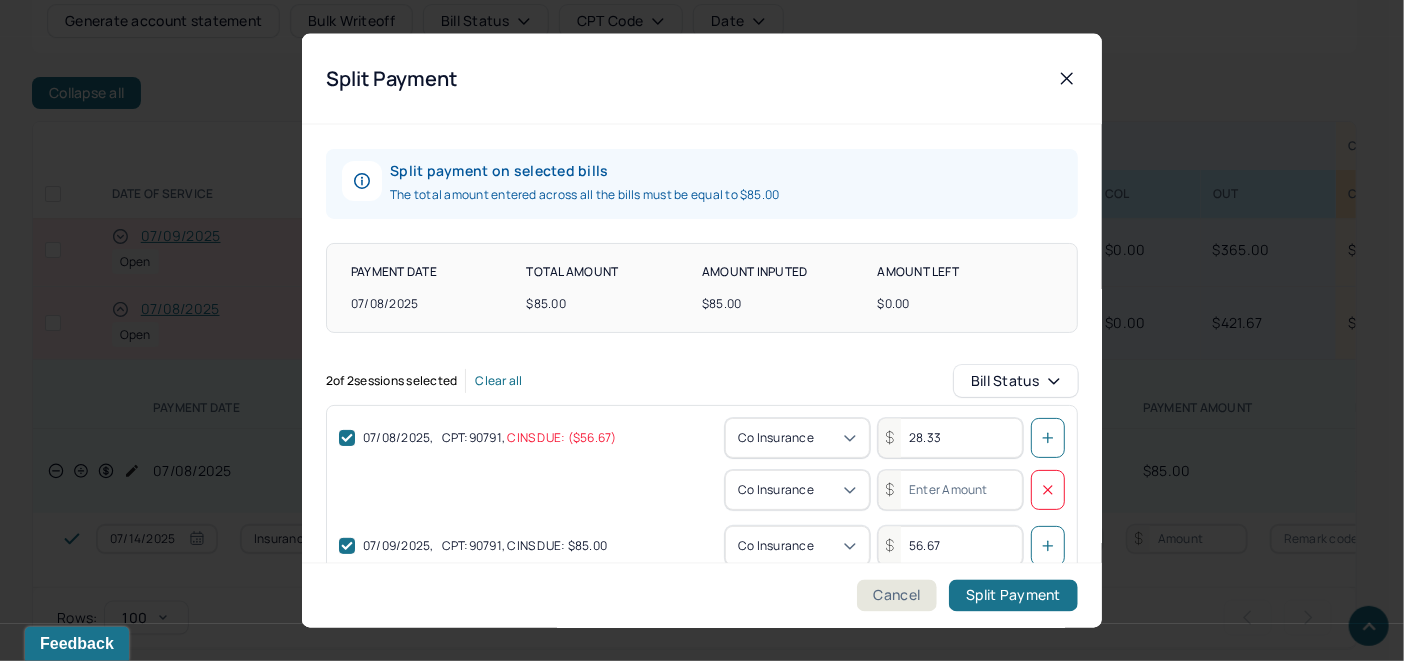 click 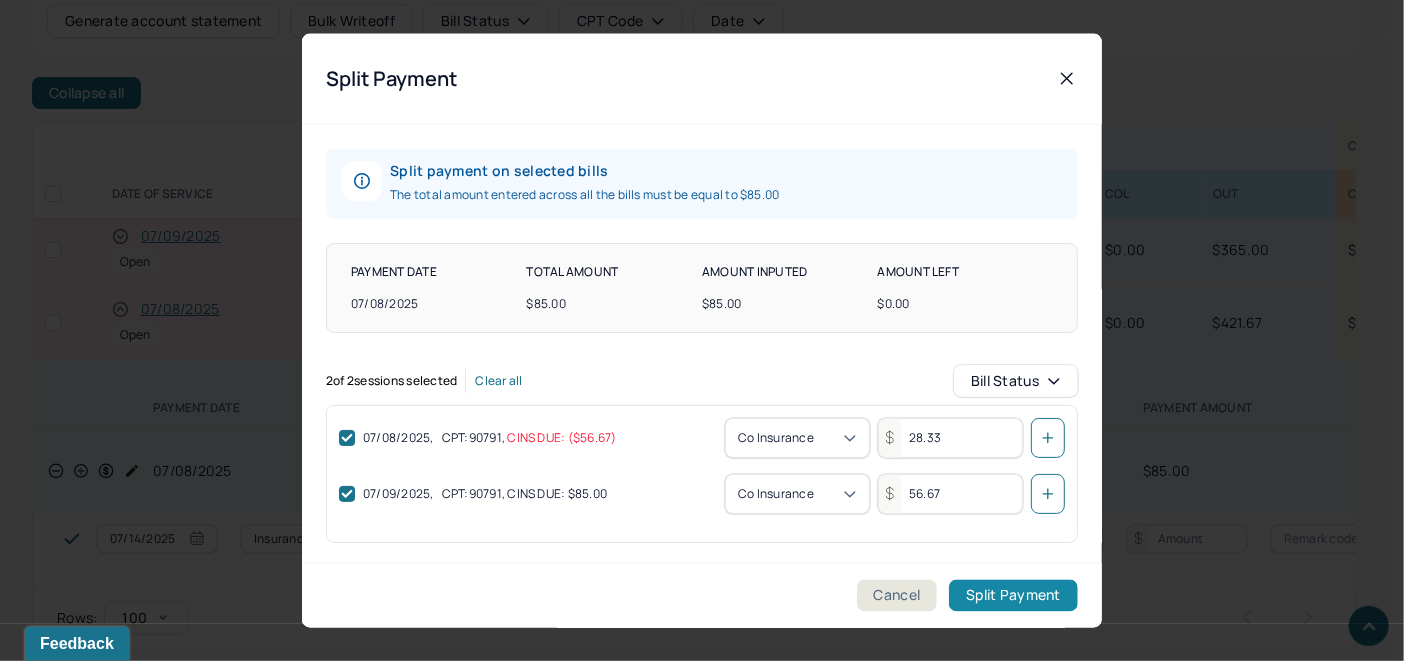 click on "Split Payment" at bounding box center [1013, 596] 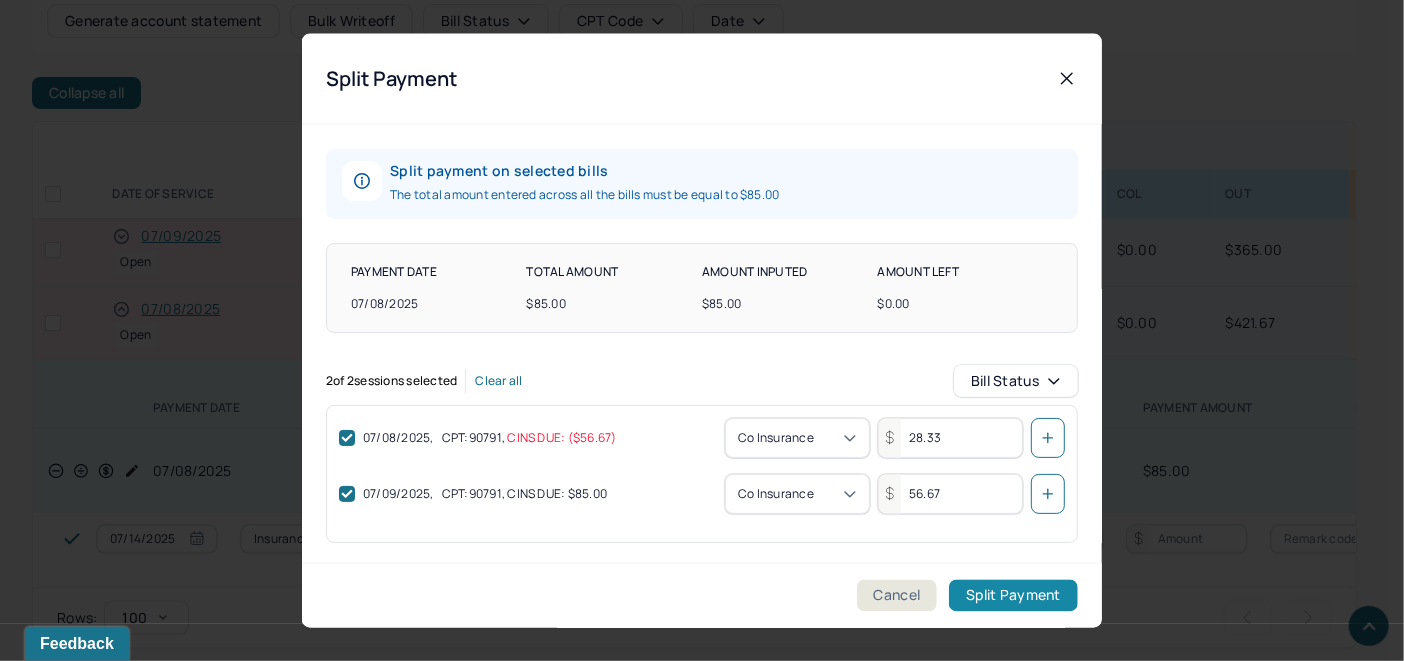 type 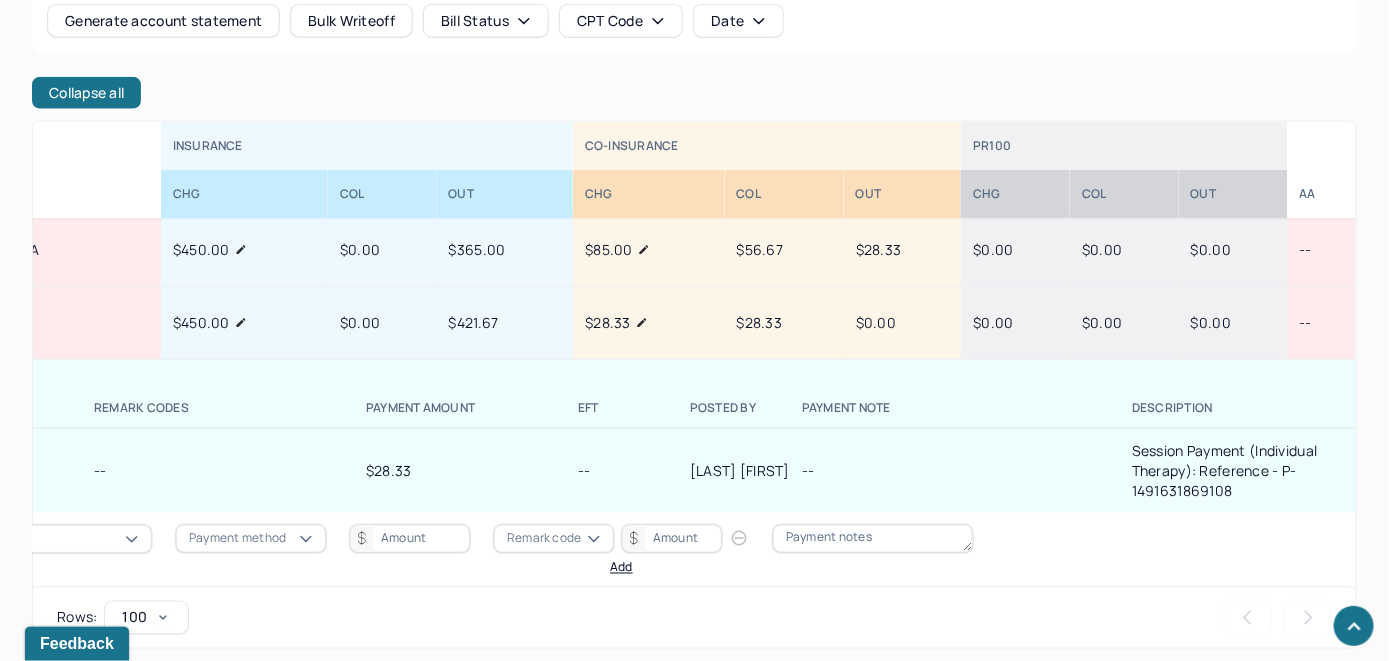 scroll, scrollTop: 16, scrollLeft: 789, axis: both 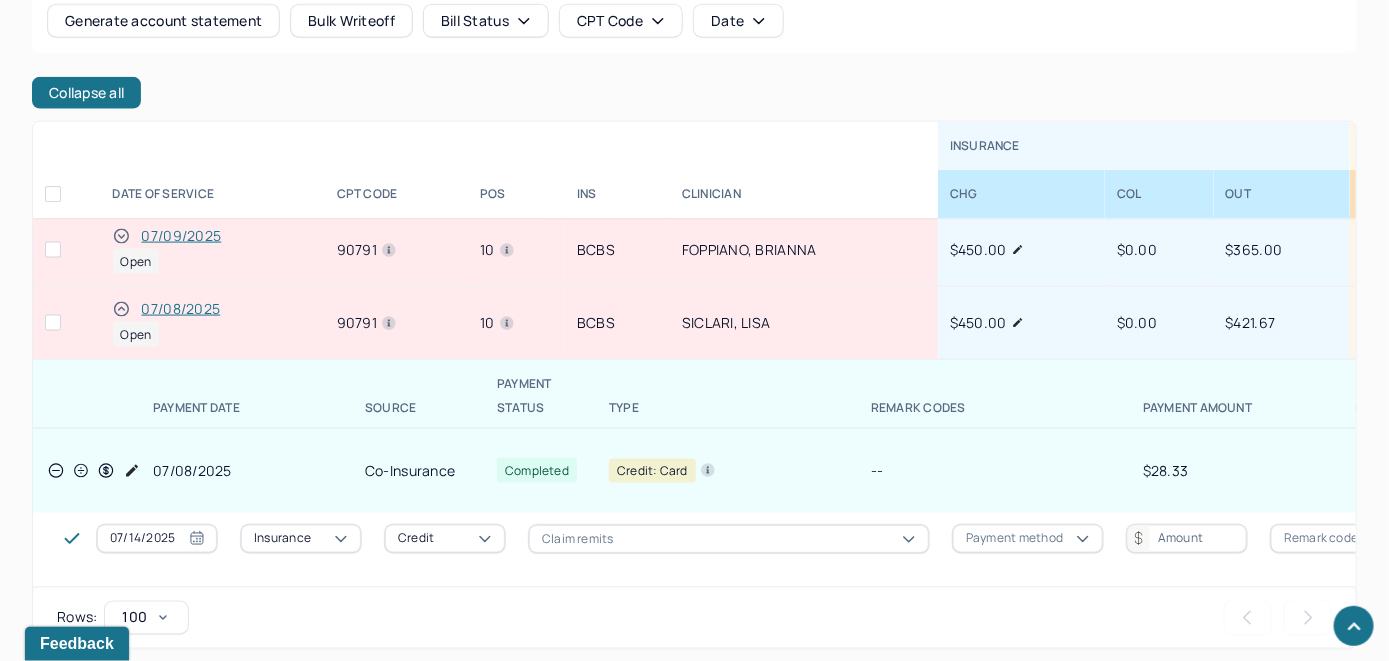 click 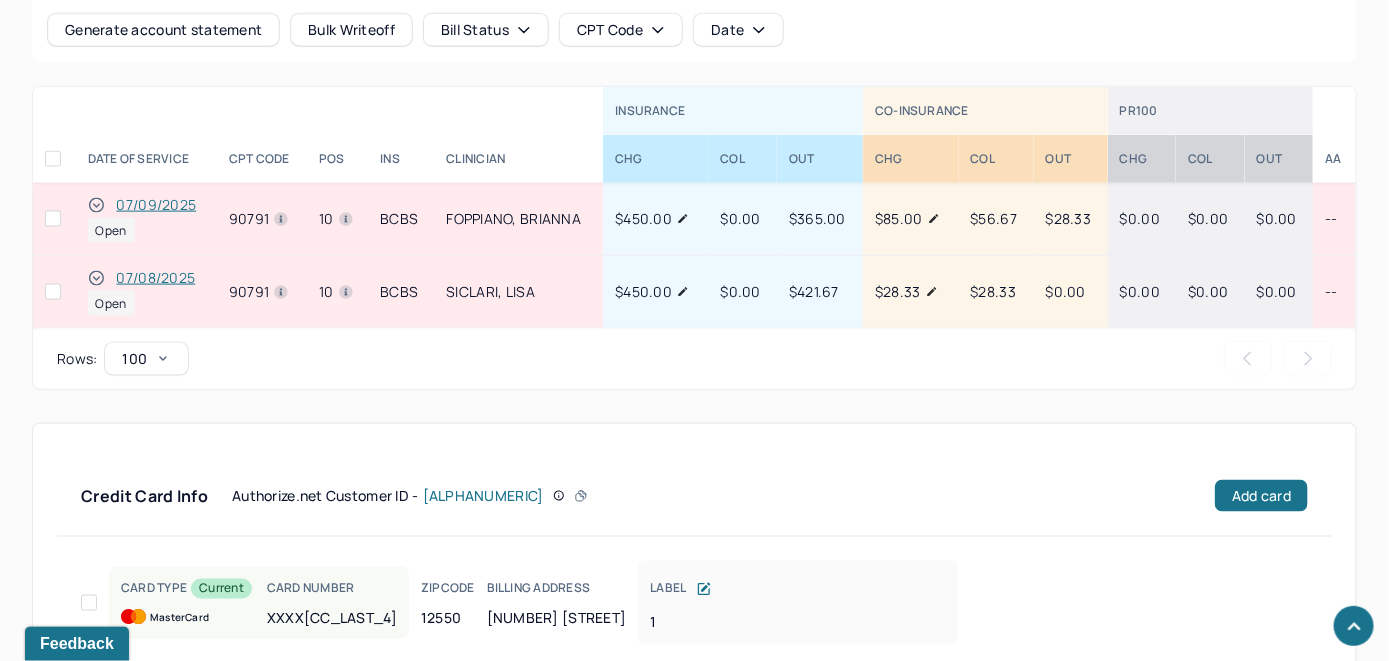scroll, scrollTop: 811, scrollLeft: 0, axis: vertical 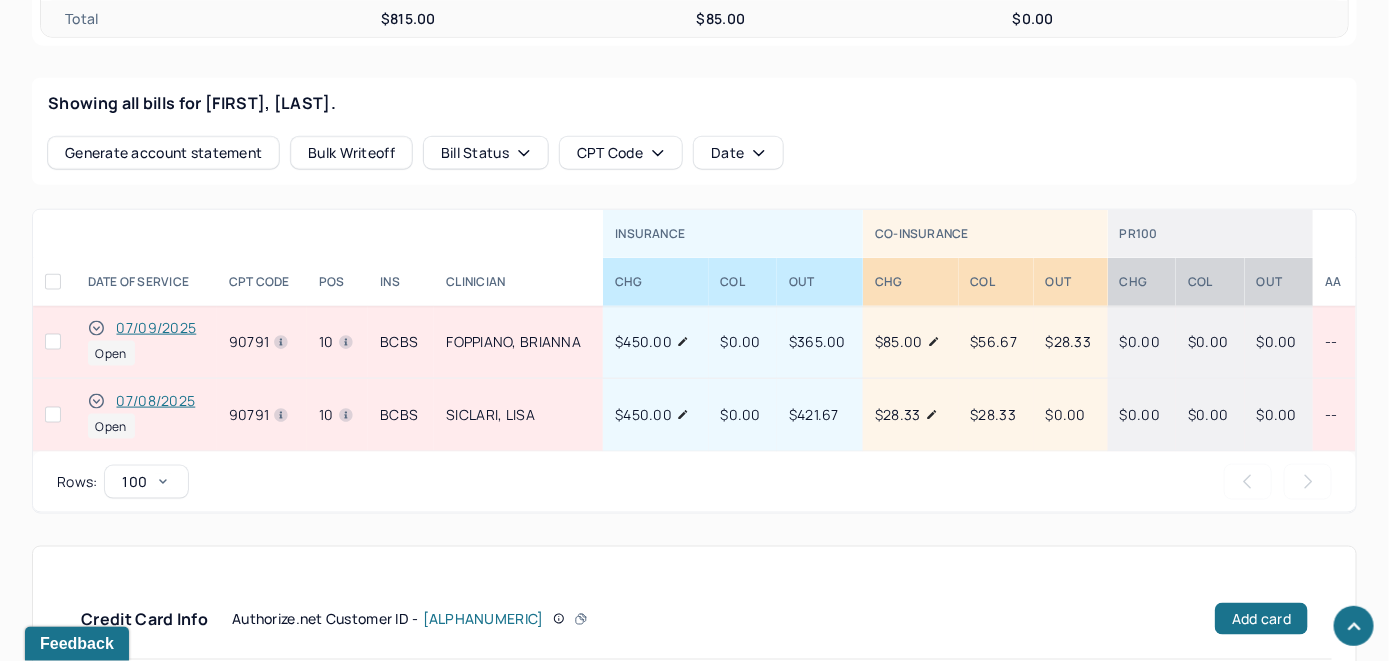 click 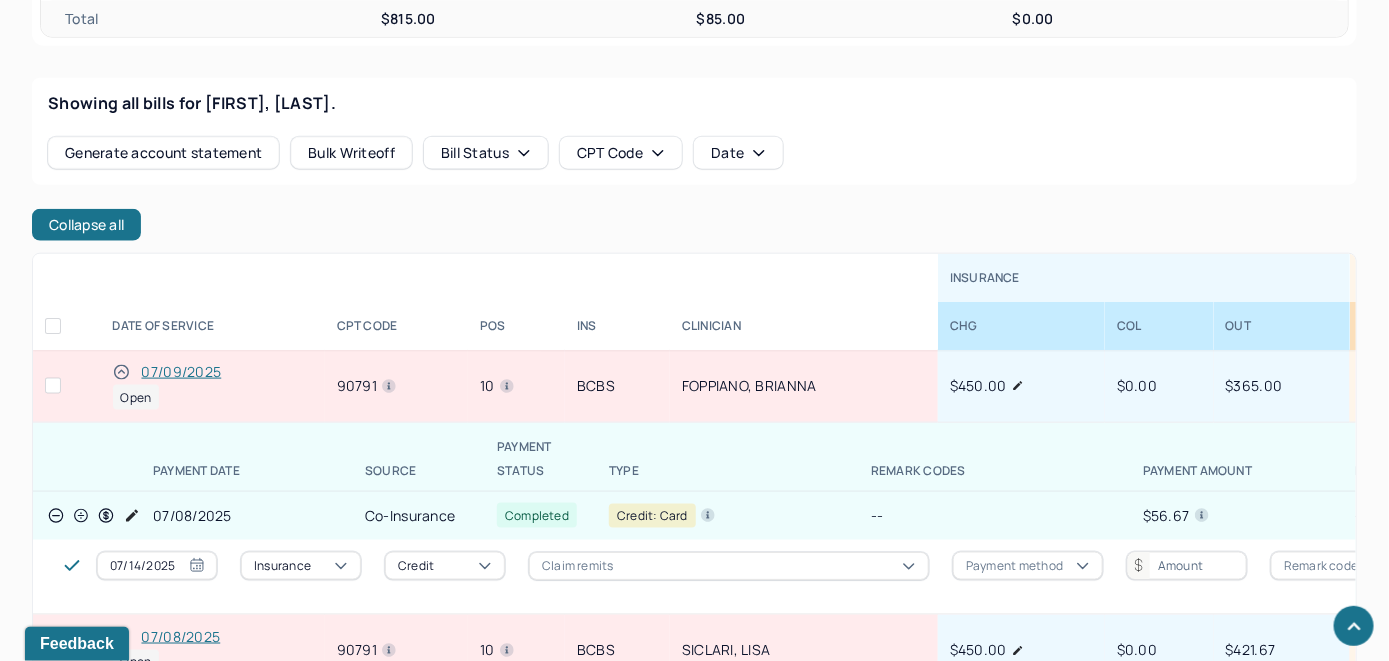 click on "07/09/2025" at bounding box center [182, 372] 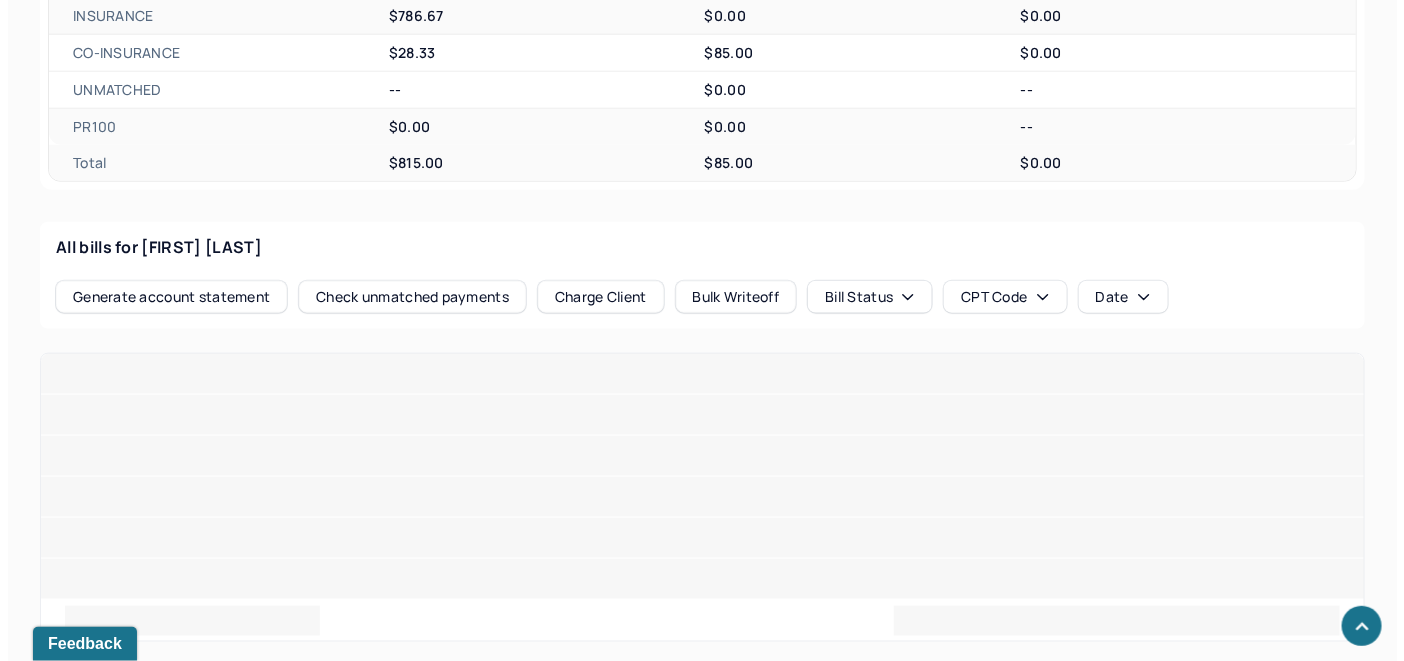 scroll, scrollTop: 811, scrollLeft: 0, axis: vertical 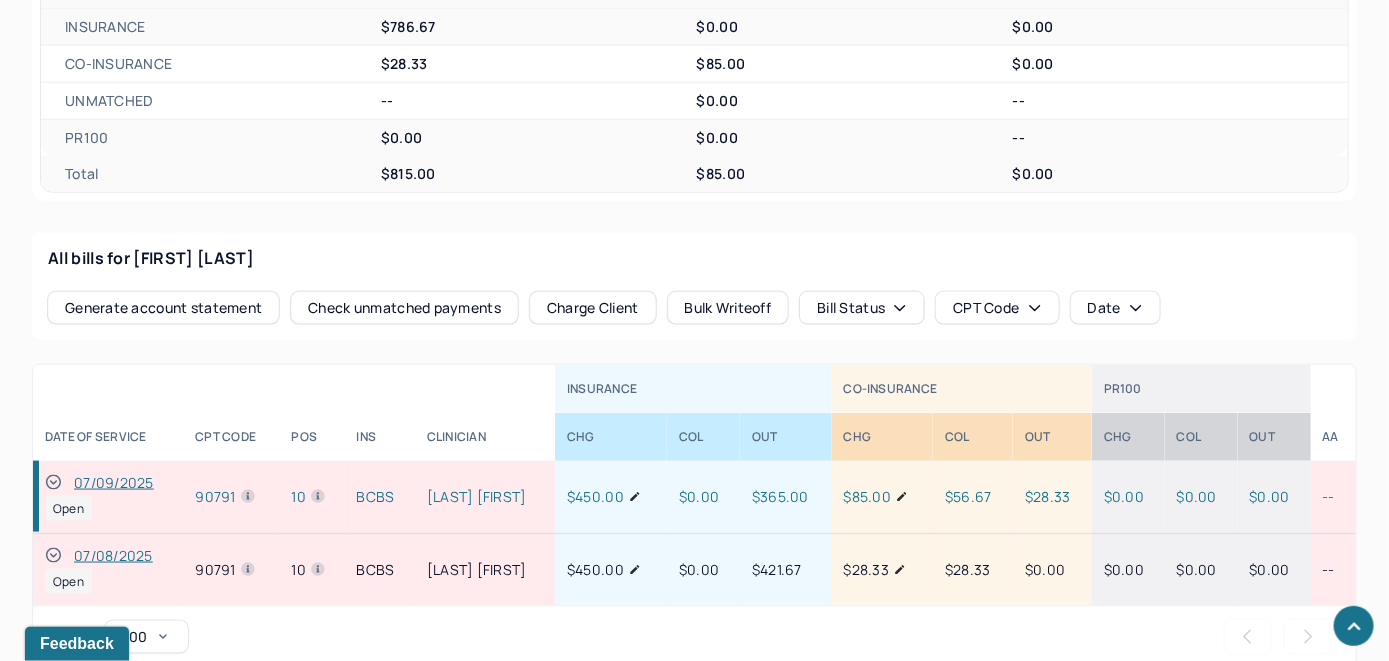 click on "Check unmatched payments" at bounding box center [404, 308] 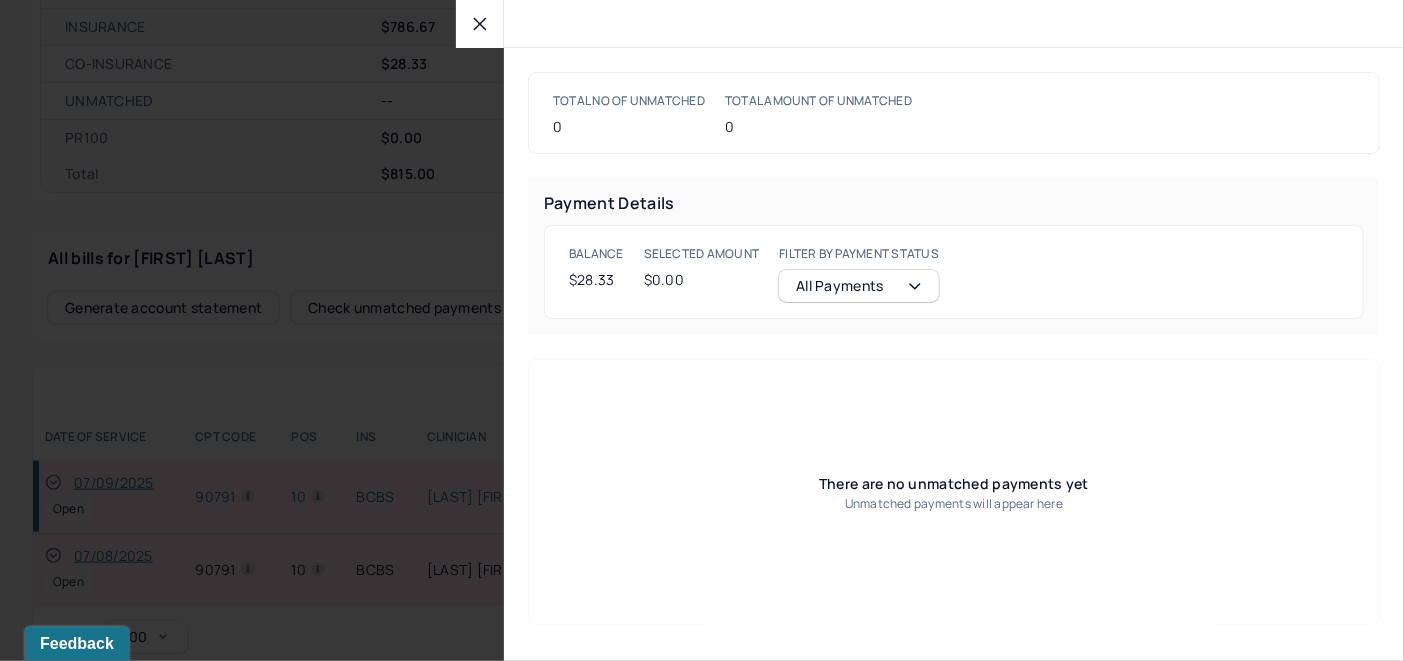 click 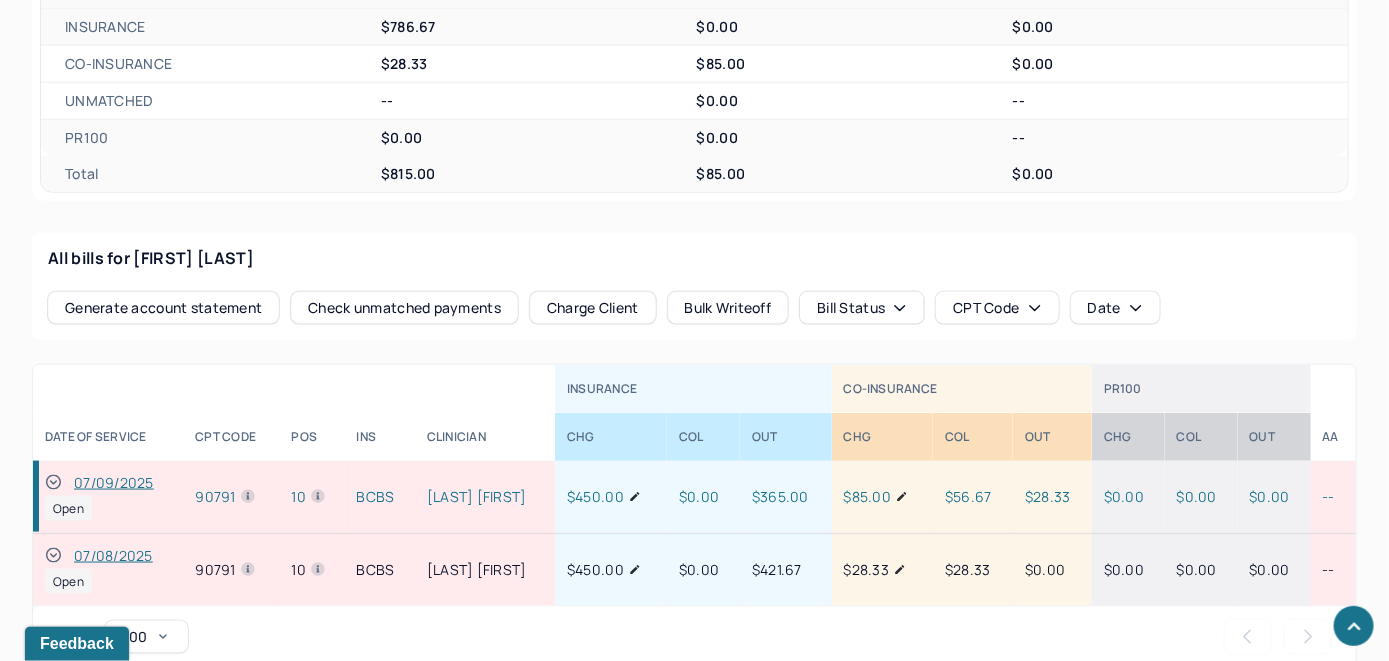 click on "Charge Client" at bounding box center (593, 308) 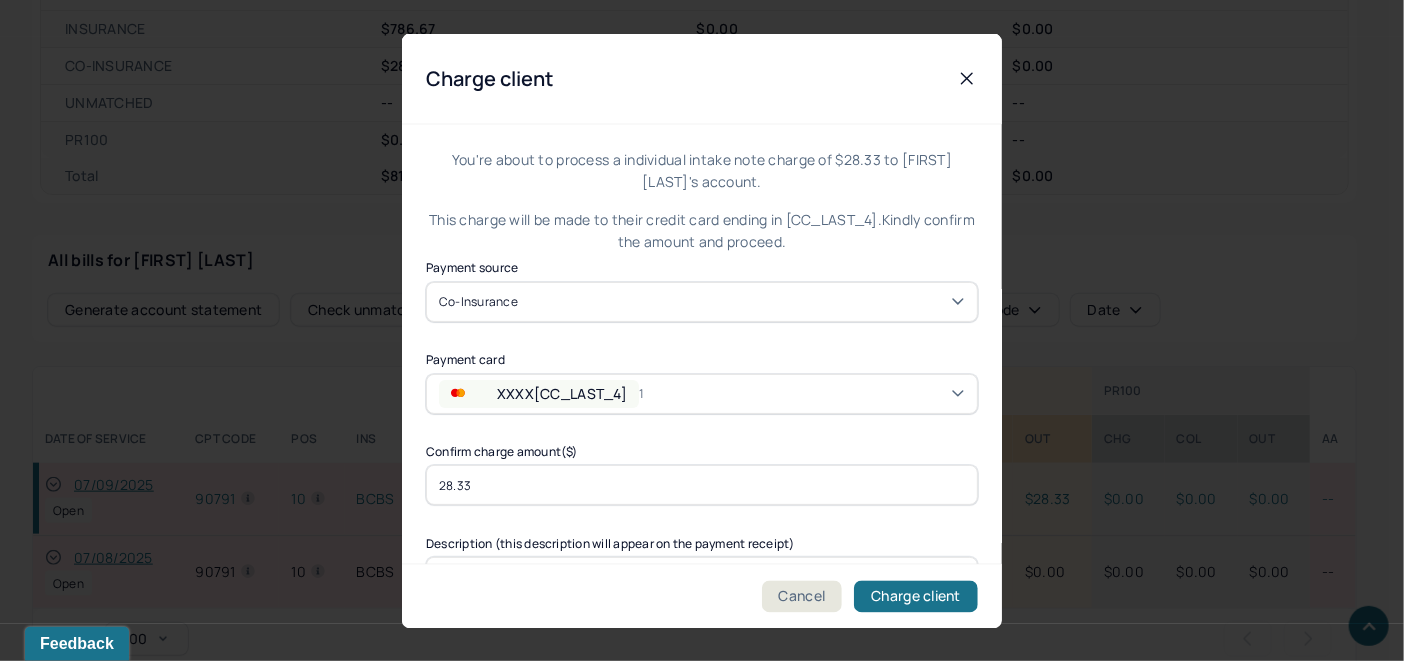 scroll, scrollTop: 813, scrollLeft: 0, axis: vertical 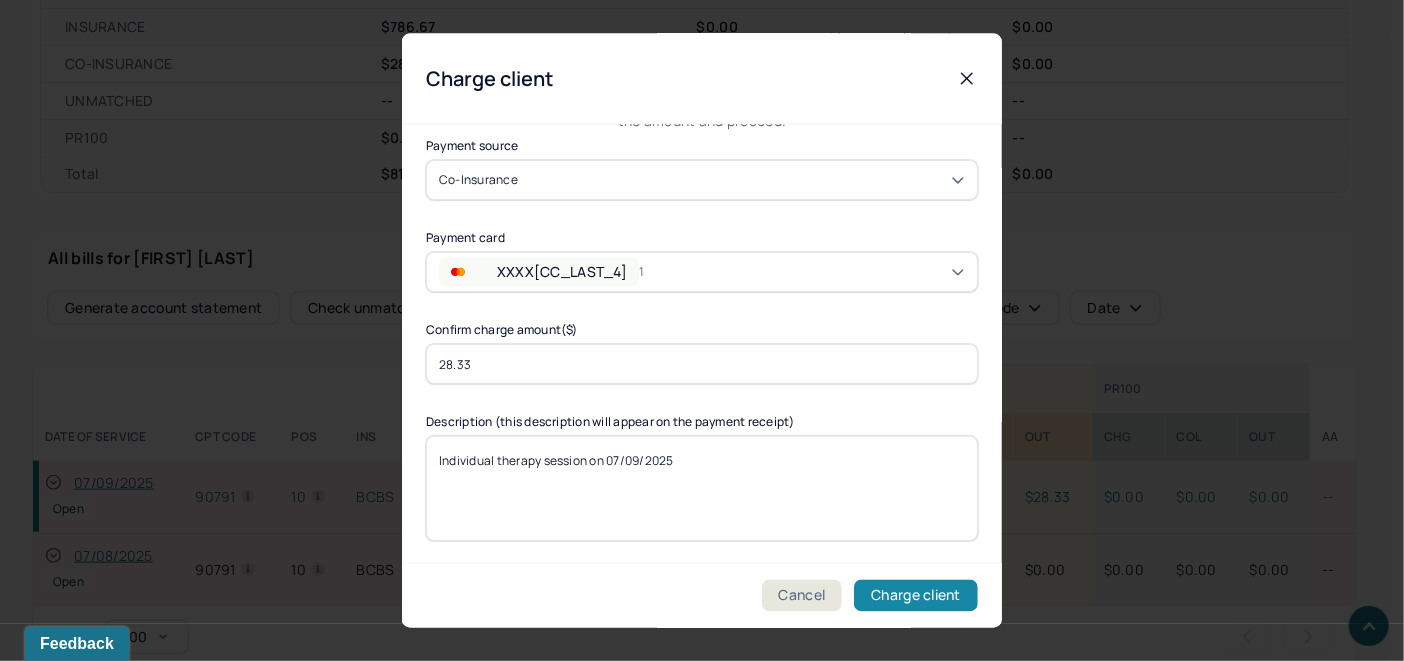click on "Charge client" at bounding box center (916, 596) 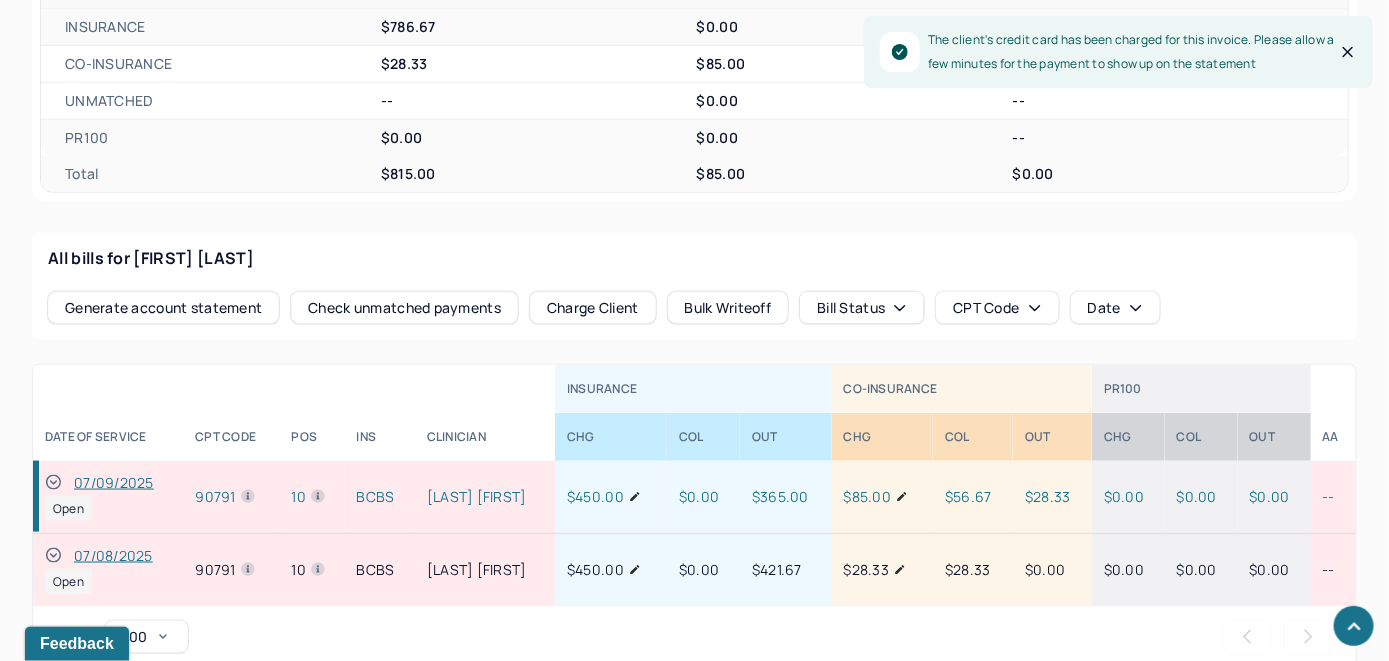 click 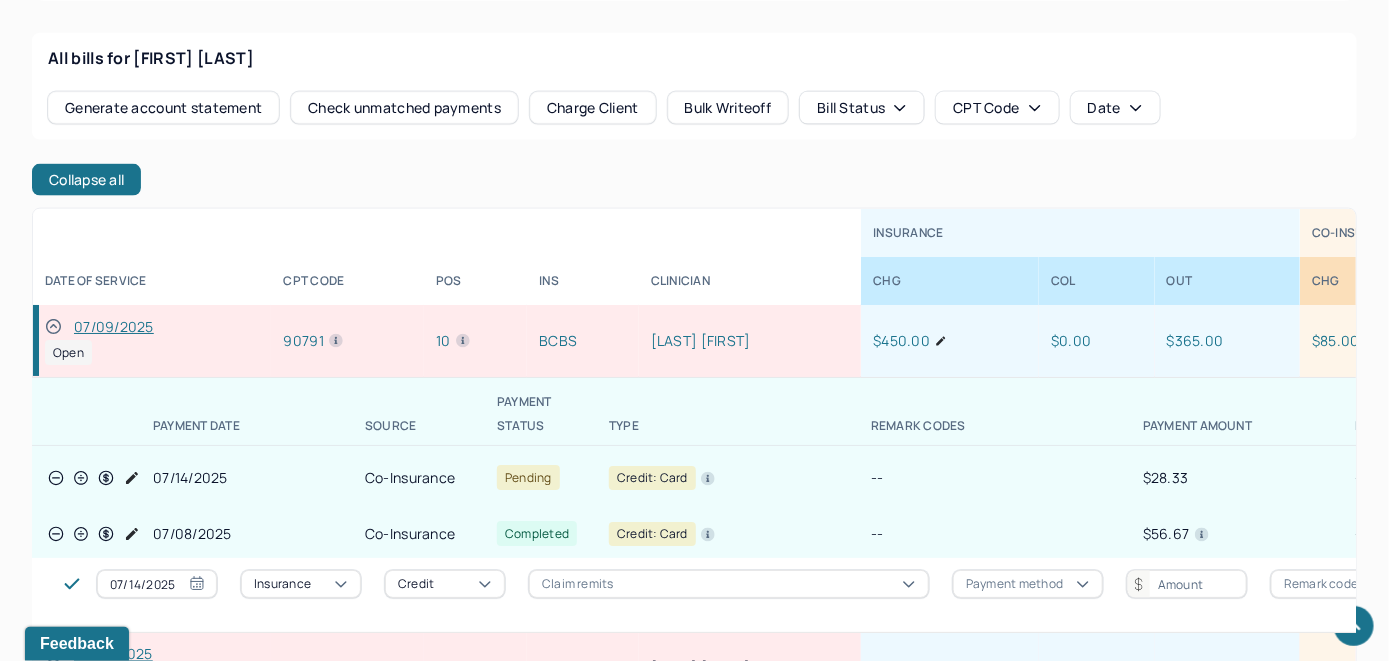 scroll, scrollTop: 1125, scrollLeft: 0, axis: vertical 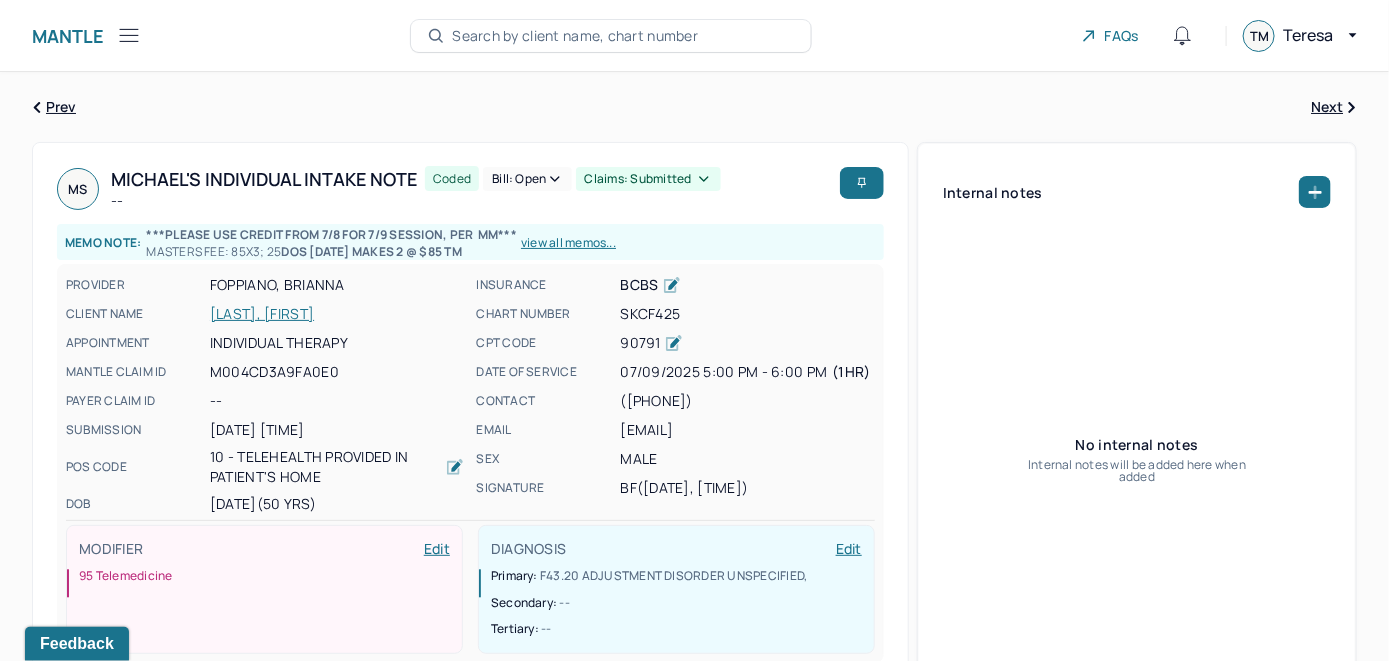 click on "[LAST], [FIRST]" at bounding box center (337, 314) 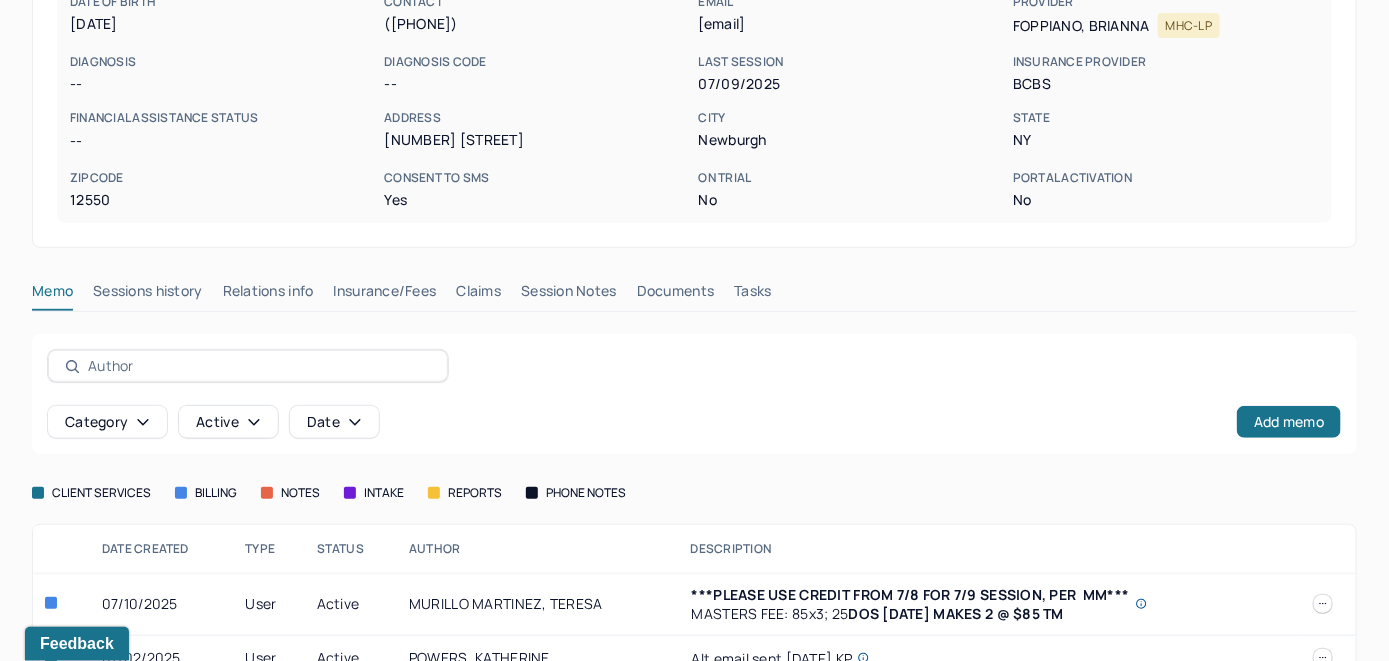 scroll, scrollTop: 300, scrollLeft: 0, axis: vertical 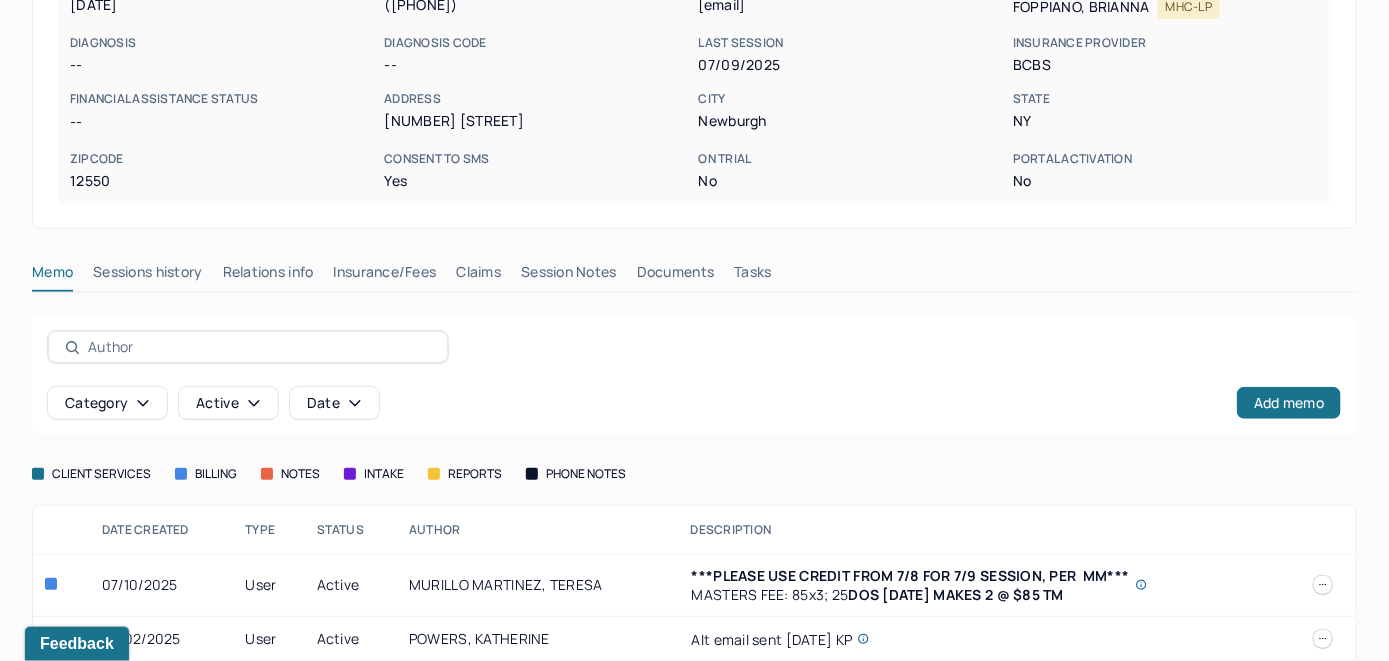 click on "Claims" at bounding box center [478, 276] 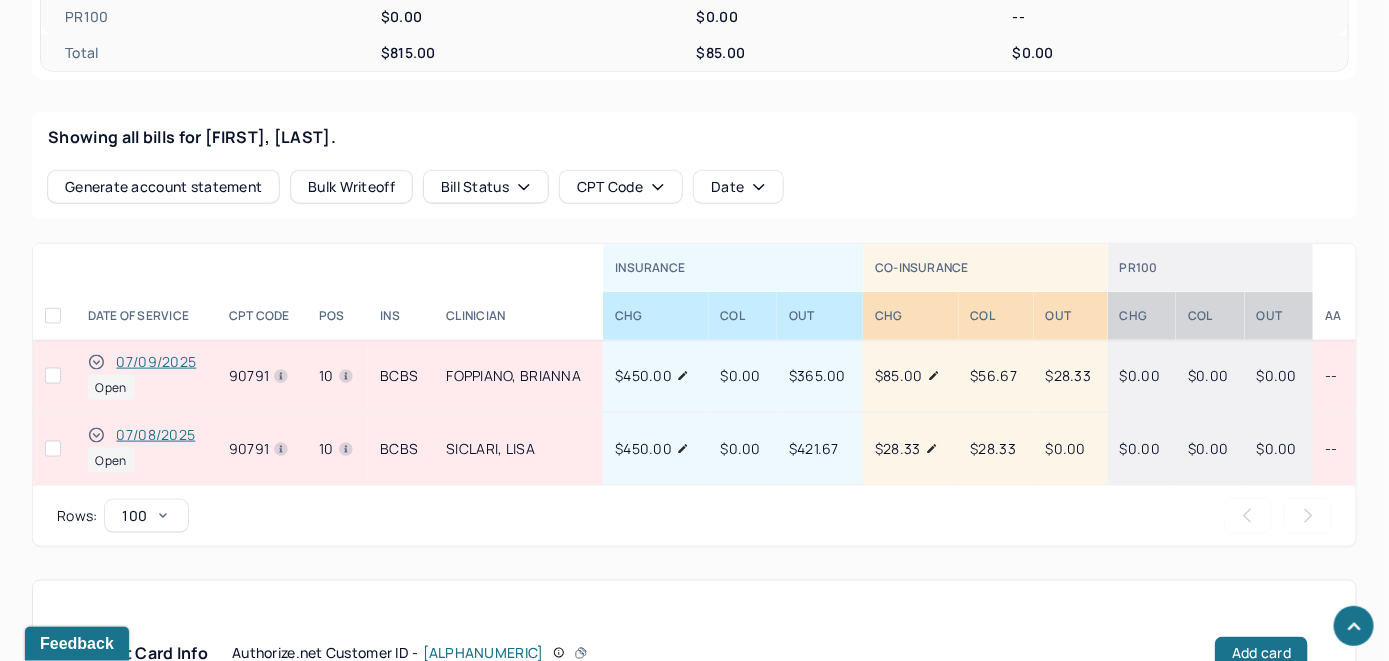 scroll, scrollTop: 900, scrollLeft: 0, axis: vertical 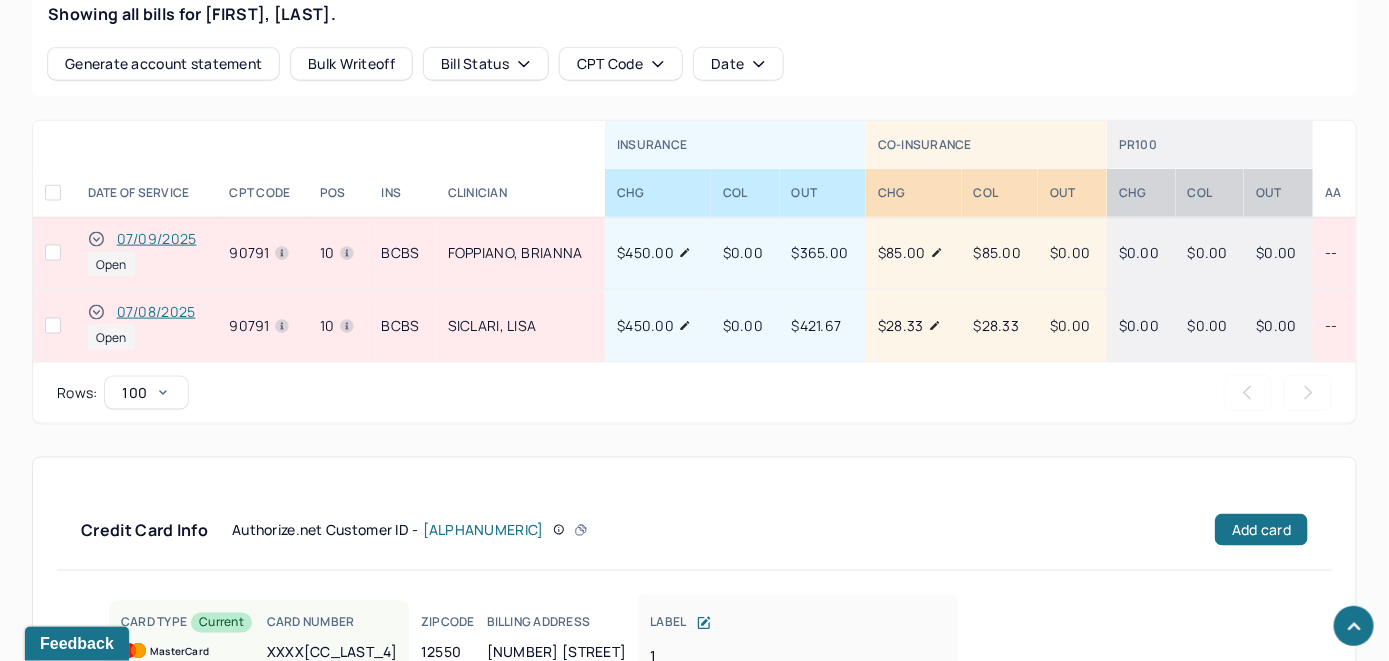 click 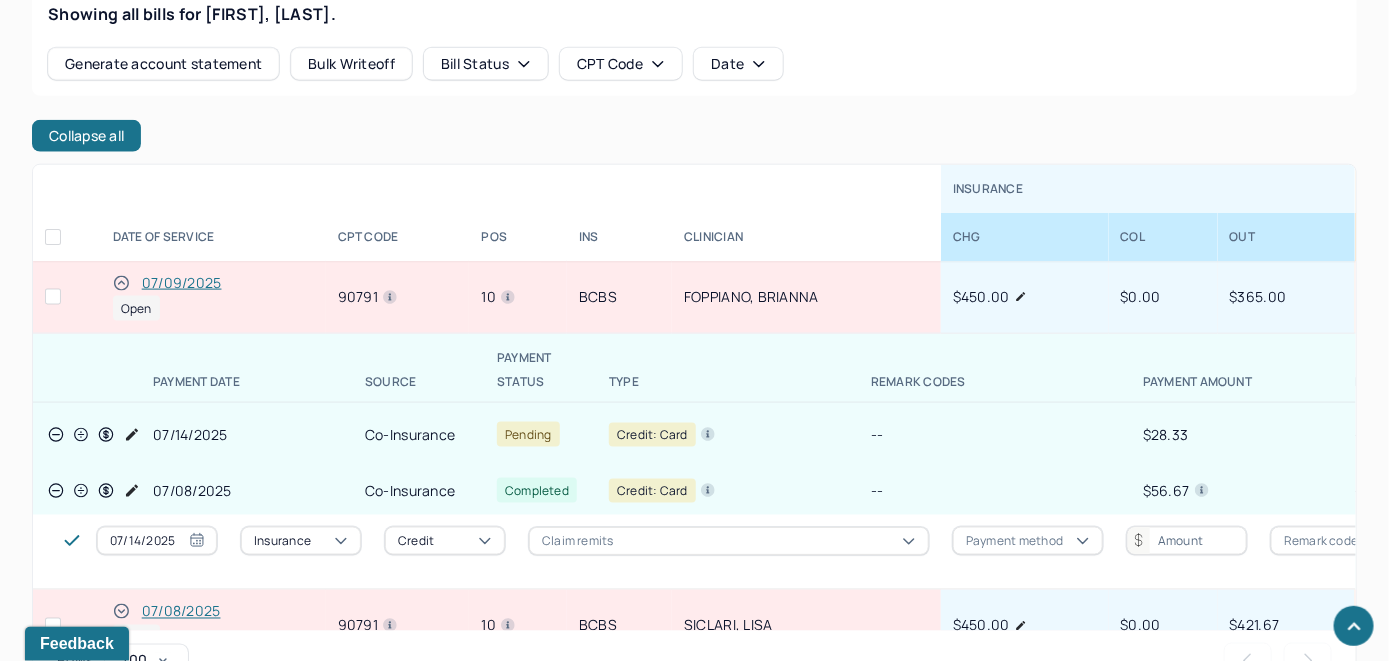 click 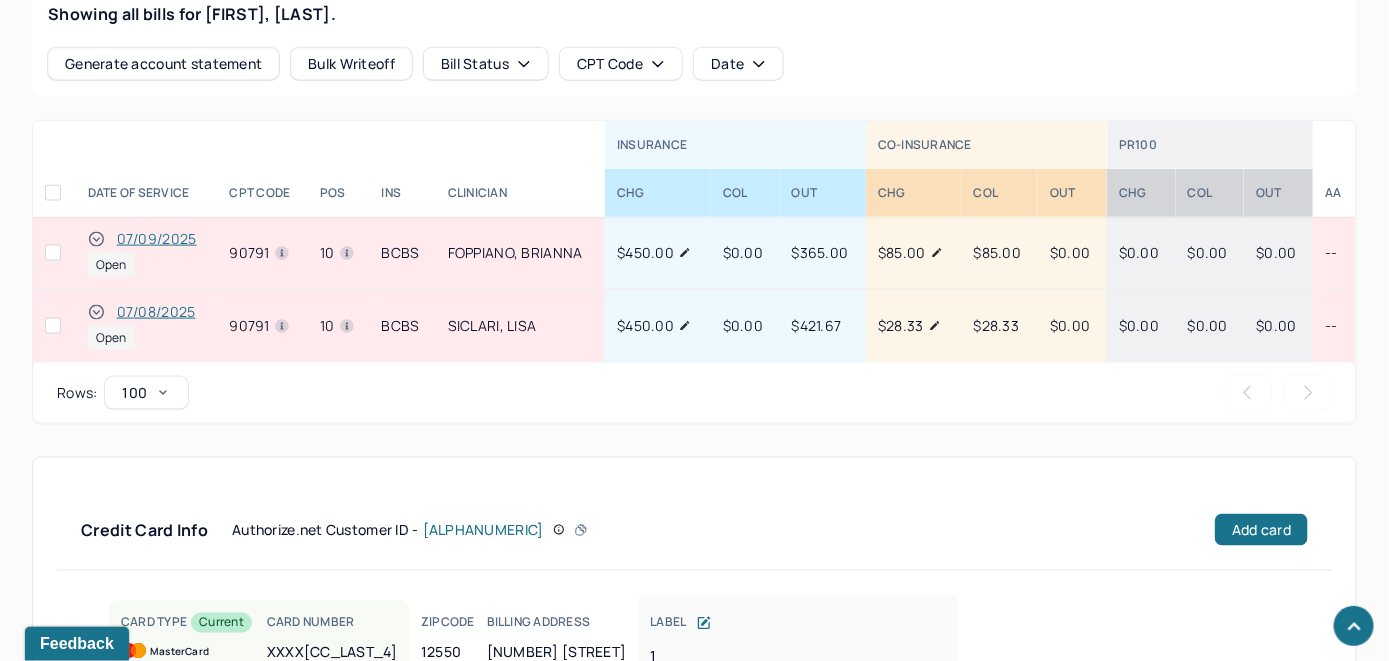 click on "07/09/2025" at bounding box center (157, 239) 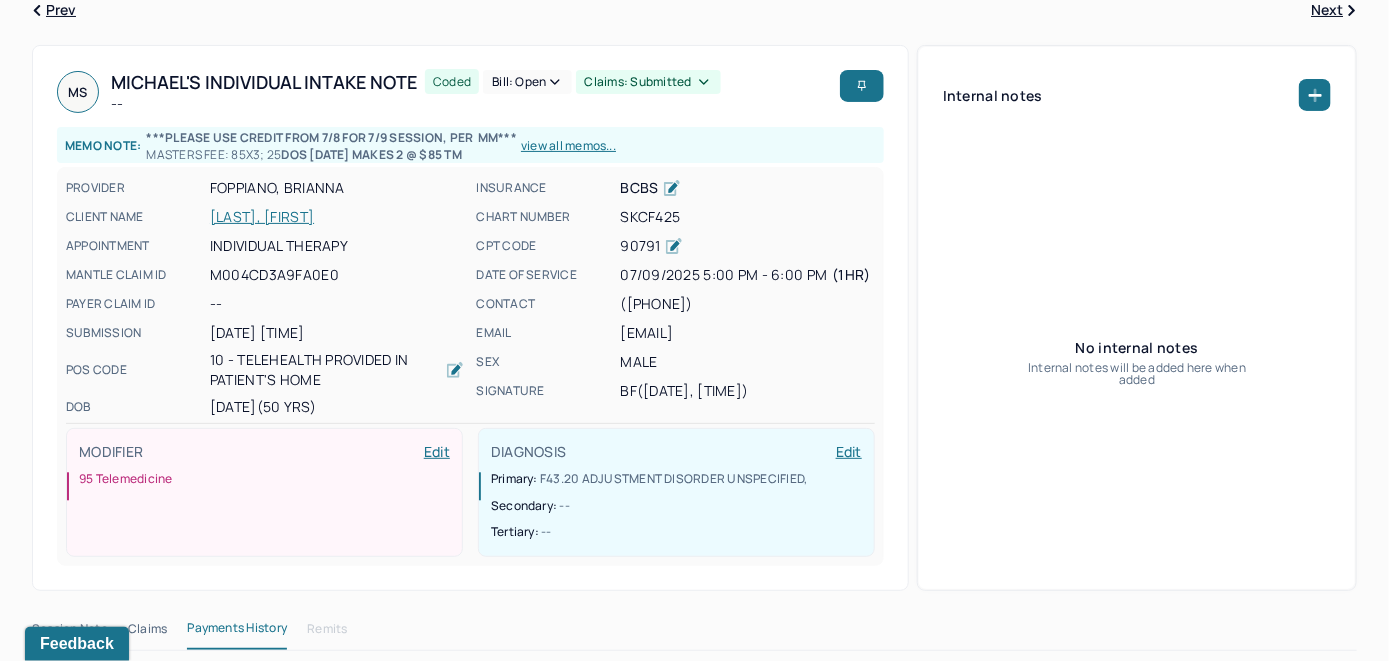 scroll, scrollTop: 0, scrollLeft: 0, axis: both 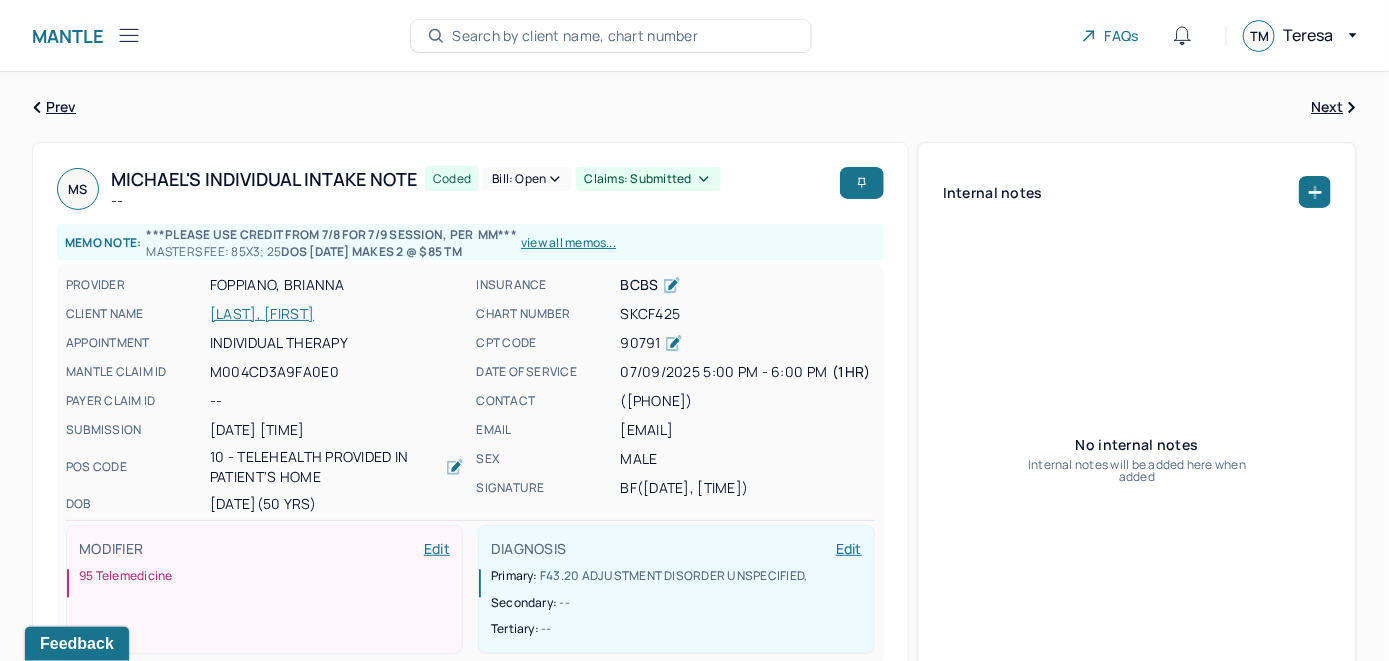 click on "Bill: Open" at bounding box center [527, 179] 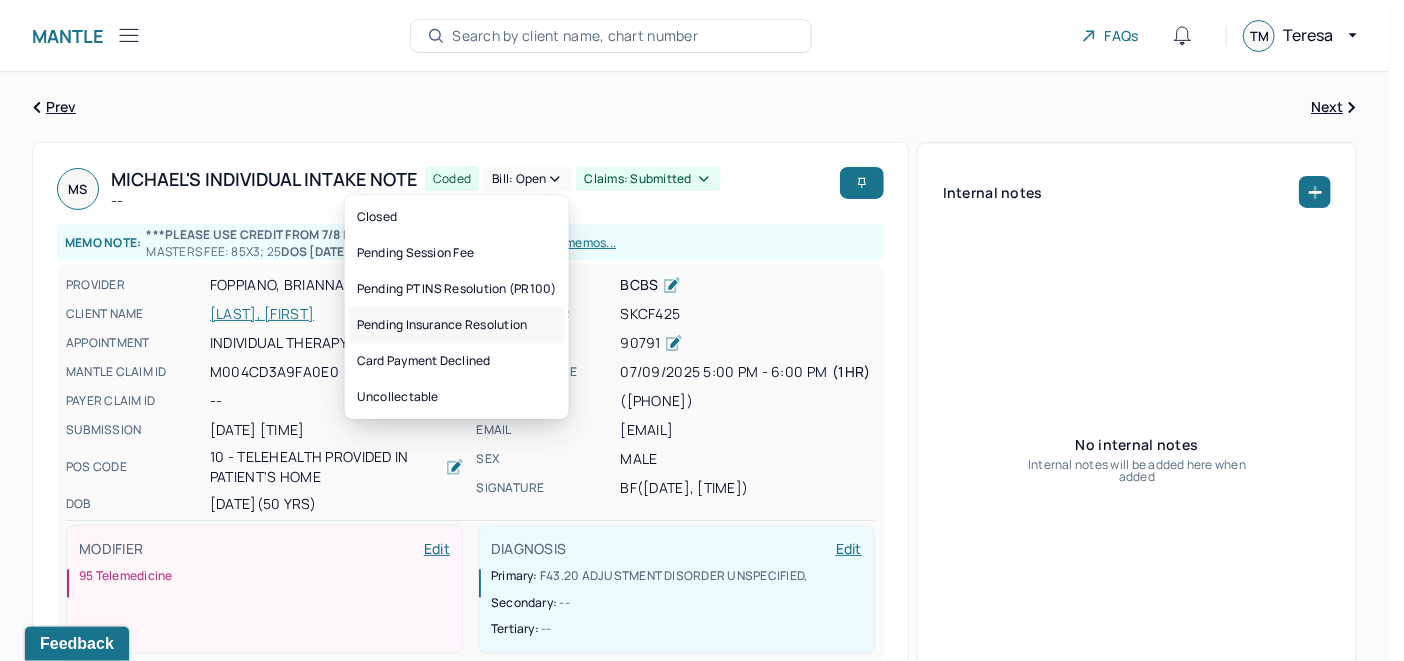 click on "Pending Insurance Resolution" at bounding box center (457, 325) 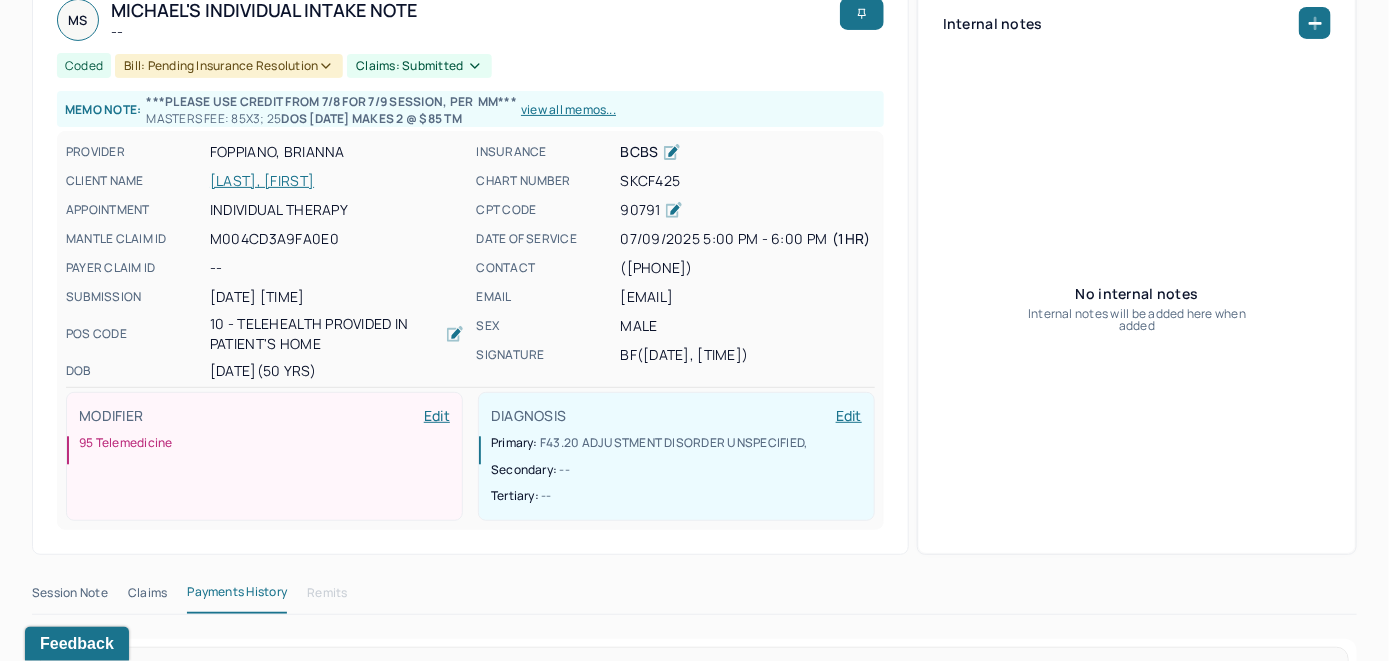 scroll, scrollTop: 200, scrollLeft: 0, axis: vertical 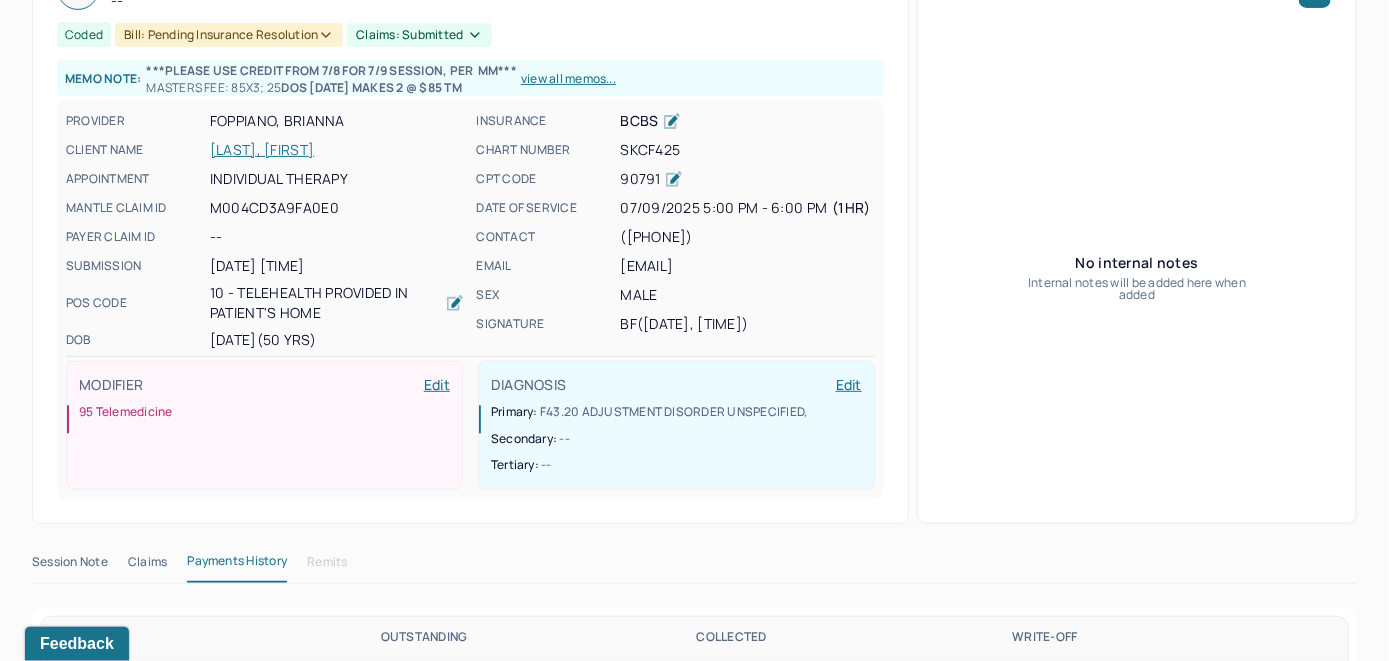 click on "[LAST], [FIRST]" at bounding box center [337, 150] 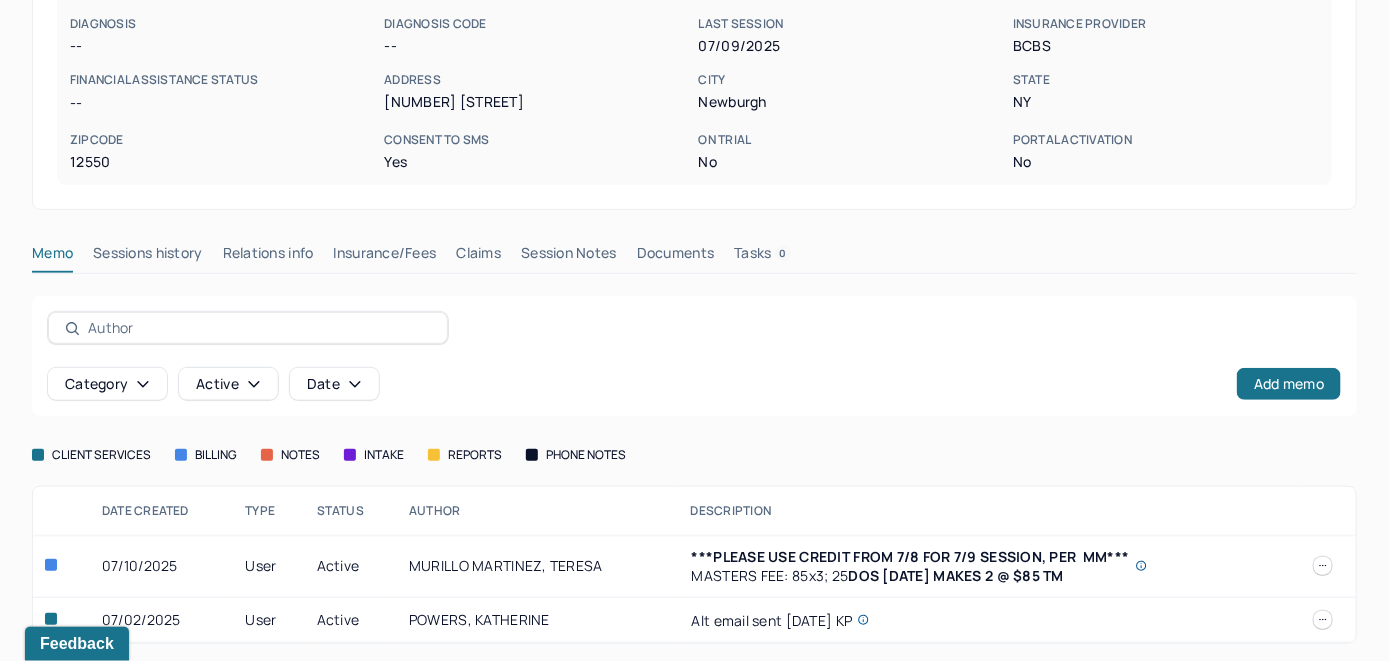 scroll, scrollTop: 343, scrollLeft: 0, axis: vertical 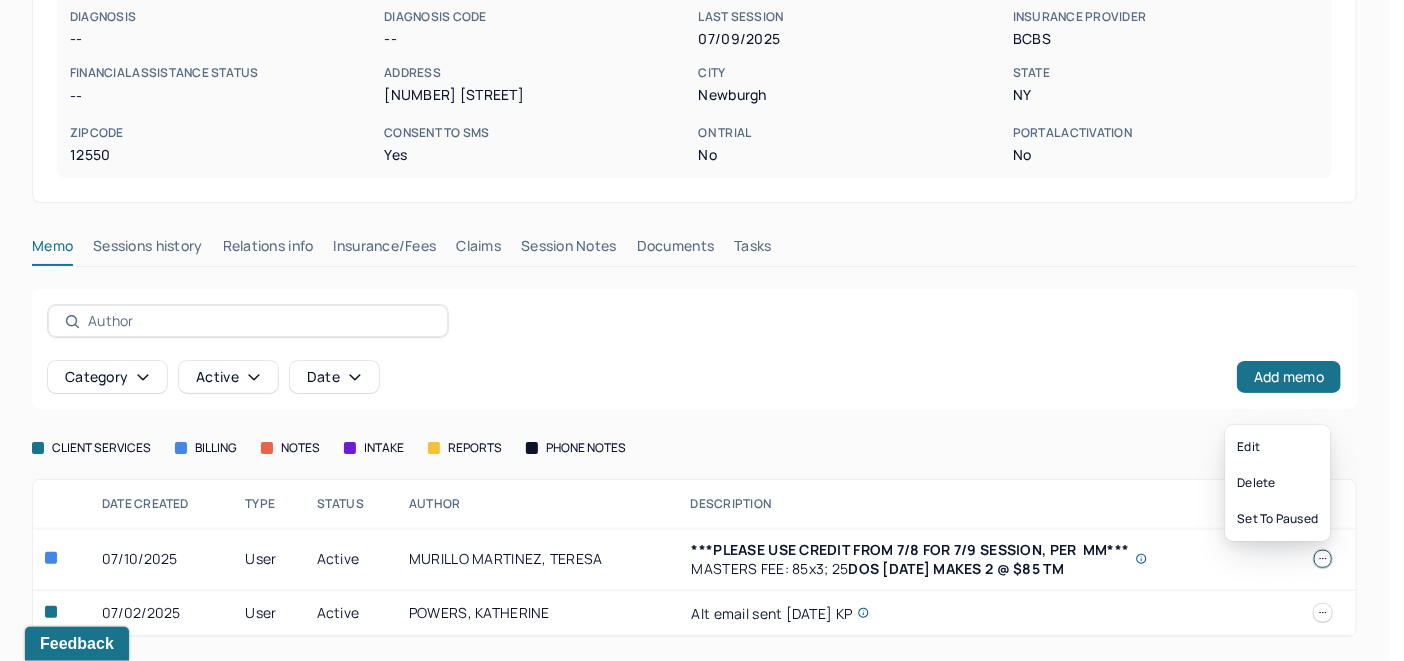 click at bounding box center [1323, 559] 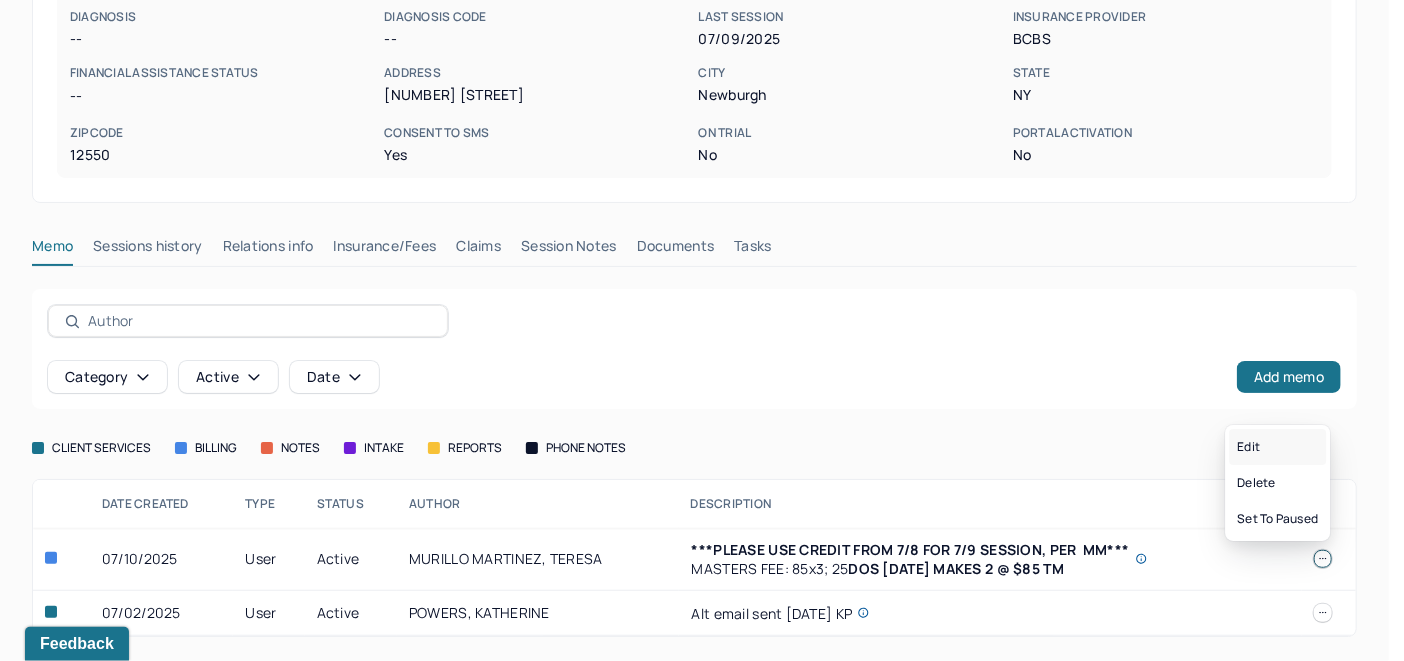 click on "Edit" at bounding box center (1277, 447) 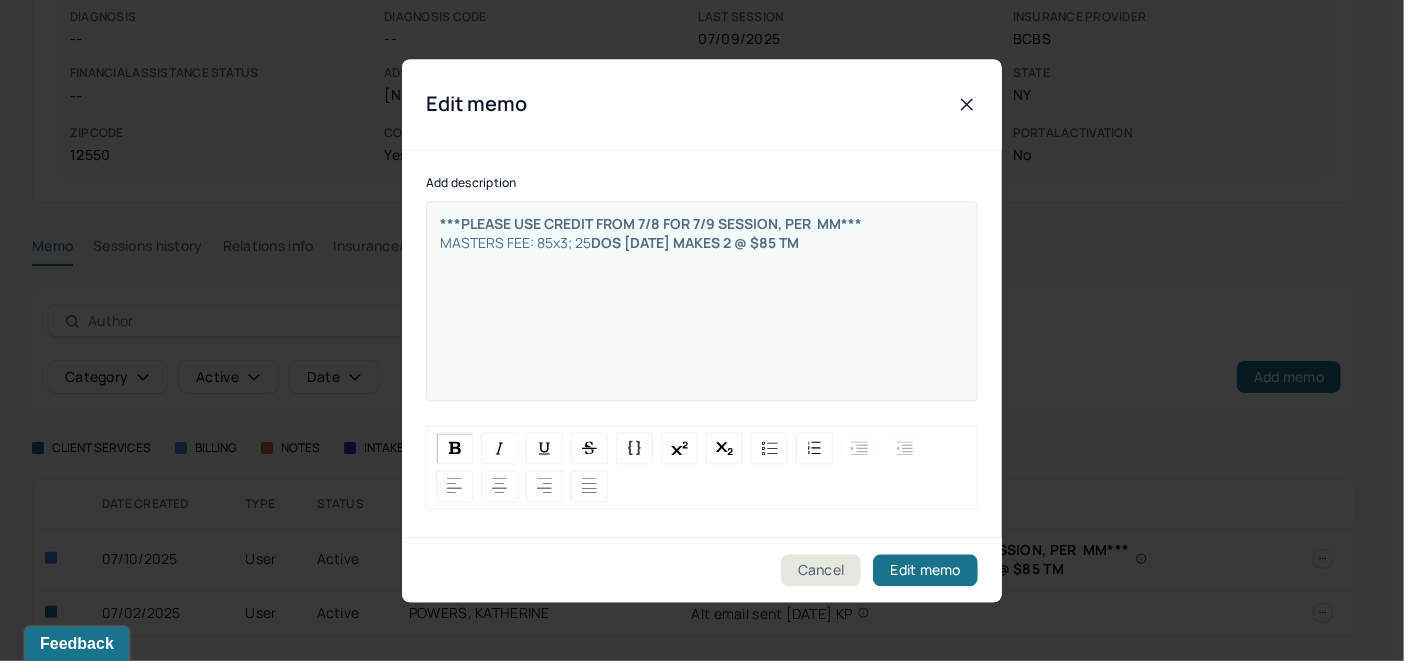 click on "***PLEASE USE CREDIT FROM 7/8 FOR 7/9 SESSION, PER  MM***
MASTERS FEE: 85x3; 25  DOS [DATE] MAKES 2 @ $85 TM" at bounding box center (702, 233) 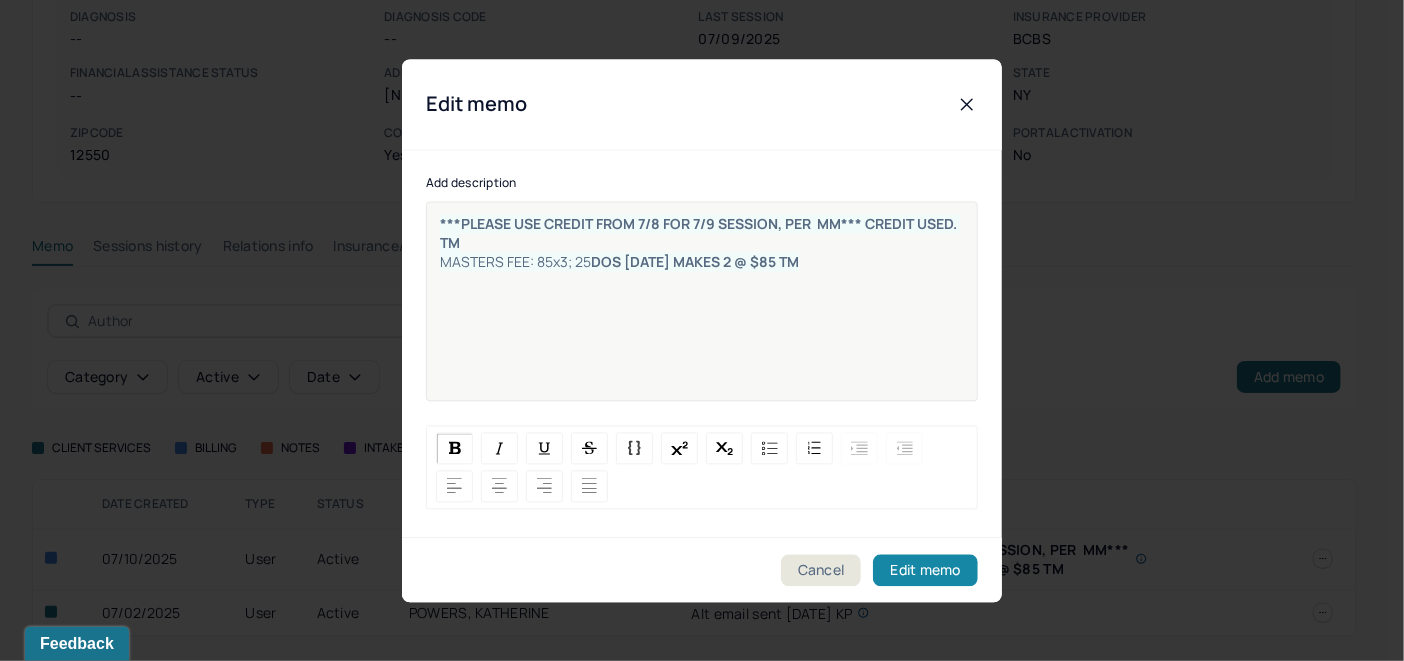 click on "Edit memo" at bounding box center (925, 570) 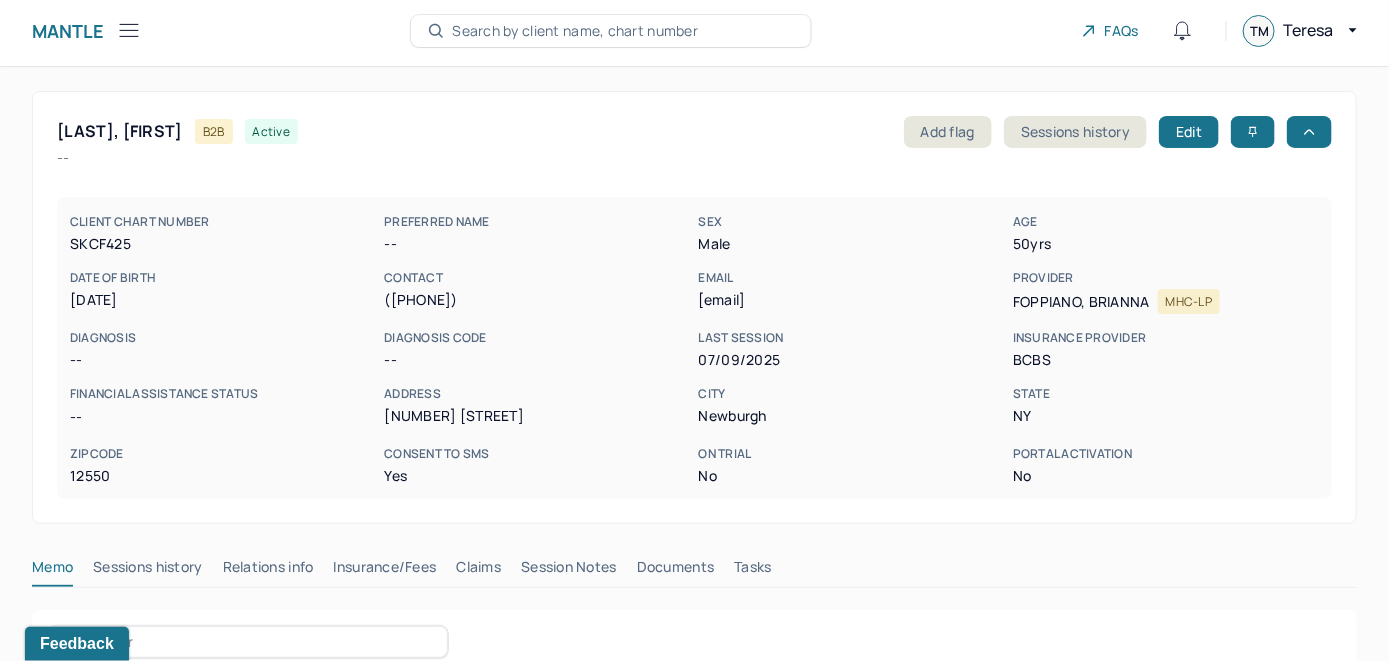 scroll, scrollTop: 0, scrollLeft: 0, axis: both 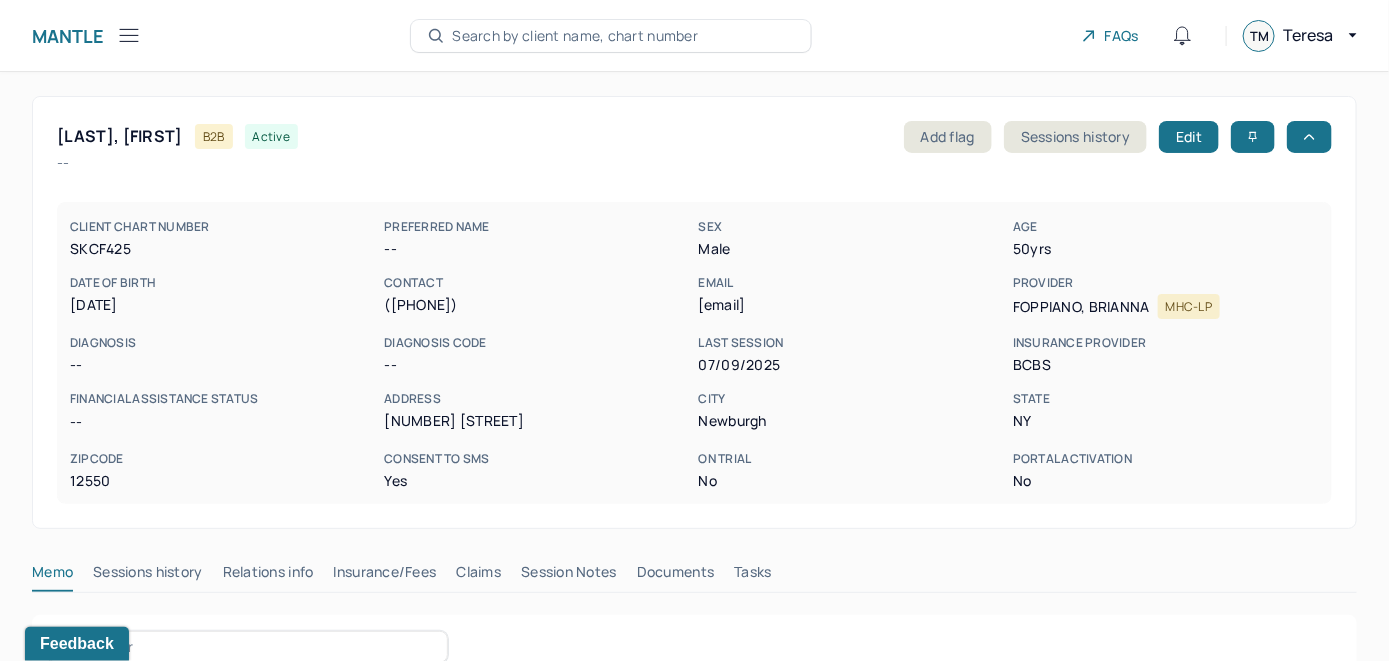 click on "Search by client name, chart number" at bounding box center (575, 36) 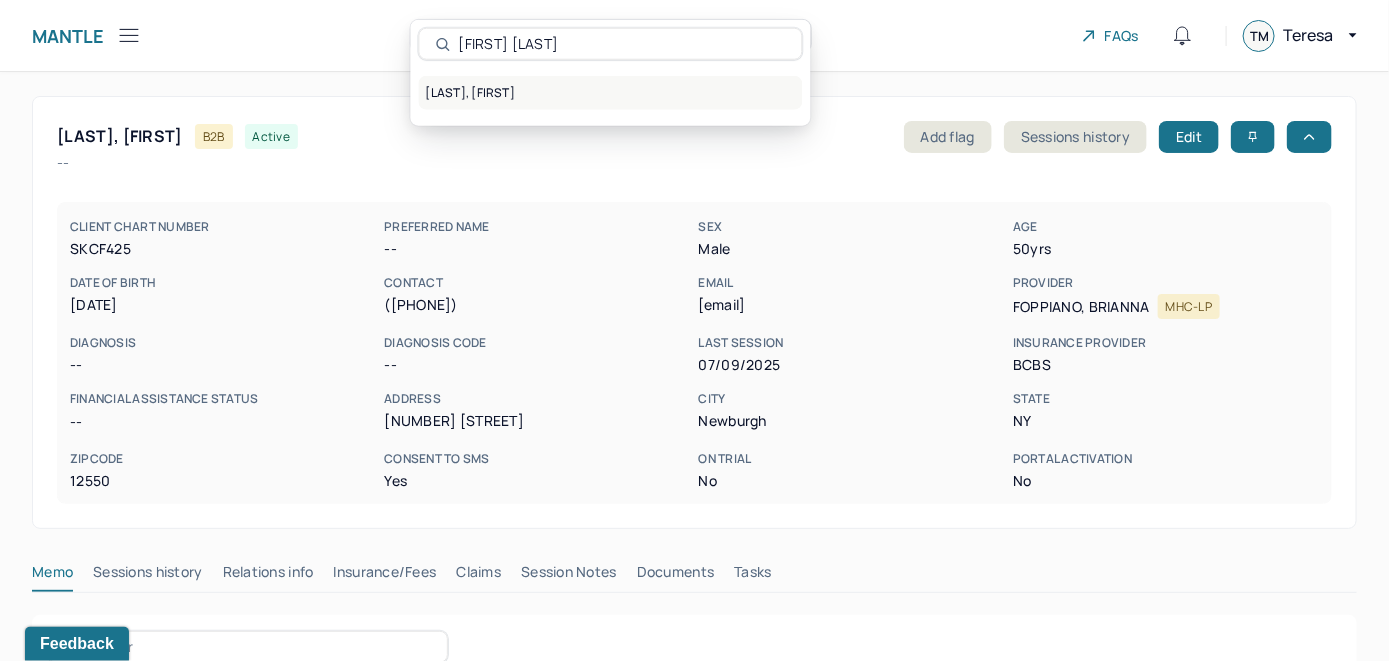 type on "[FIRST] [LAST]" 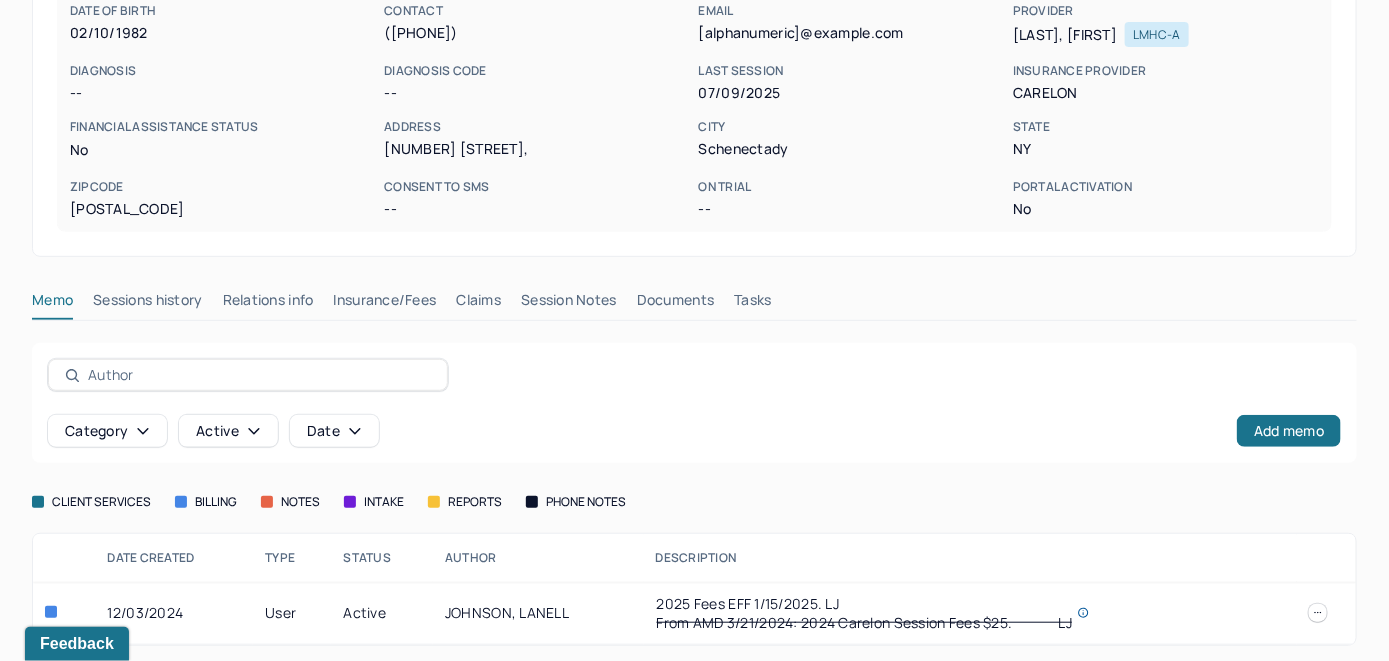 scroll, scrollTop: 279, scrollLeft: 0, axis: vertical 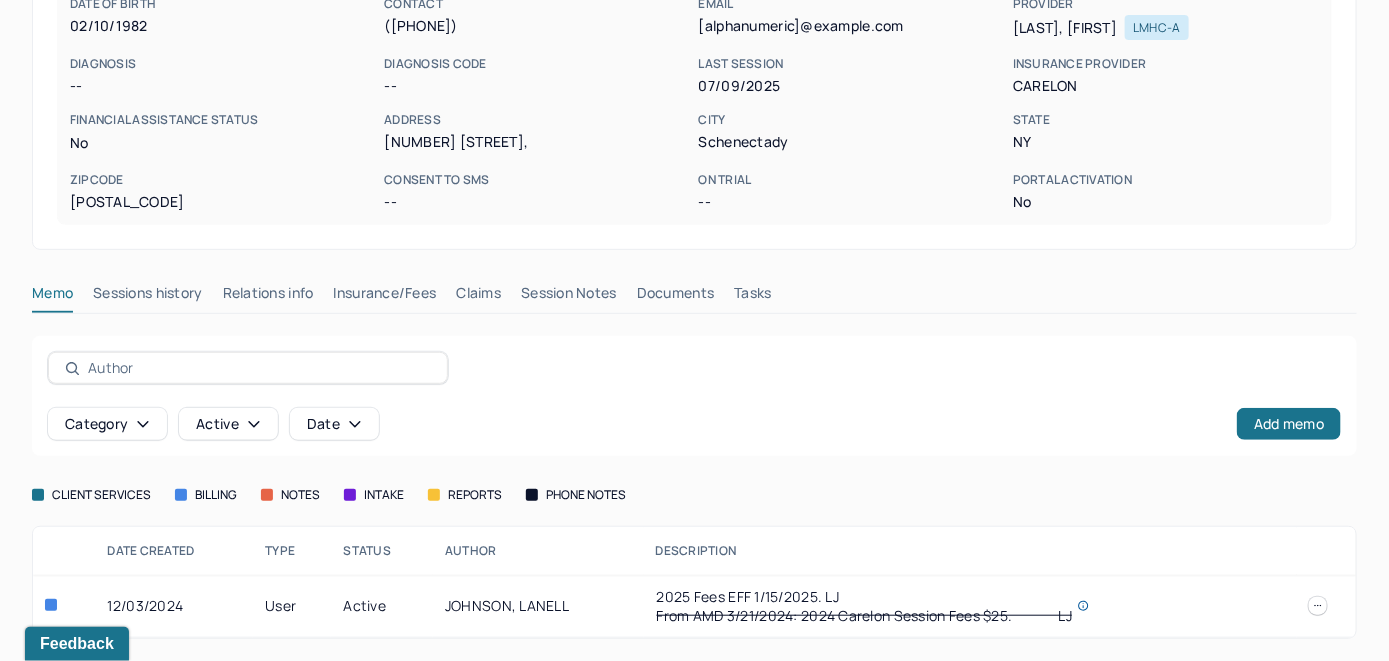 click on "Insurance/Fees" at bounding box center (385, 297) 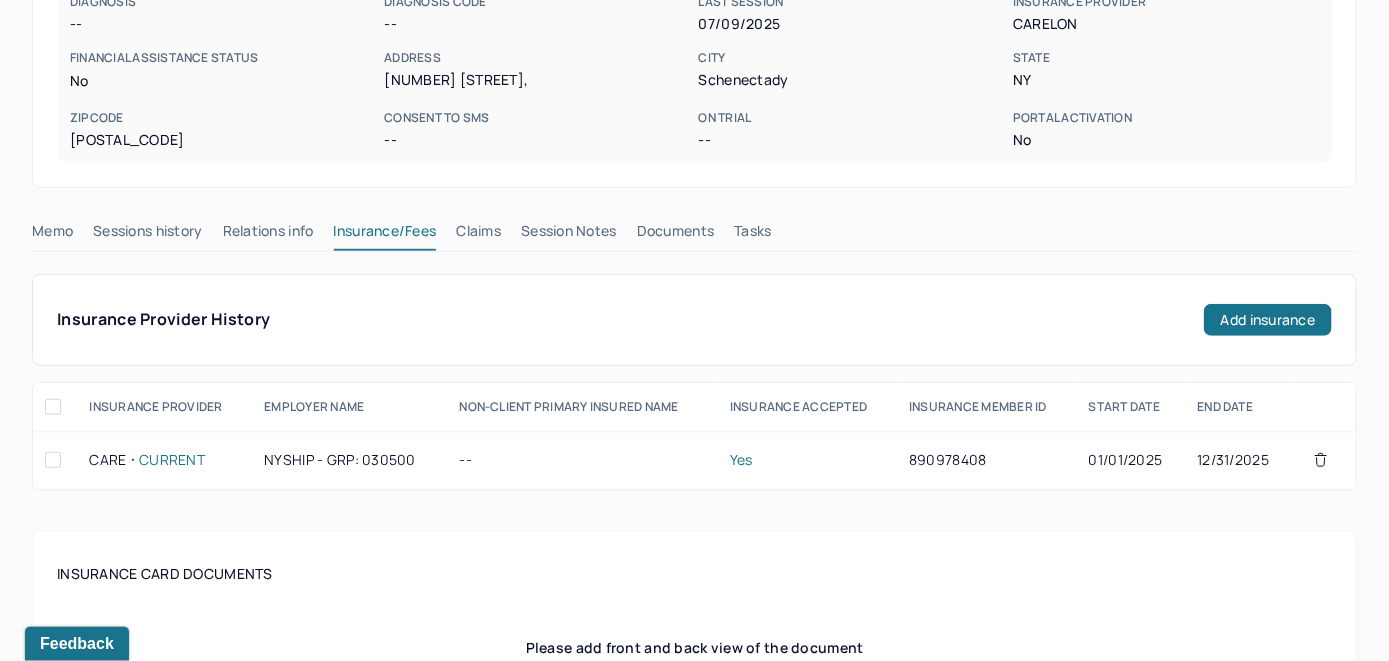 scroll, scrollTop: 210, scrollLeft: 0, axis: vertical 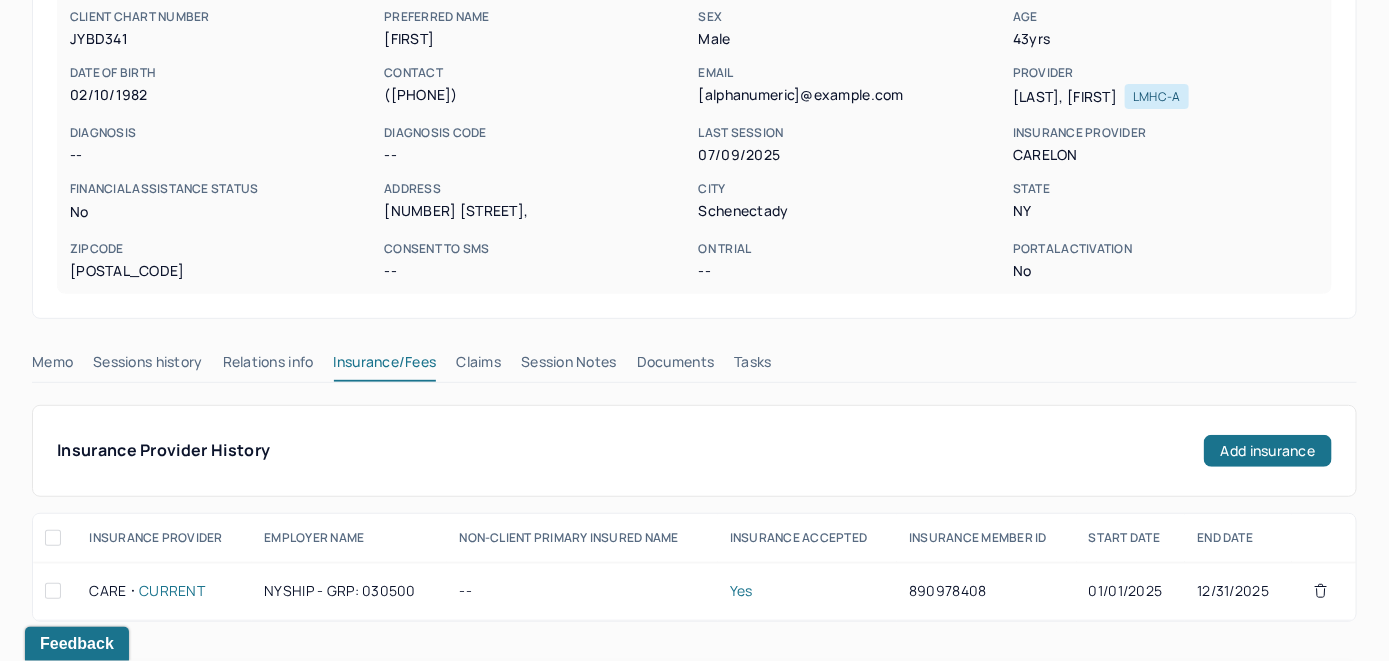 click on "Claims" at bounding box center (478, 366) 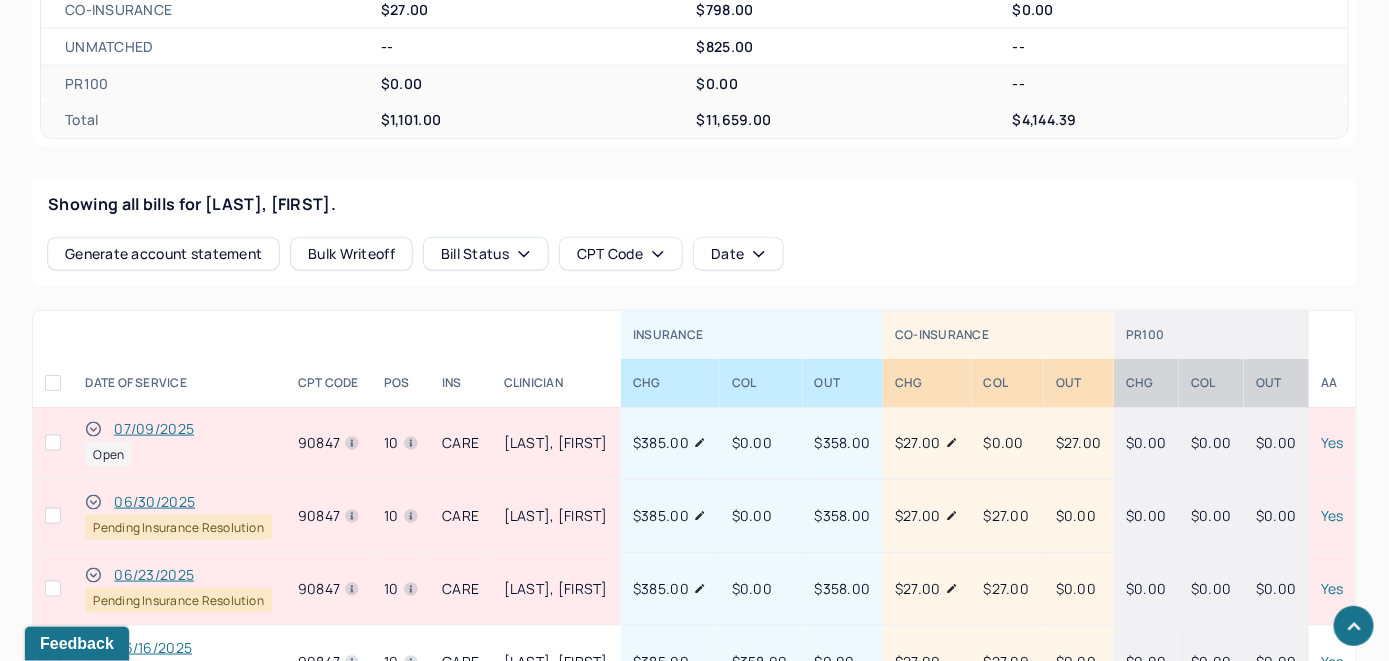 scroll, scrollTop: 751, scrollLeft: 0, axis: vertical 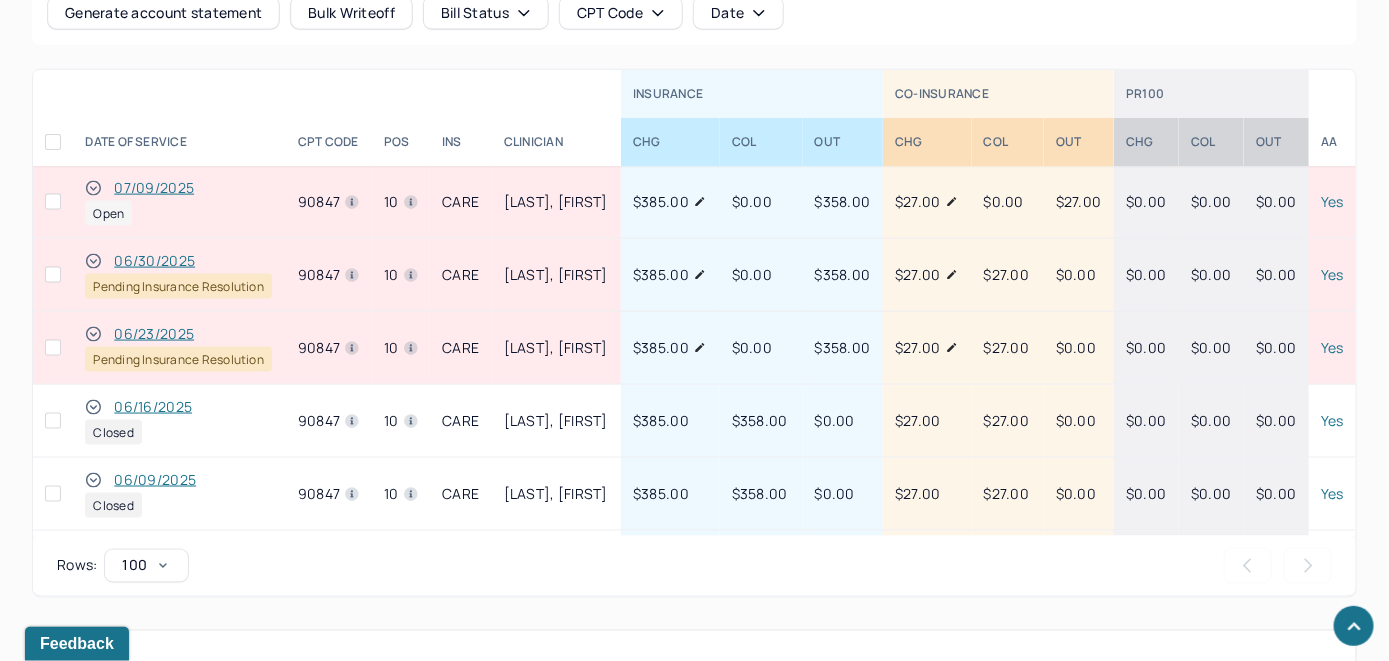 click on "07/09/2025" at bounding box center (154, 188) 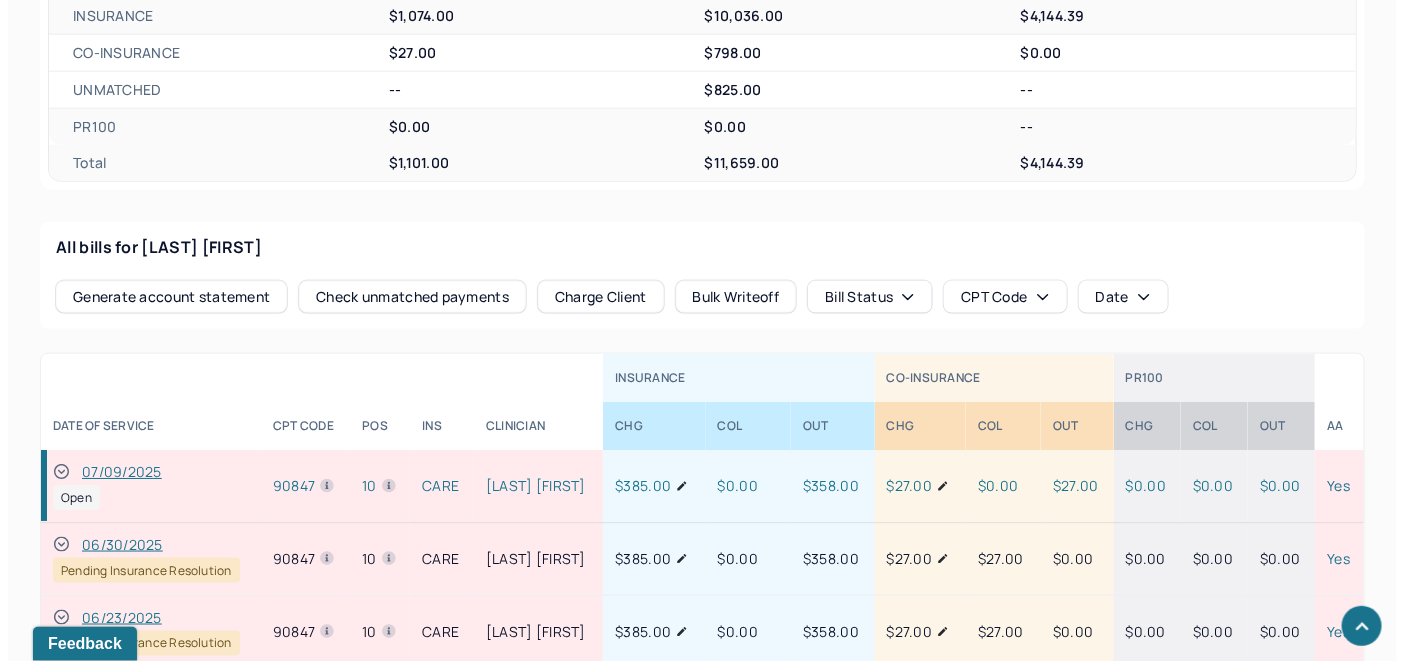 scroll, scrollTop: 951, scrollLeft: 0, axis: vertical 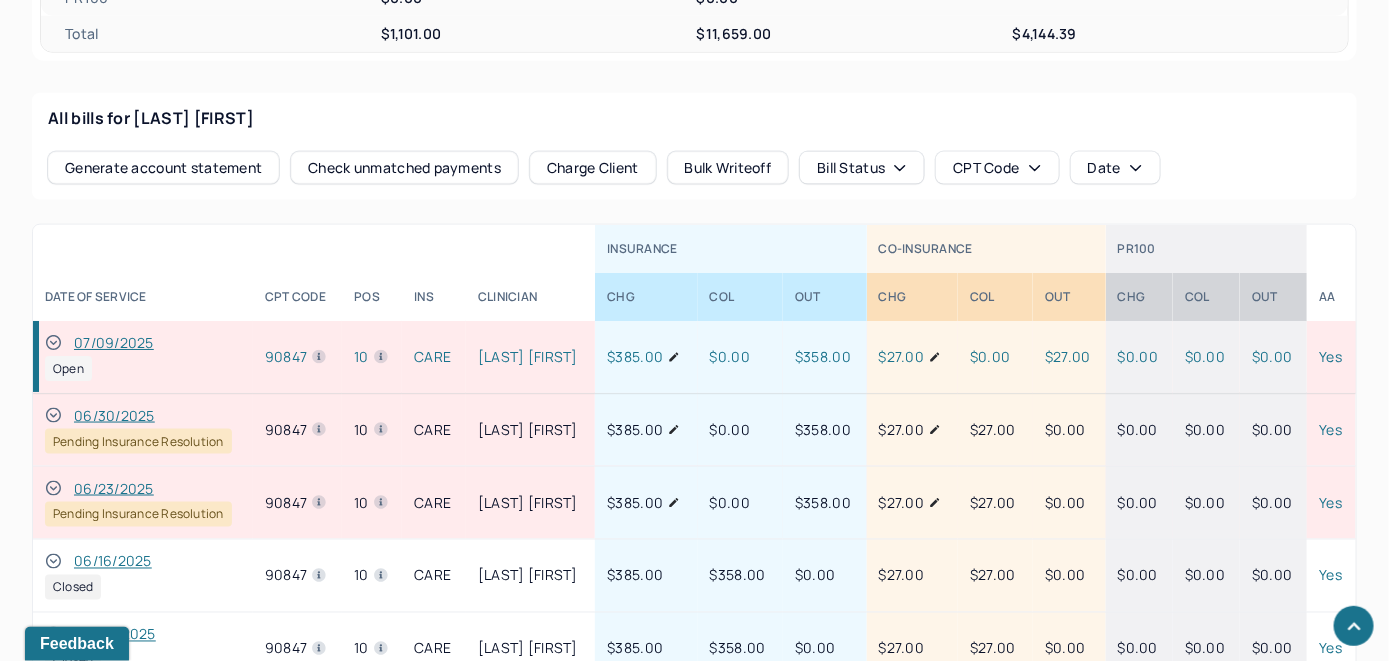 click on "Check unmatched payments" at bounding box center [404, 168] 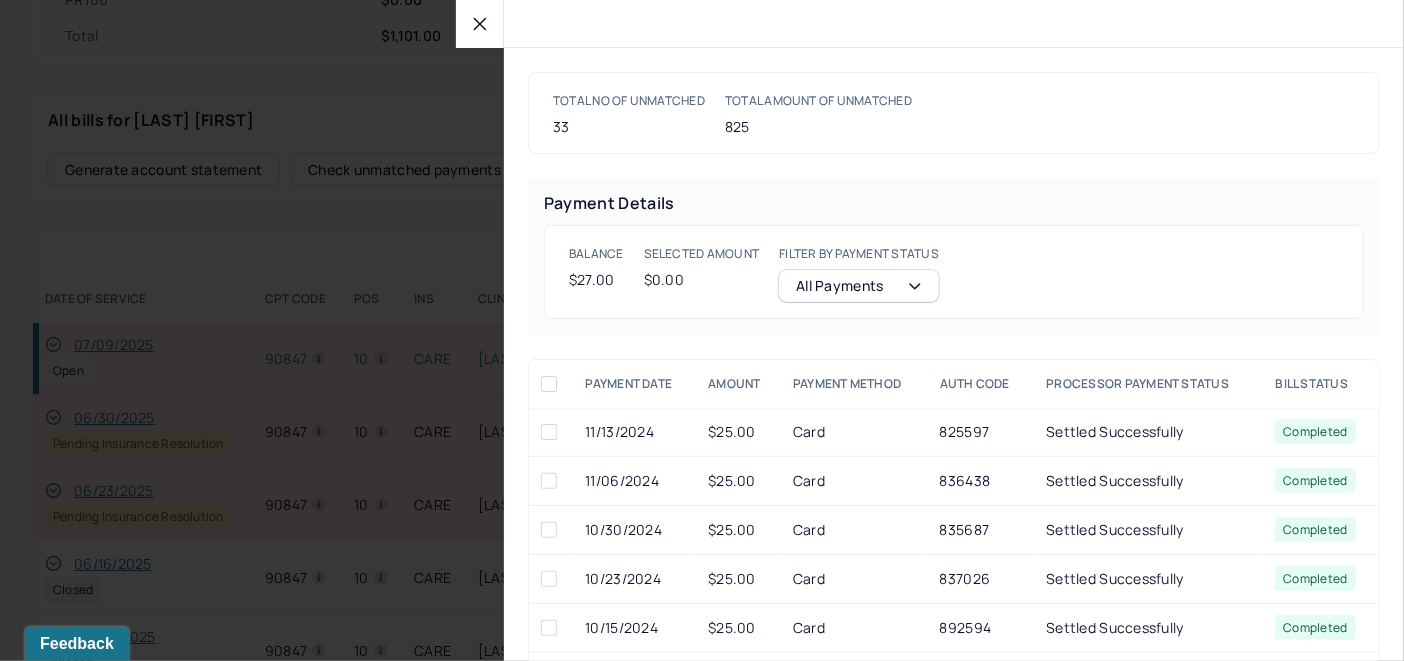 scroll, scrollTop: 954, scrollLeft: 0, axis: vertical 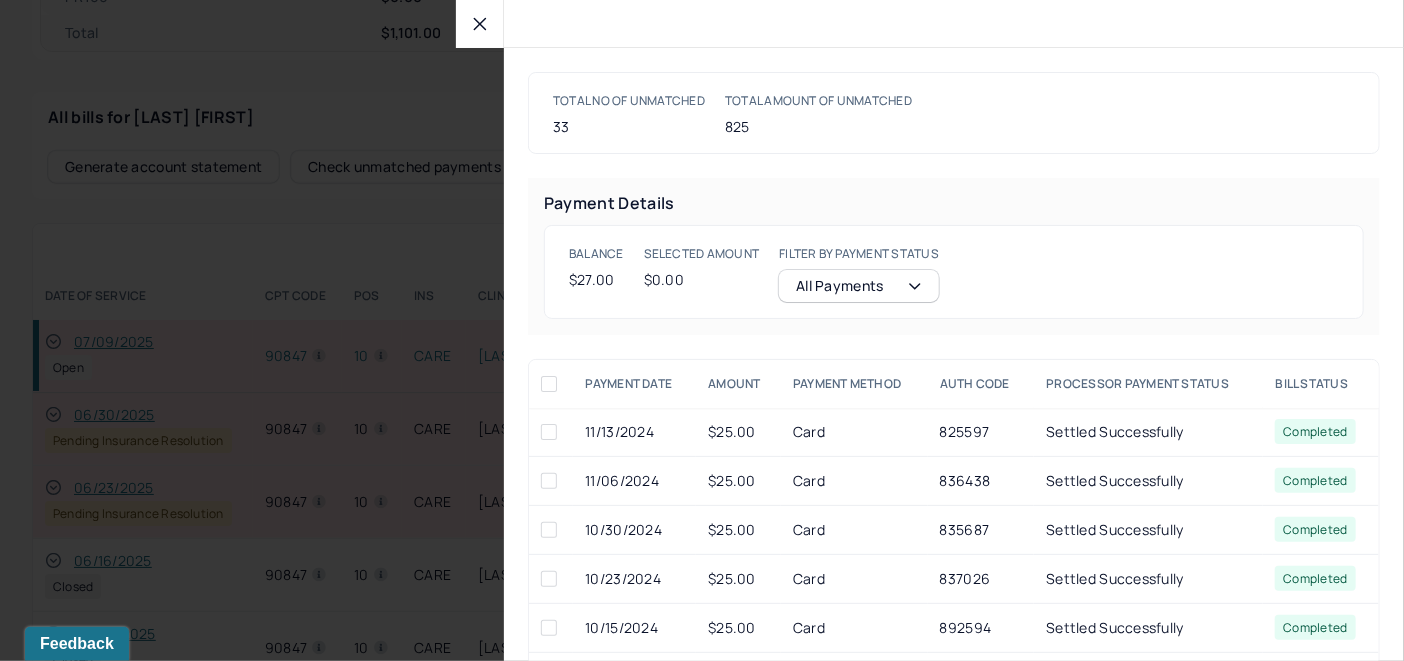 click 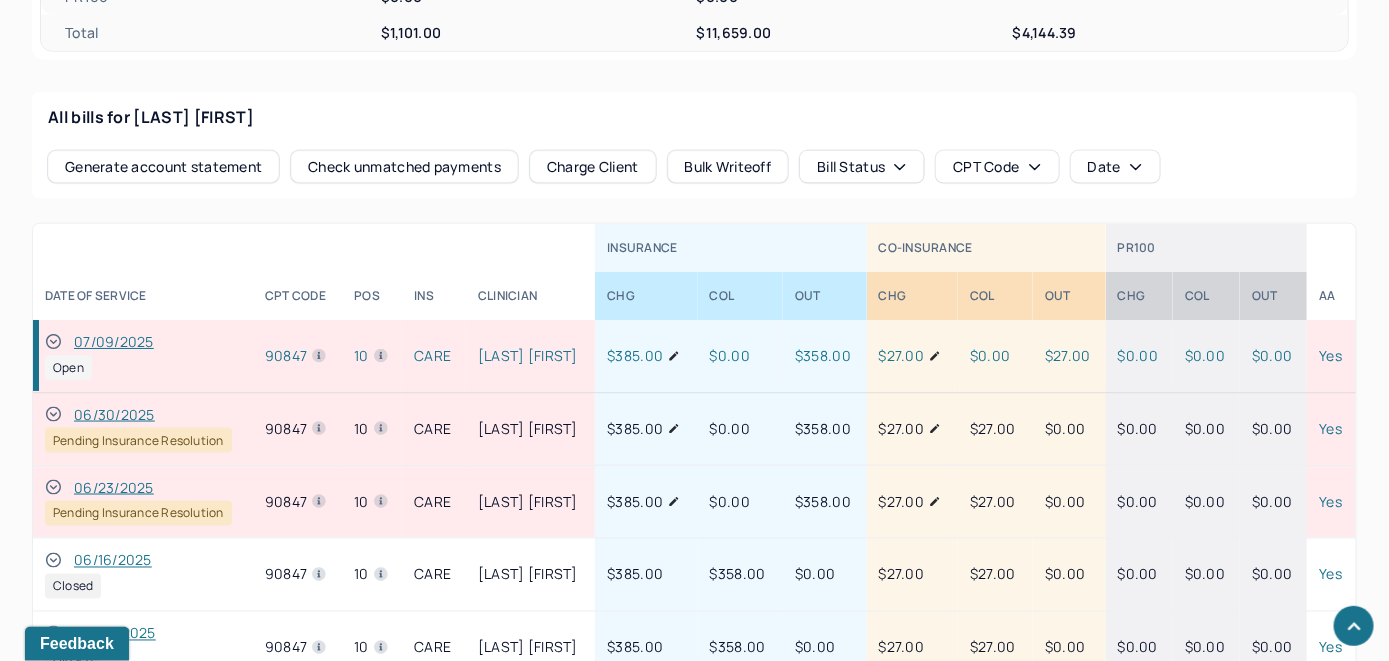 click on "Charge Client" at bounding box center [593, 167] 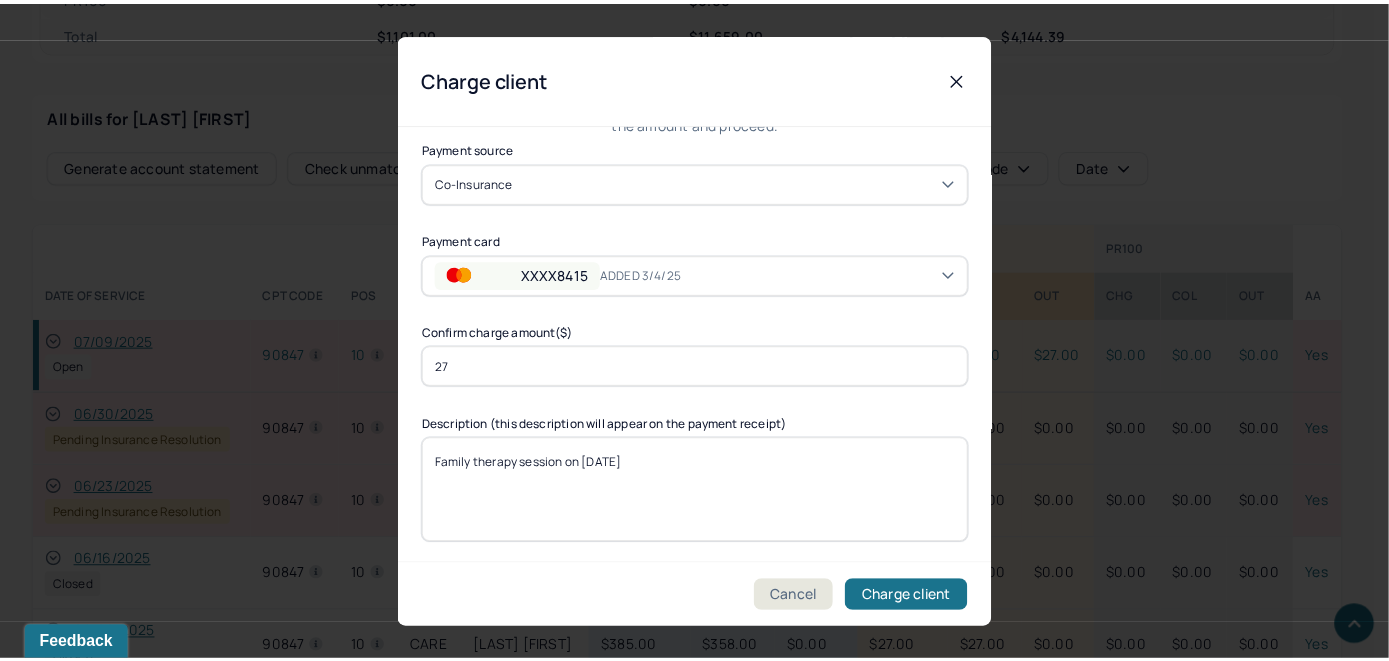 scroll, scrollTop: 121, scrollLeft: 0, axis: vertical 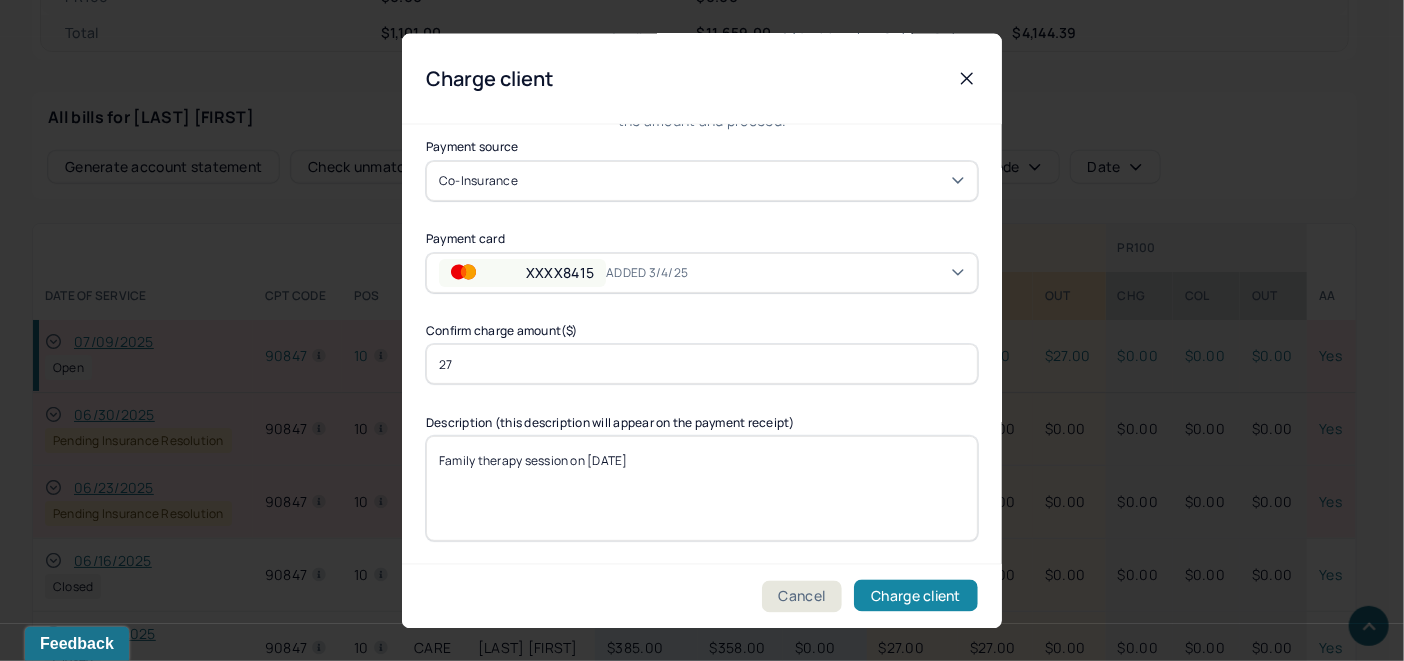 click on "Charge client" at bounding box center (916, 596) 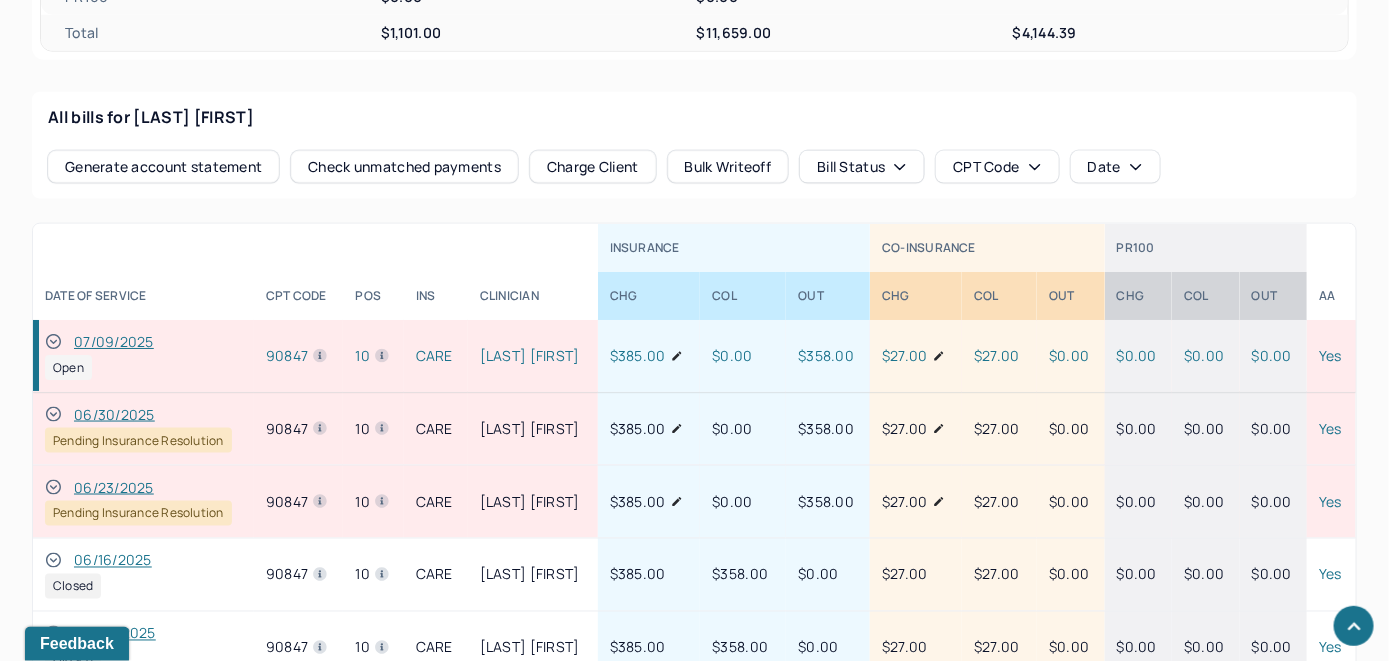 click 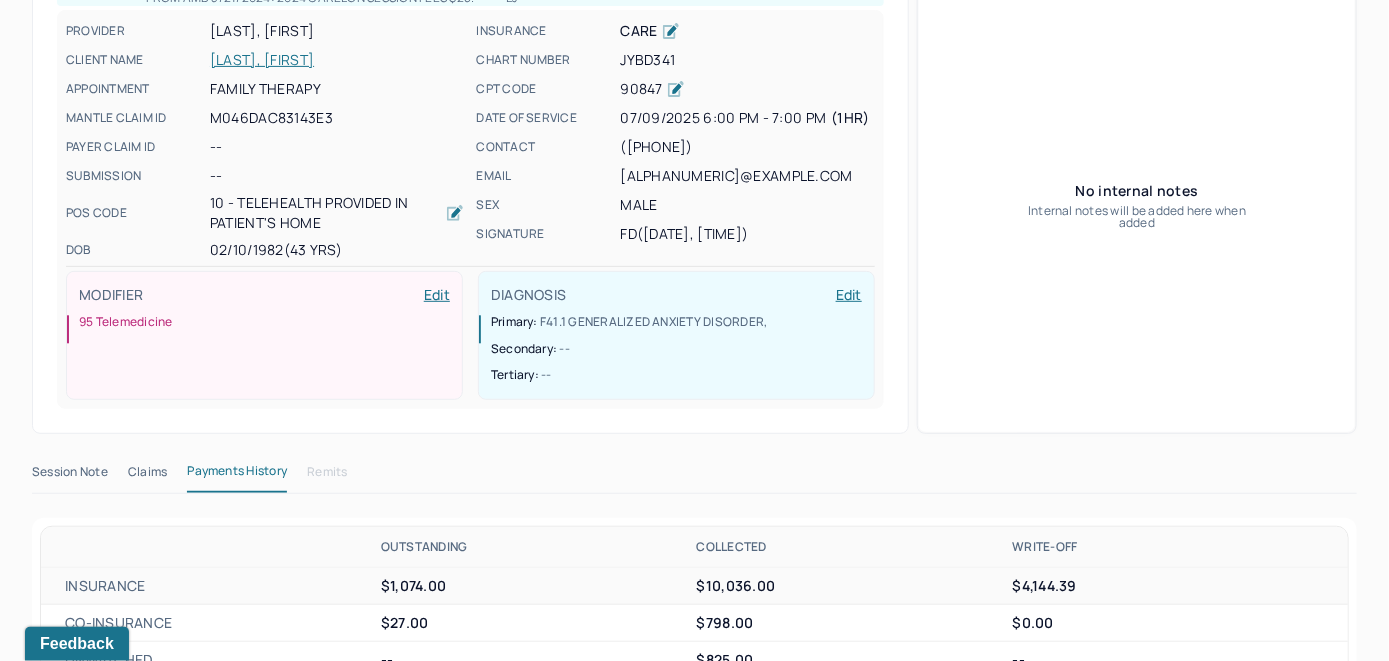 scroll, scrollTop: 54, scrollLeft: 0, axis: vertical 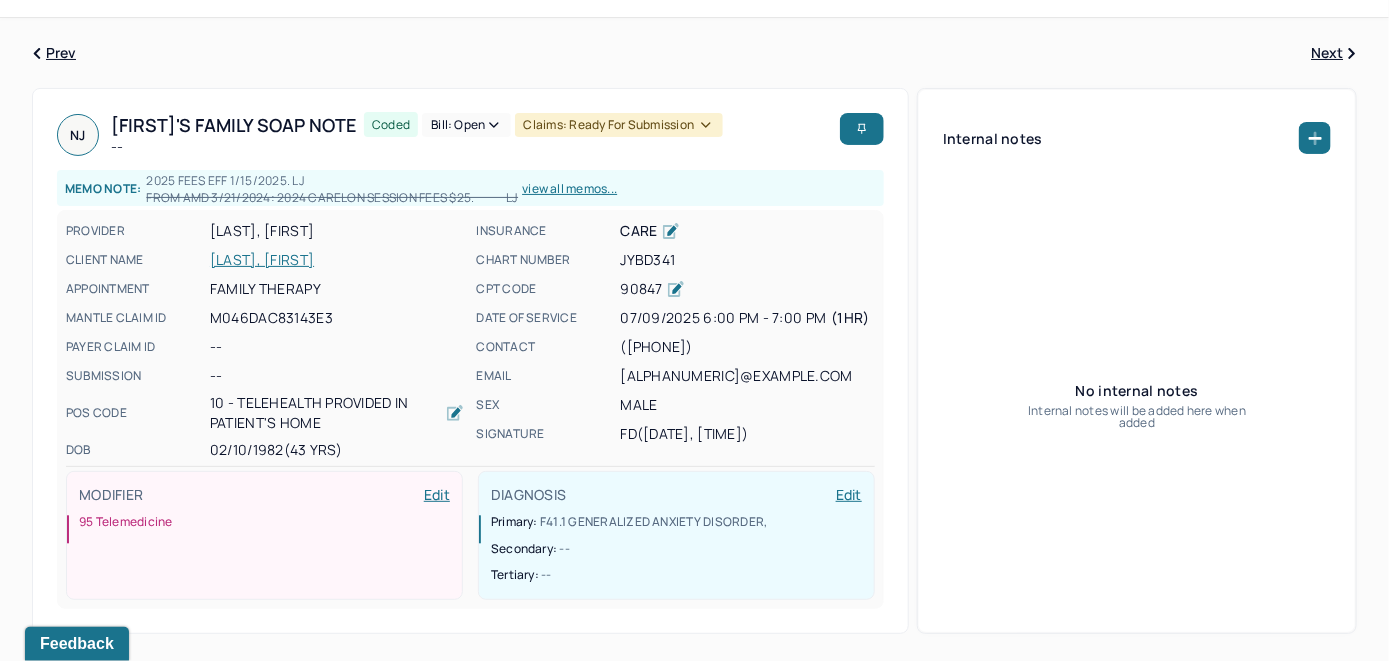 click on "Bill: Open" at bounding box center [466, 125] 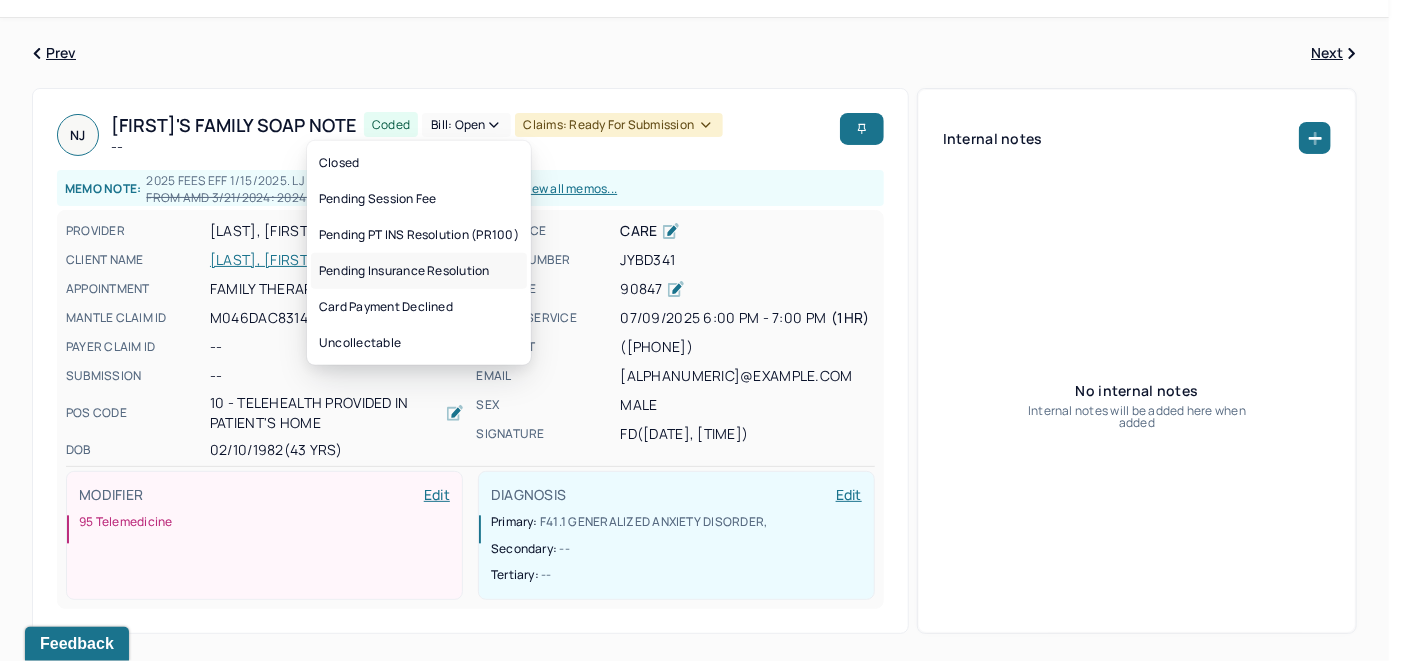 click on "Pending Insurance Resolution" at bounding box center (419, 271) 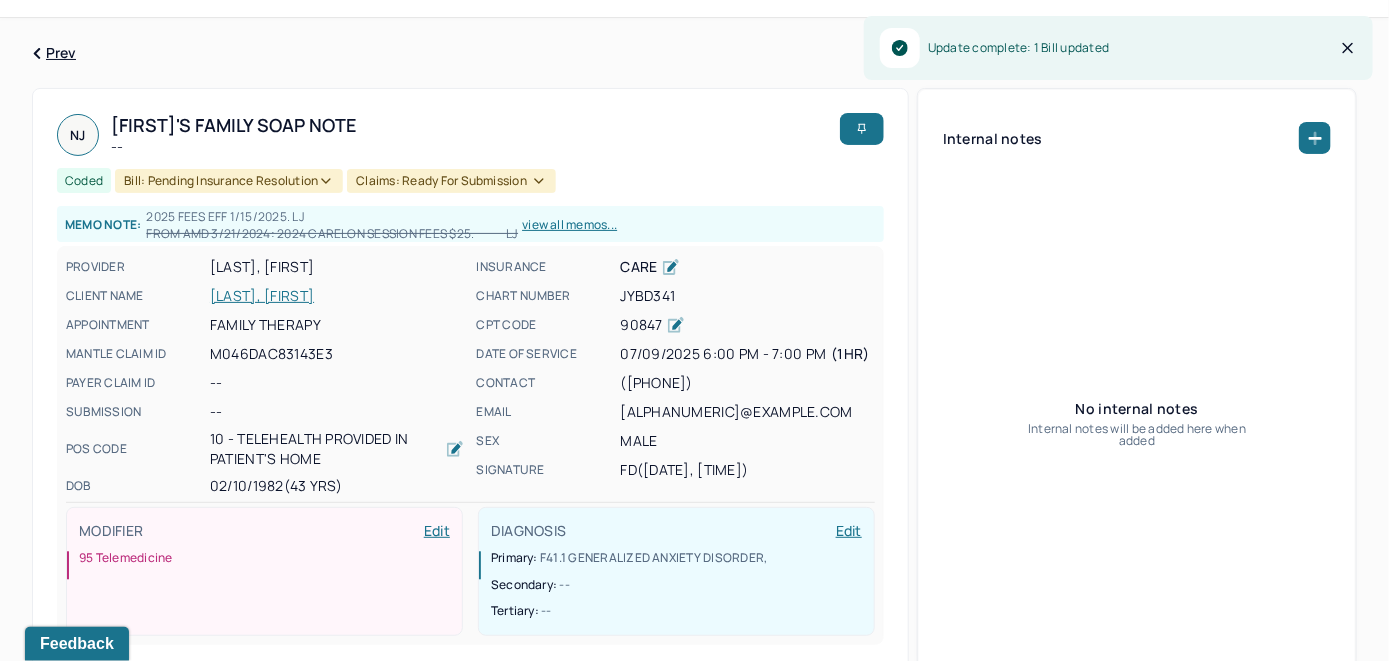 click on "[LAST], [FIRST]" at bounding box center [337, 296] 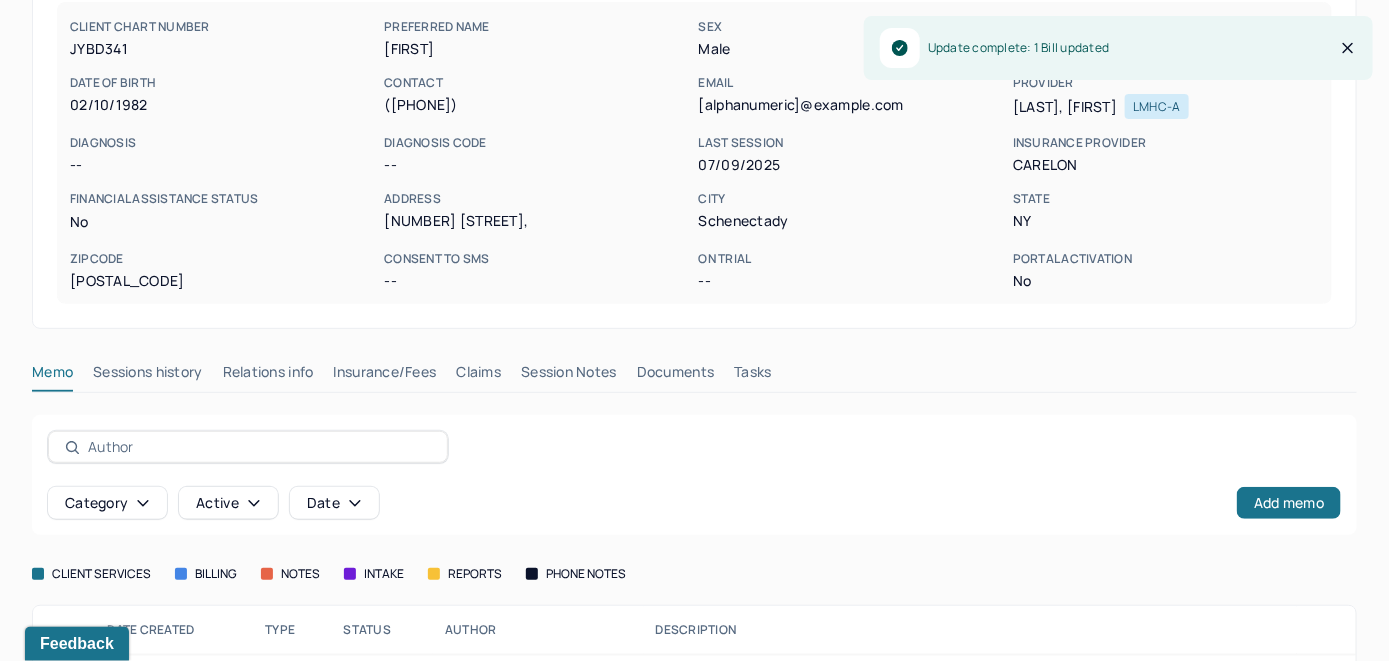 click on "Claims" at bounding box center (478, 376) 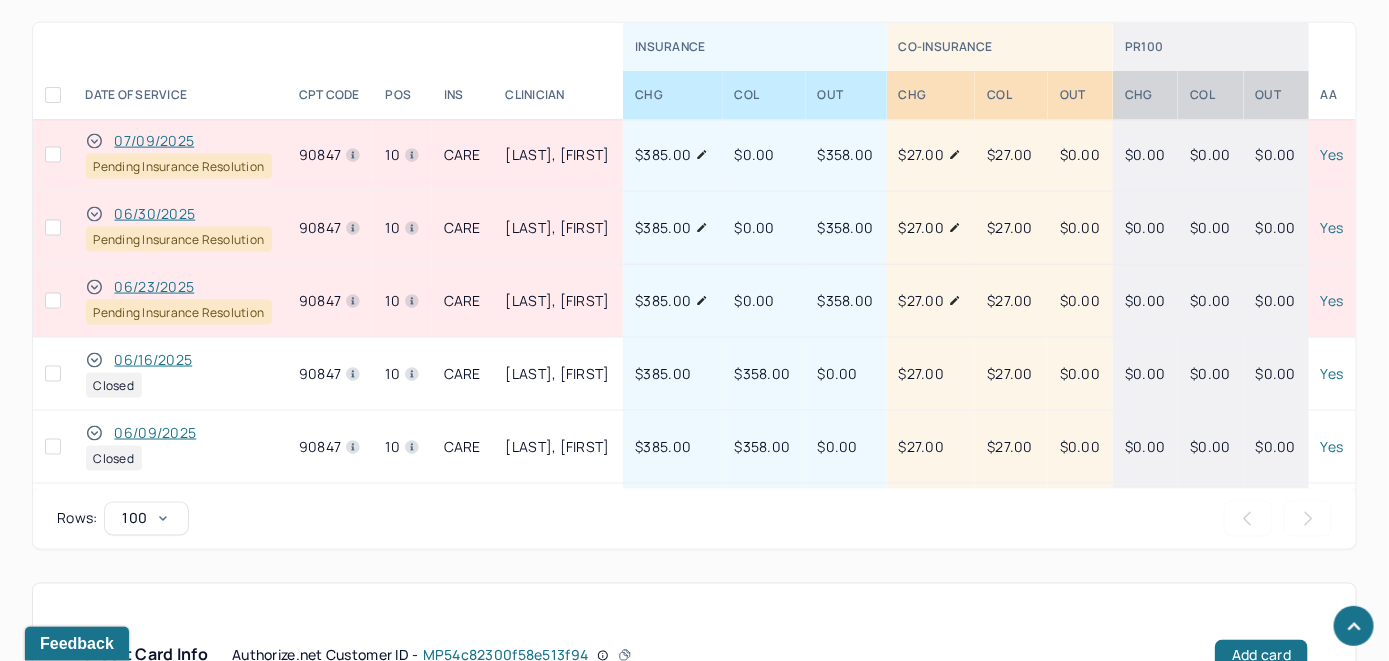 scroll, scrollTop: 1000, scrollLeft: 0, axis: vertical 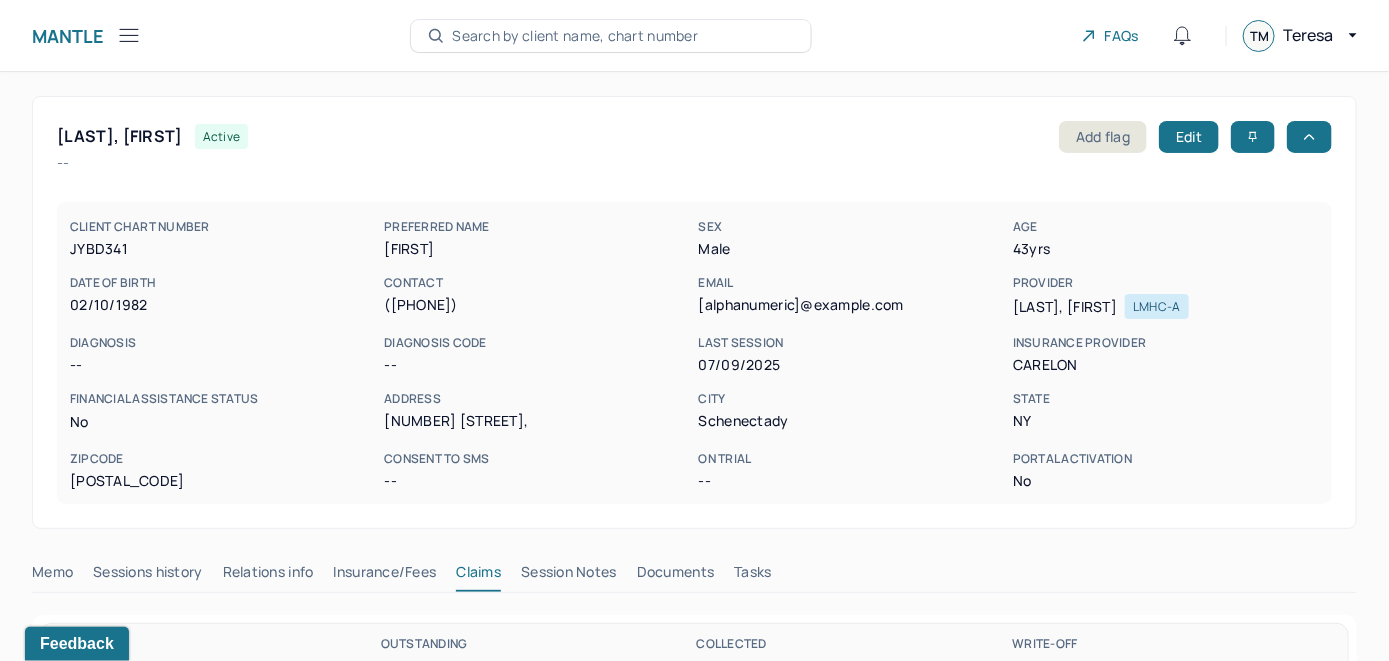 click on "Search by client name, chart number" at bounding box center [575, 36] 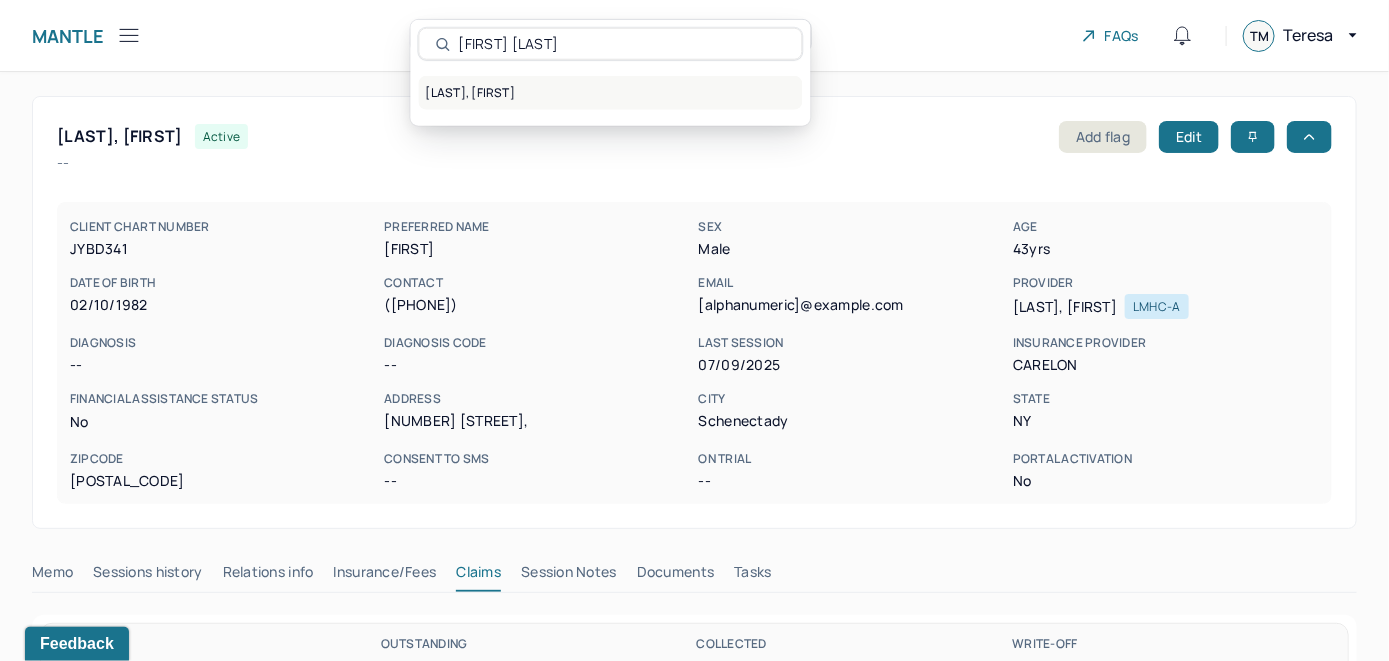 type on "[FIRST] [LAST]" 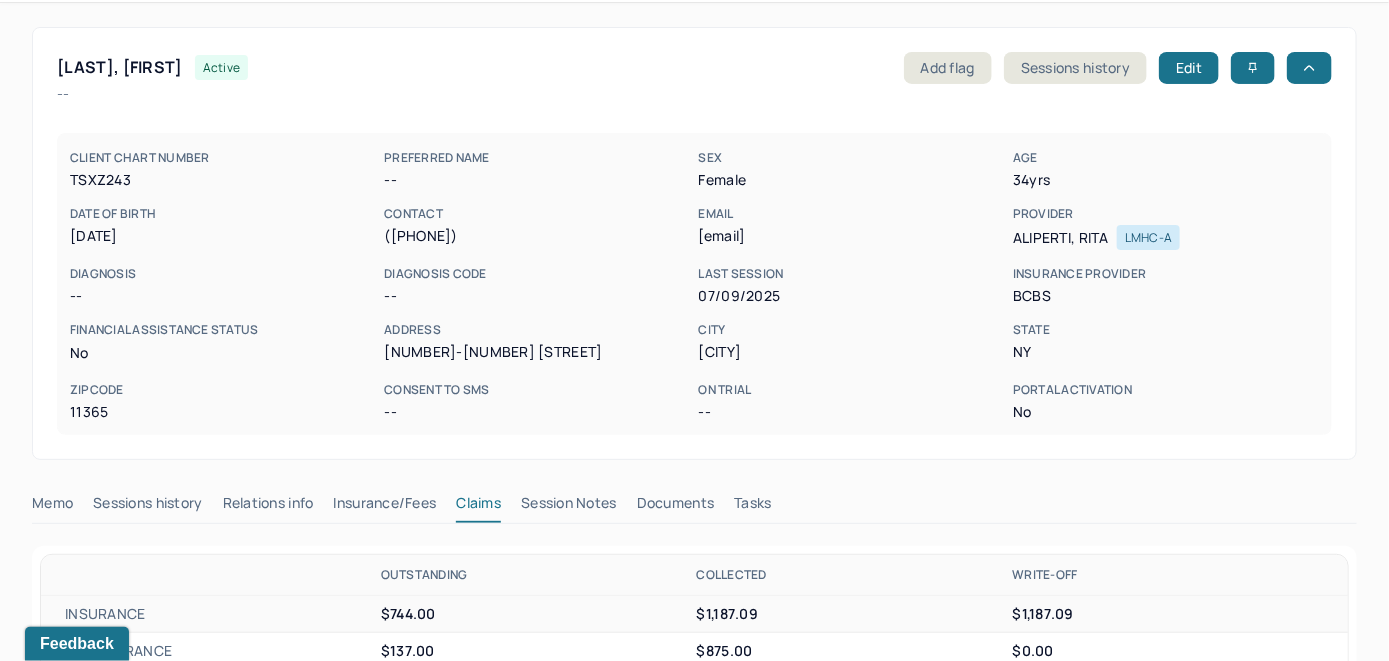 scroll, scrollTop: 100, scrollLeft: 0, axis: vertical 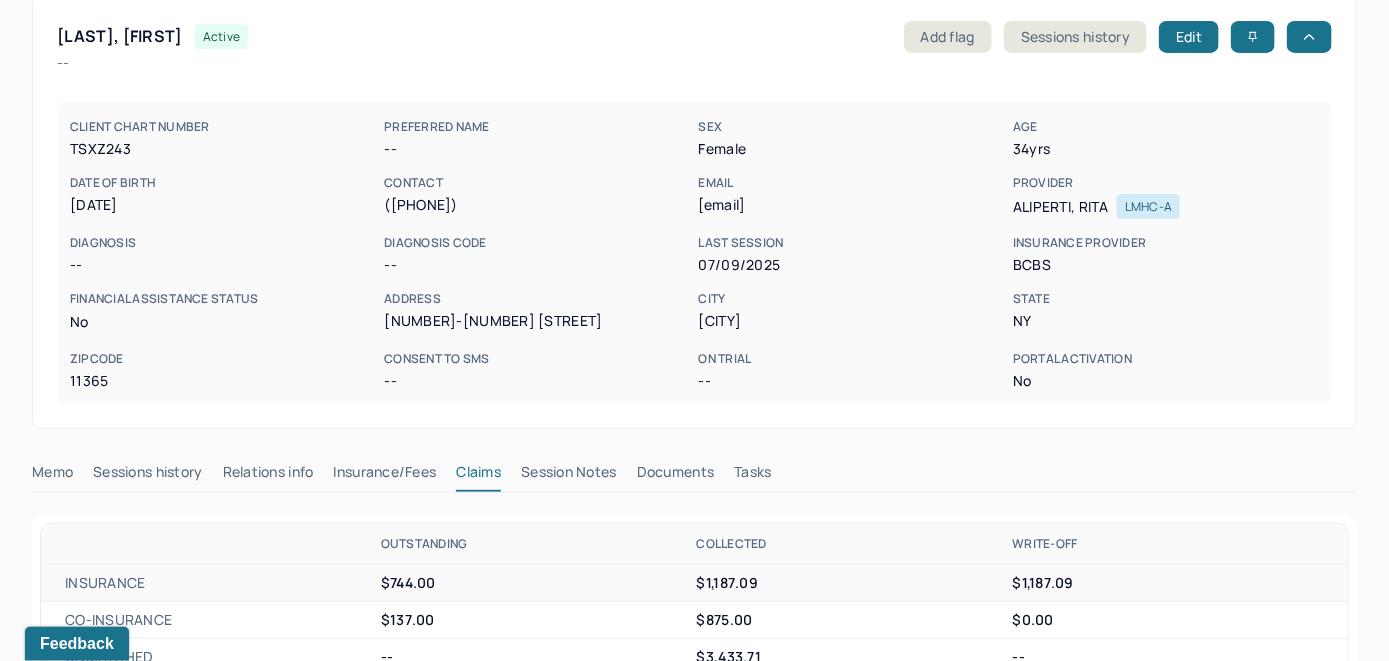 click on "Memo" at bounding box center (52, 476) 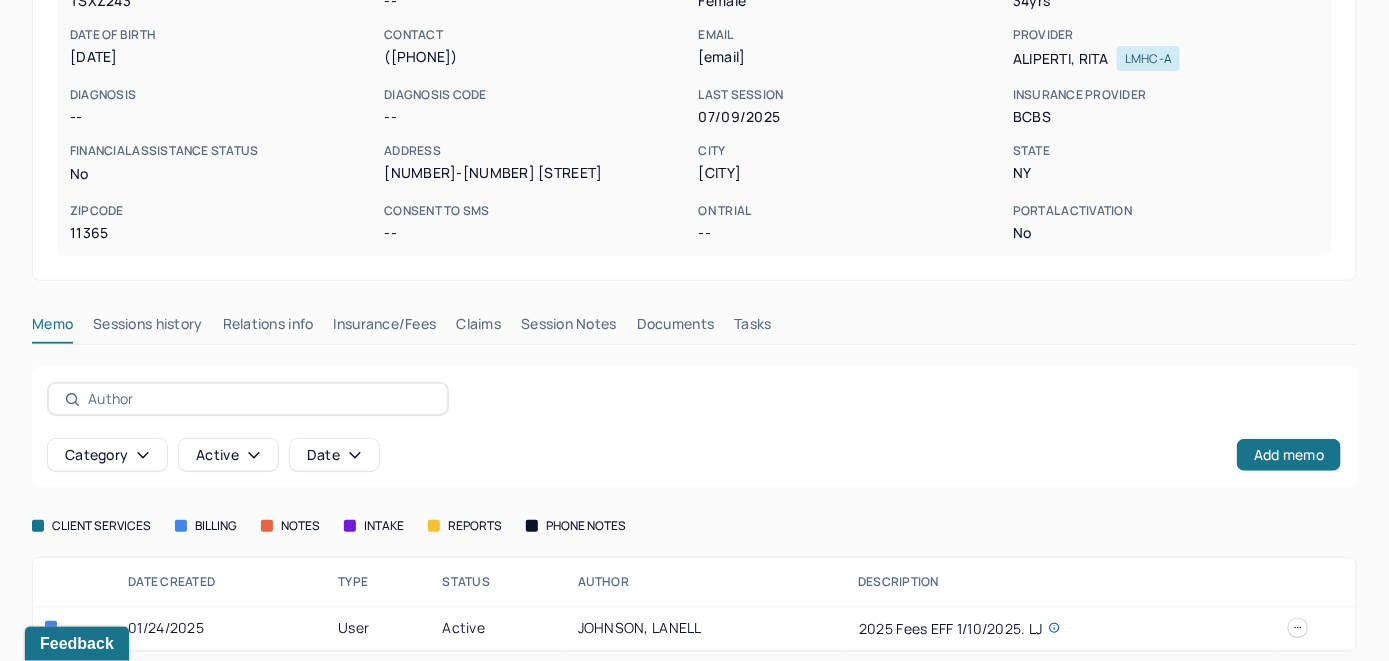 scroll, scrollTop: 261, scrollLeft: 0, axis: vertical 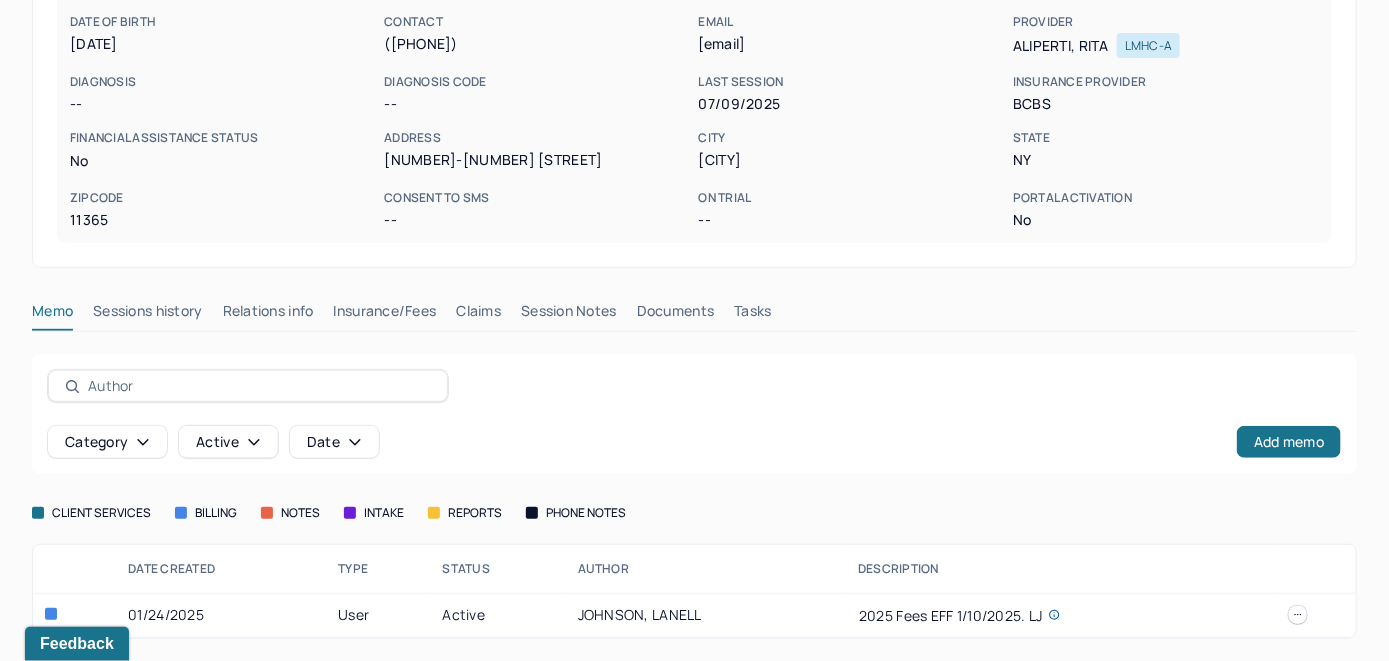 click on "Insurance/Fees" at bounding box center (385, 315) 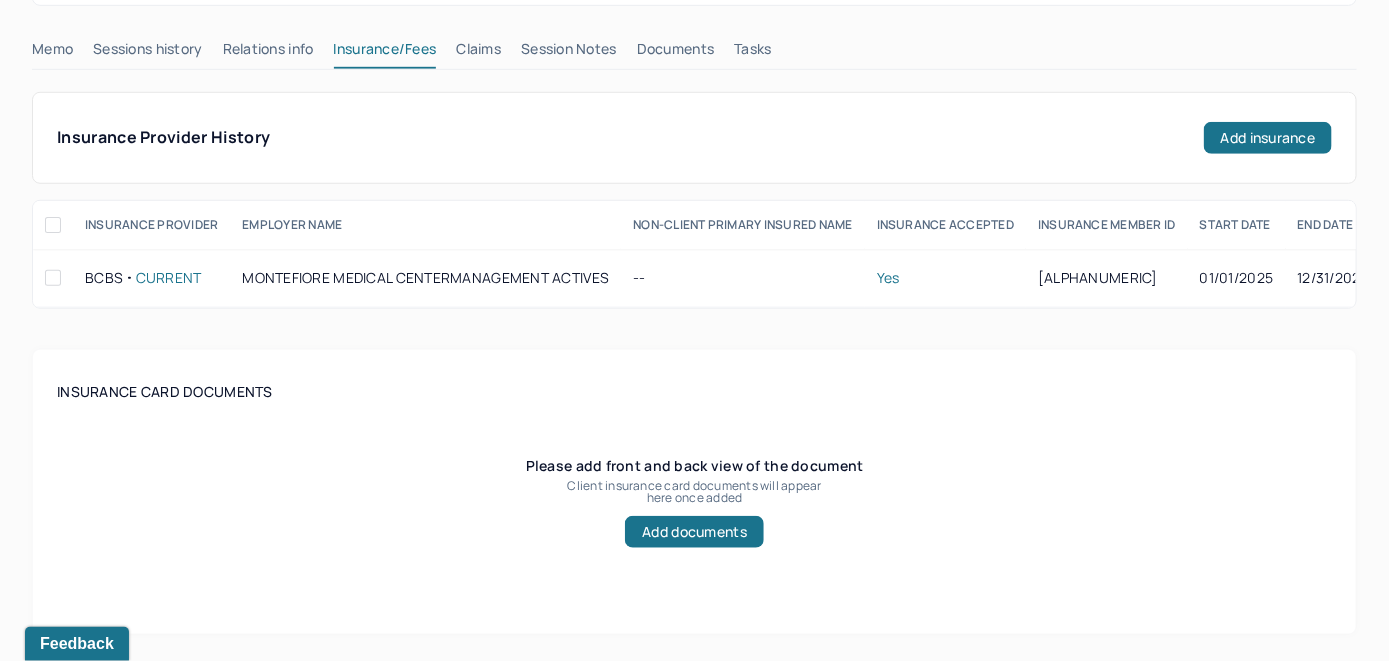 scroll, scrollTop: 432, scrollLeft: 0, axis: vertical 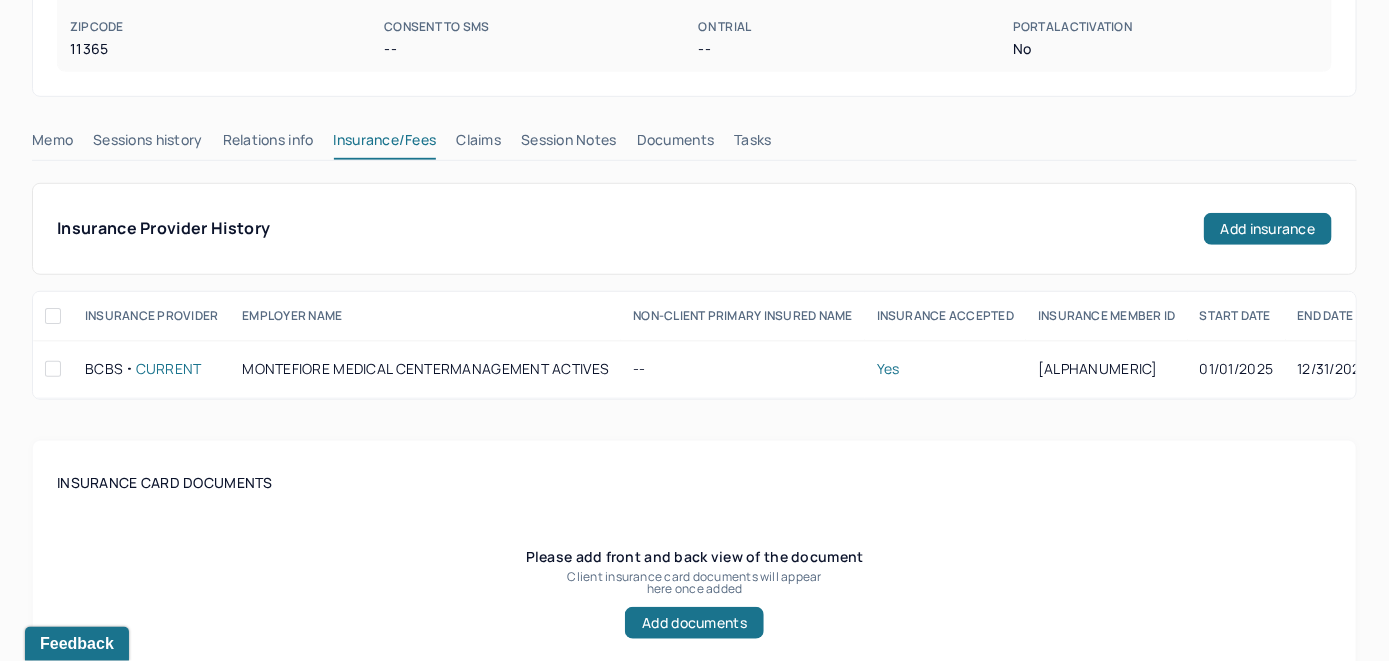 click on "Claims" at bounding box center [478, 144] 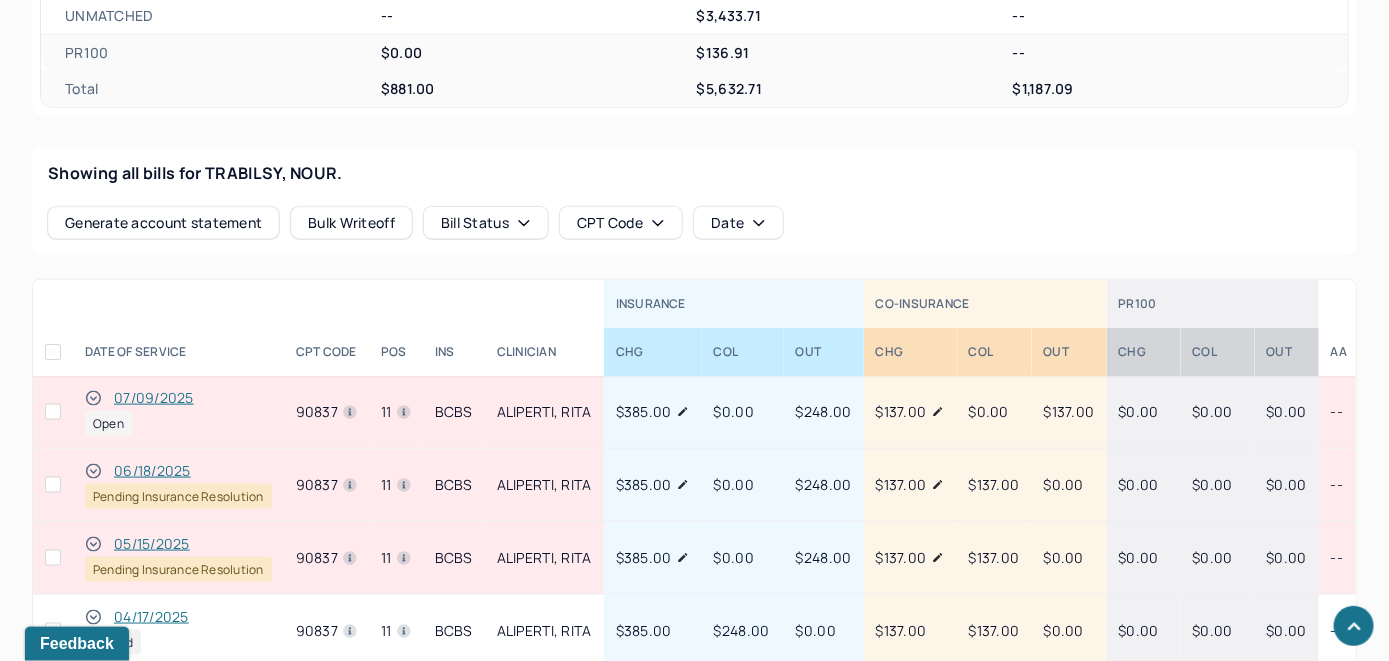 scroll, scrollTop: 832, scrollLeft: 0, axis: vertical 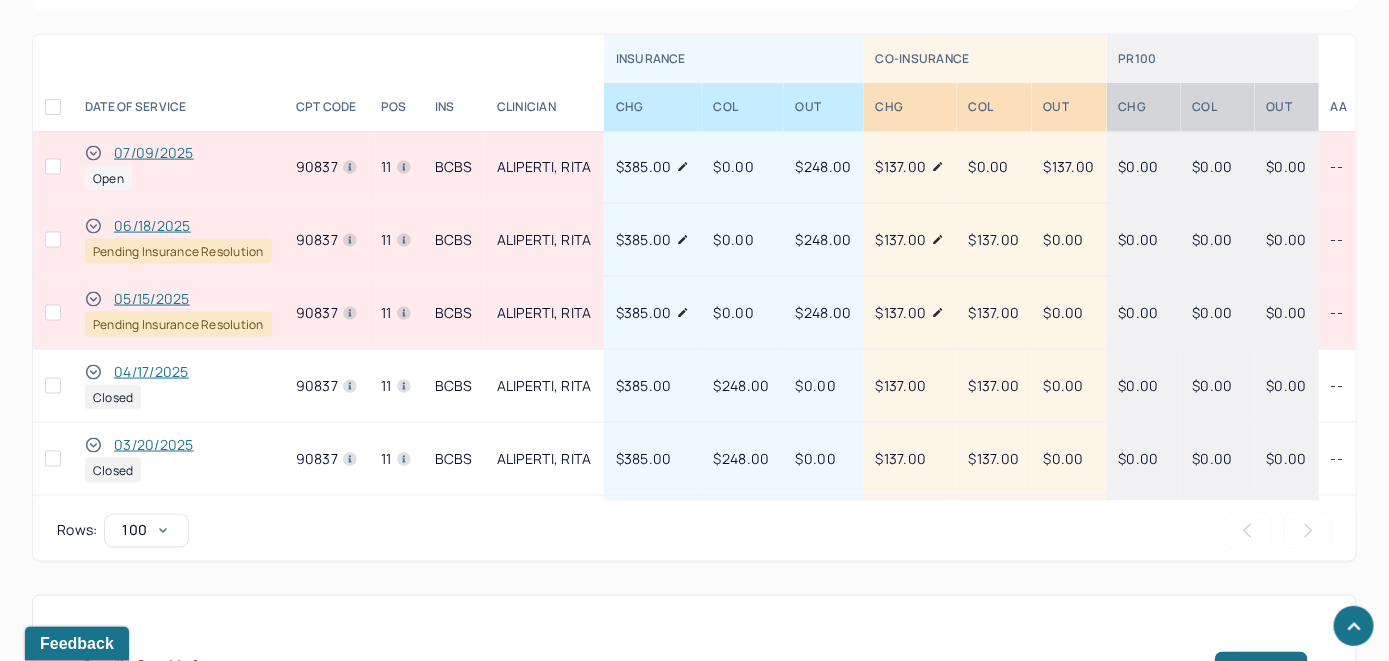 click on "07/09/2025" at bounding box center (154, 153) 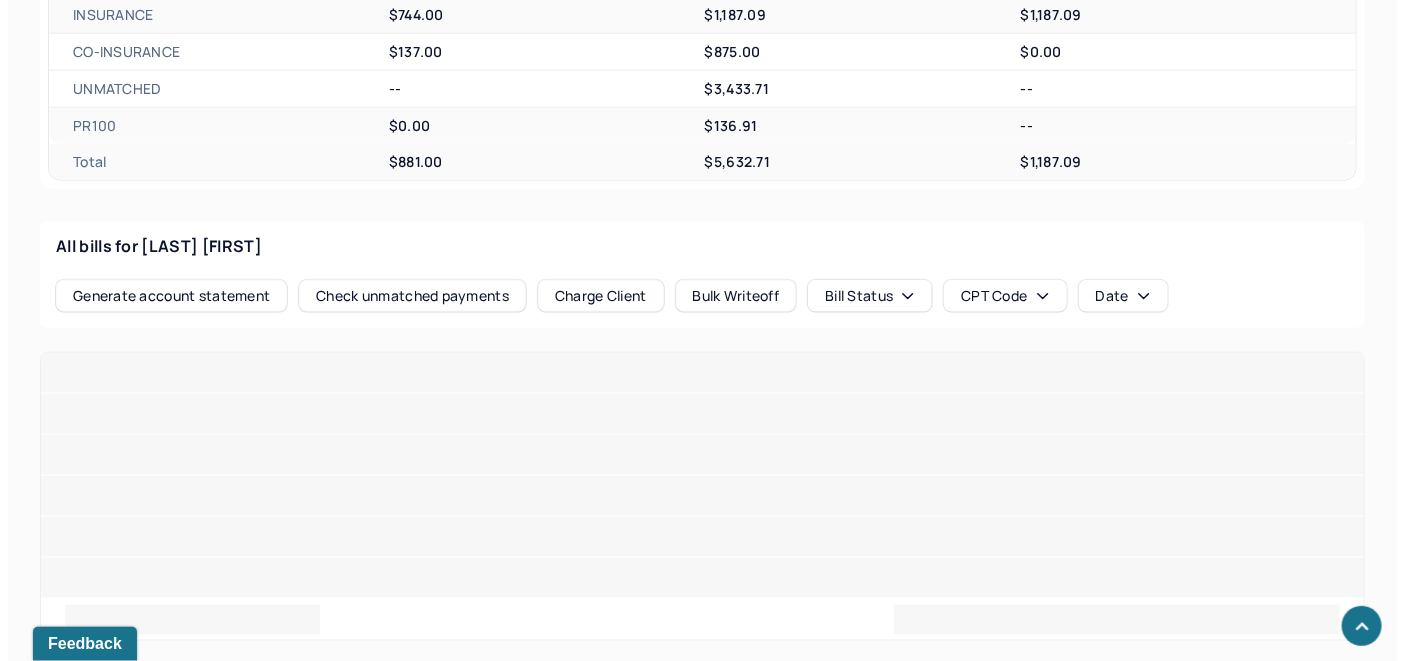 scroll, scrollTop: 986, scrollLeft: 0, axis: vertical 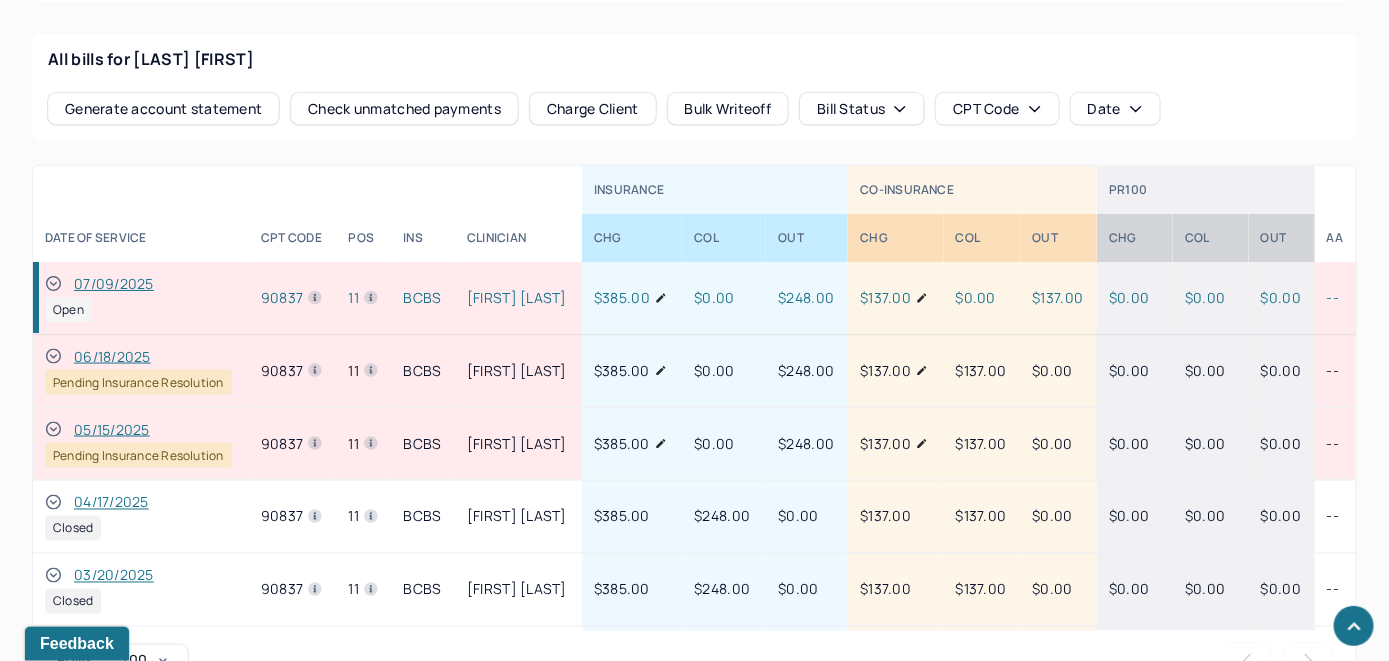click on "Check unmatched payments" at bounding box center (404, 109) 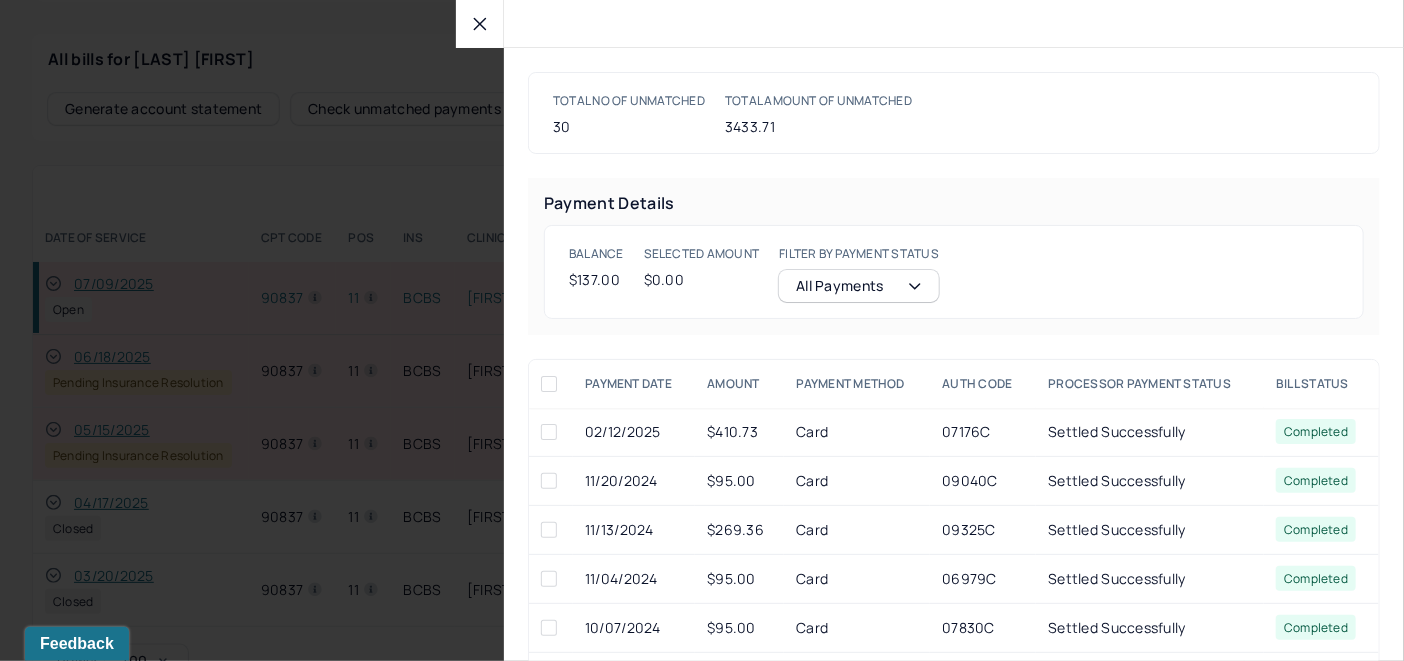 click 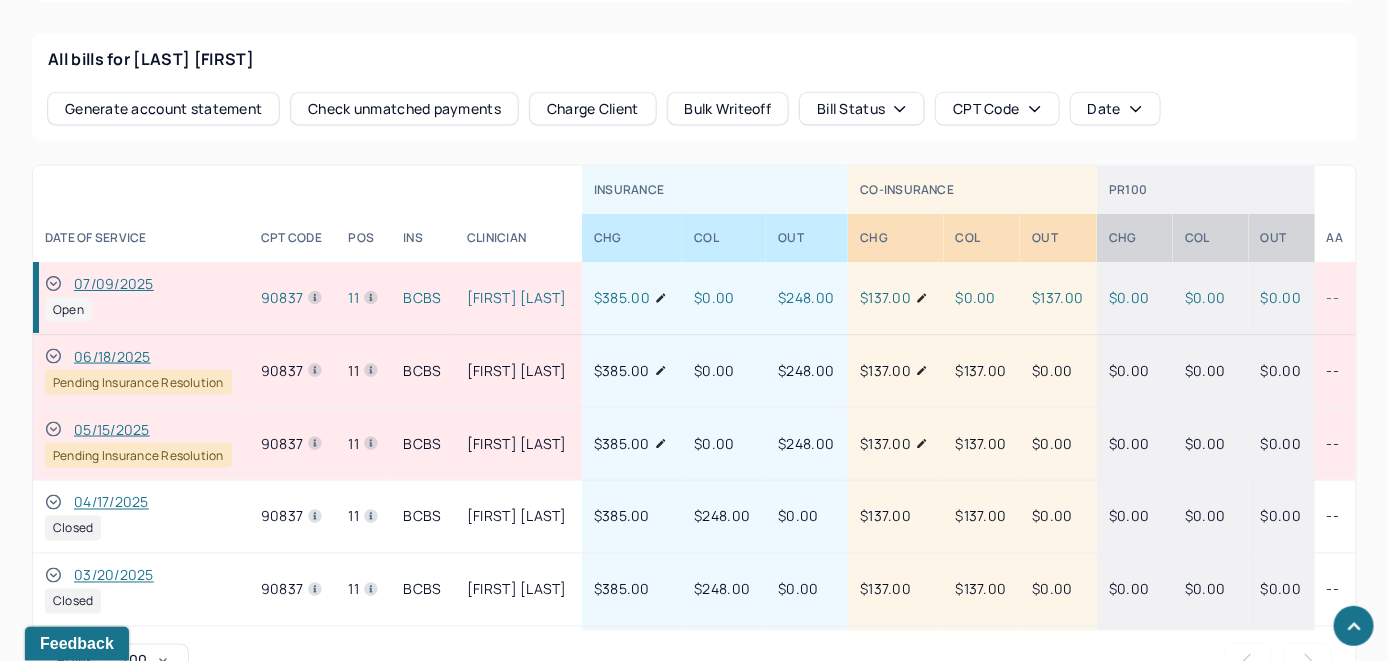 click on "Charge Client" at bounding box center [593, 109] 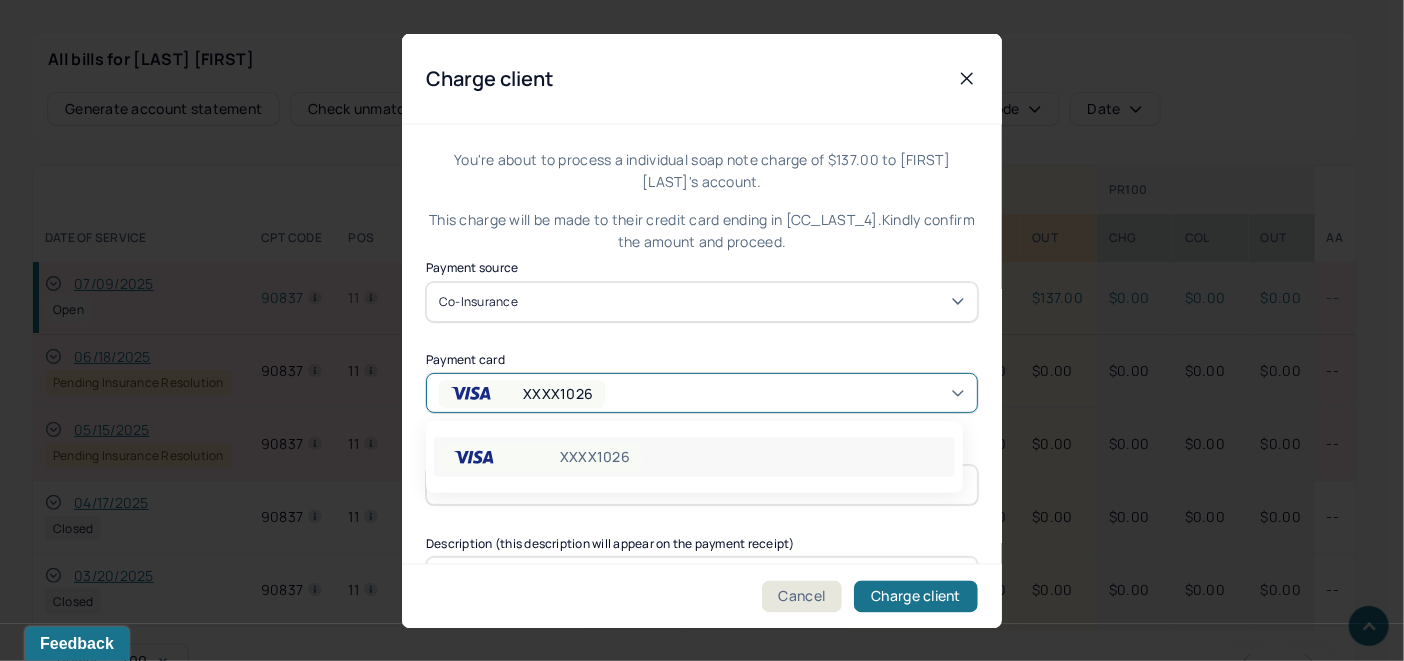 click on "XXXX1026" at bounding box center [702, 393] 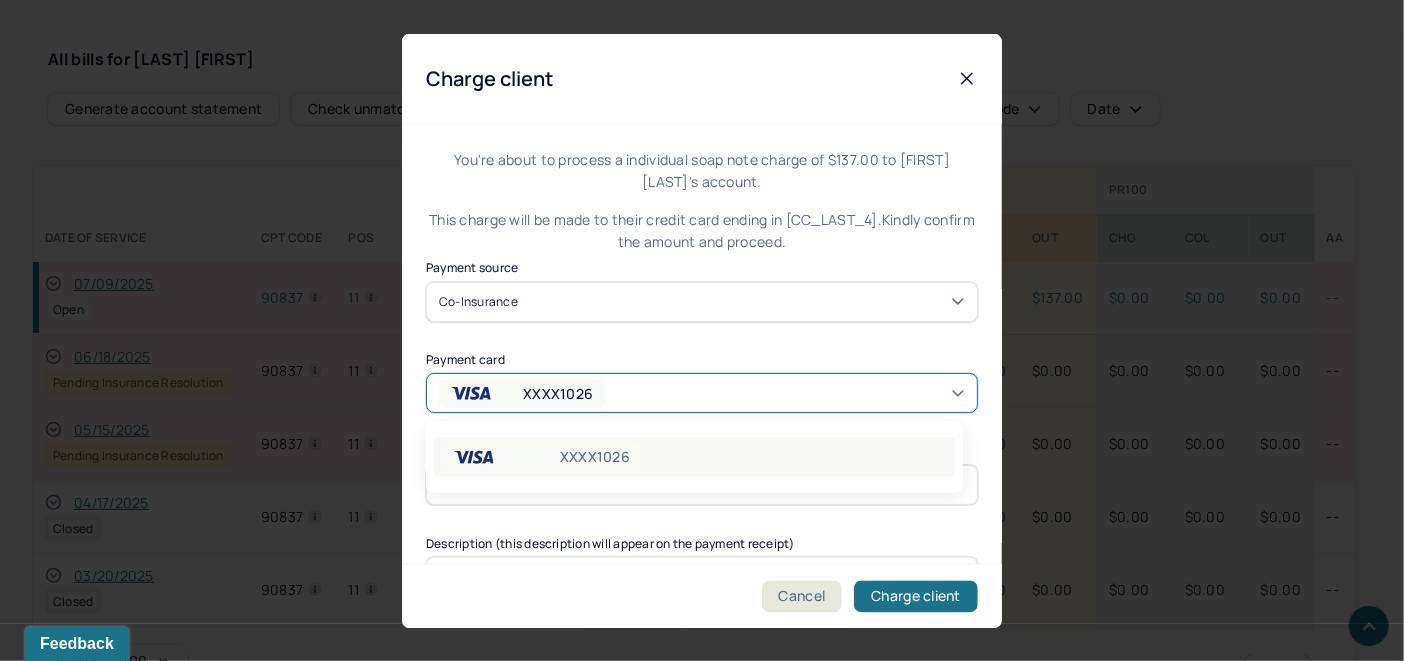 click on "XXXX1026" at bounding box center [694, 457] 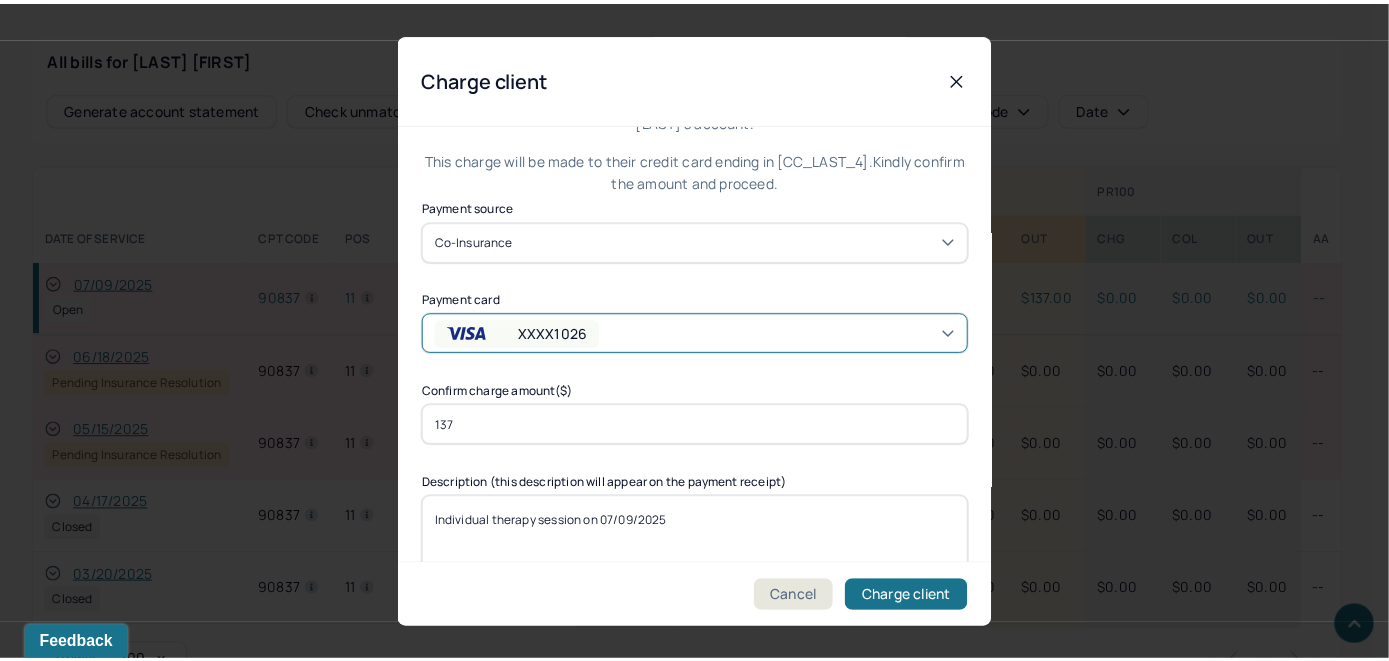 scroll, scrollTop: 121, scrollLeft: 0, axis: vertical 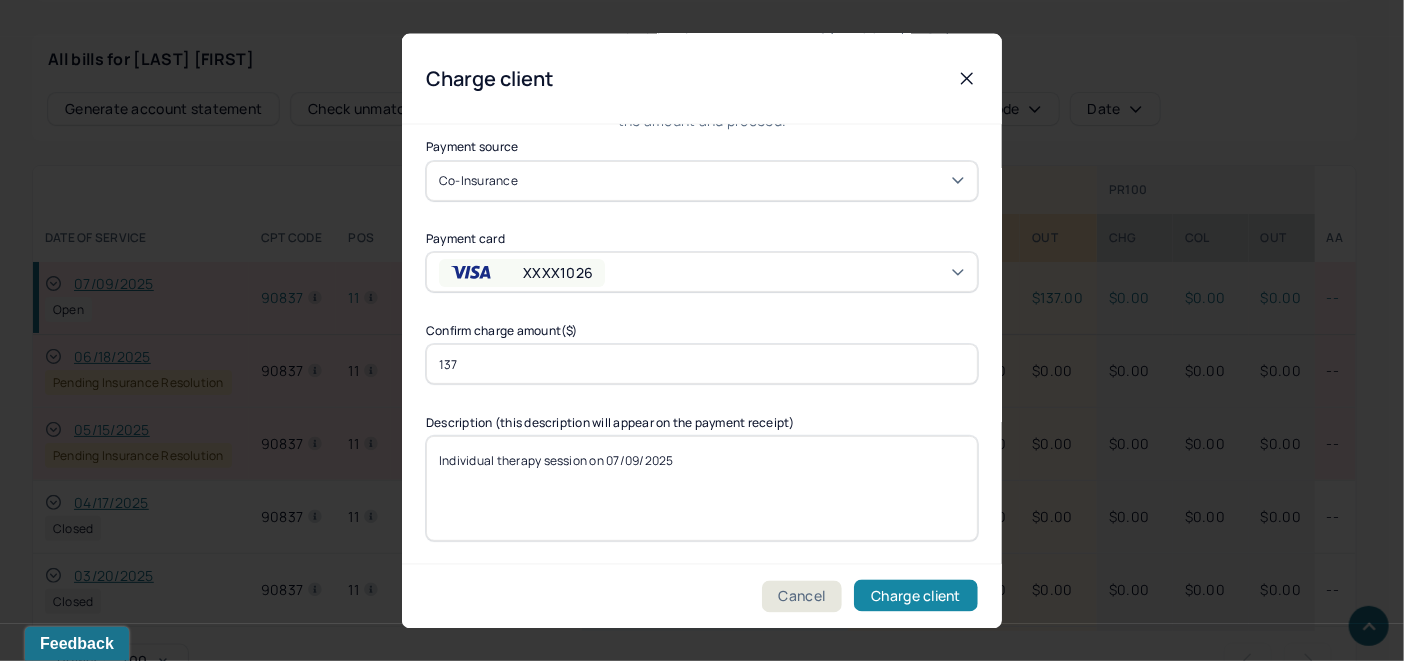 click on "Charge client" at bounding box center [916, 596] 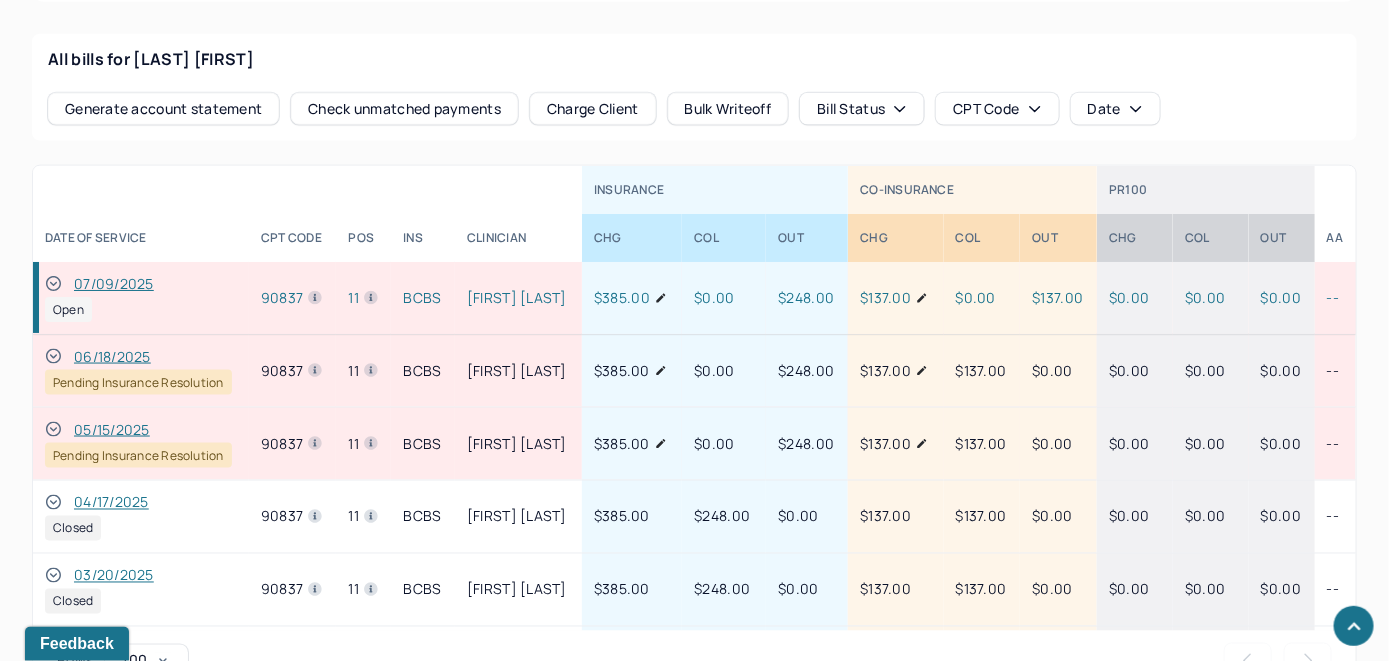 click 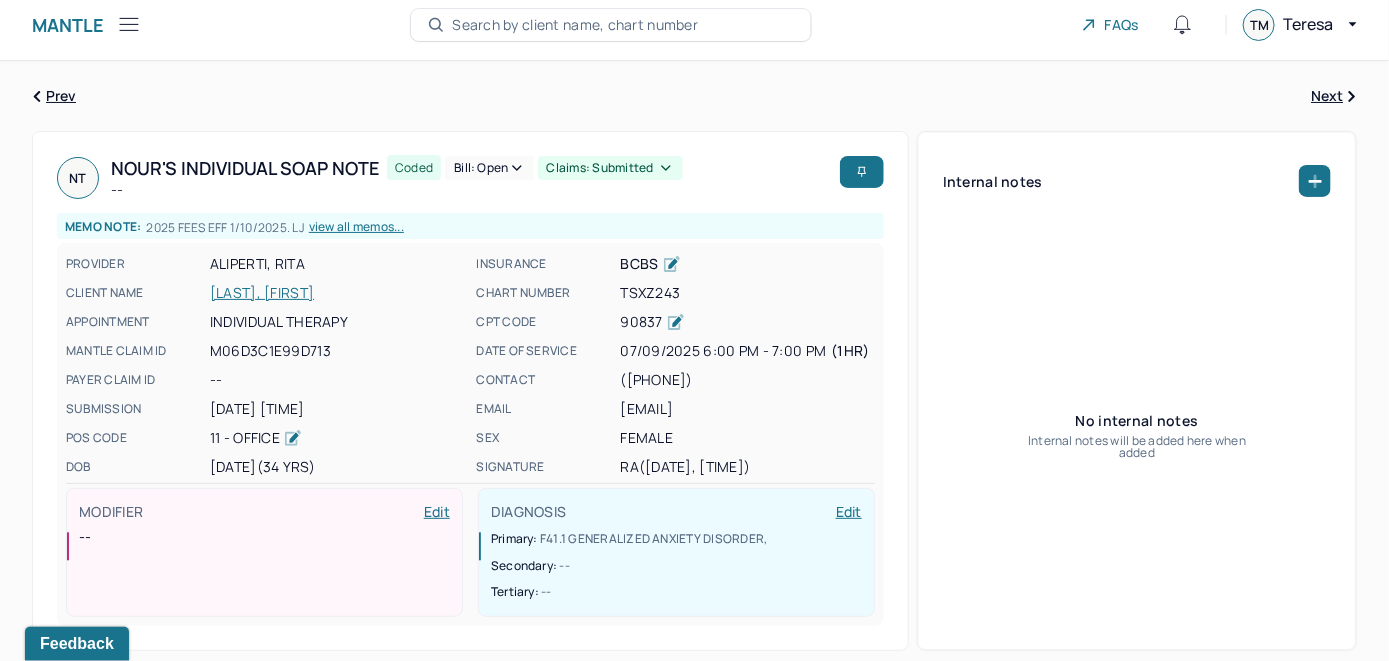 scroll, scrollTop: 0, scrollLeft: 0, axis: both 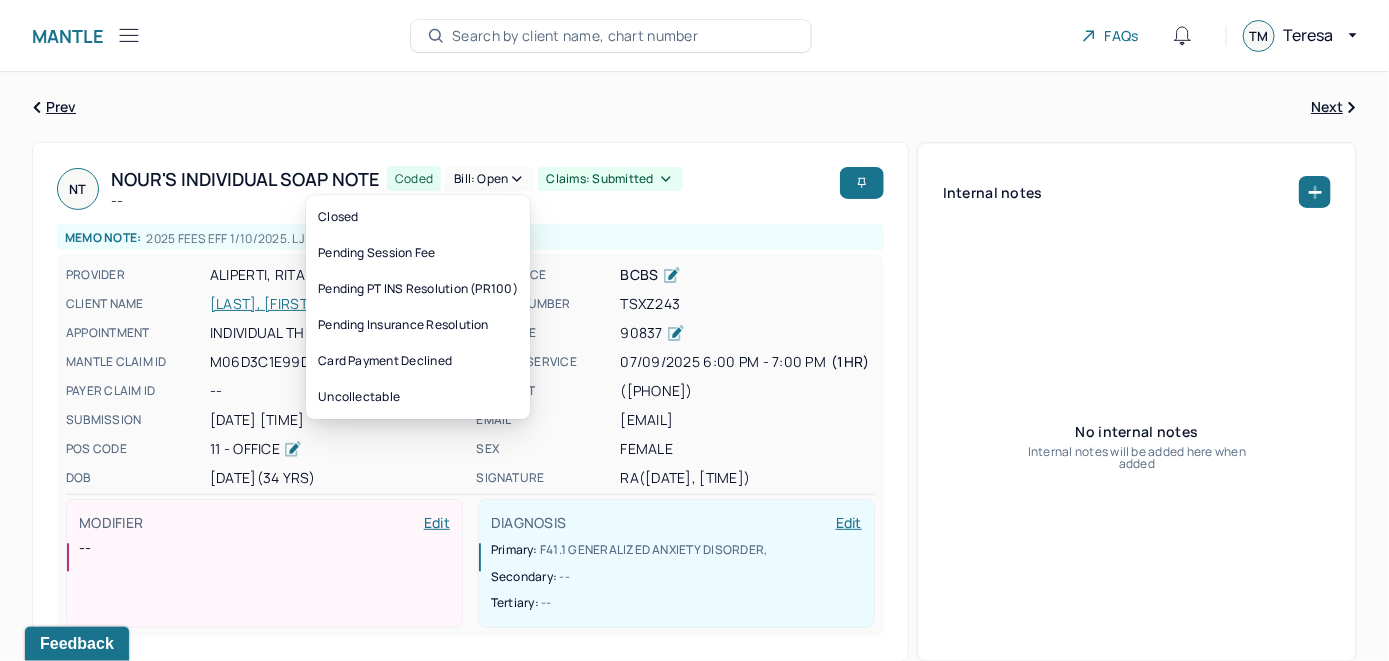 click 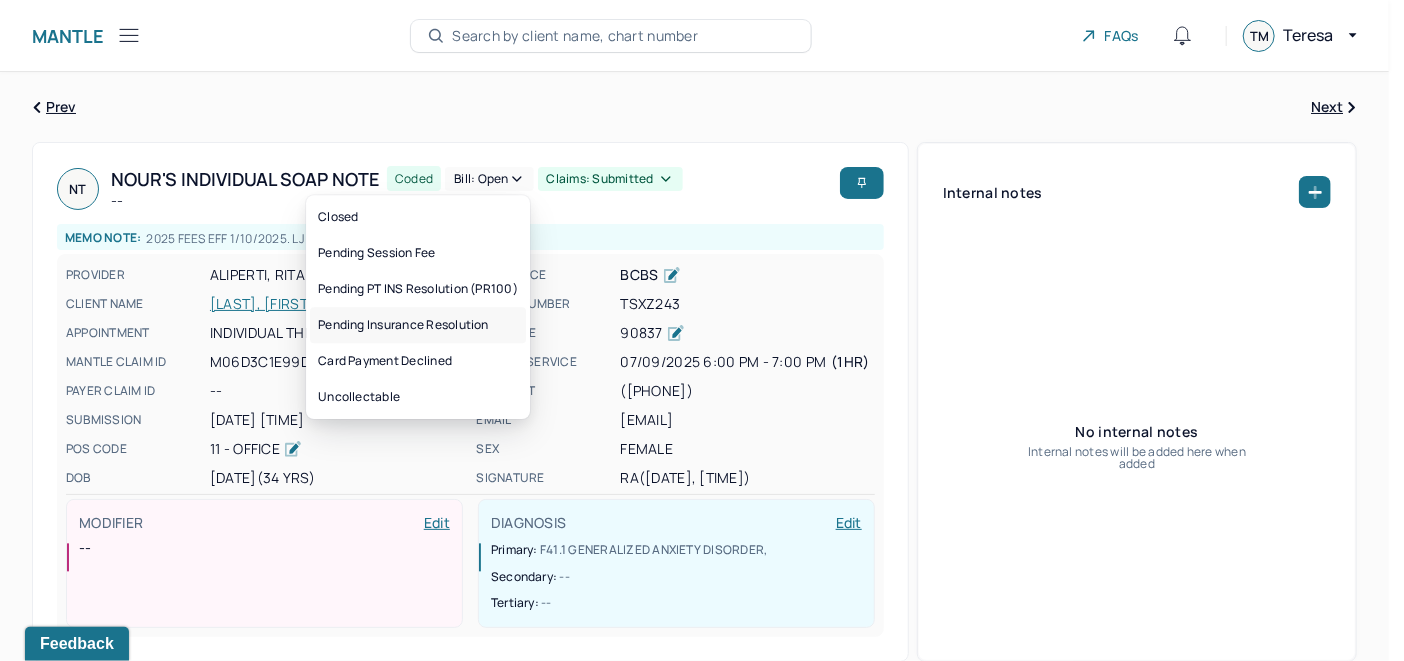 click on "Pending Insurance Resolution" at bounding box center (418, 325) 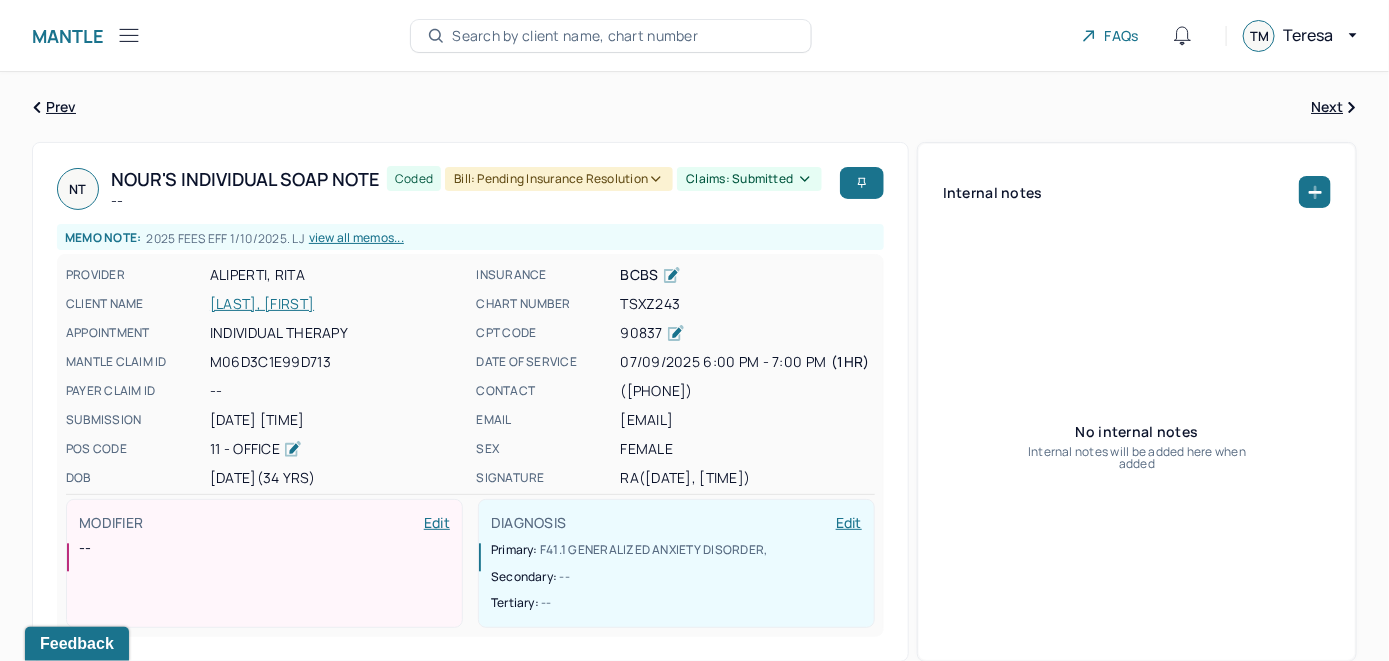 click on "Search by client name, chart number" at bounding box center (575, 36) 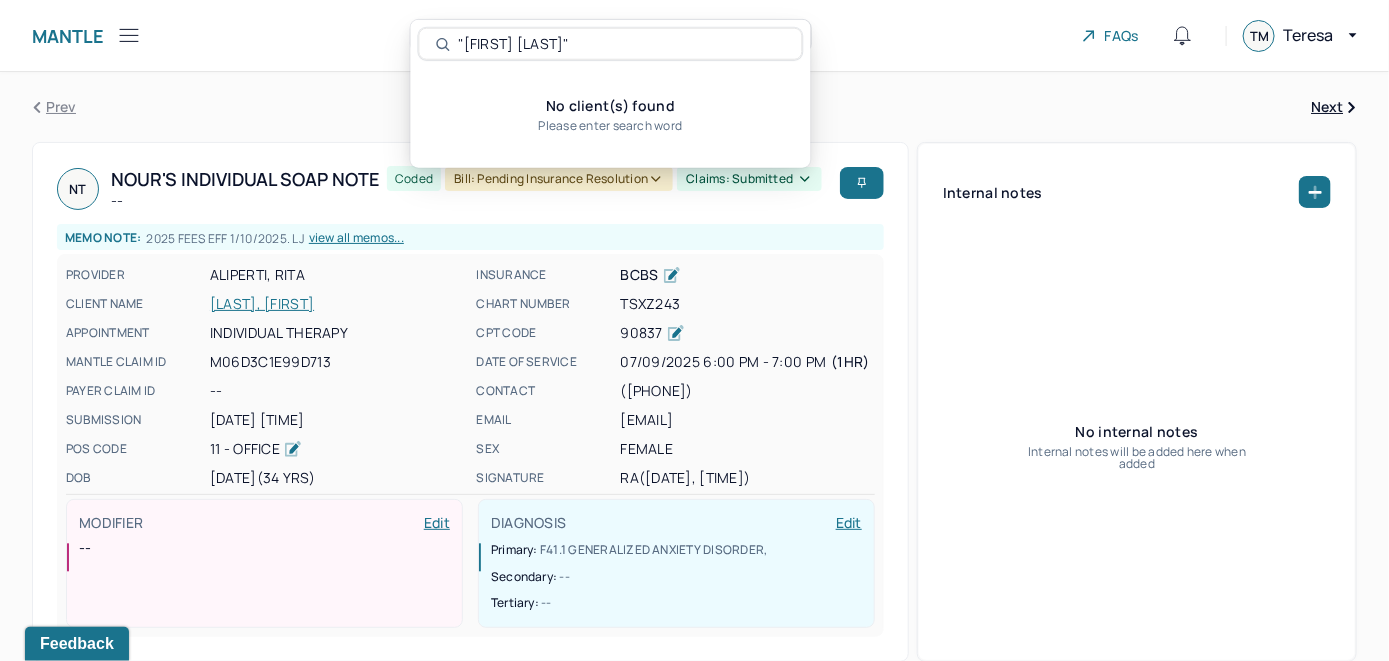 click on ""[FIRST] [LAST]"" at bounding box center [621, 44] 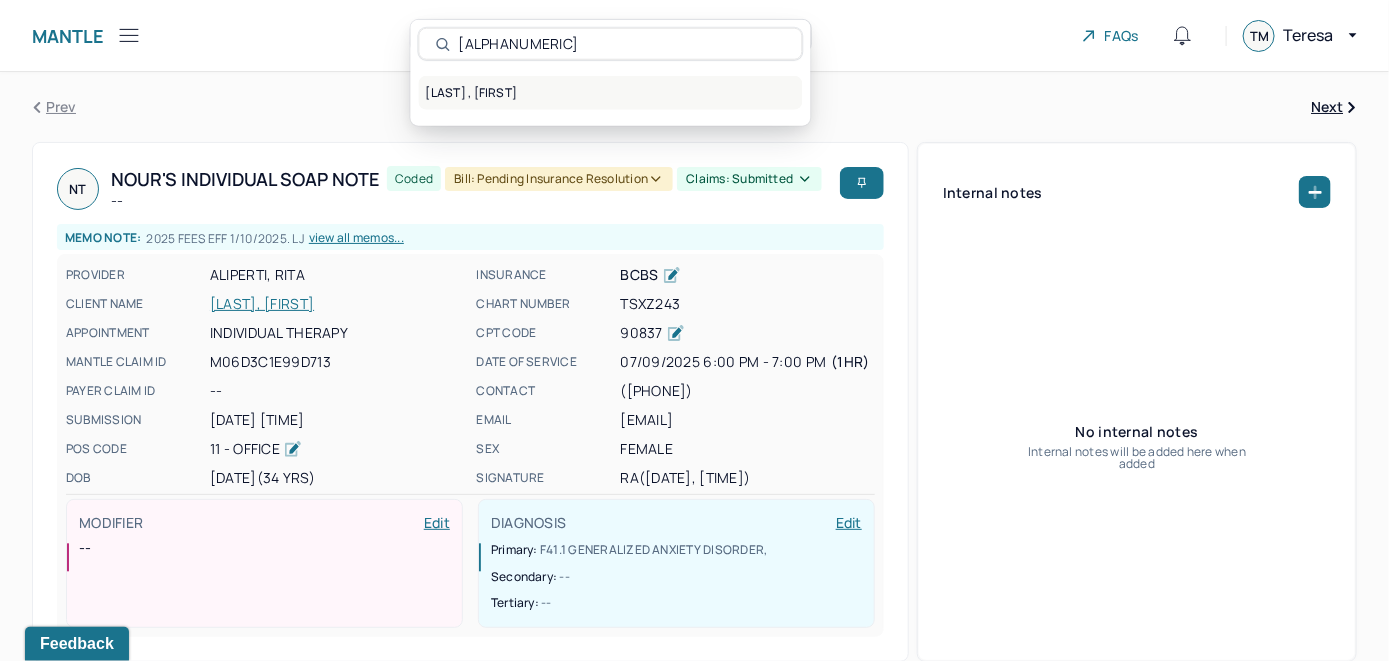 type on "[ALPHANUMERIC]" 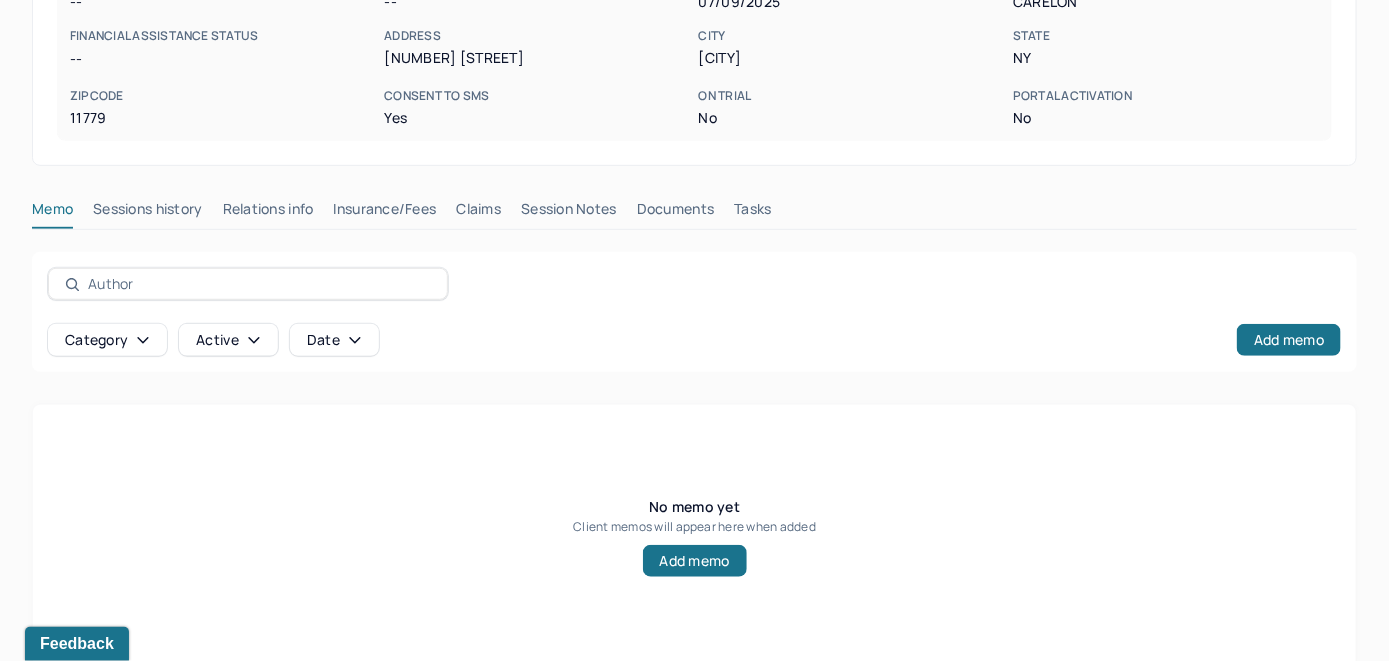 scroll, scrollTop: 393, scrollLeft: 0, axis: vertical 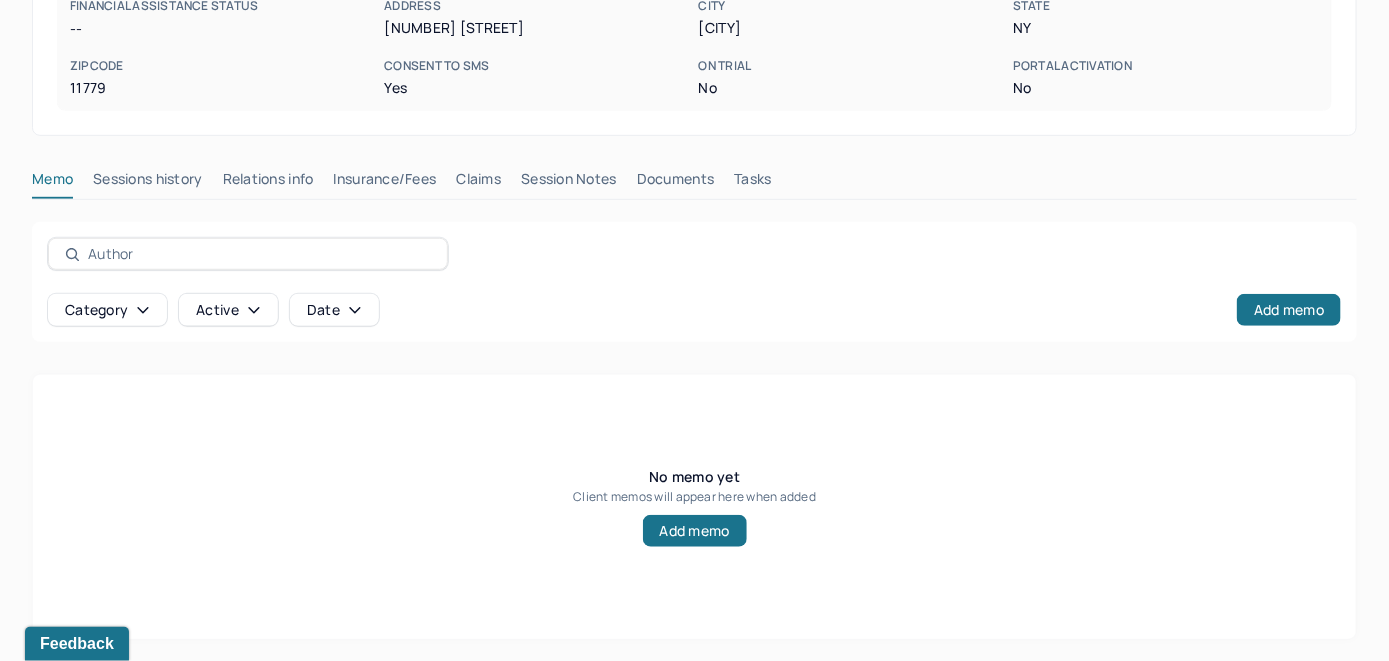 click on "Insurance/Fees" at bounding box center [385, 183] 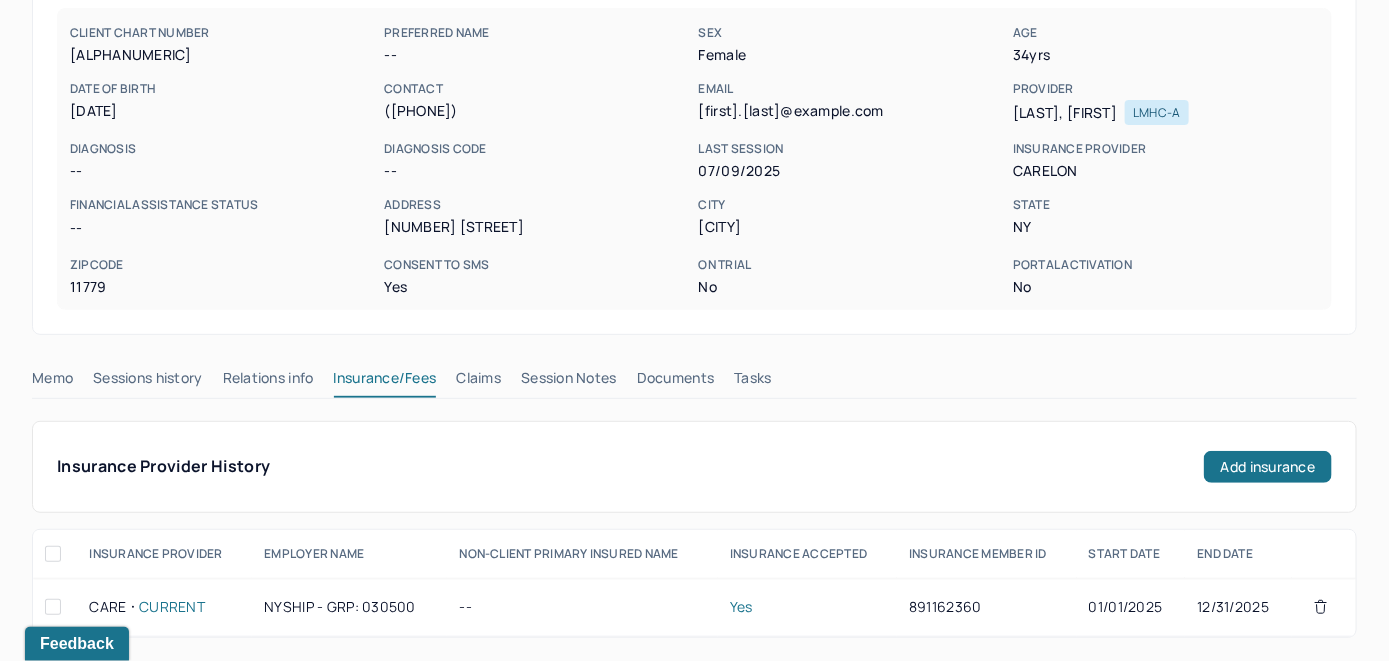 scroll, scrollTop: 193, scrollLeft: 0, axis: vertical 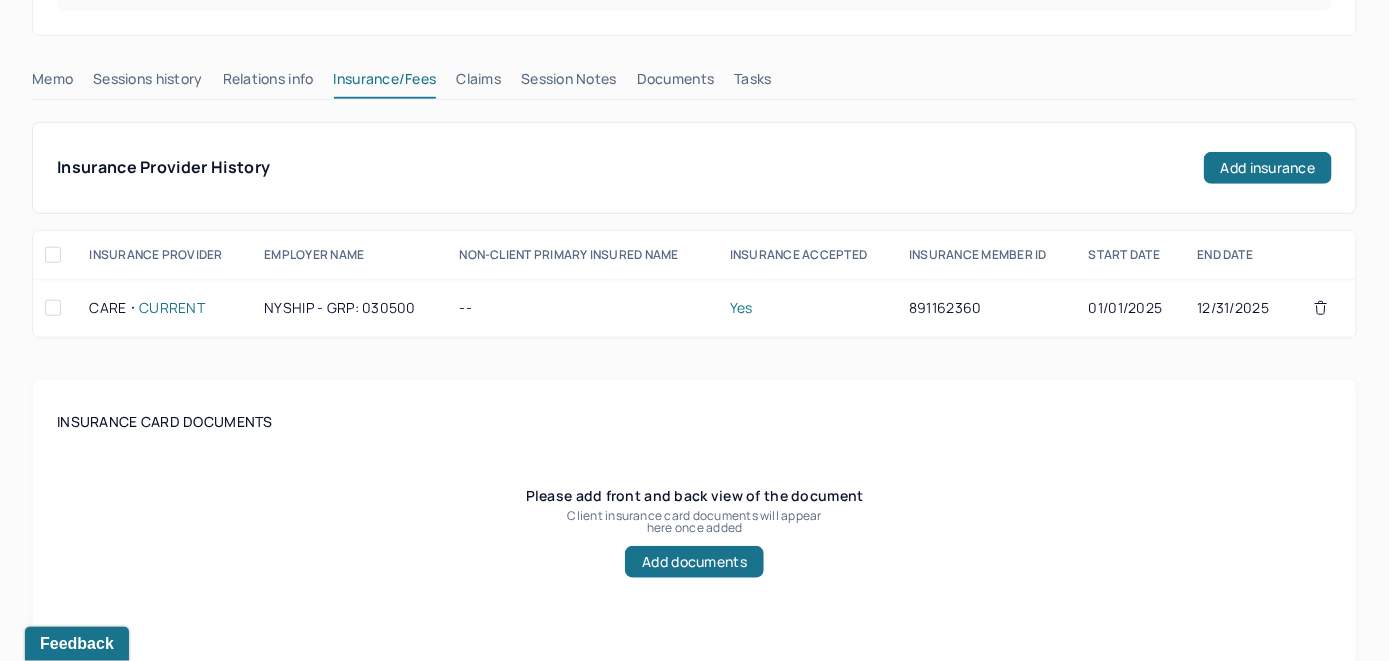 click on "Claims" at bounding box center [478, 83] 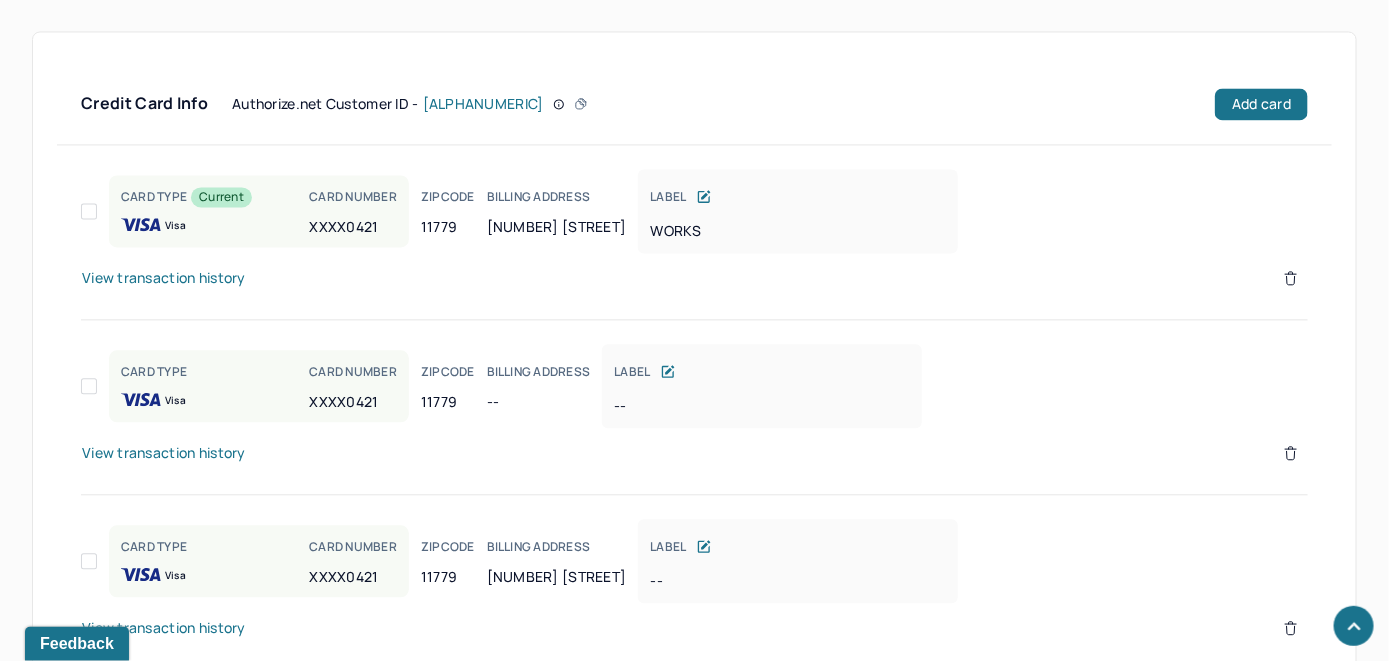 scroll, scrollTop: 1635, scrollLeft: 0, axis: vertical 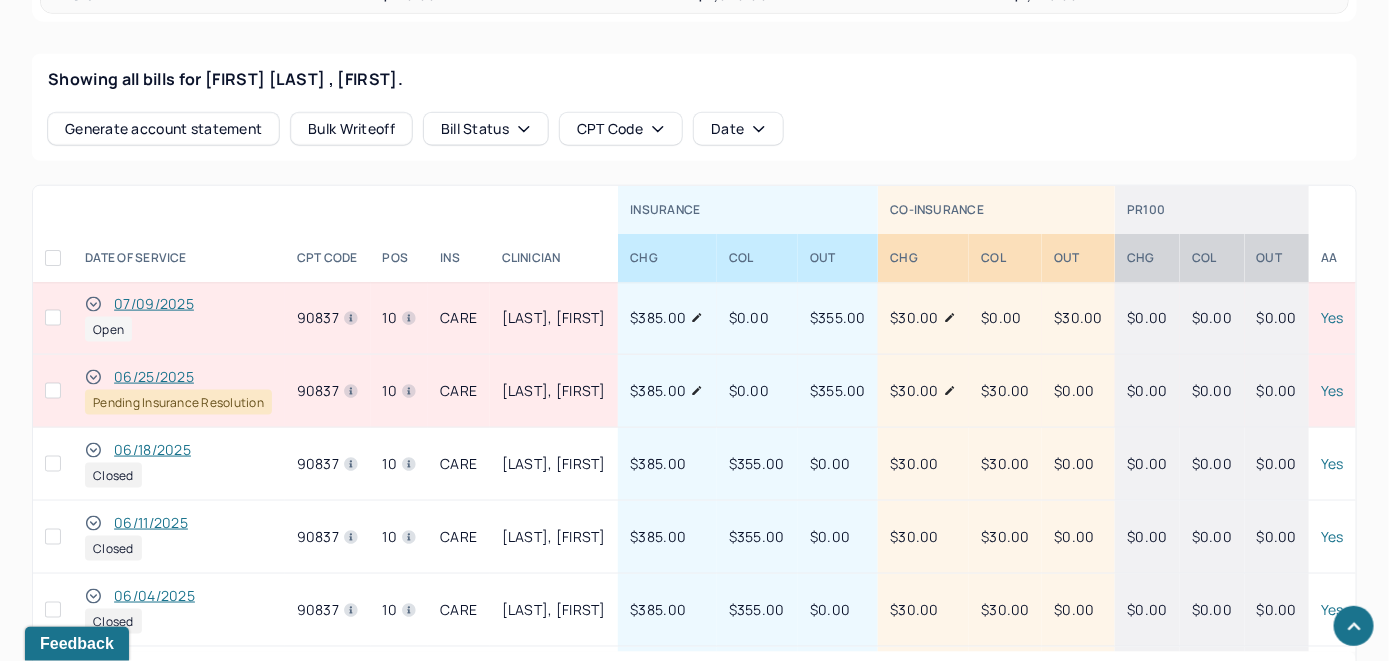click on "07/09/2025" at bounding box center [154, 304] 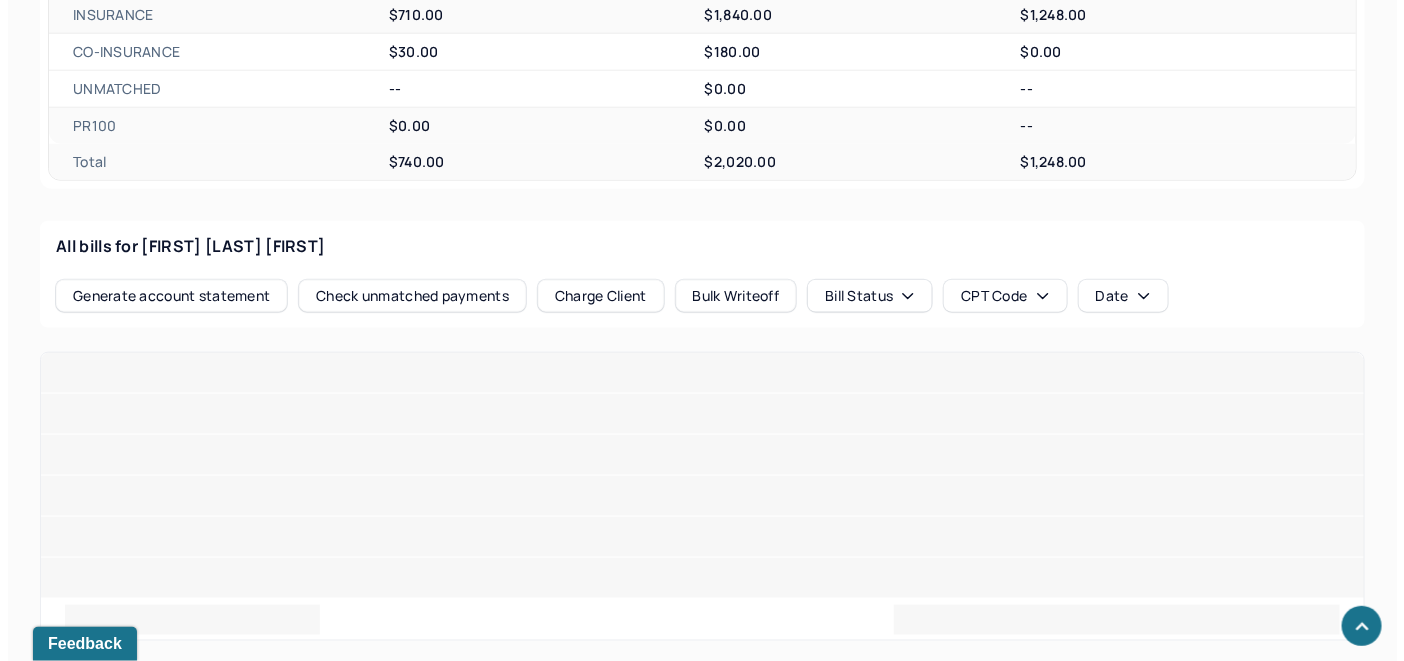 scroll, scrollTop: 835, scrollLeft: 0, axis: vertical 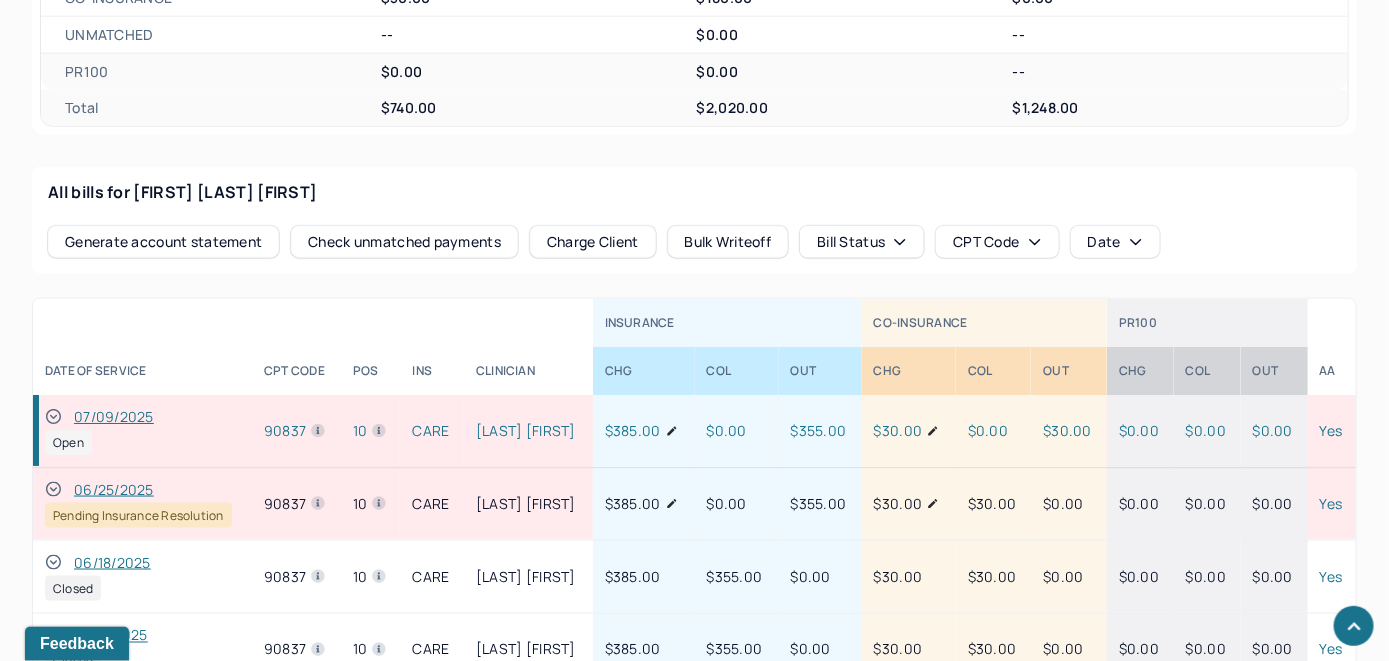 click on "Check unmatched payments" at bounding box center (404, 242) 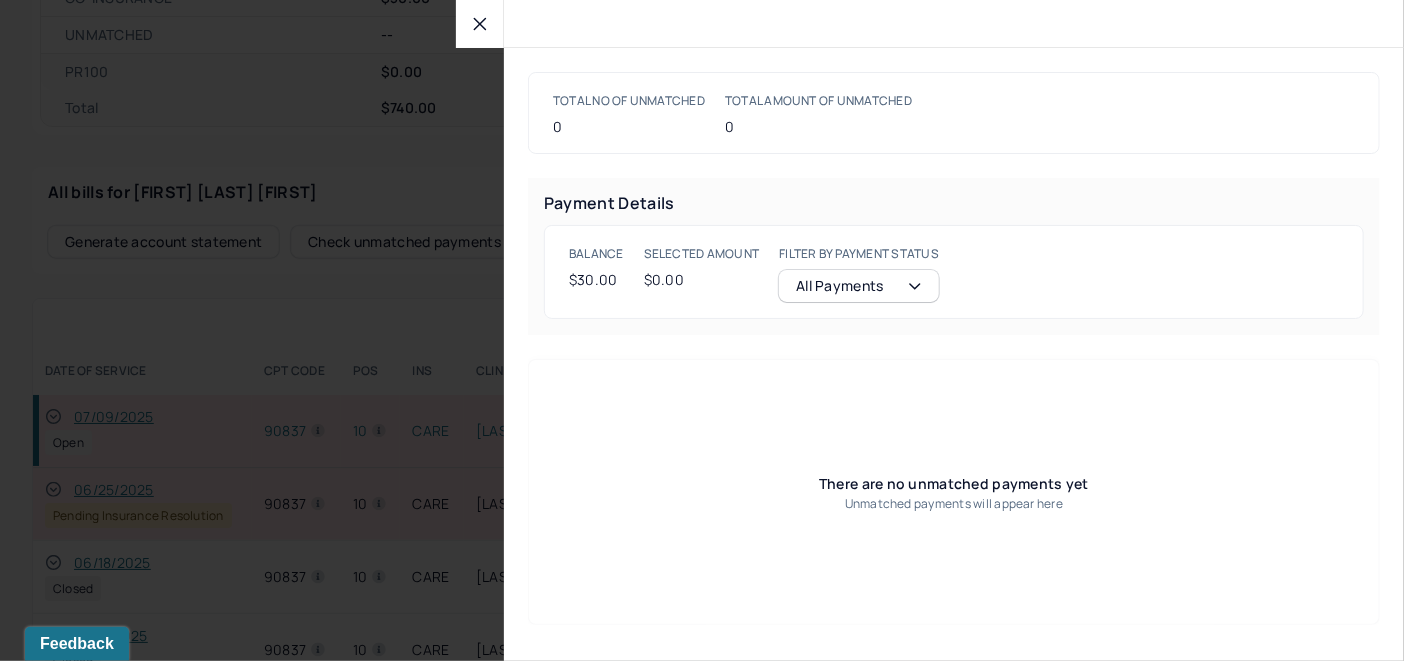 click 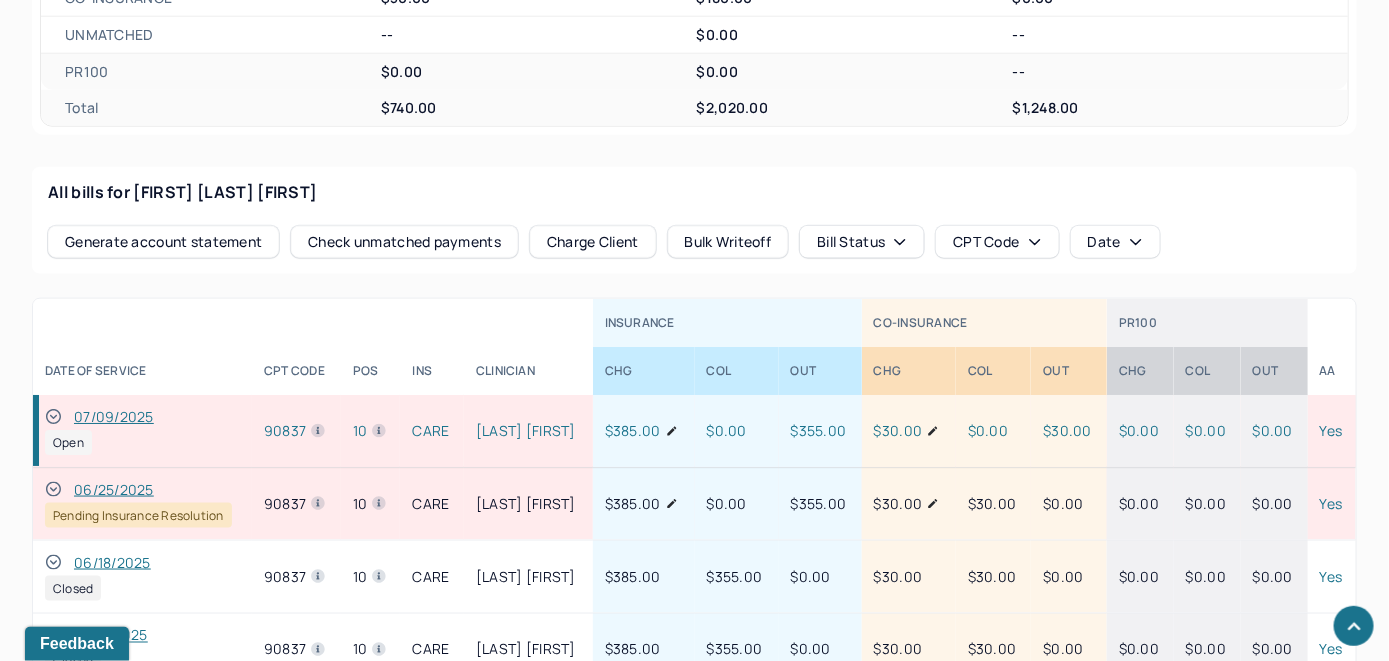 click on "Charge Client" at bounding box center (593, 242) 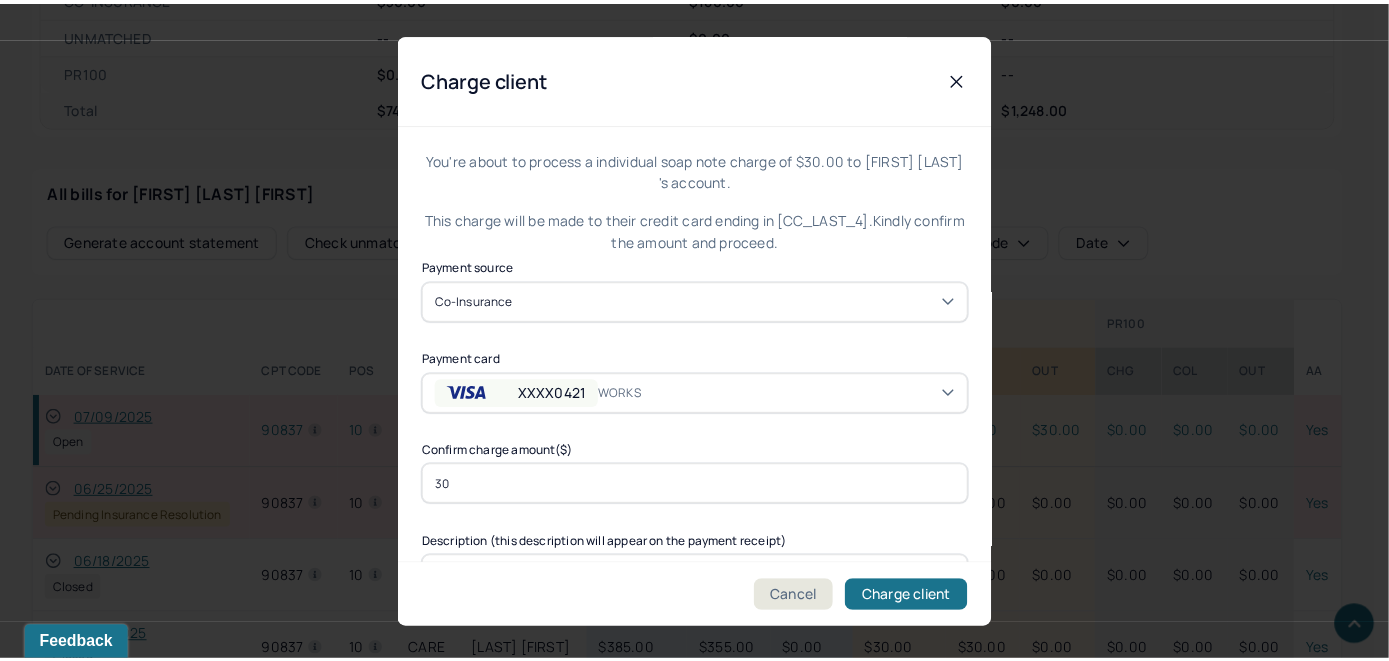 scroll, scrollTop: 121, scrollLeft: 0, axis: vertical 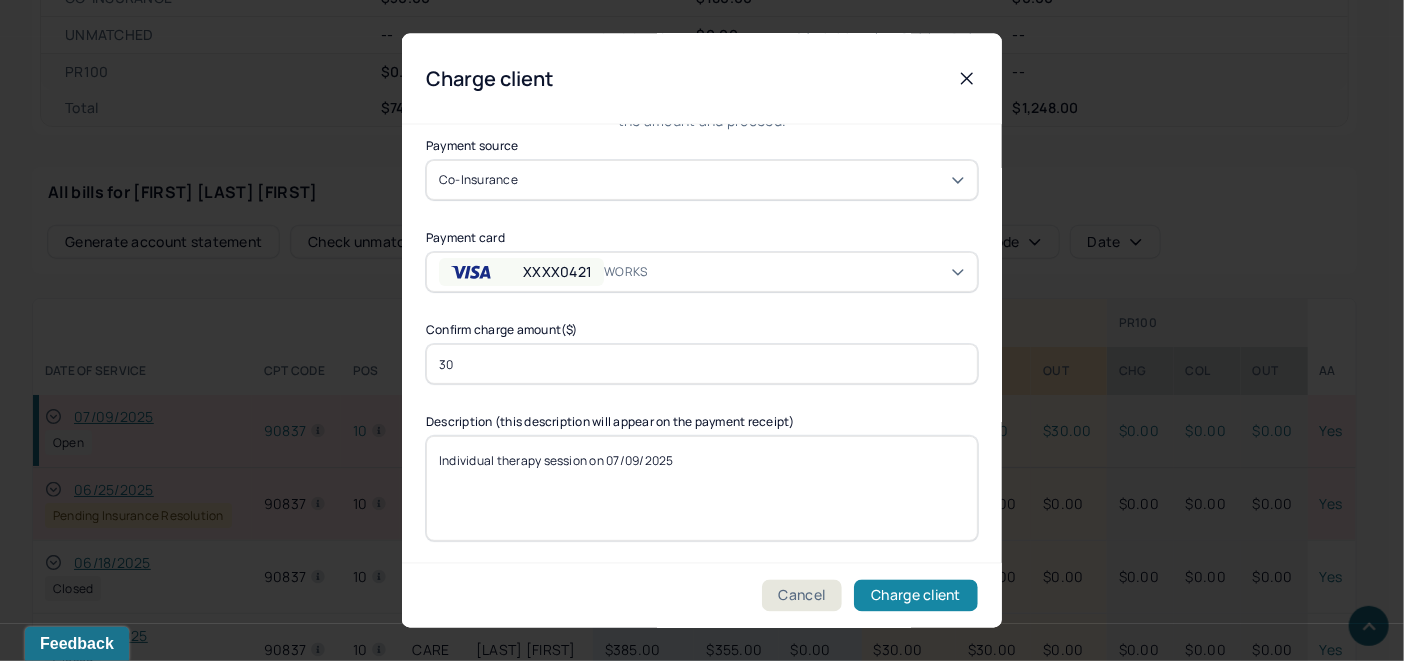 click on "Charge client" at bounding box center [916, 596] 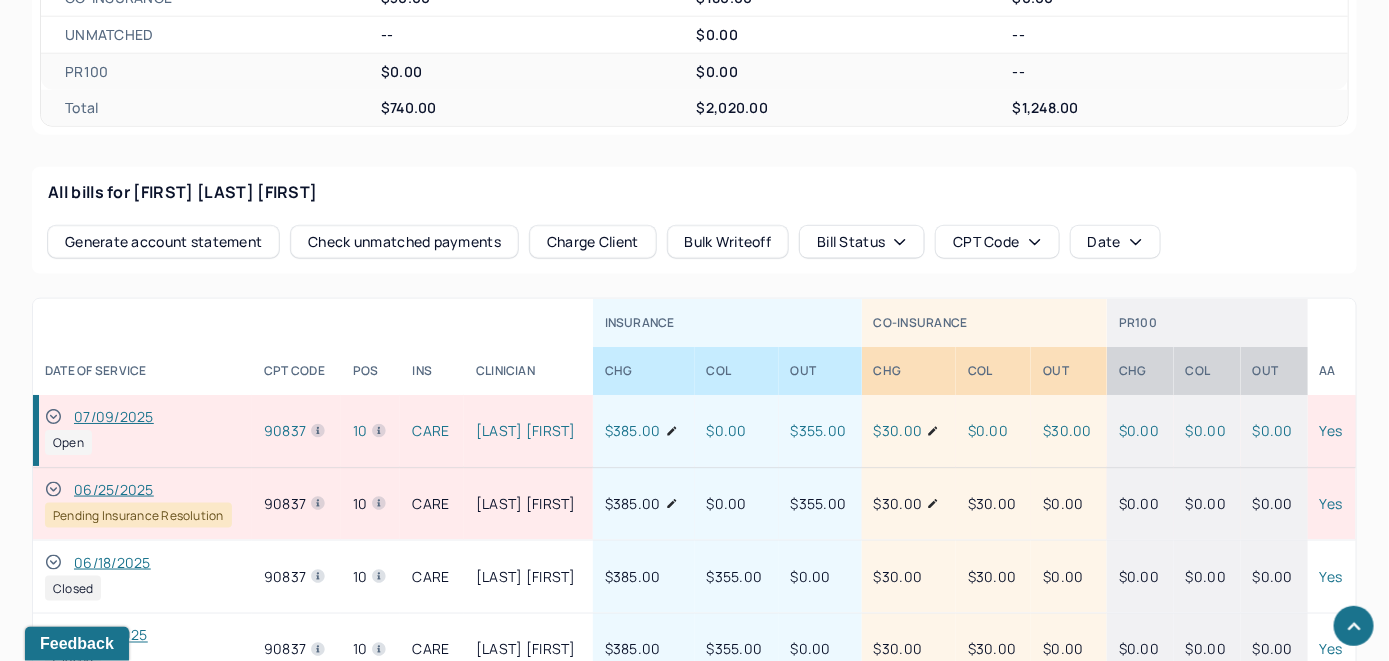click 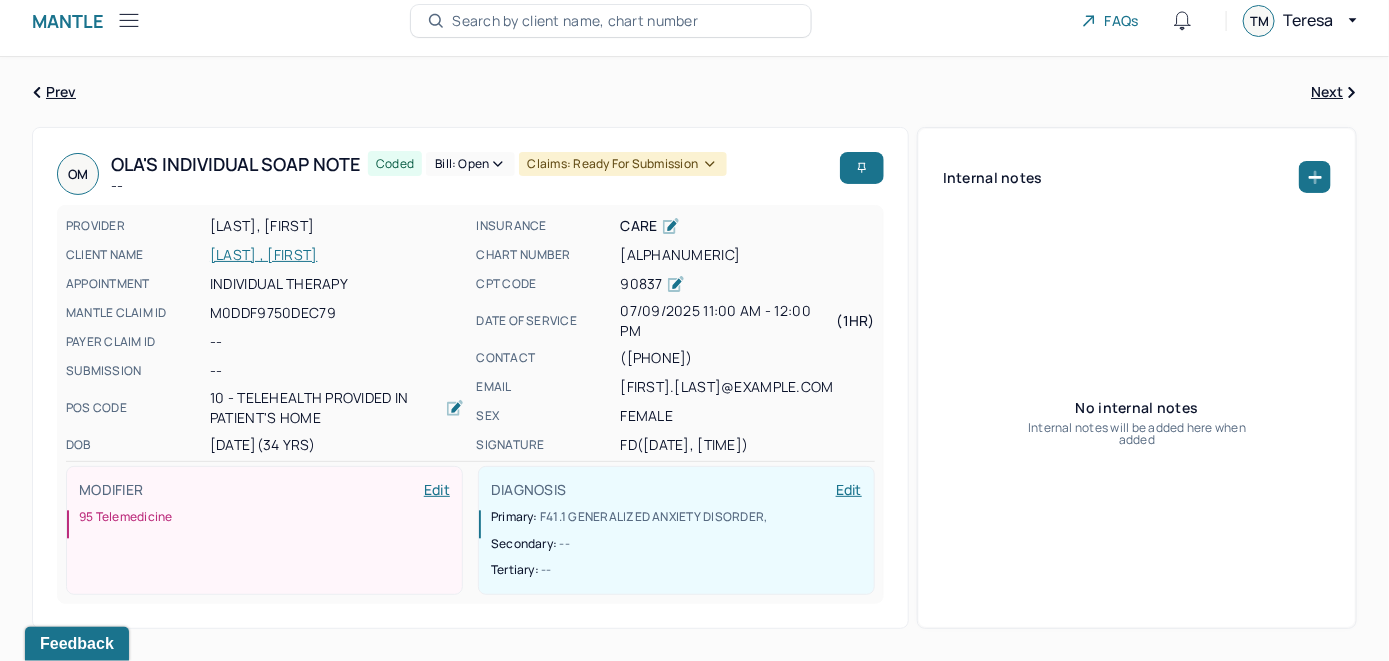 scroll, scrollTop: 0, scrollLeft: 0, axis: both 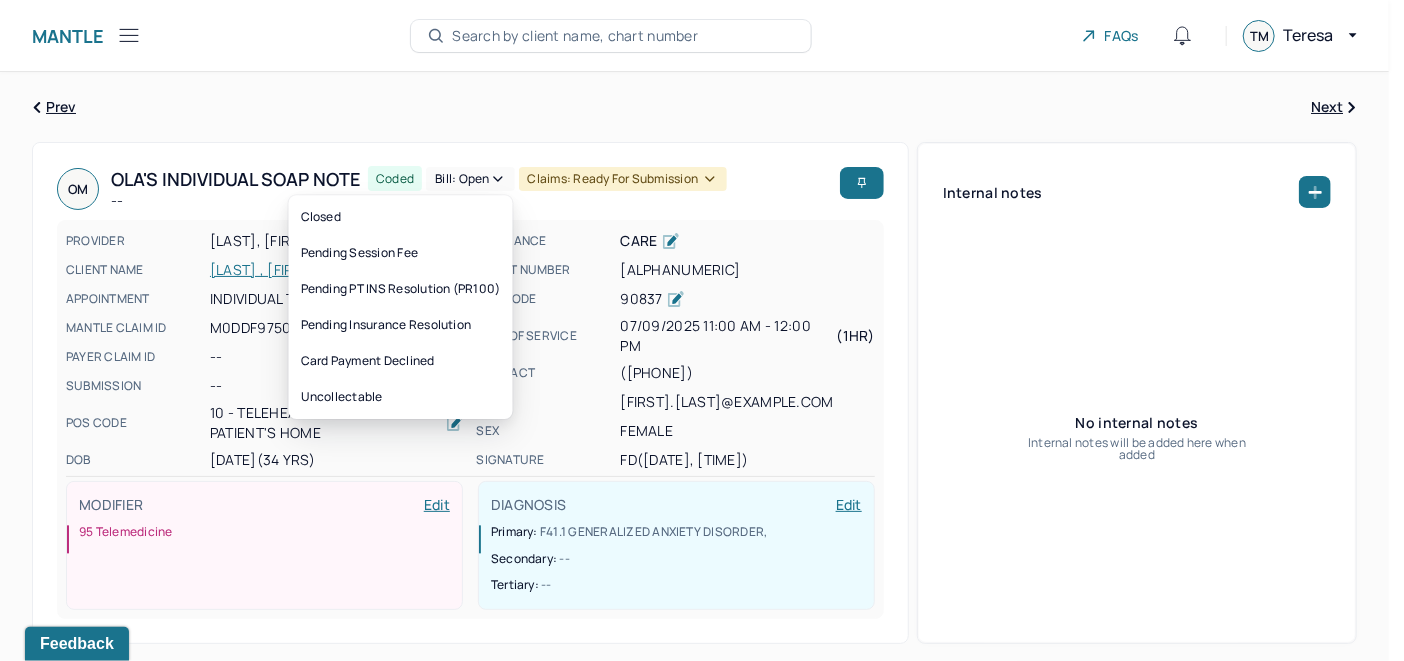 click on "Bill: Open" at bounding box center [470, 179] 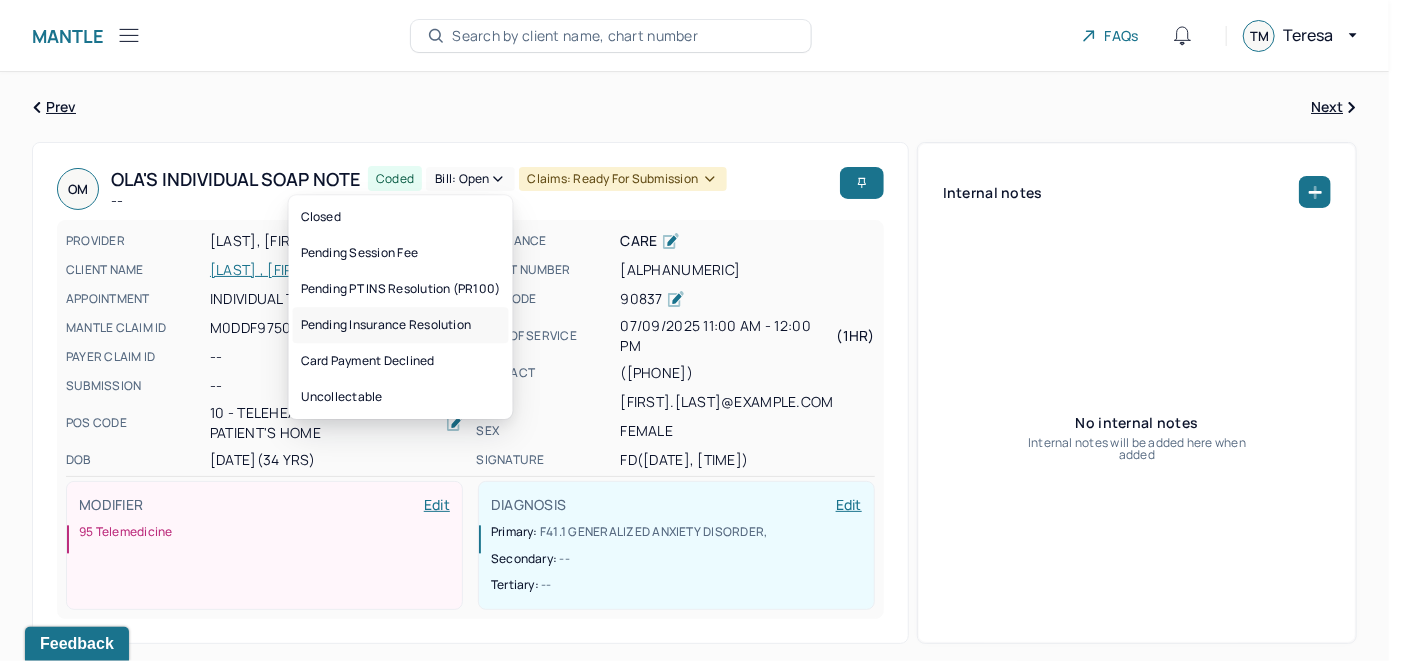 click on "Pending Insurance Resolution" at bounding box center [401, 325] 